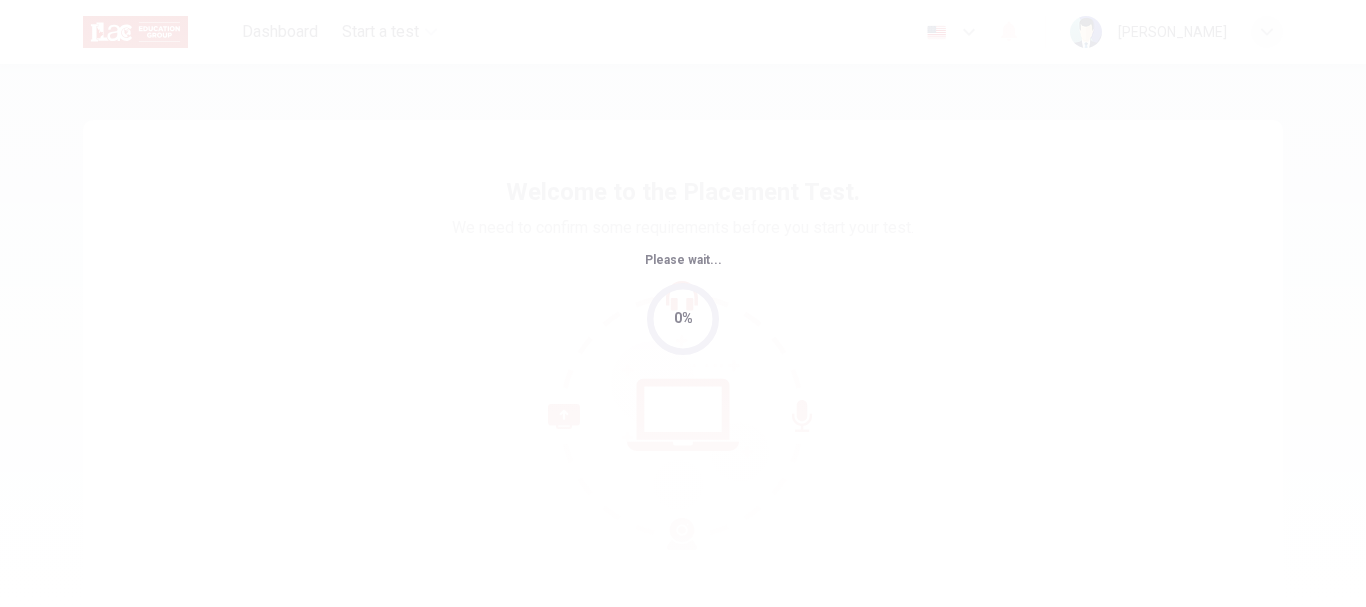 scroll, scrollTop: 0, scrollLeft: 0, axis: both 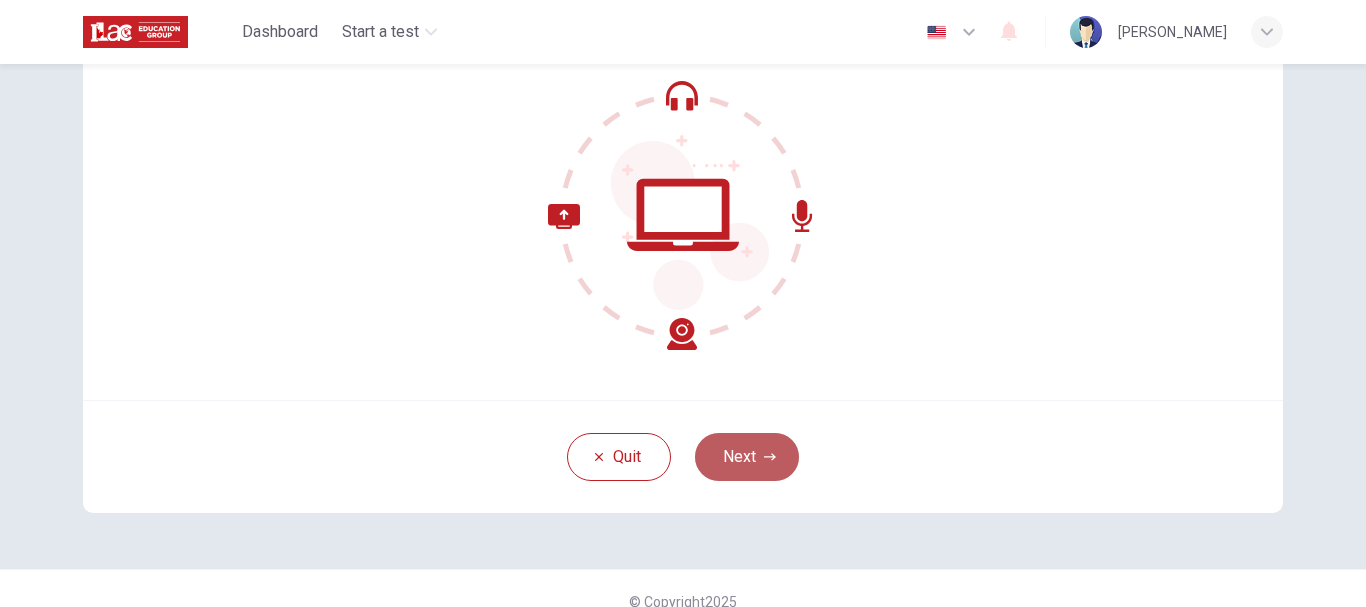 click on "Next" at bounding box center (747, 457) 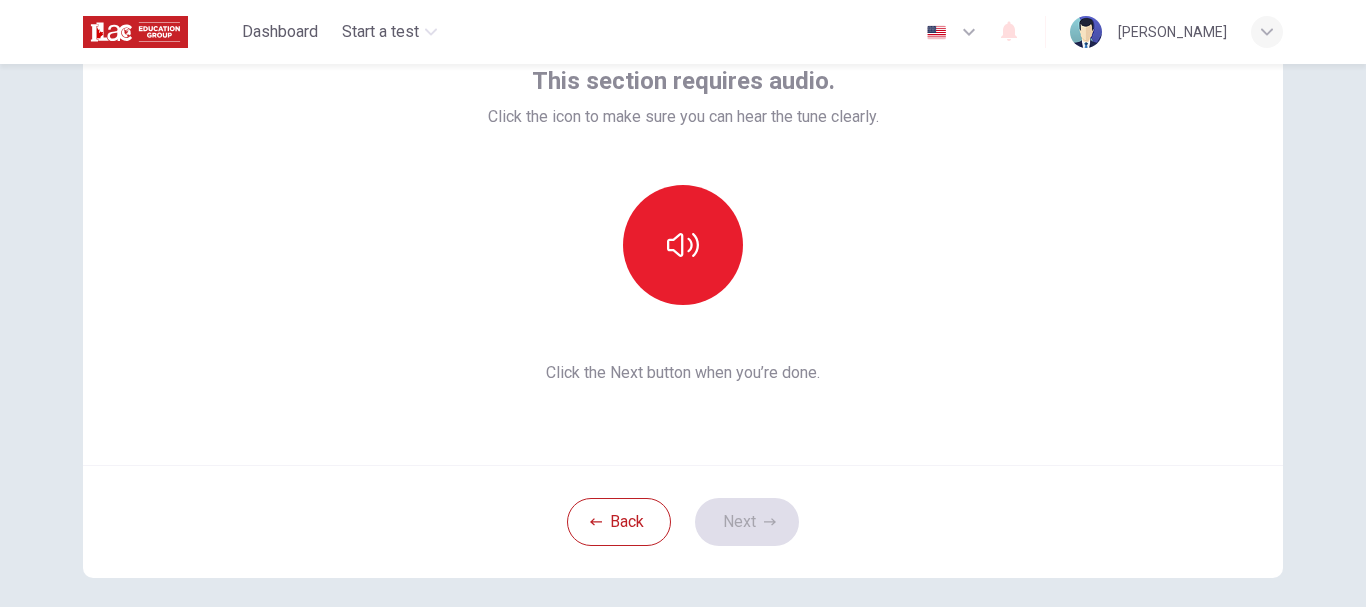 scroll, scrollTop: 100, scrollLeft: 0, axis: vertical 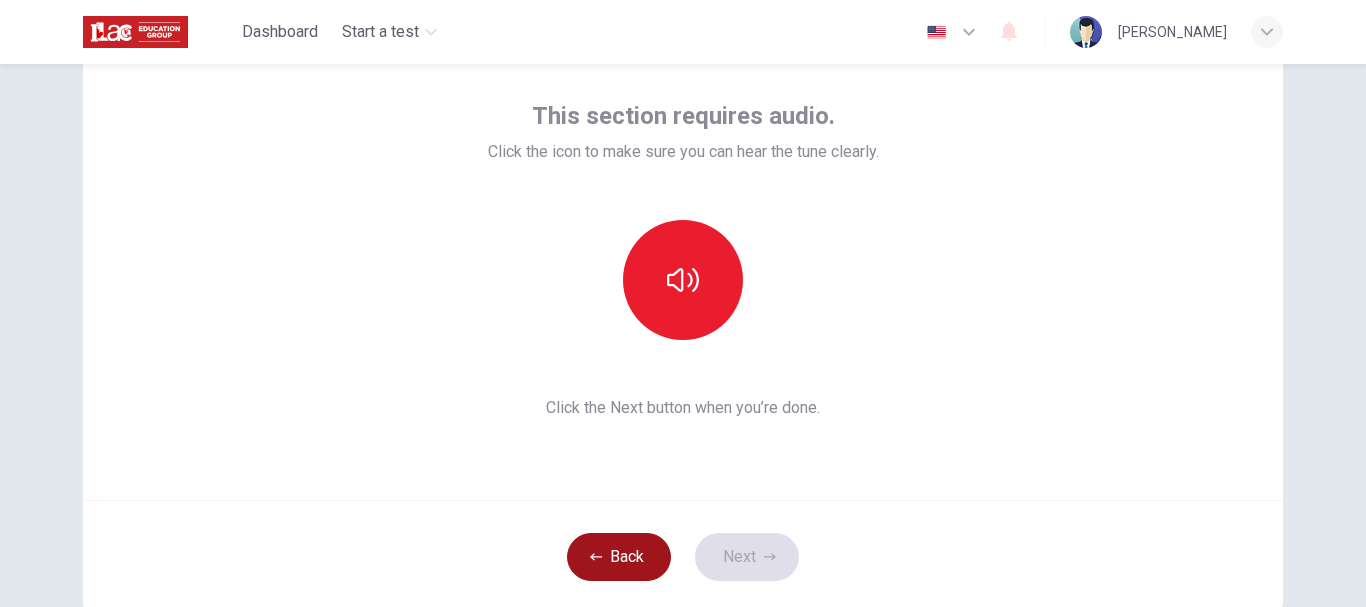click on "Back" at bounding box center (619, 557) 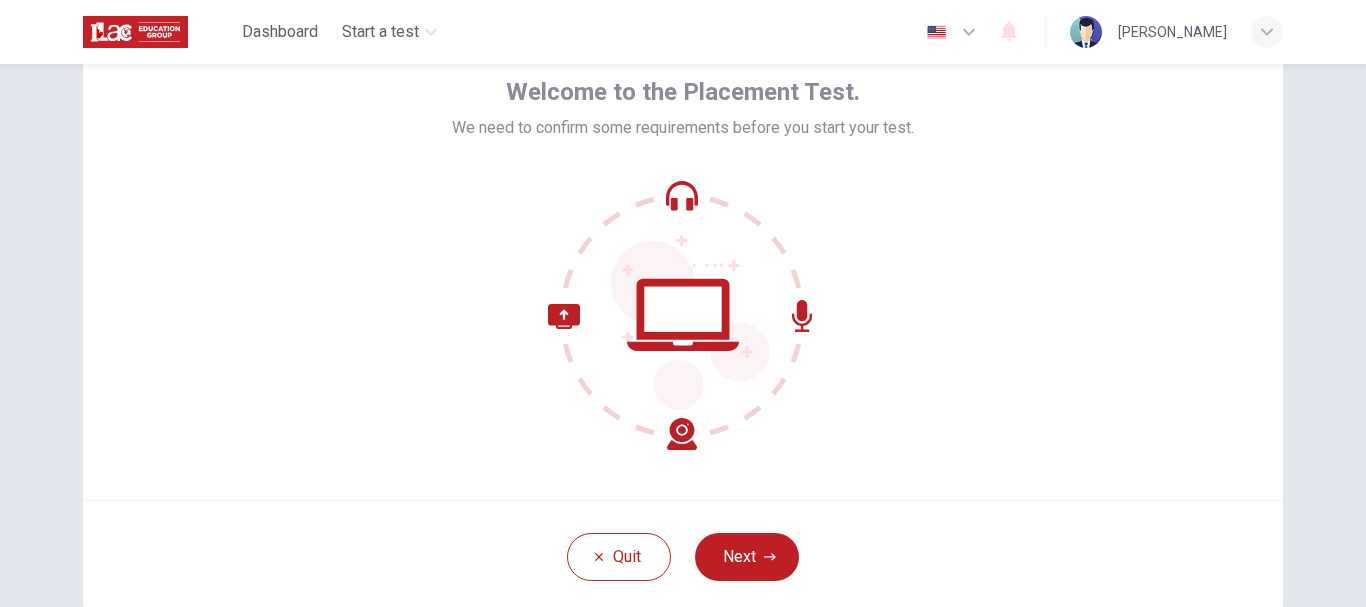 click on "Next" at bounding box center (747, 557) 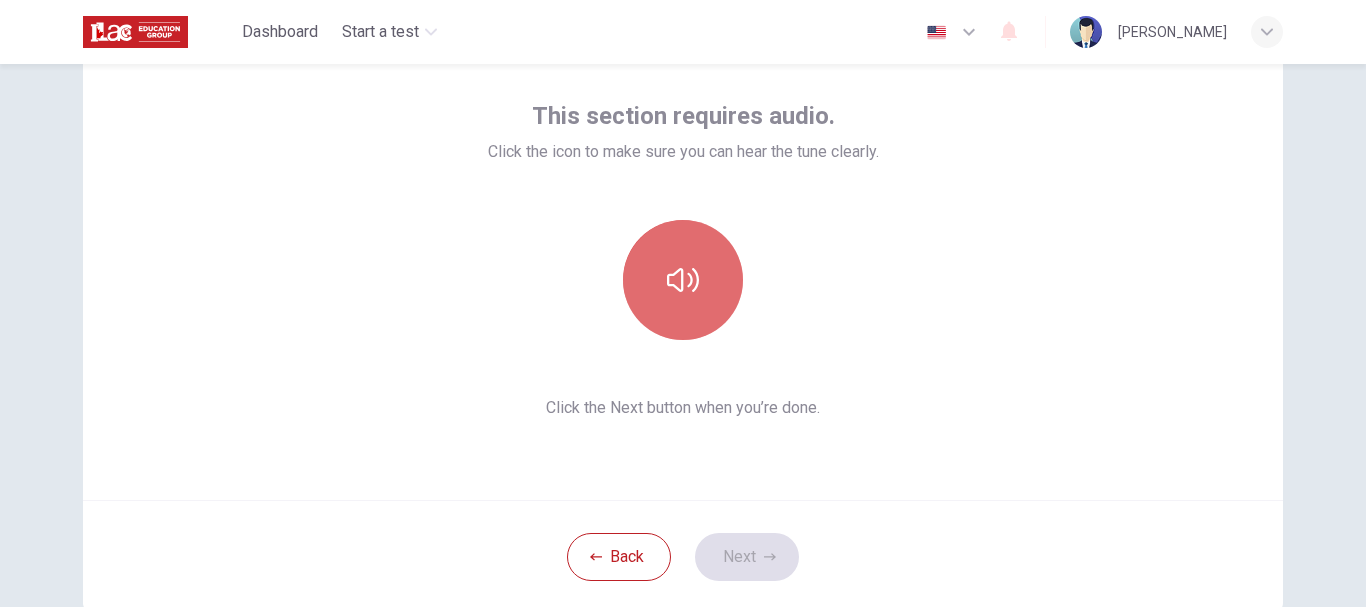 click at bounding box center [683, 280] 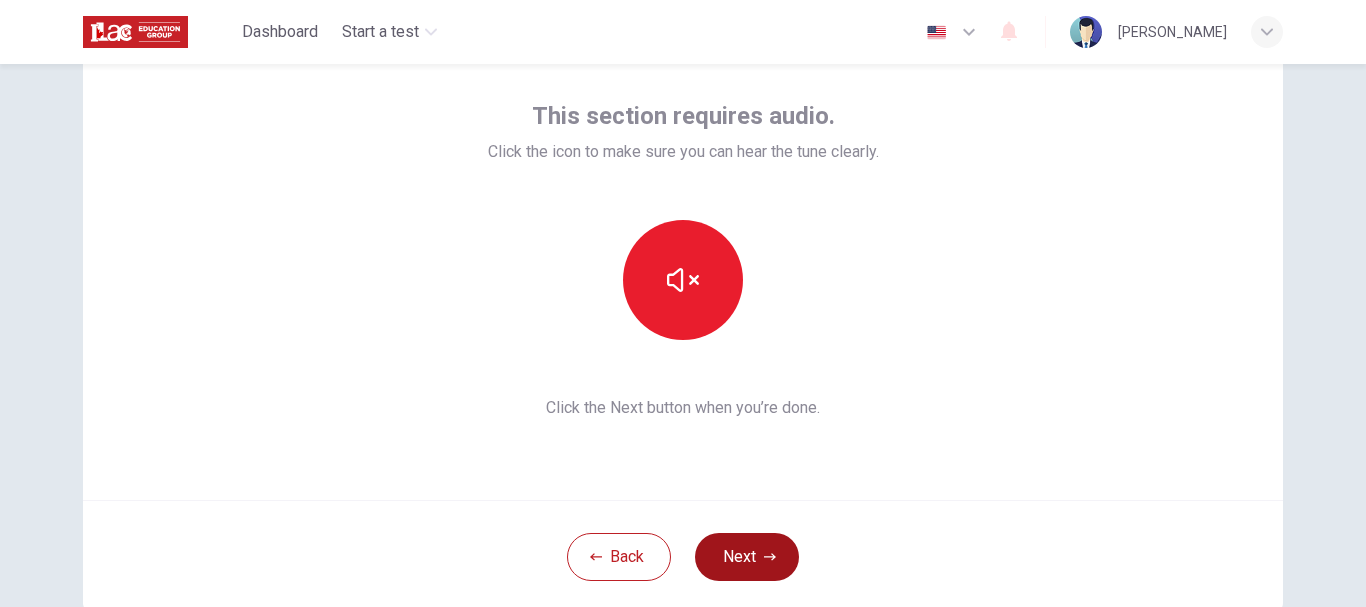 click on "Next" at bounding box center (747, 557) 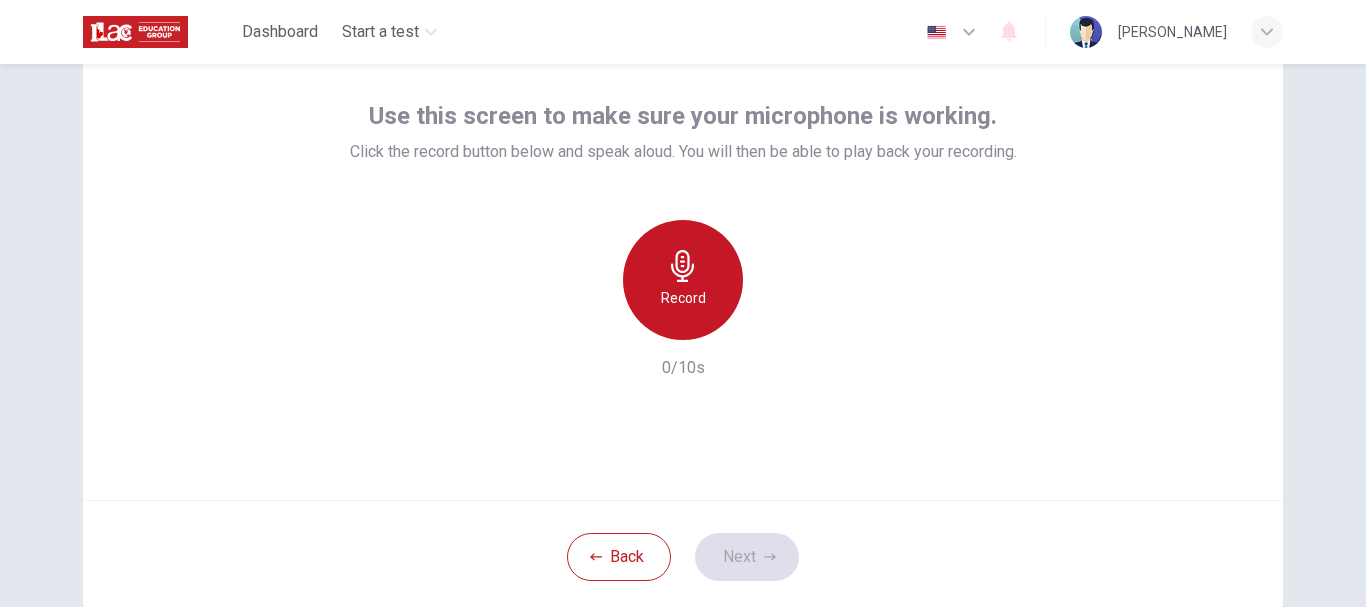 click on "Record" at bounding box center [683, 280] 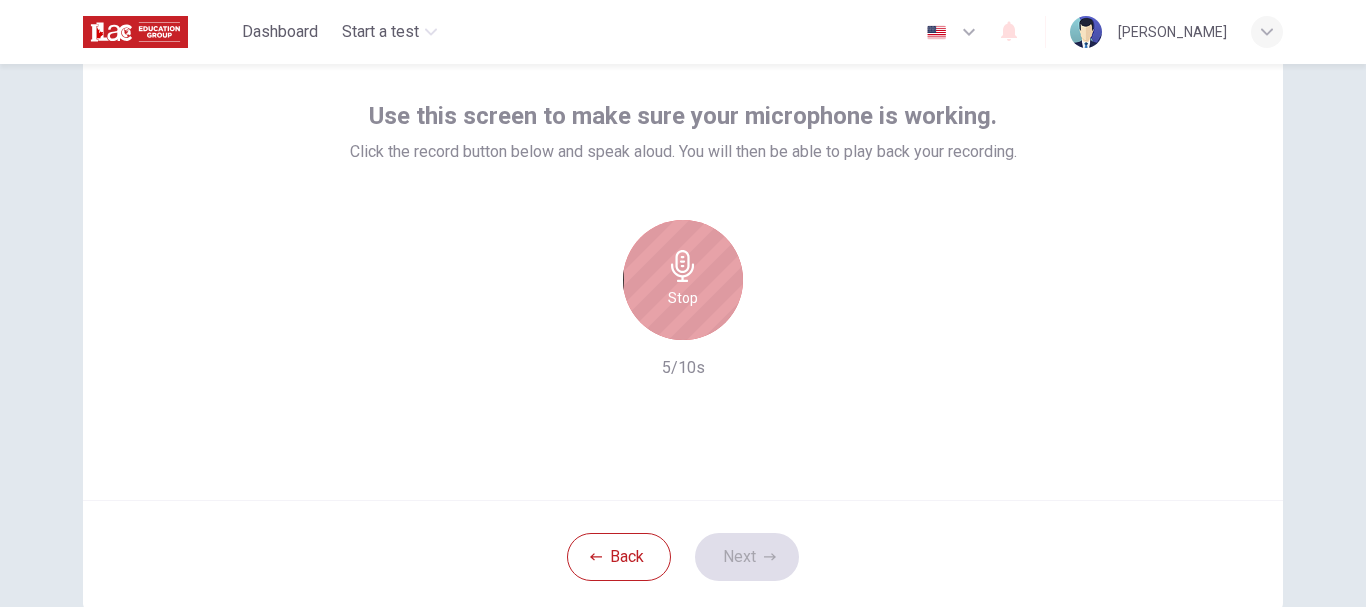 click on "Stop" at bounding box center [683, 298] 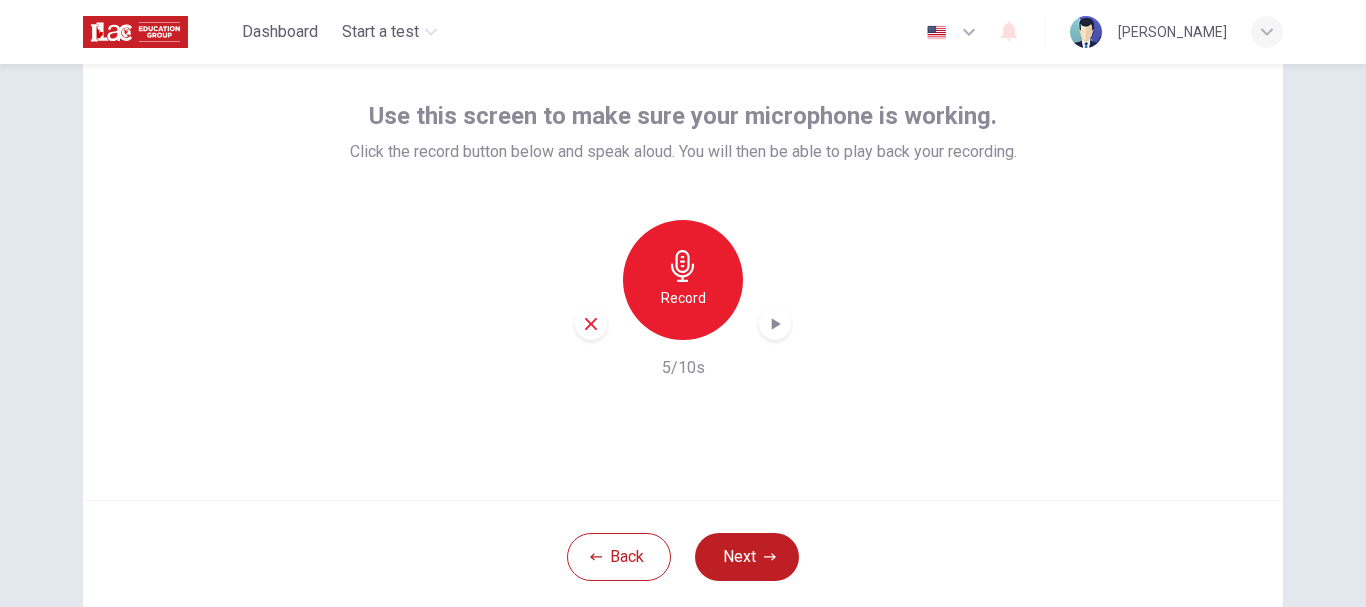 click at bounding box center [591, 324] 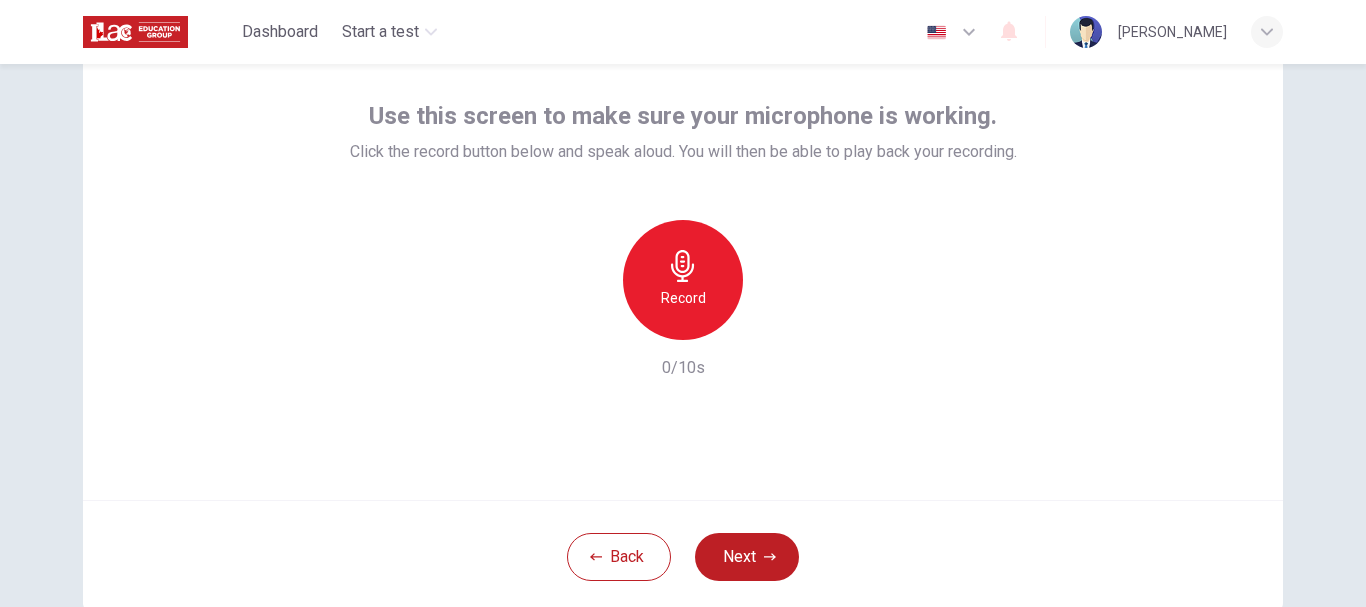 click on "Record" at bounding box center (683, 280) 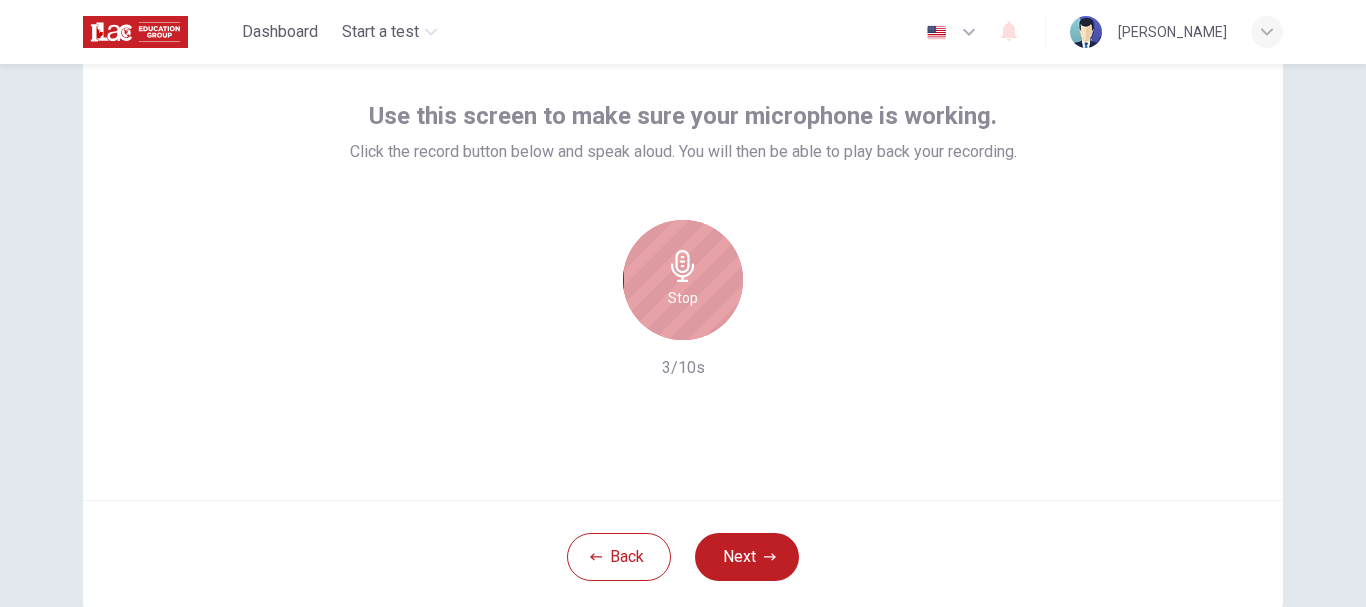 drag, startPoint x: 688, startPoint y: 289, endPoint x: 654, endPoint y: 300, distance: 35.735138 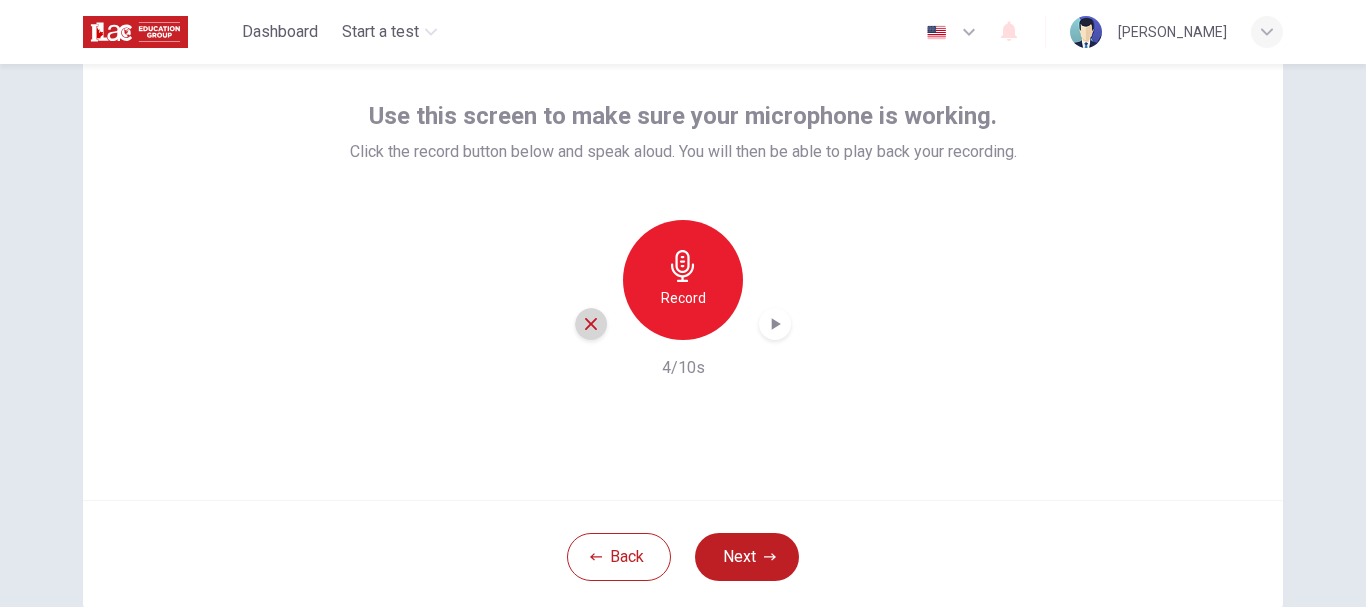 click 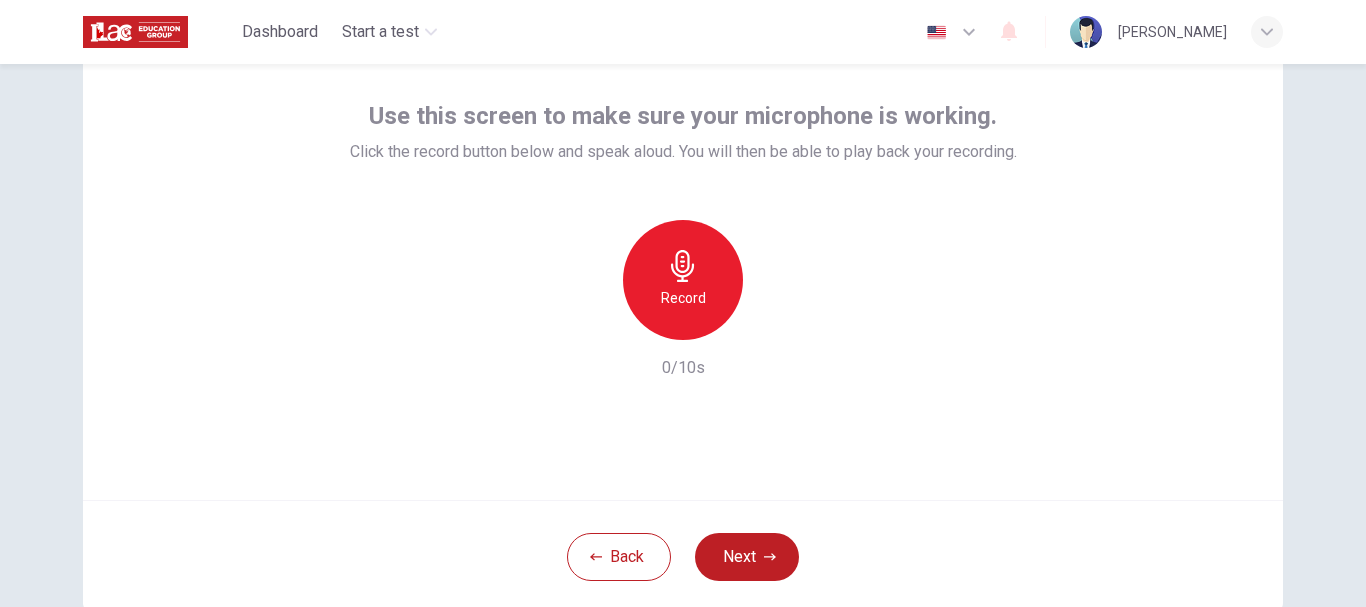 click on "Record" at bounding box center [683, 280] 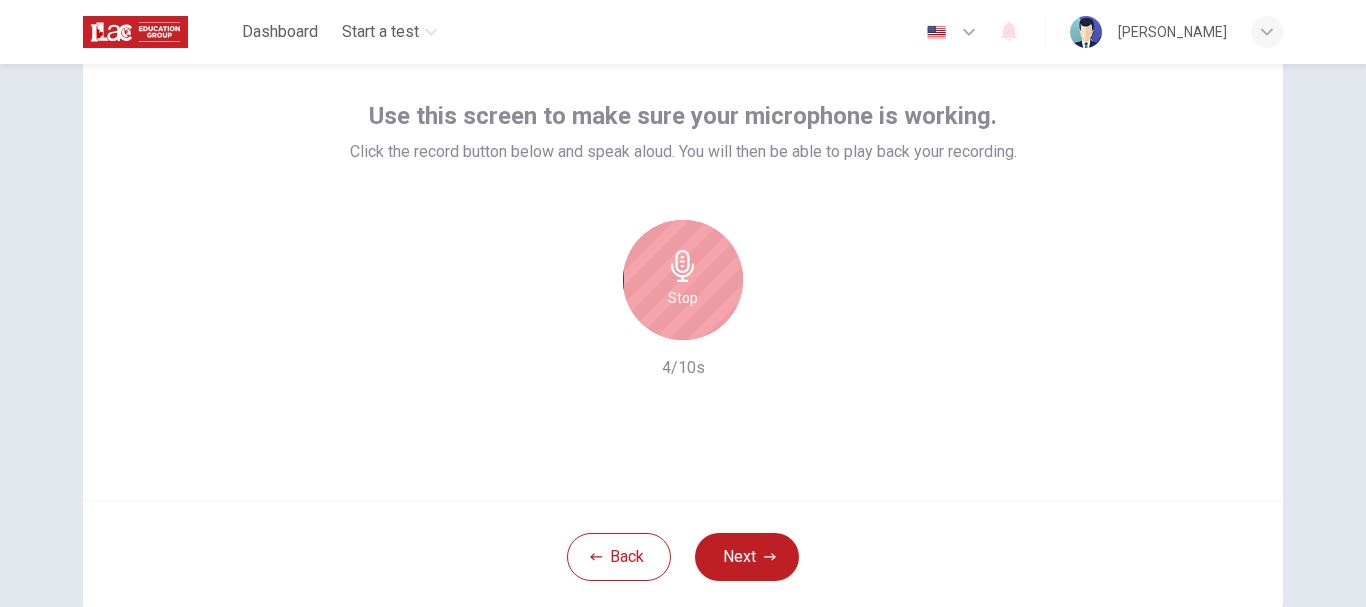 click on "Stop" at bounding box center (683, 280) 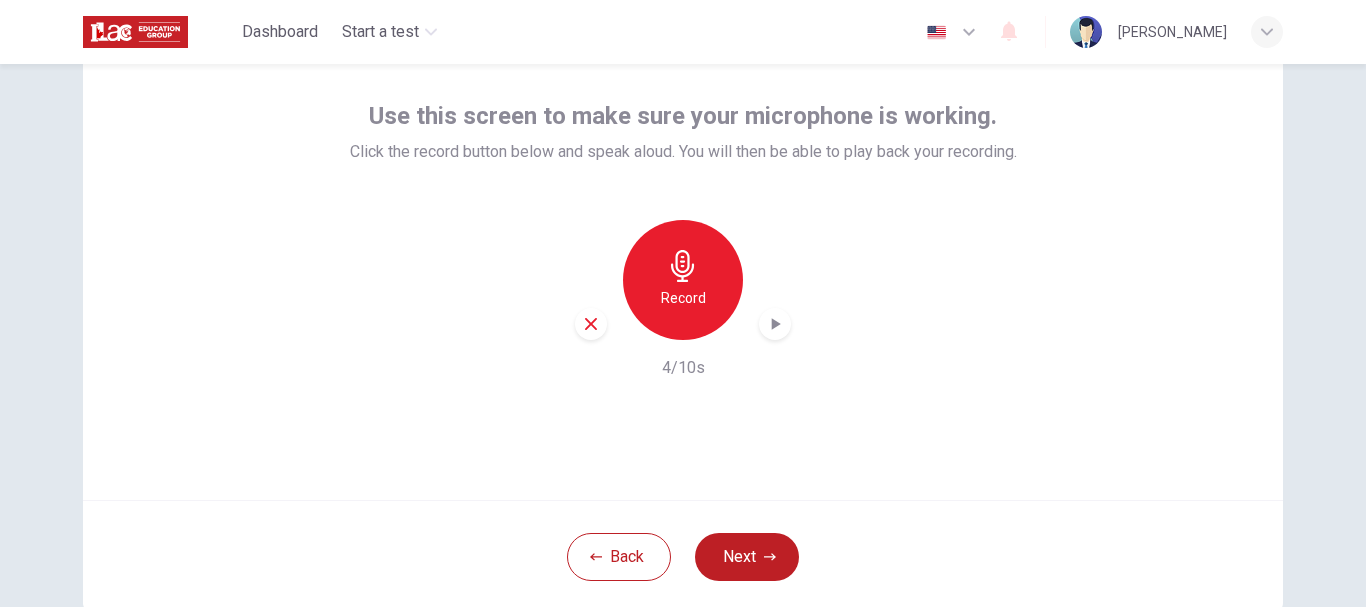 drag, startPoint x: 772, startPoint y: 304, endPoint x: 764, endPoint y: 313, distance: 12.0415945 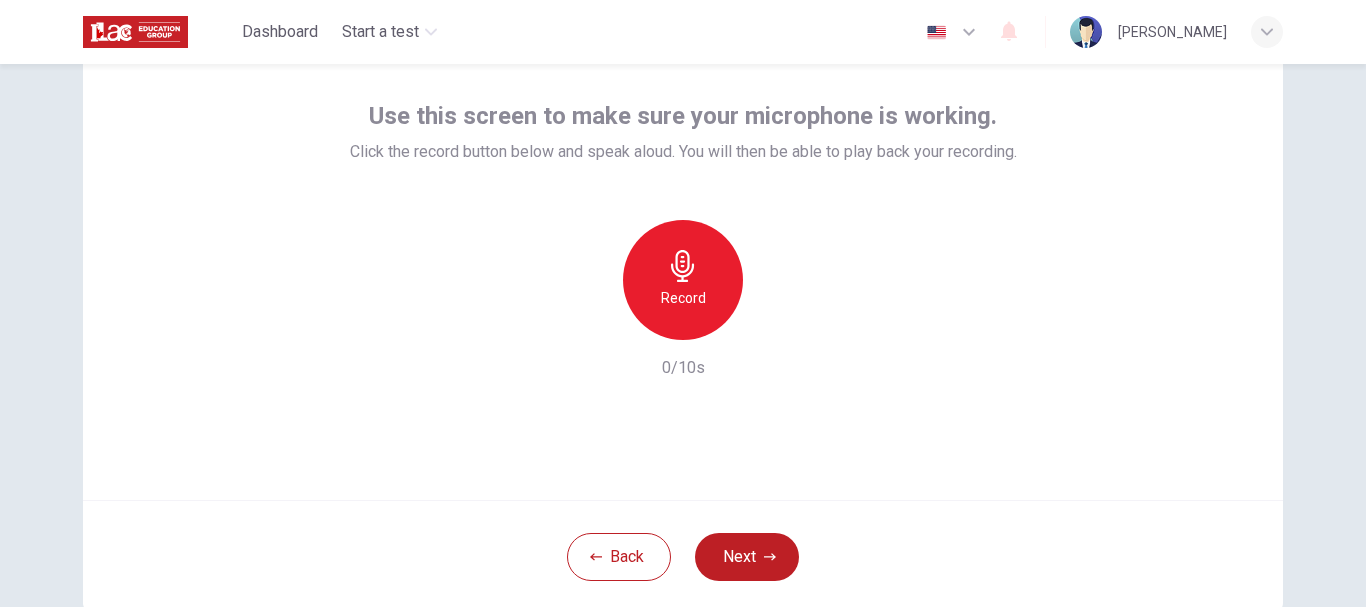 click on "Record" at bounding box center [683, 280] 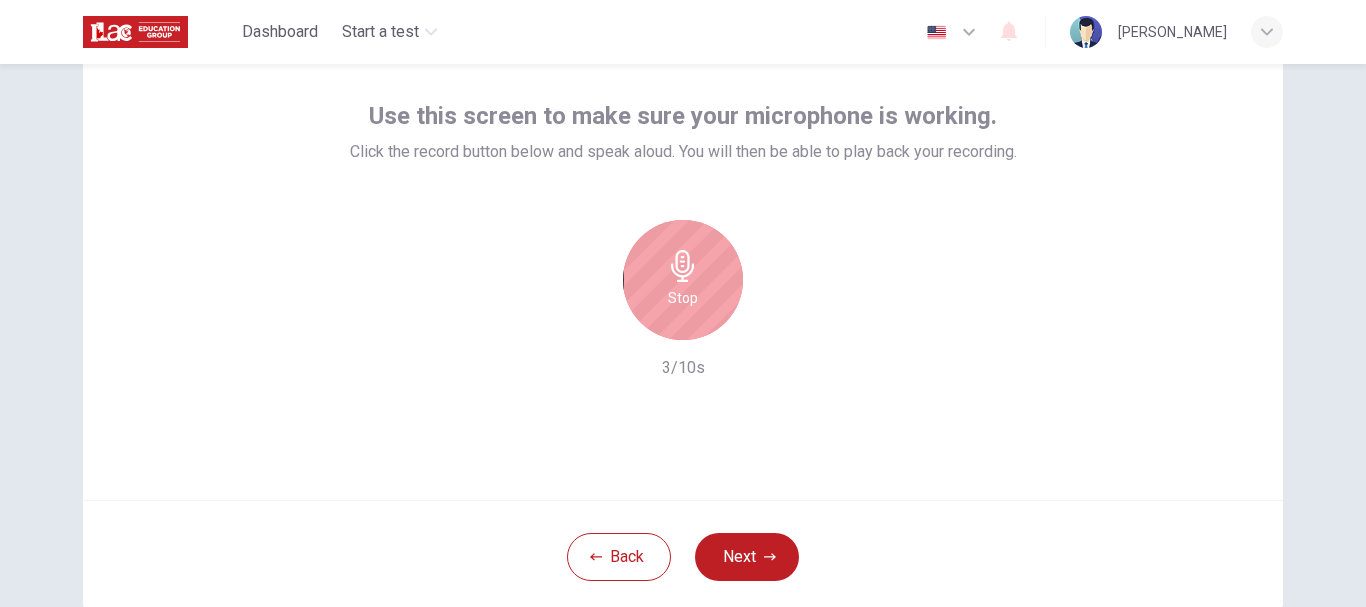 click on "Stop" at bounding box center (683, 298) 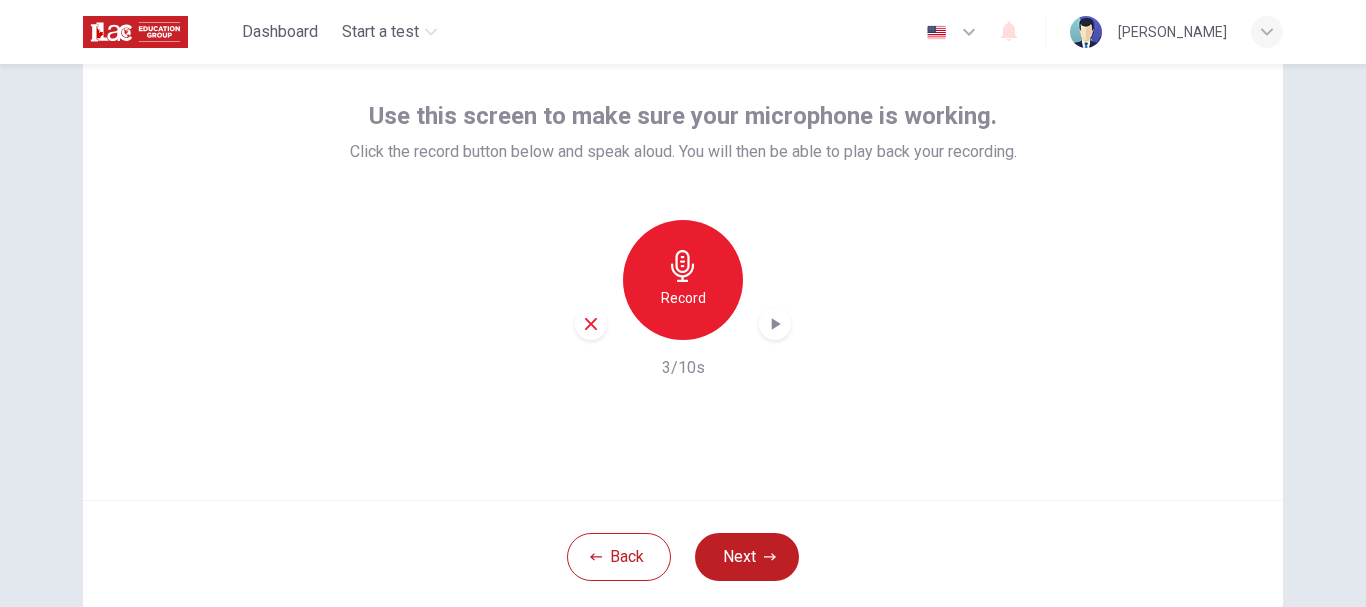 click 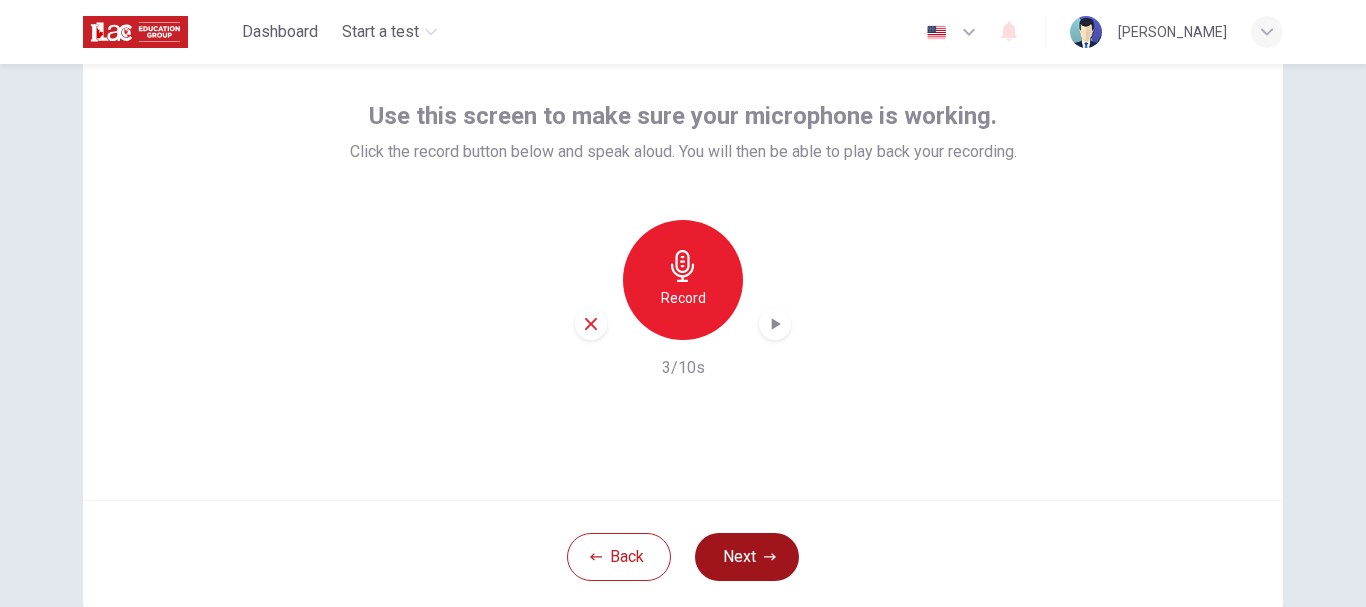 click on "Next" at bounding box center [747, 557] 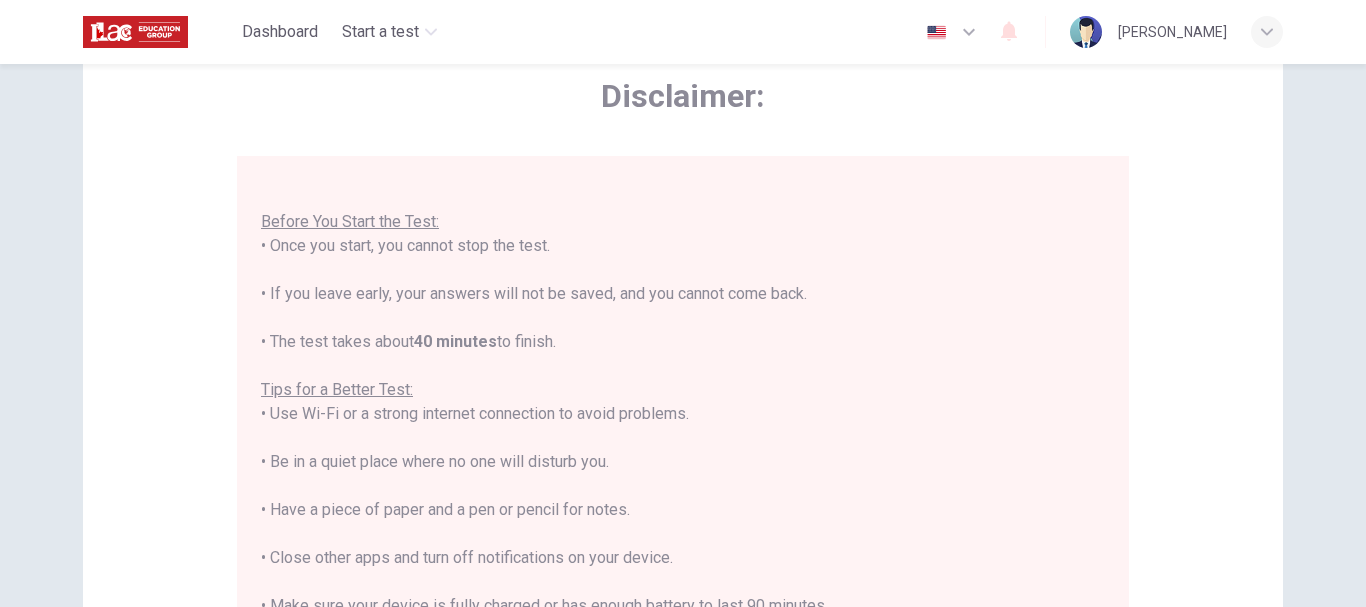 scroll, scrollTop: 23, scrollLeft: 0, axis: vertical 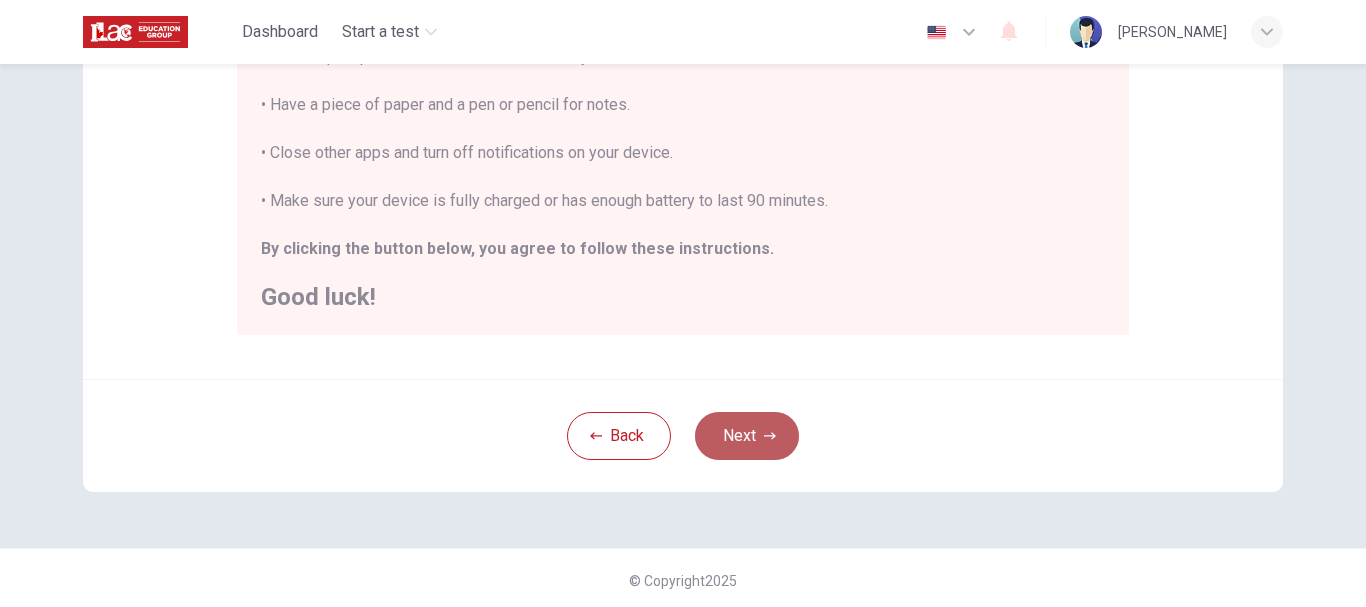 click on "Next" at bounding box center (747, 436) 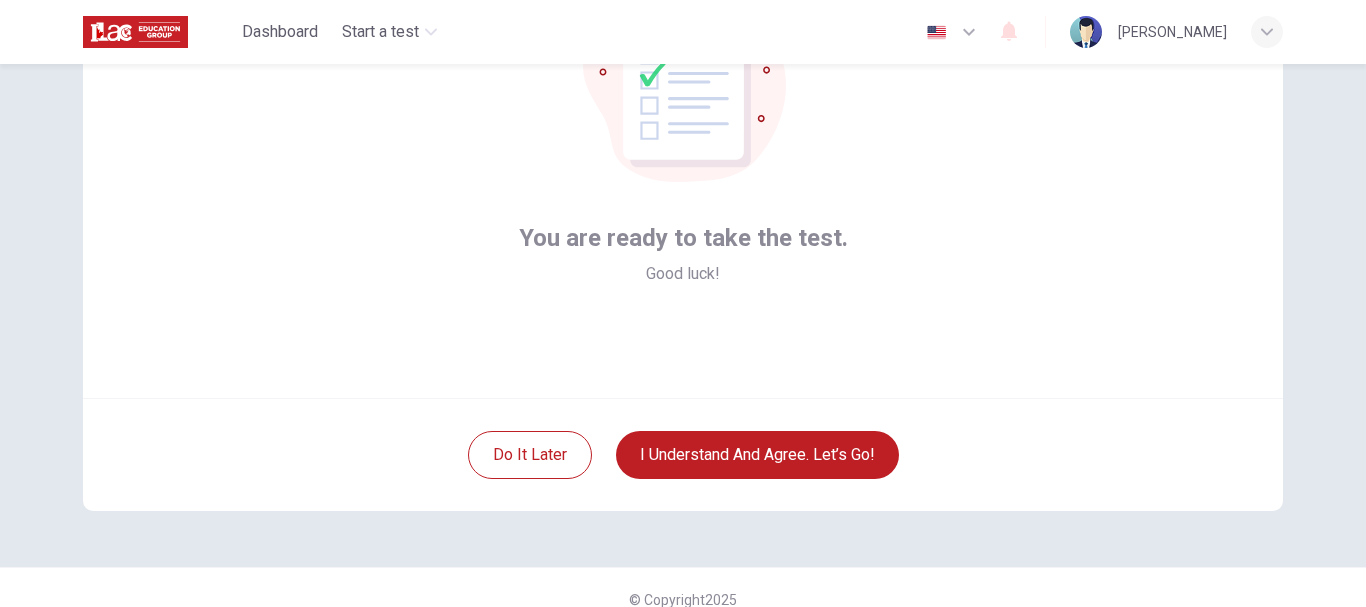 scroll, scrollTop: 226, scrollLeft: 0, axis: vertical 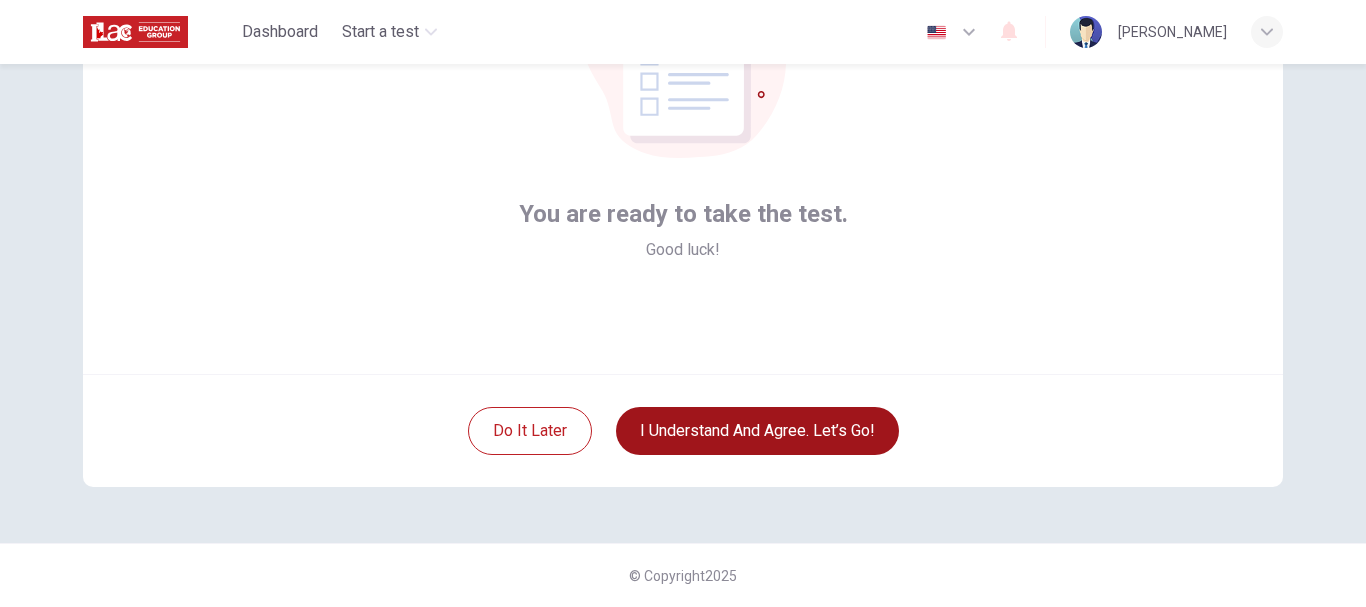 click on "I understand and agree. Let’s go!" at bounding box center (757, 431) 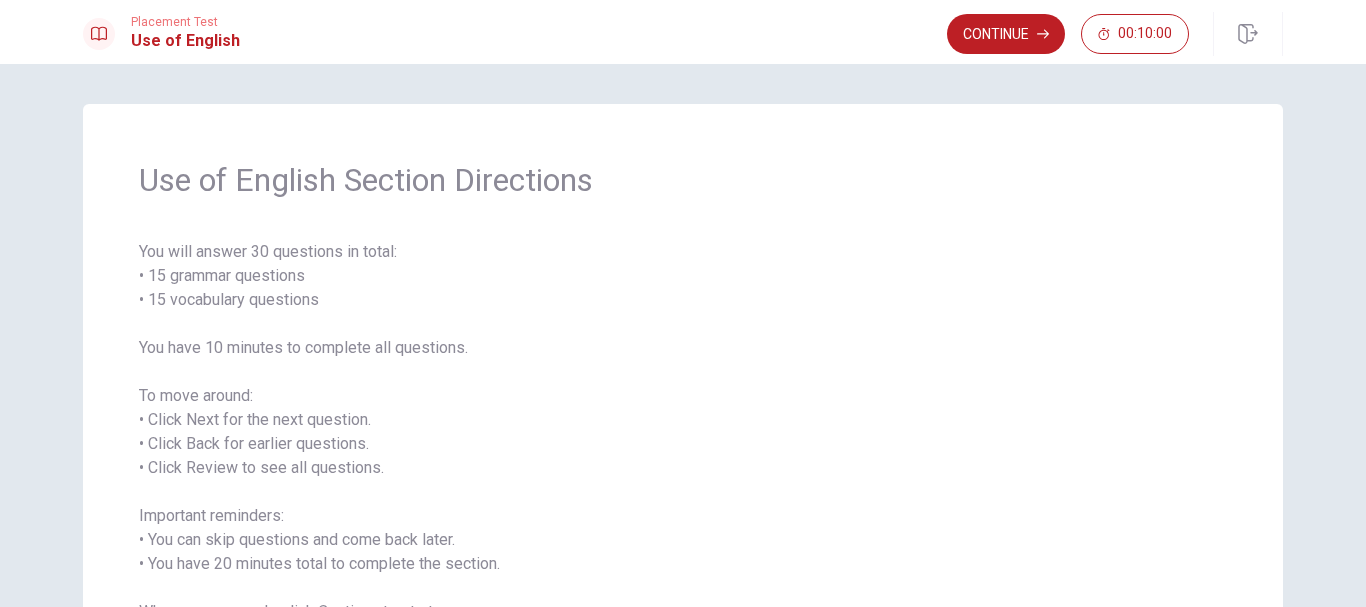 scroll, scrollTop: 100, scrollLeft: 0, axis: vertical 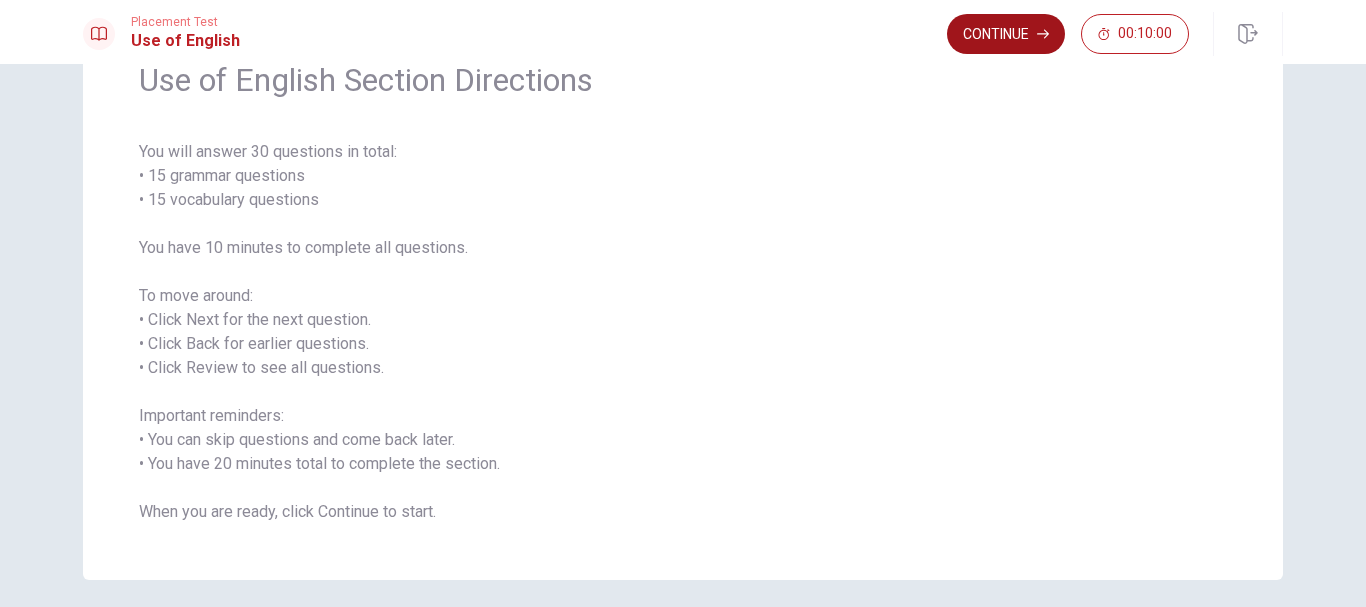 click on "Continue" at bounding box center [1006, 34] 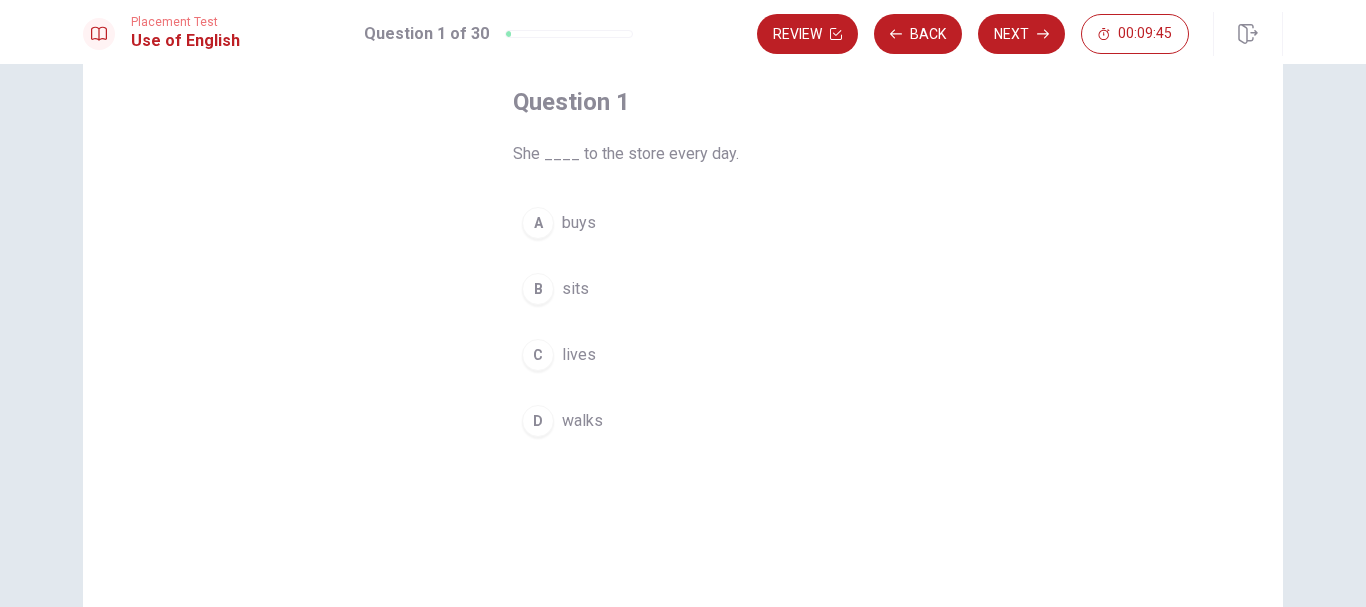 click on "walks" at bounding box center (582, 421) 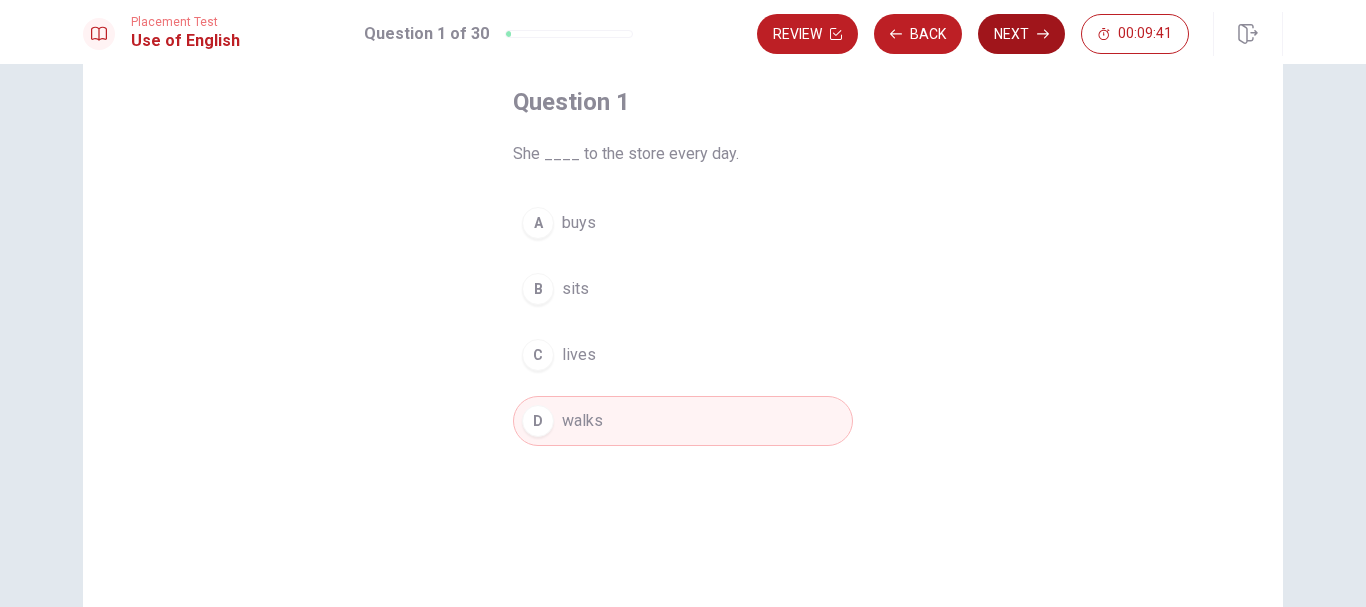 click on "Next" at bounding box center (1021, 34) 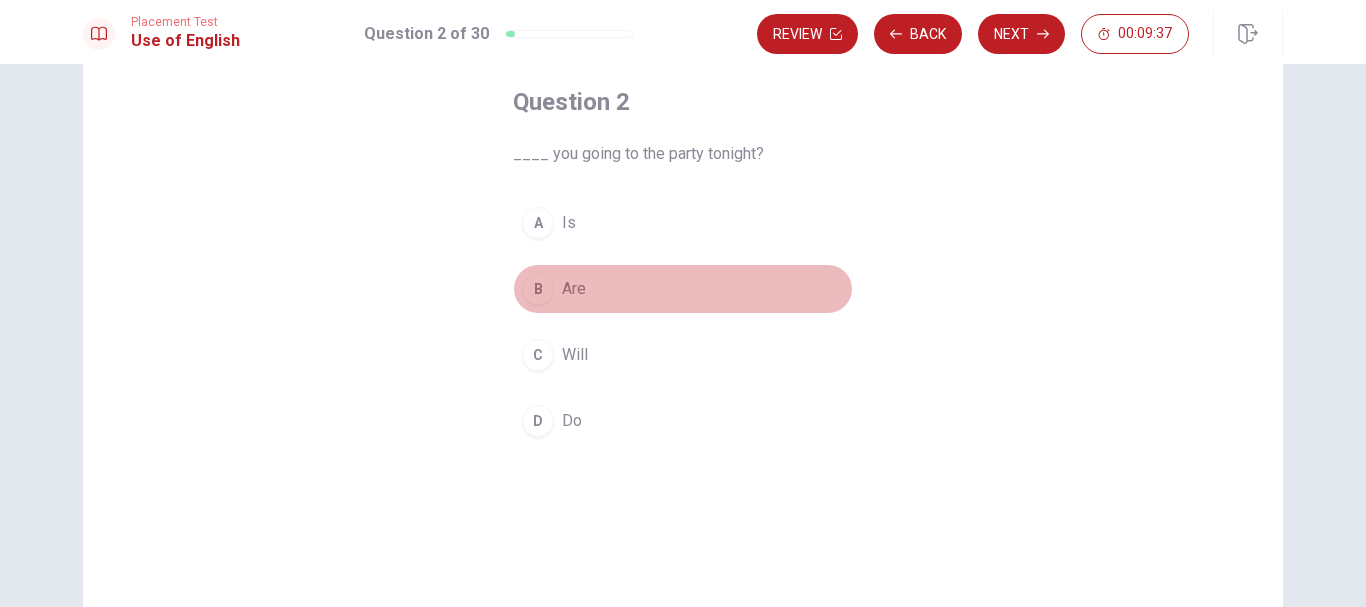 click on "B Are" at bounding box center (683, 289) 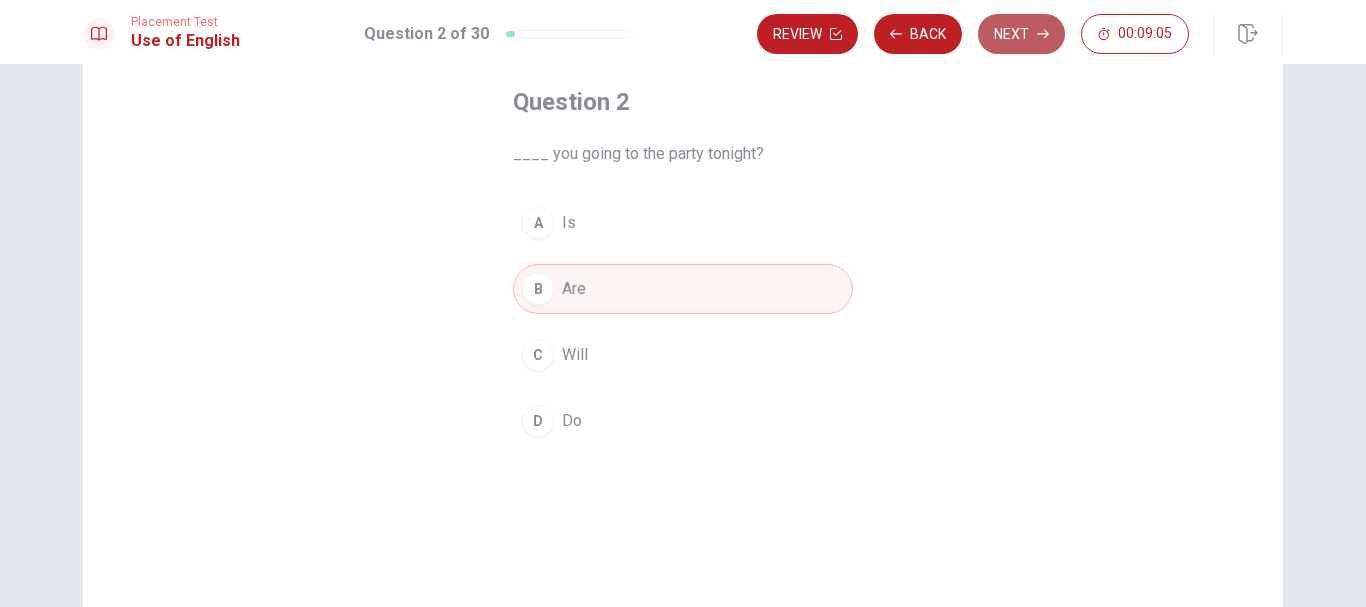 click on "Next" at bounding box center (1021, 34) 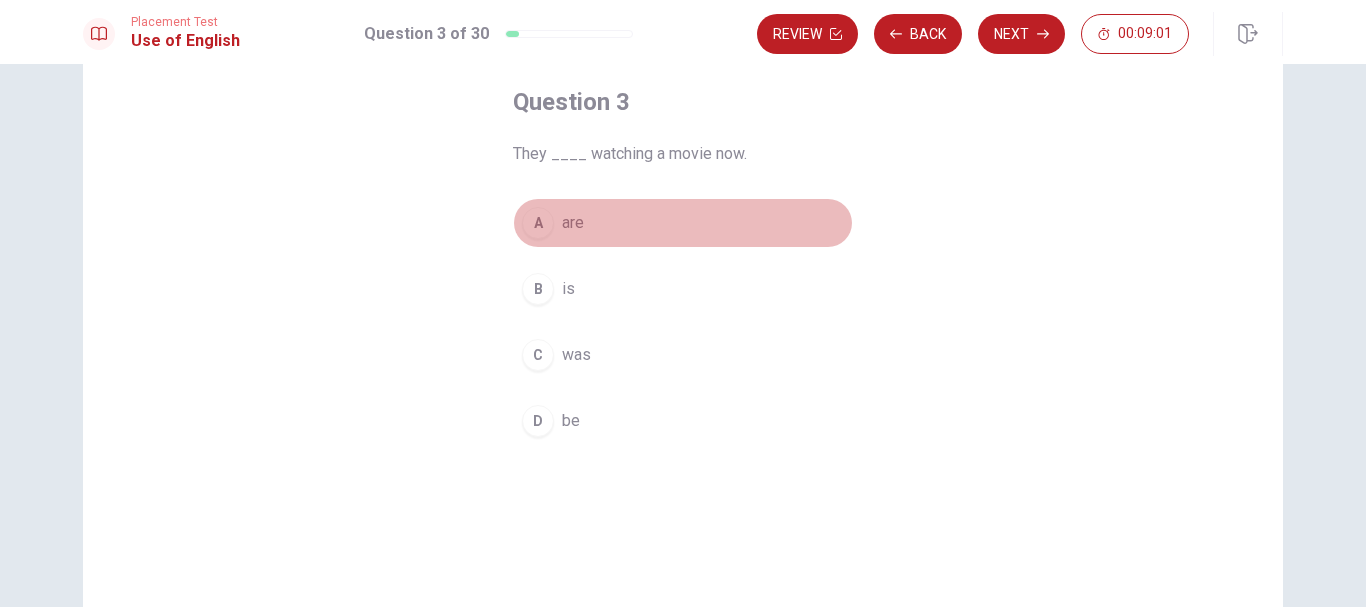 click on "A are" at bounding box center [683, 223] 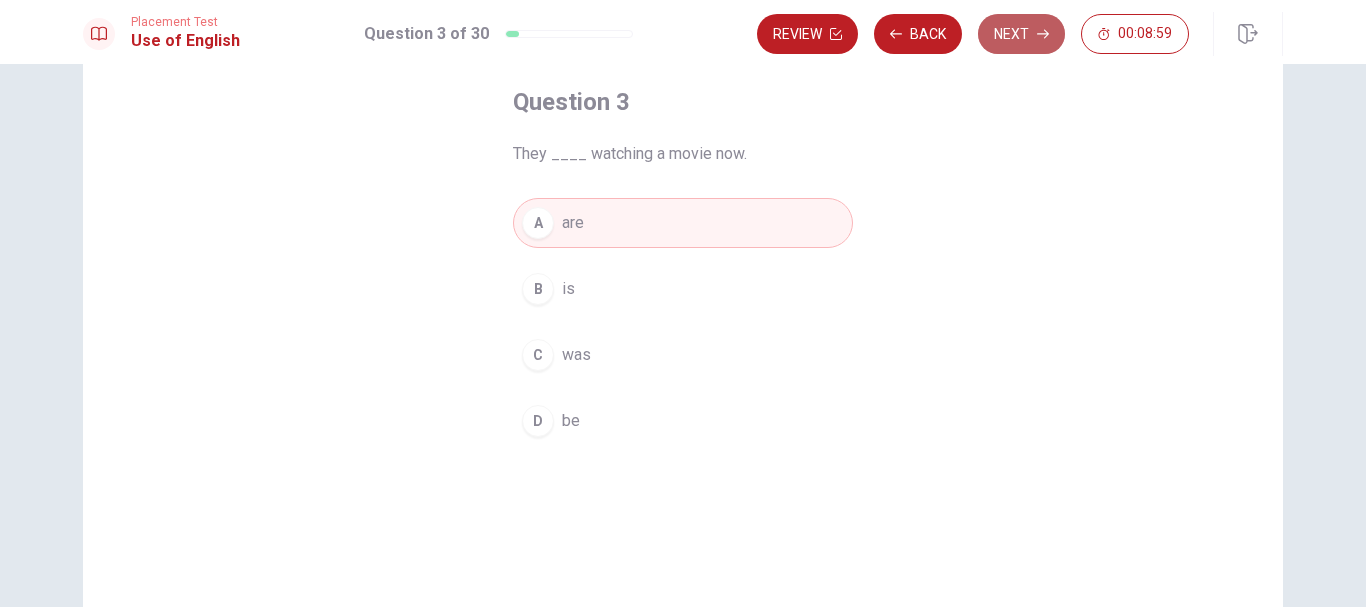 click on "Next" at bounding box center (1021, 34) 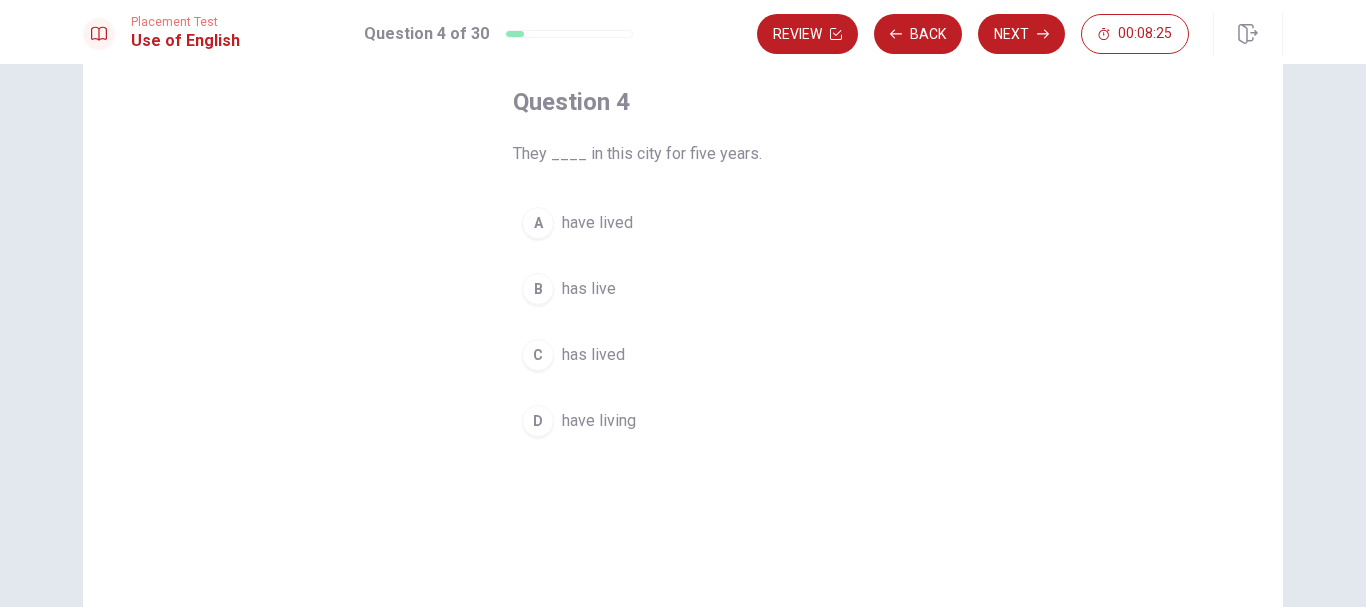 click on "A" at bounding box center [538, 223] 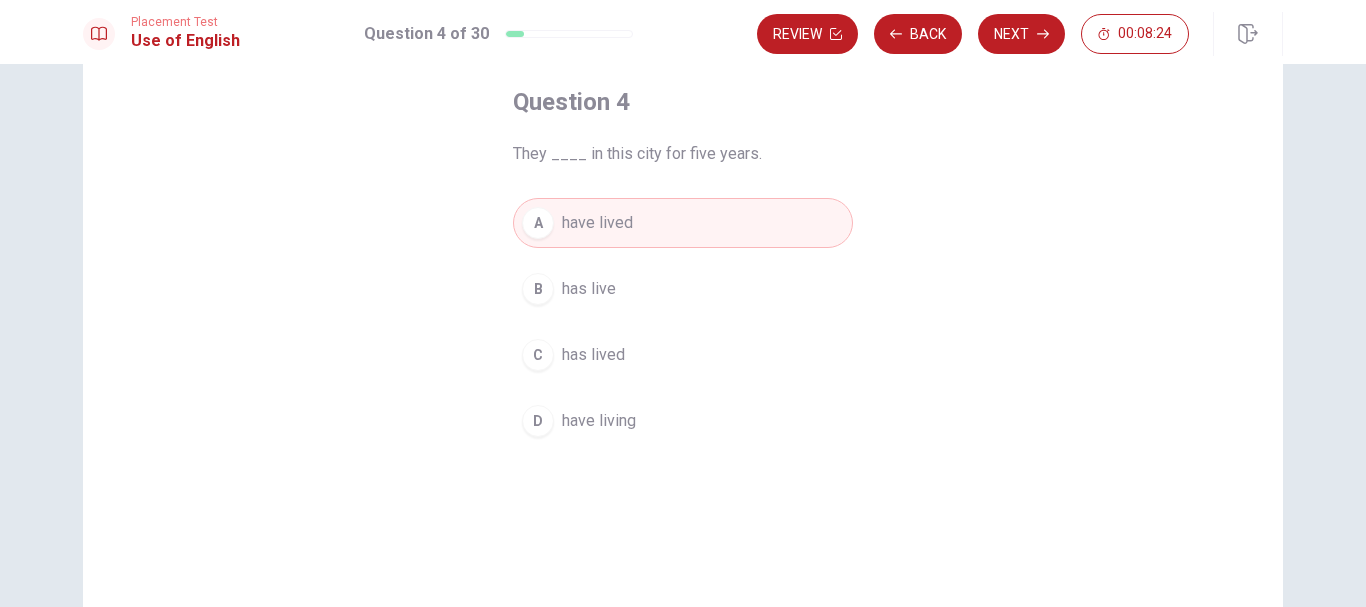 click on "Next" at bounding box center [1021, 34] 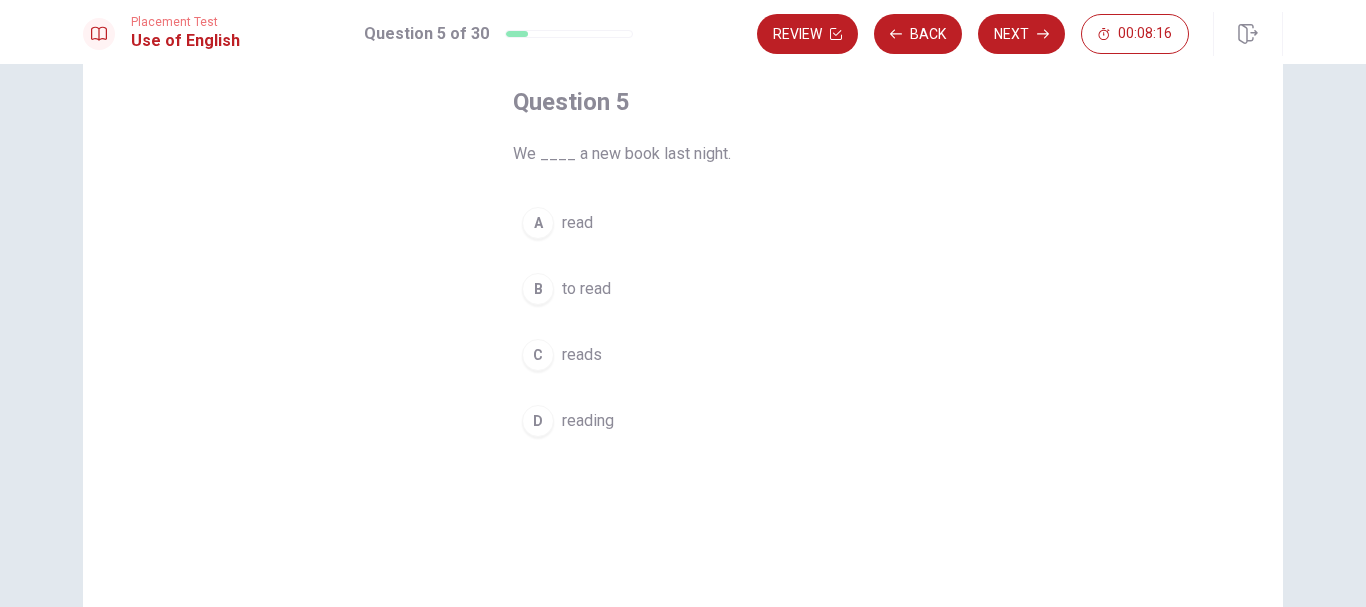 click on "read" at bounding box center (577, 223) 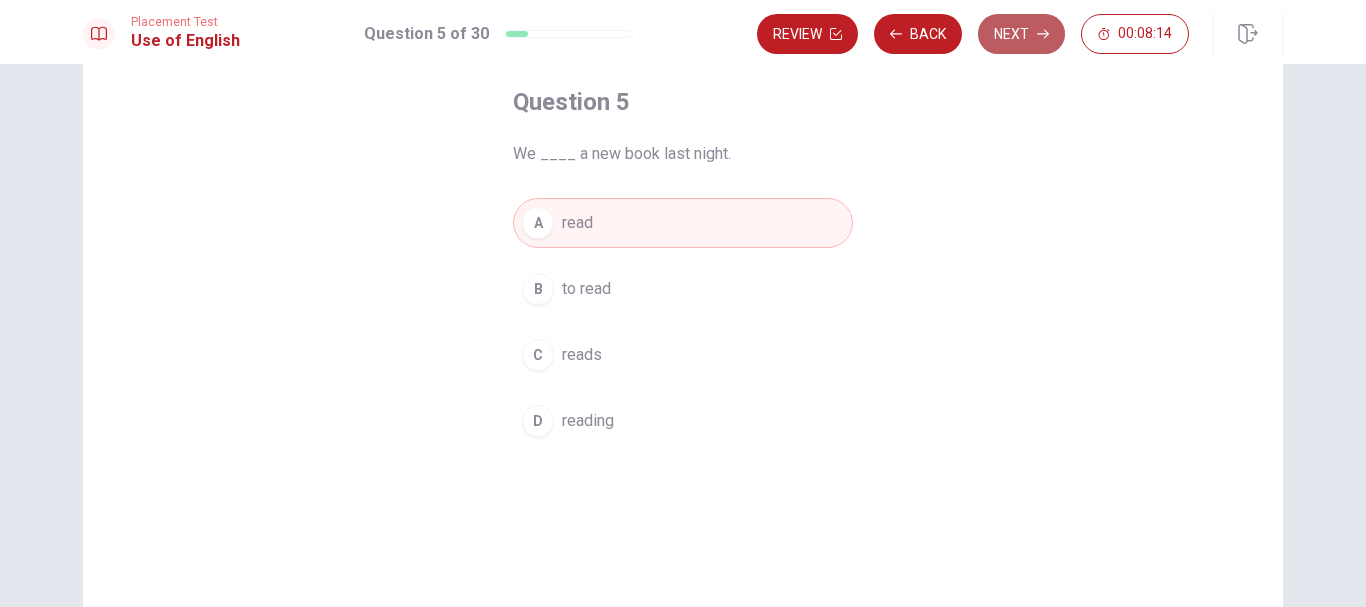 click on "Next" at bounding box center (1021, 34) 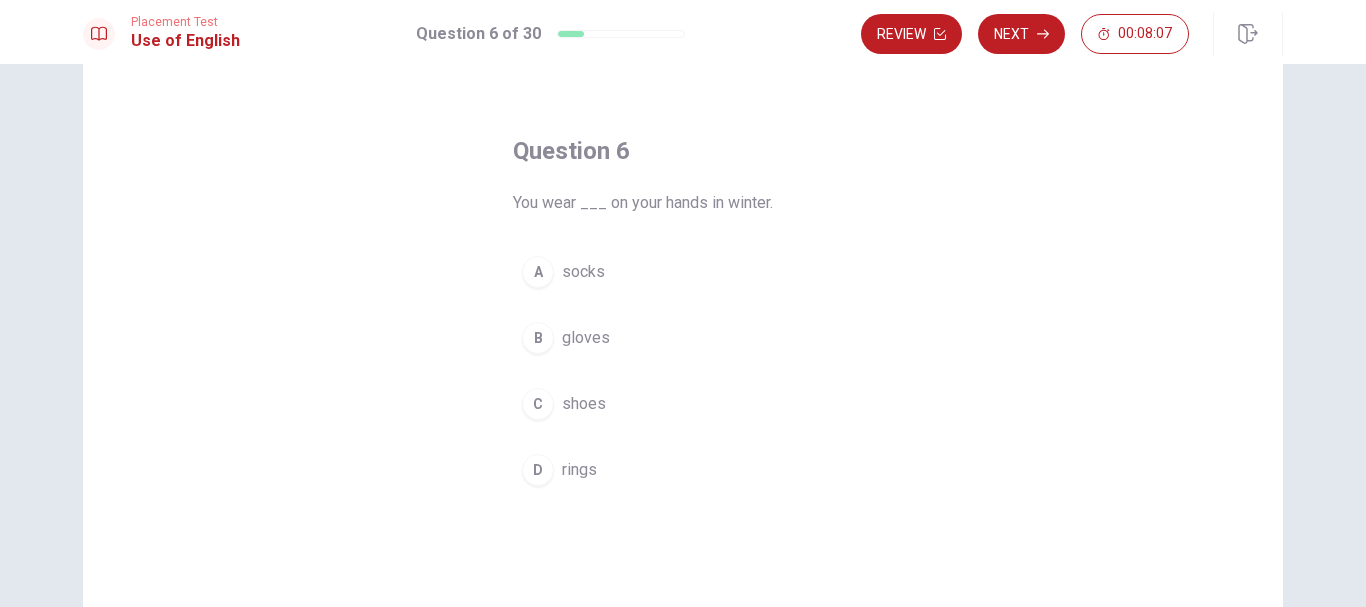 scroll, scrollTop: 100, scrollLeft: 0, axis: vertical 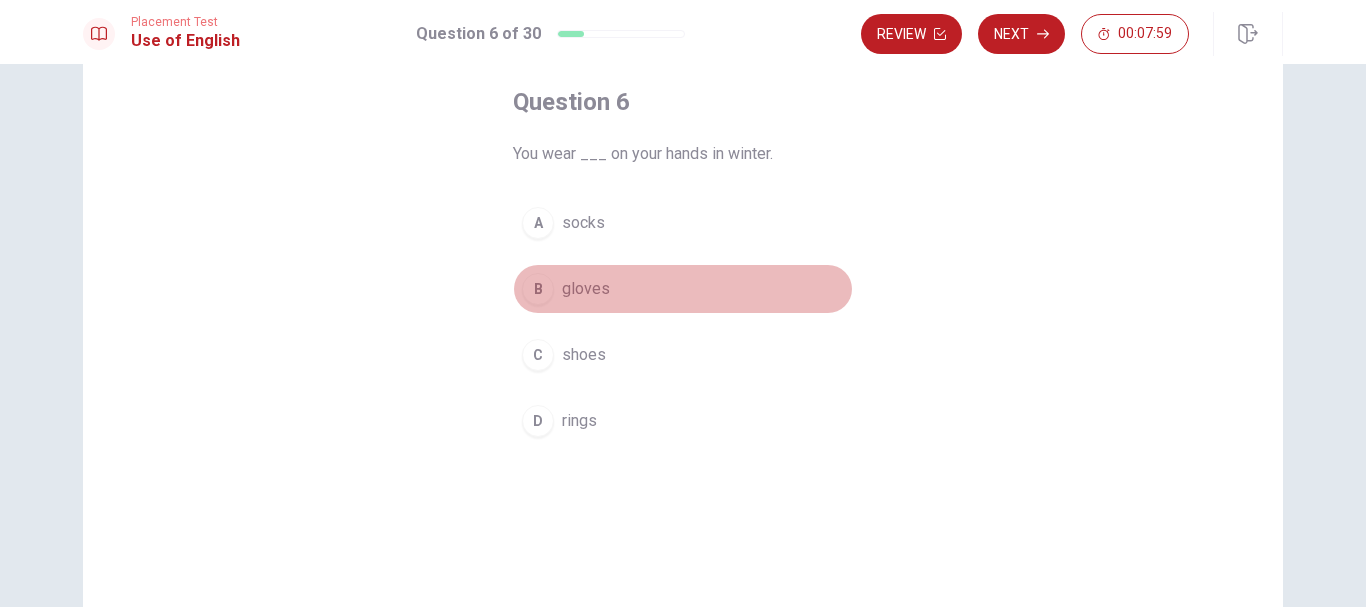 click on "B" at bounding box center [538, 289] 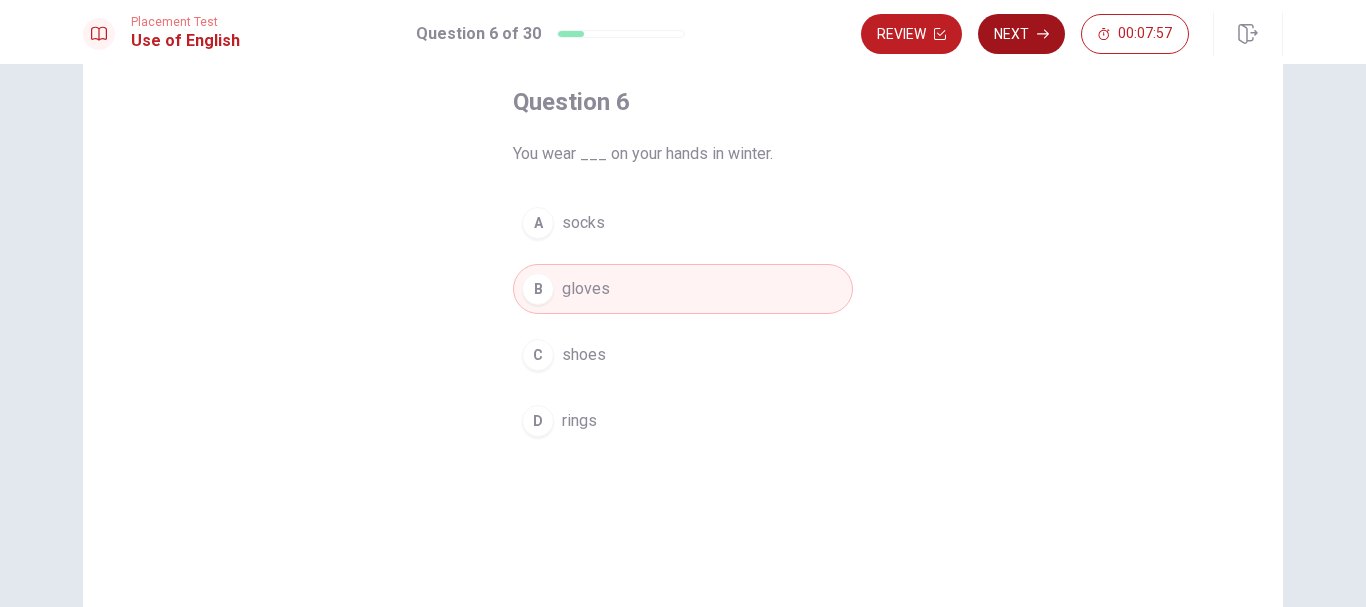 click on "Next" at bounding box center [1021, 34] 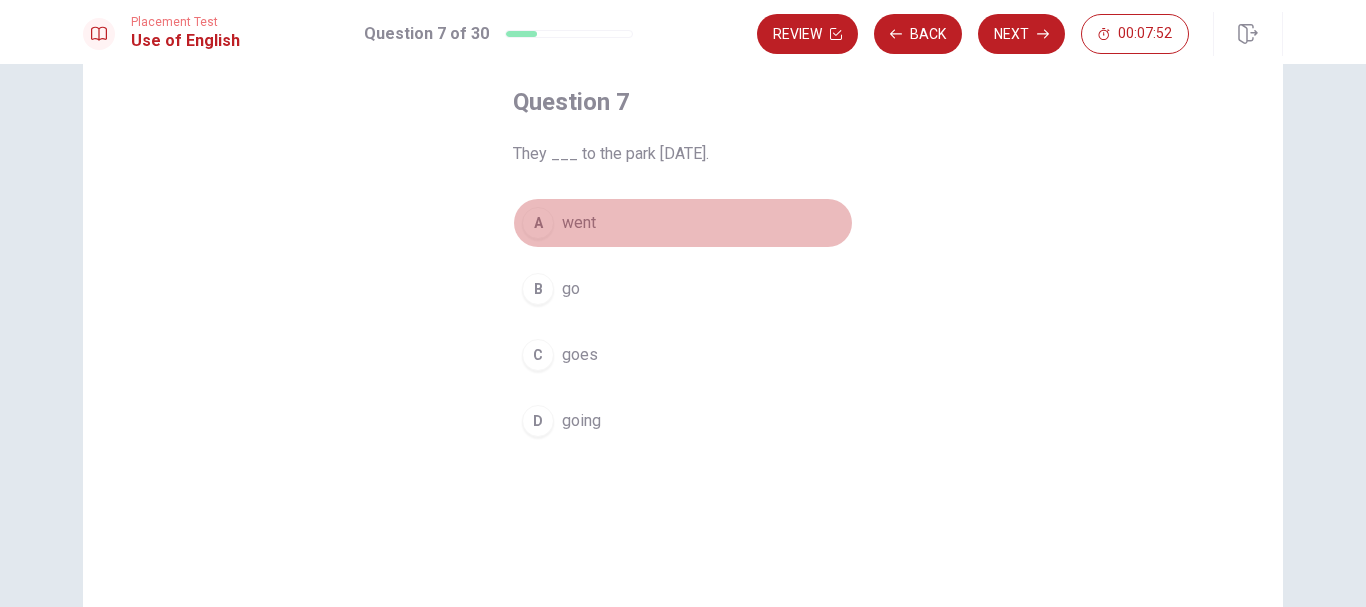 click on "went" at bounding box center [579, 223] 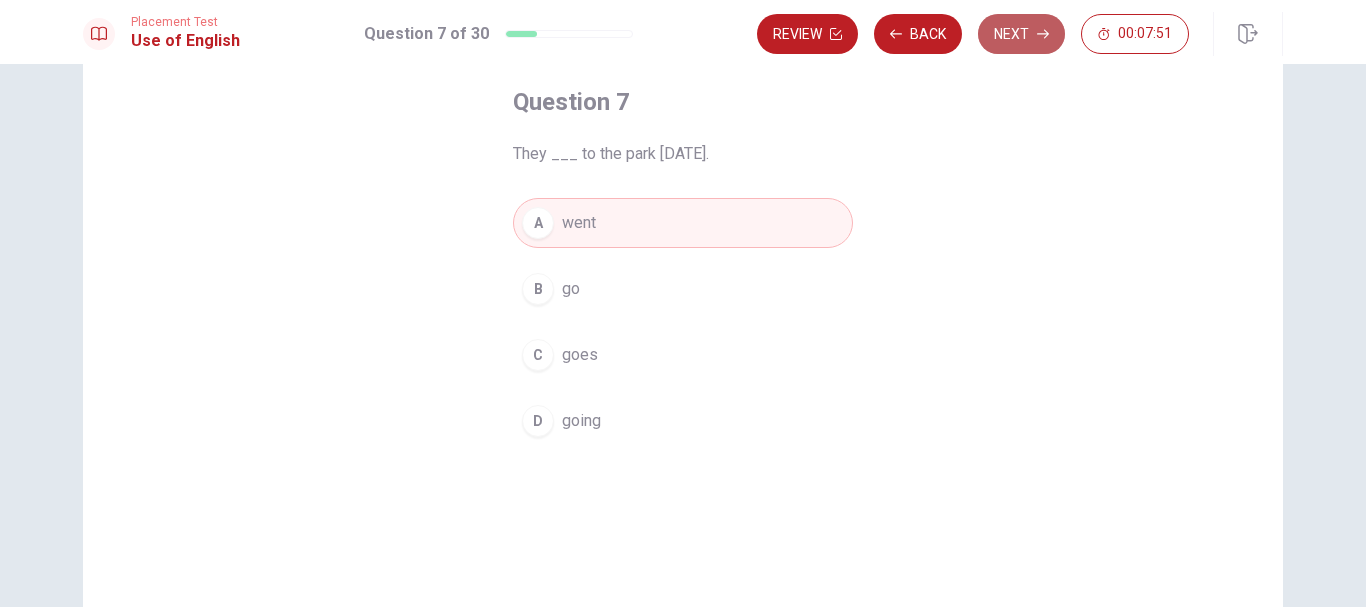 click on "Next" at bounding box center [1021, 34] 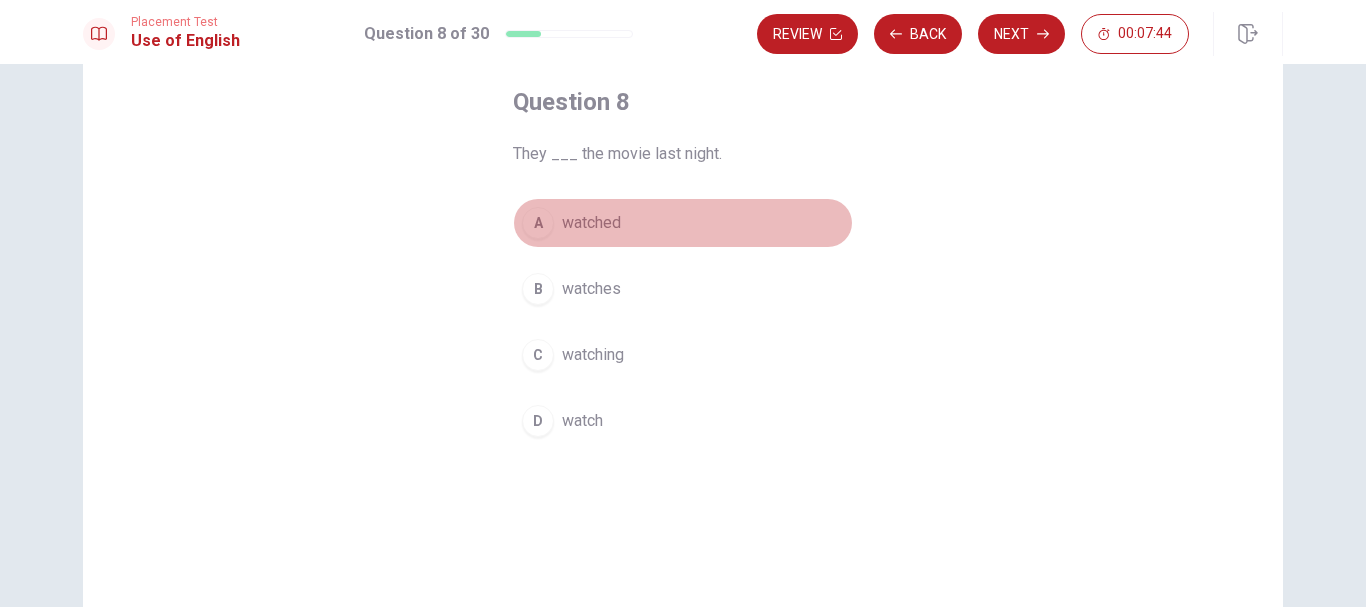 click on "A watched" at bounding box center [683, 223] 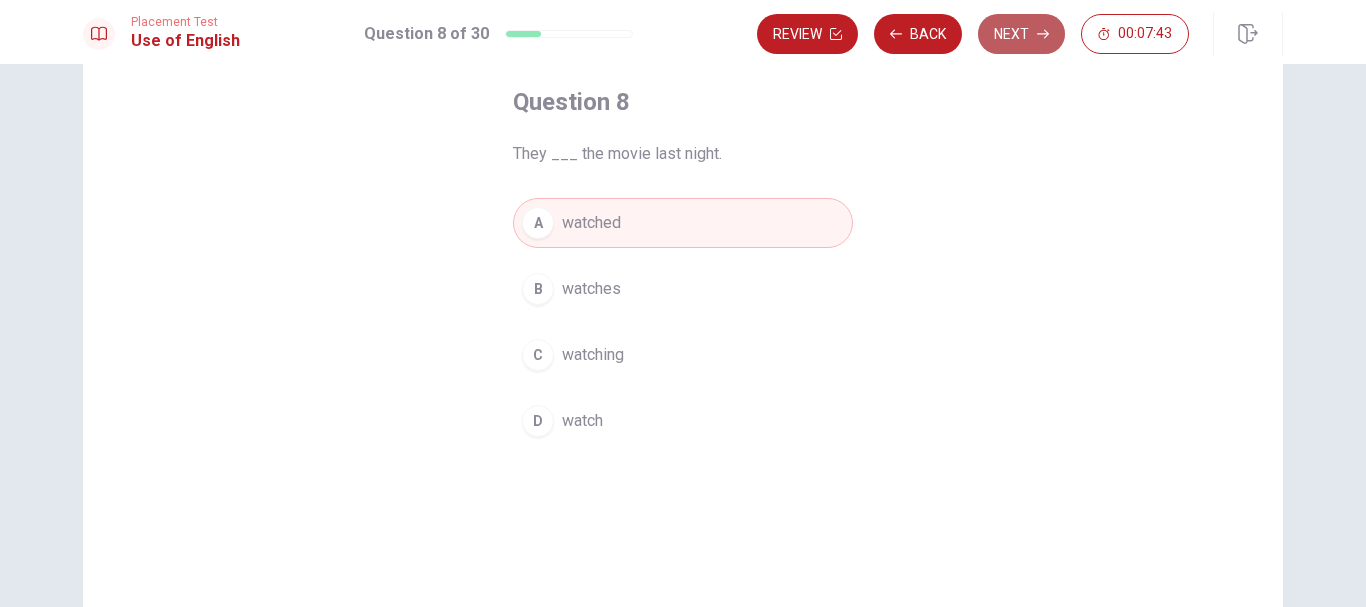 click on "Next" at bounding box center (1021, 34) 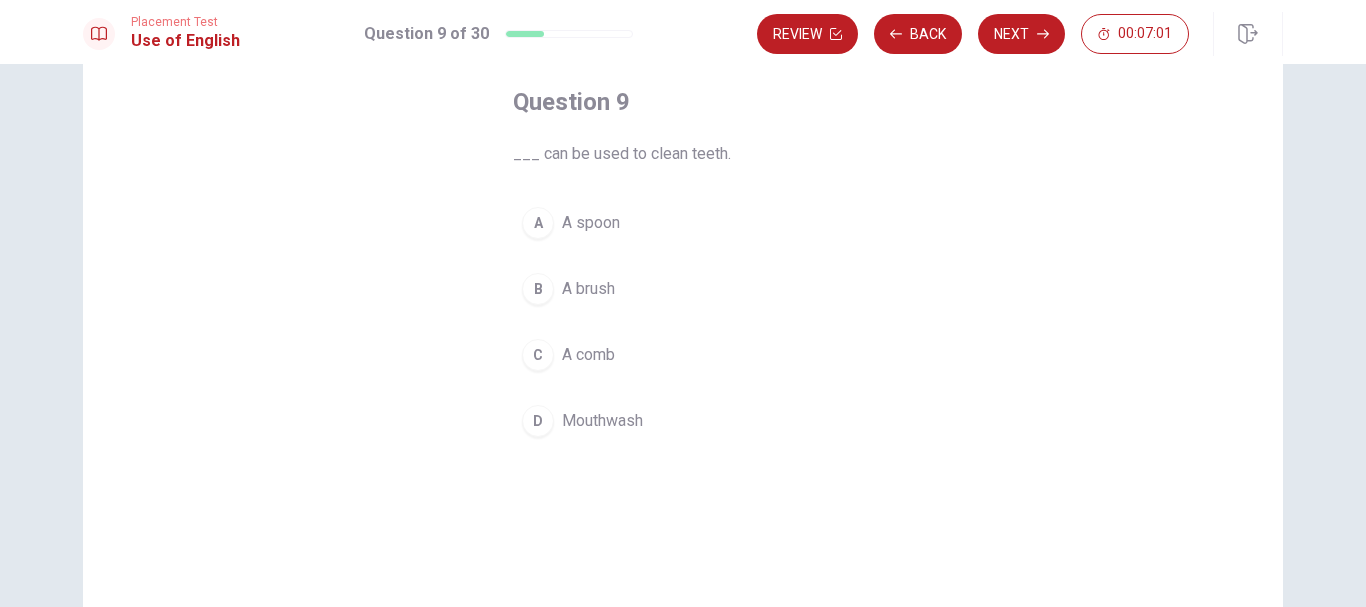 click on "D" at bounding box center (538, 421) 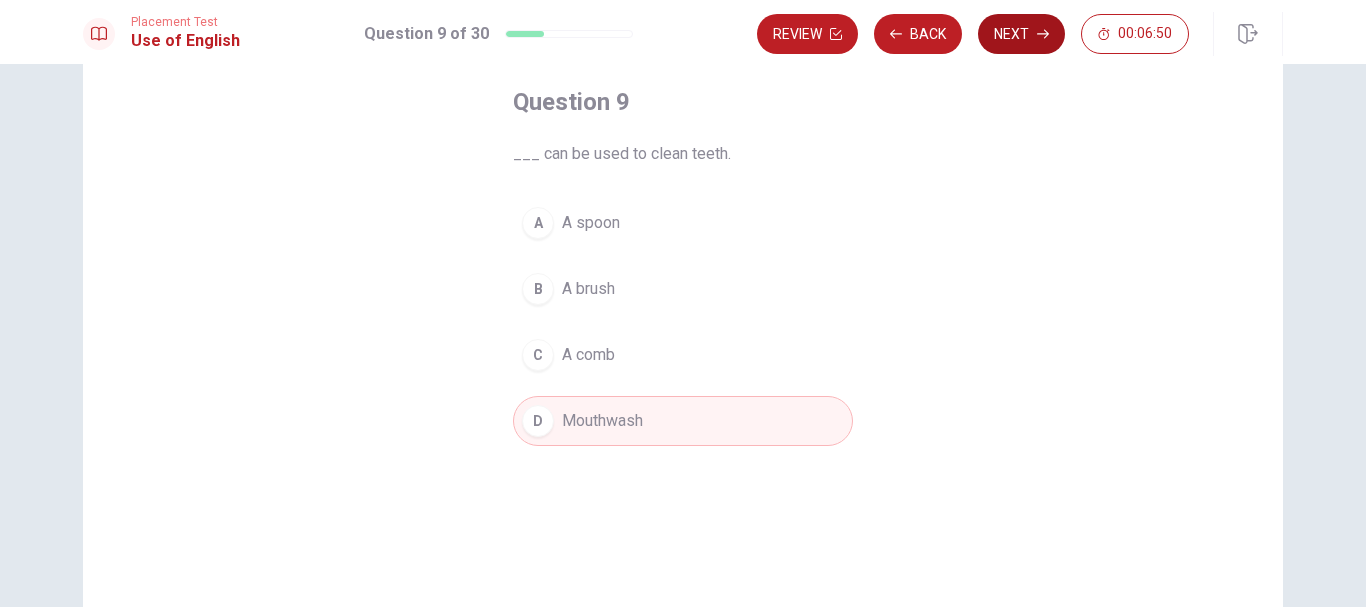 click on "Next" at bounding box center (1021, 34) 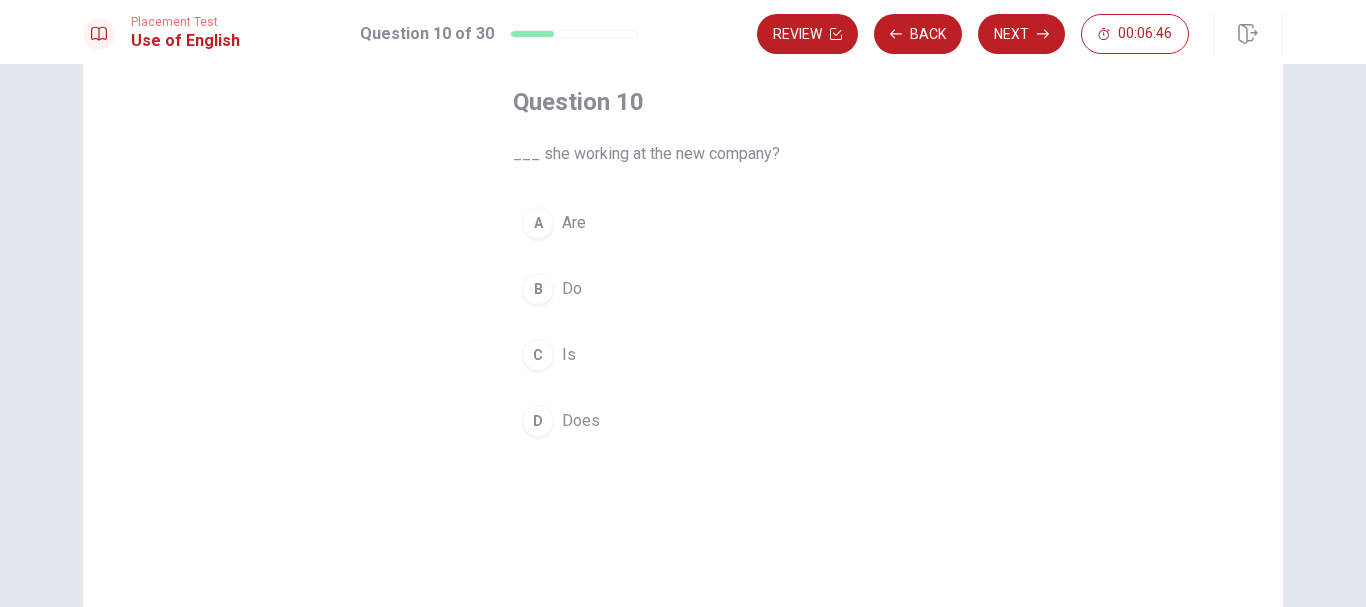 click on "C" at bounding box center [538, 355] 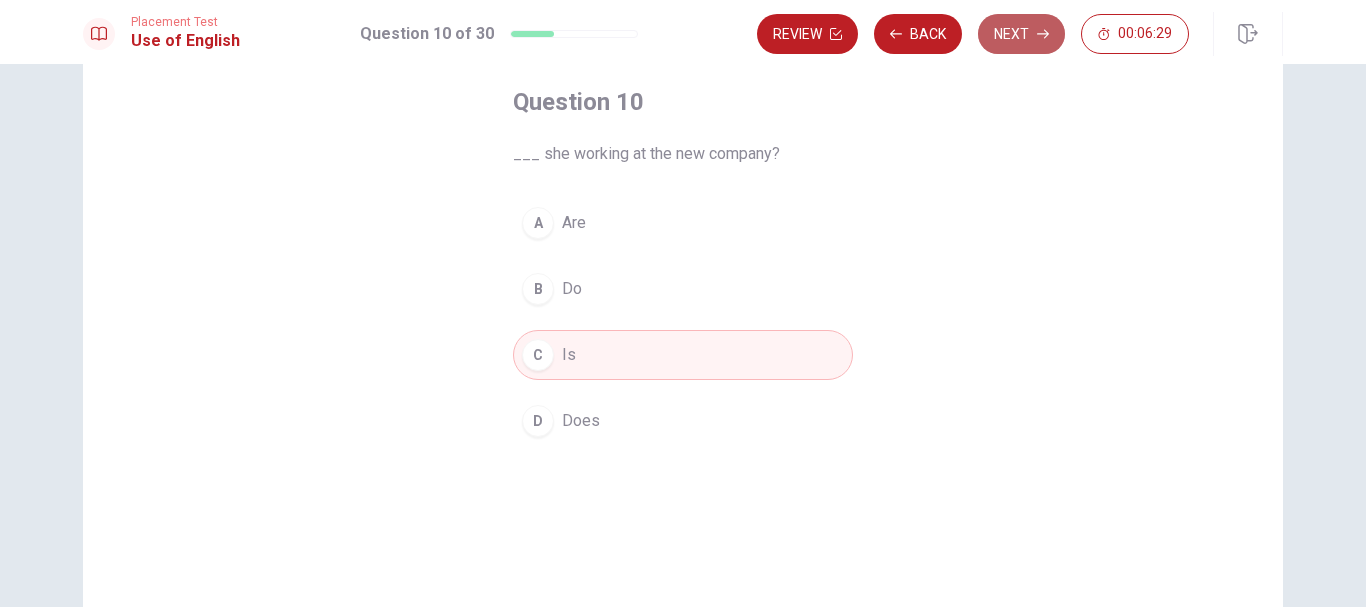 click on "Next" at bounding box center (1021, 34) 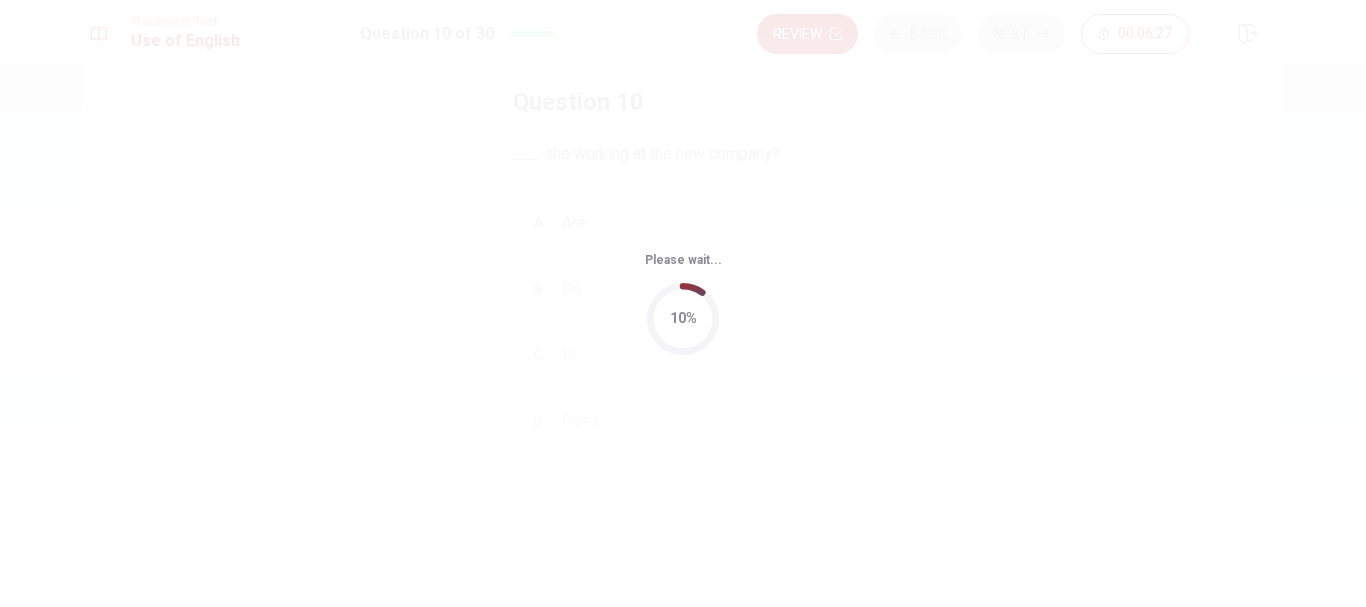 scroll, scrollTop: 0, scrollLeft: 0, axis: both 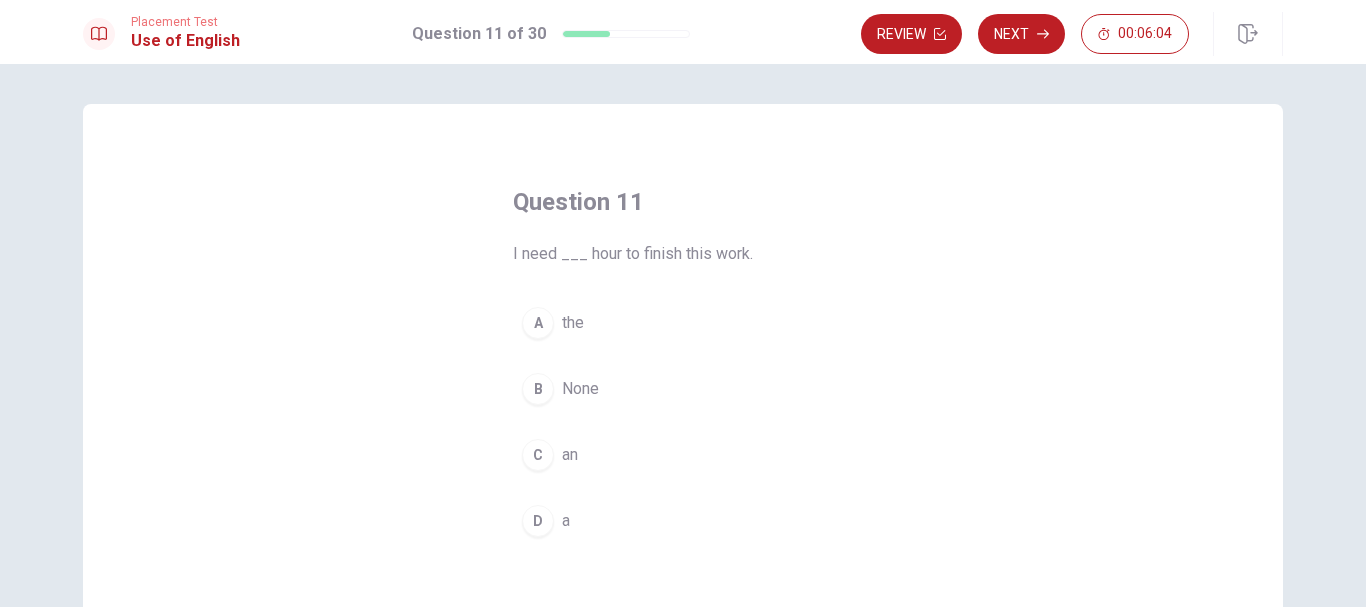 click on "an" at bounding box center [570, 455] 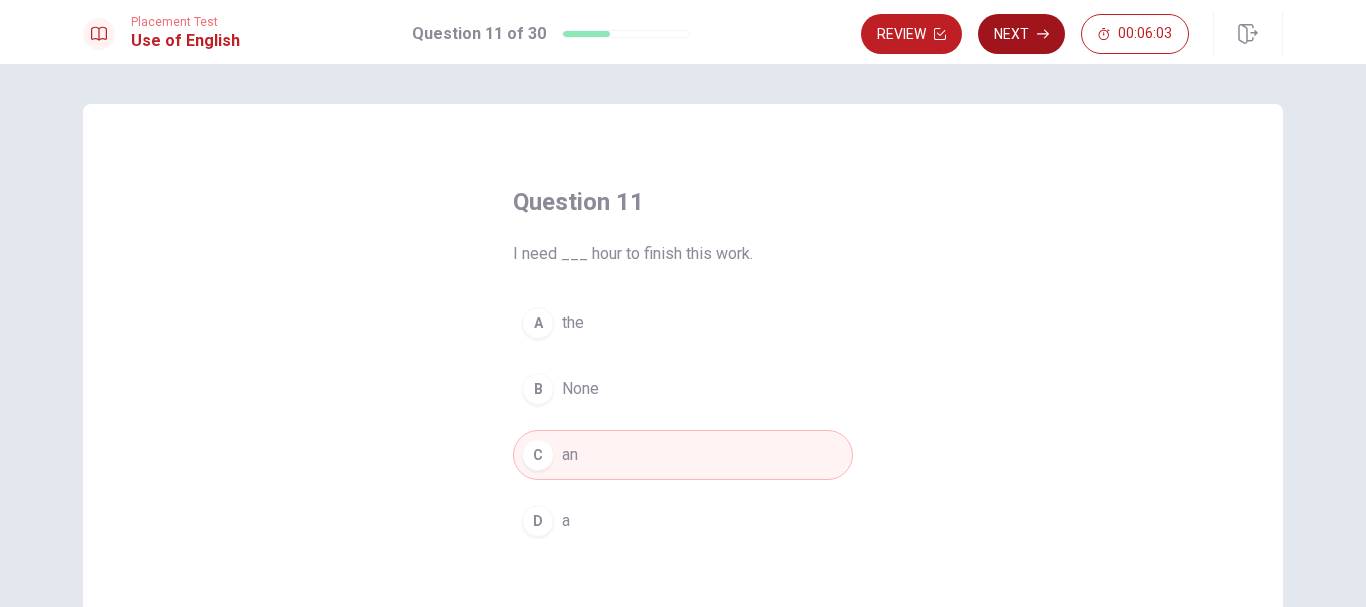 click on "Next" at bounding box center (1021, 34) 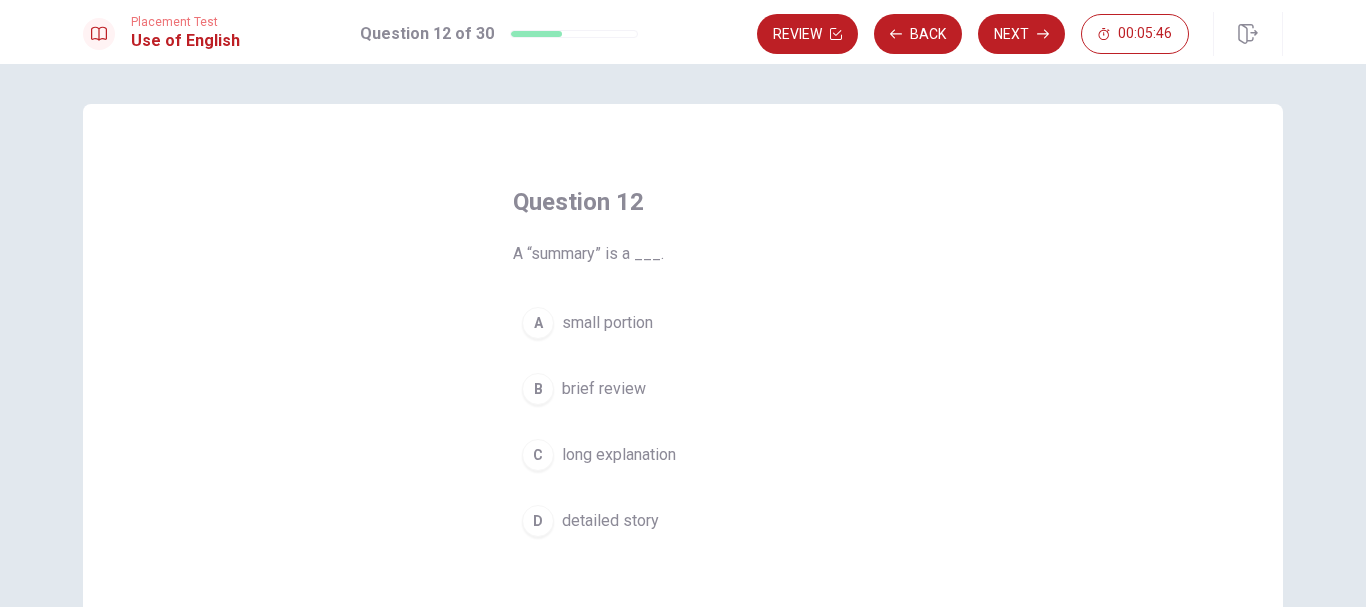 click on "B" at bounding box center (538, 389) 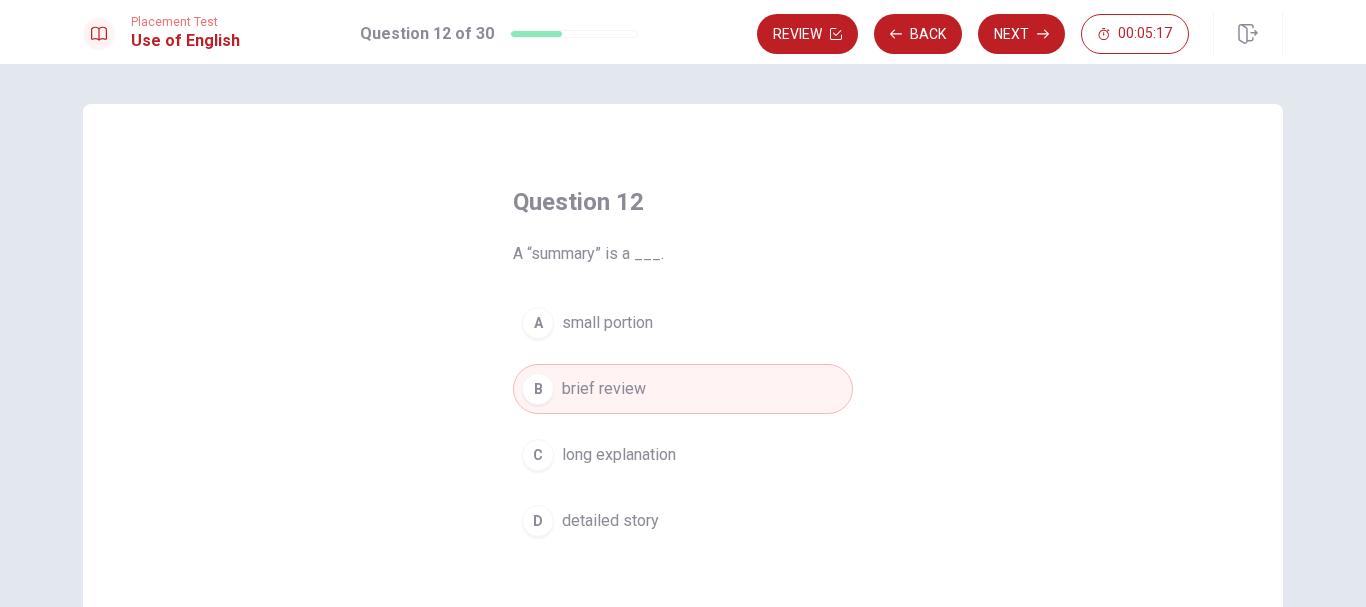click on "Next" at bounding box center [1021, 34] 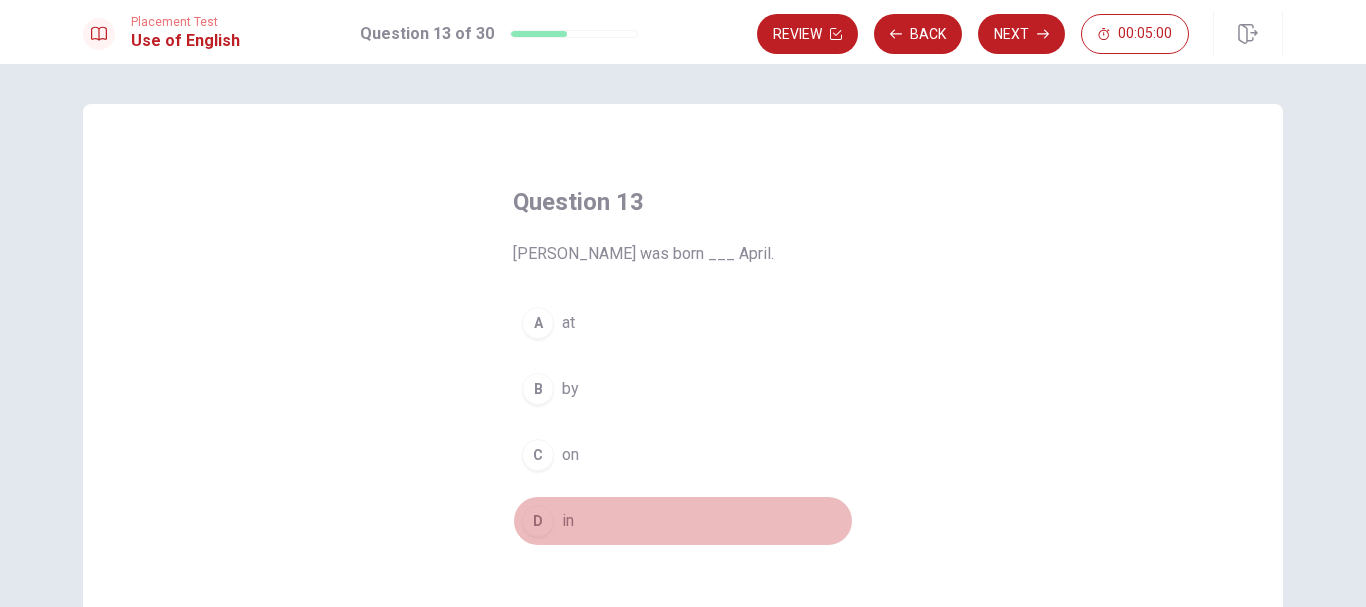 click on "in" at bounding box center (568, 521) 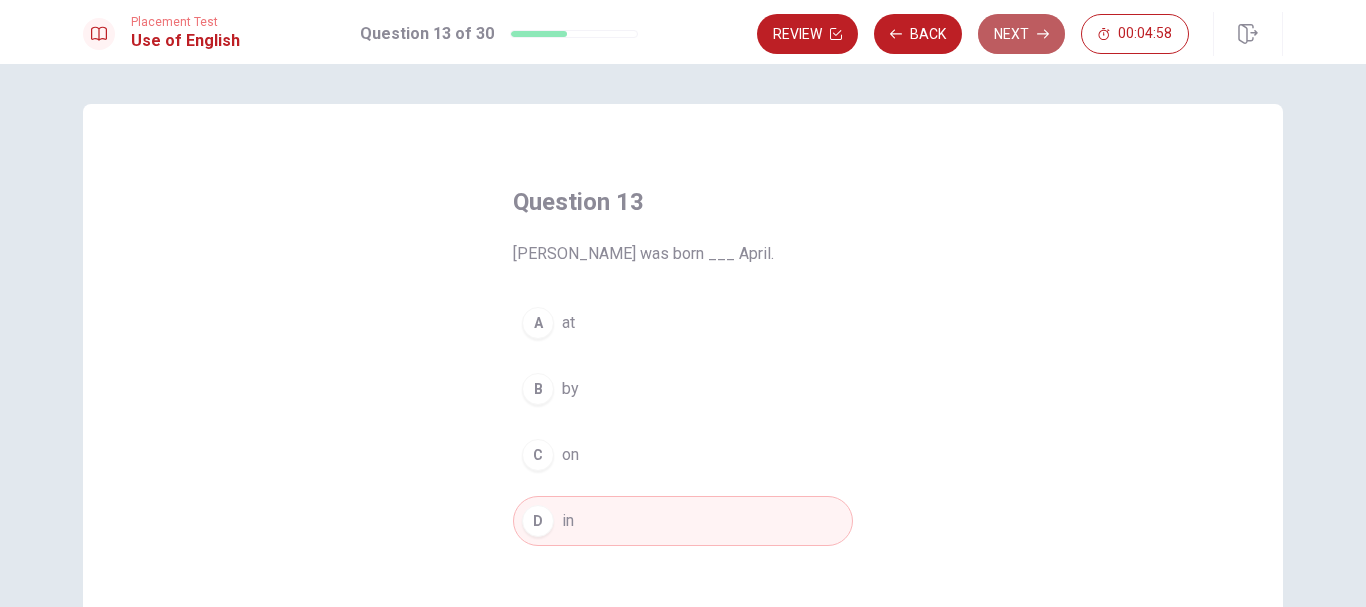 click on "Next" at bounding box center [1021, 34] 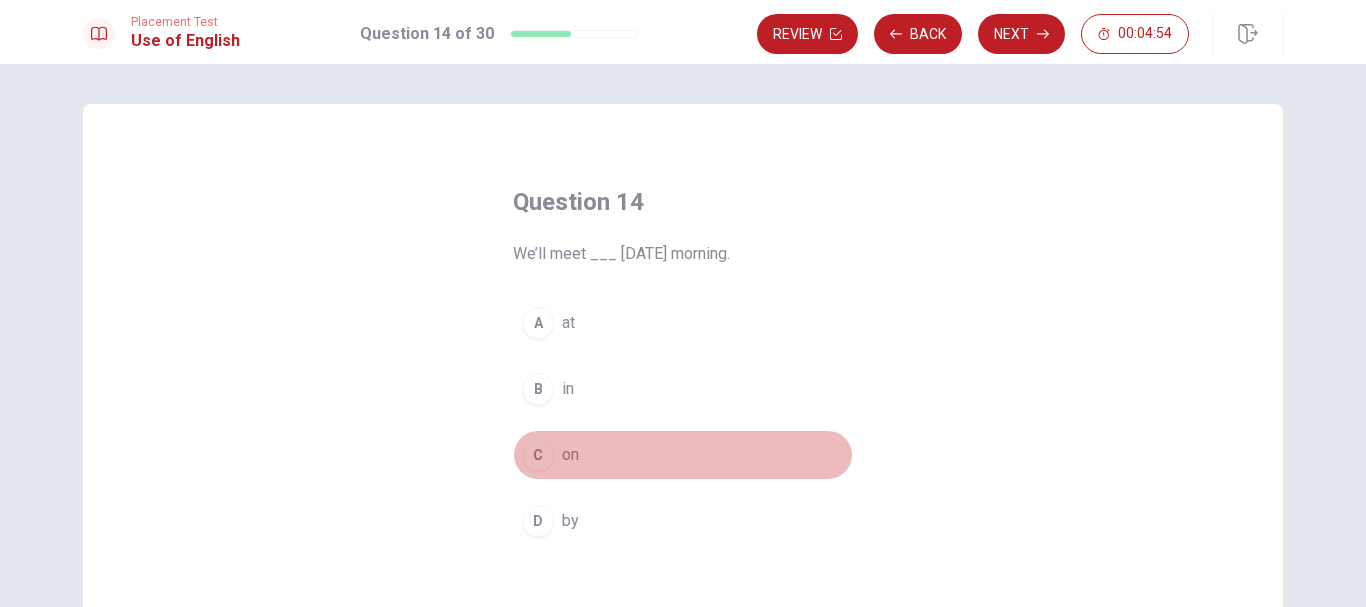 click on "C" at bounding box center [538, 455] 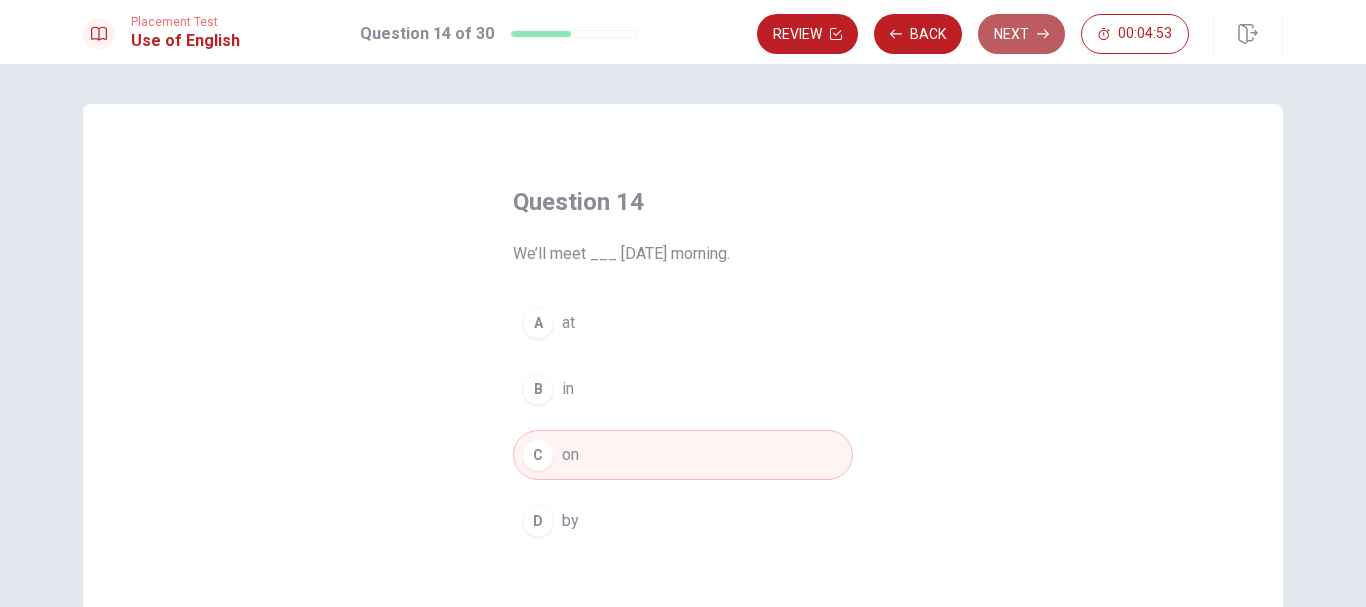 click on "Next" at bounding box center [1021, 34] 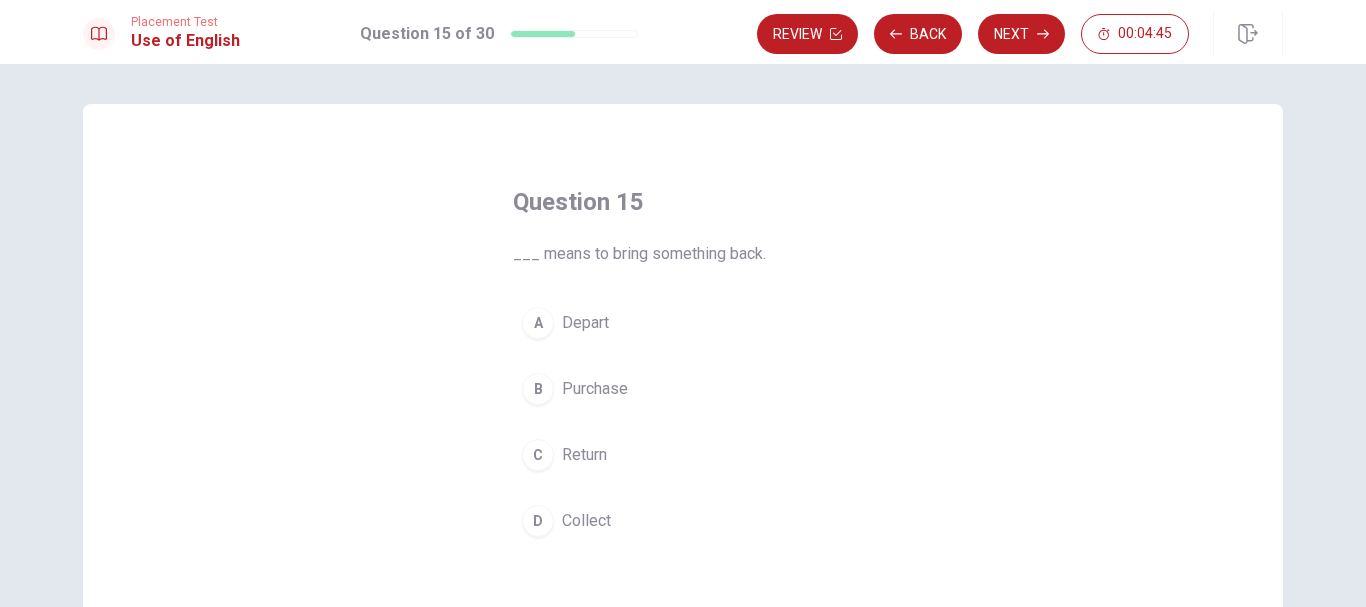 click on "Return" at bounding box center [584, 455] 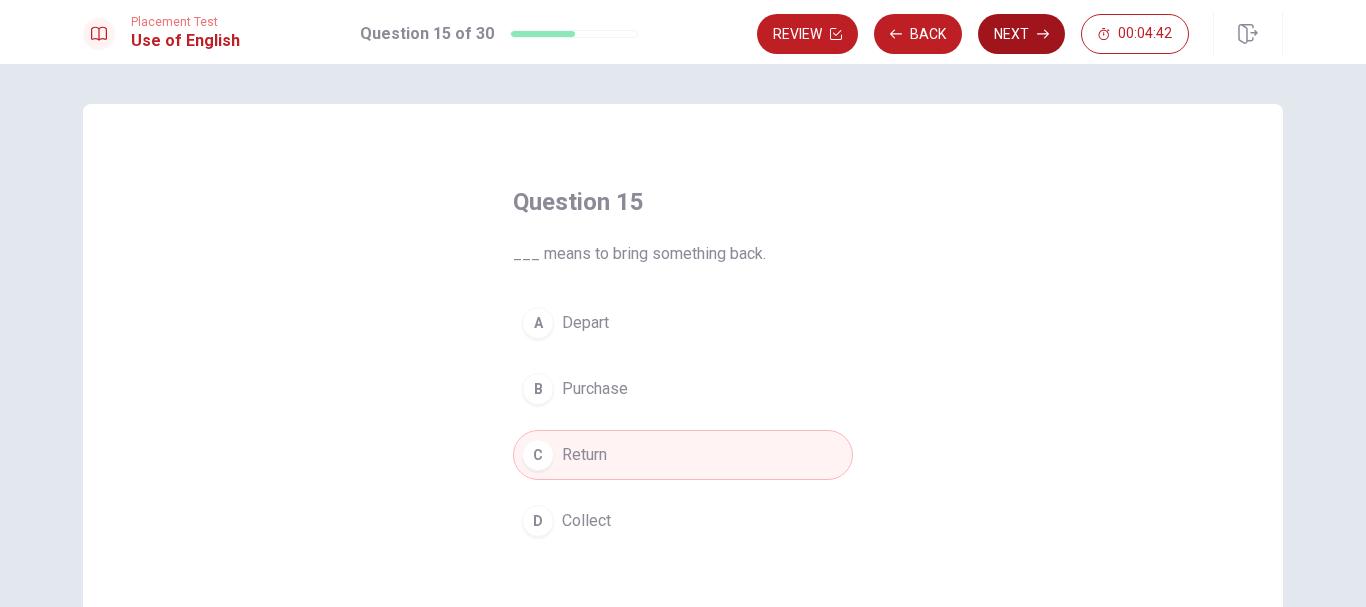 click on "Next" at bounding box center [1021, 34] 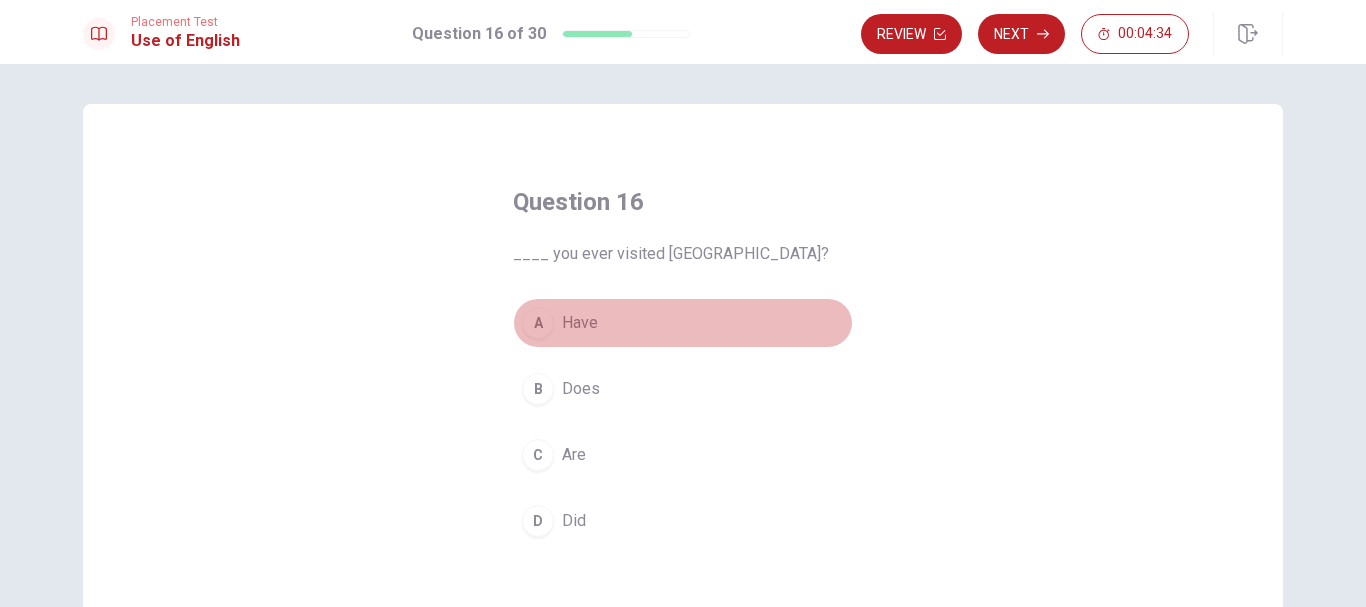 click on "Have" at bounding box center [580, 323] 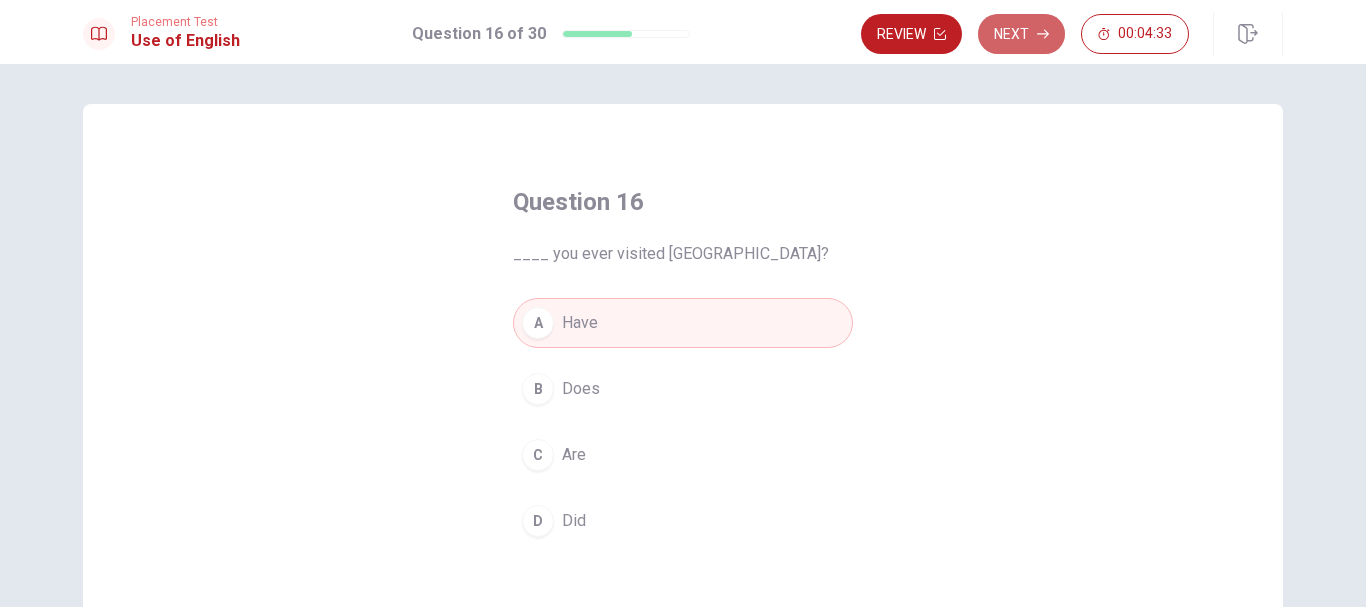 click on "Next" at bounding box center (1021, 34) 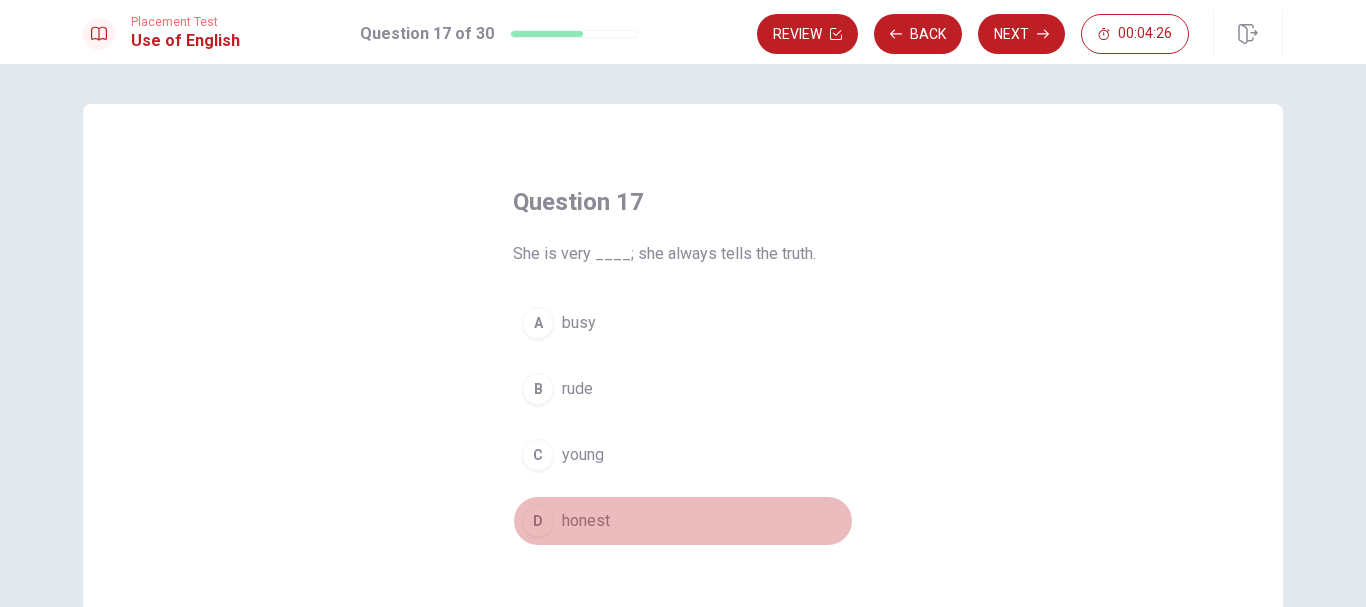 click on "honest" at bounding box center (586, 521) 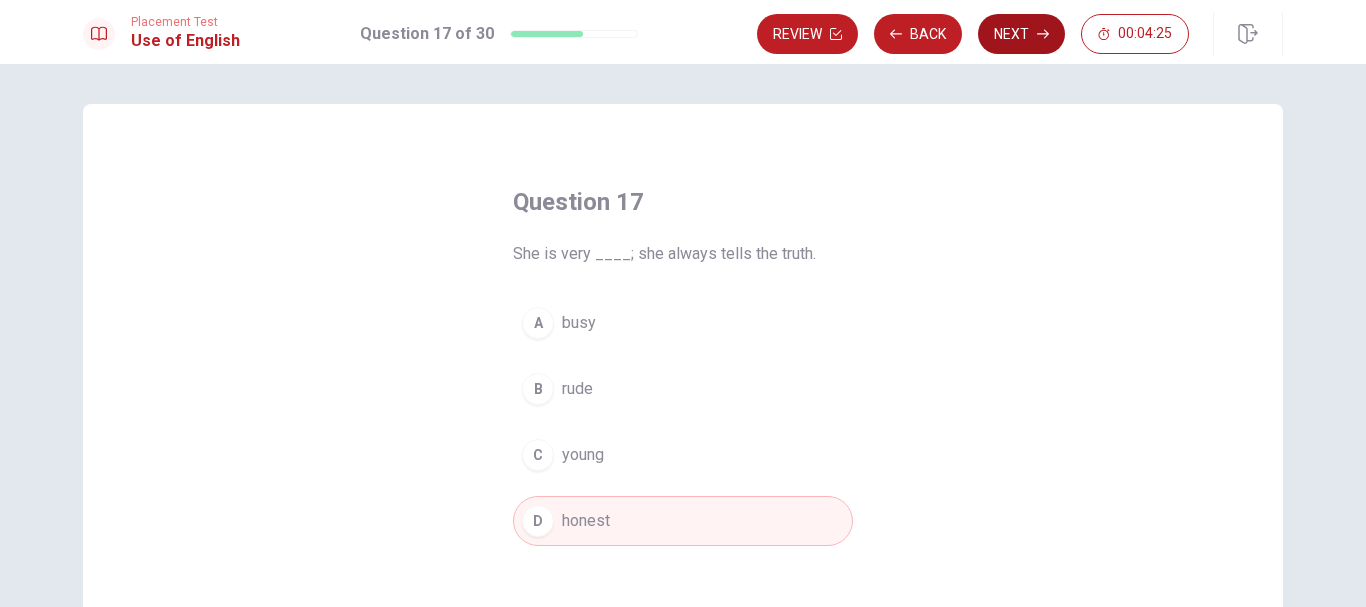 click 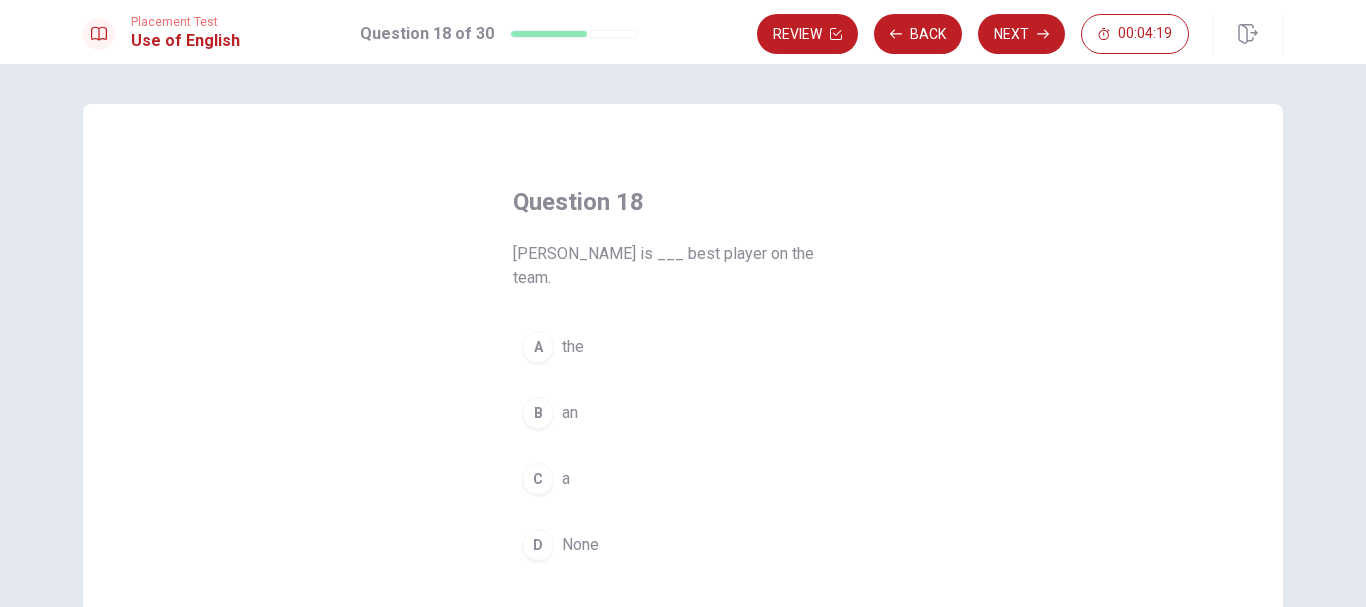 click on "the" at bounding box center [573, 347] 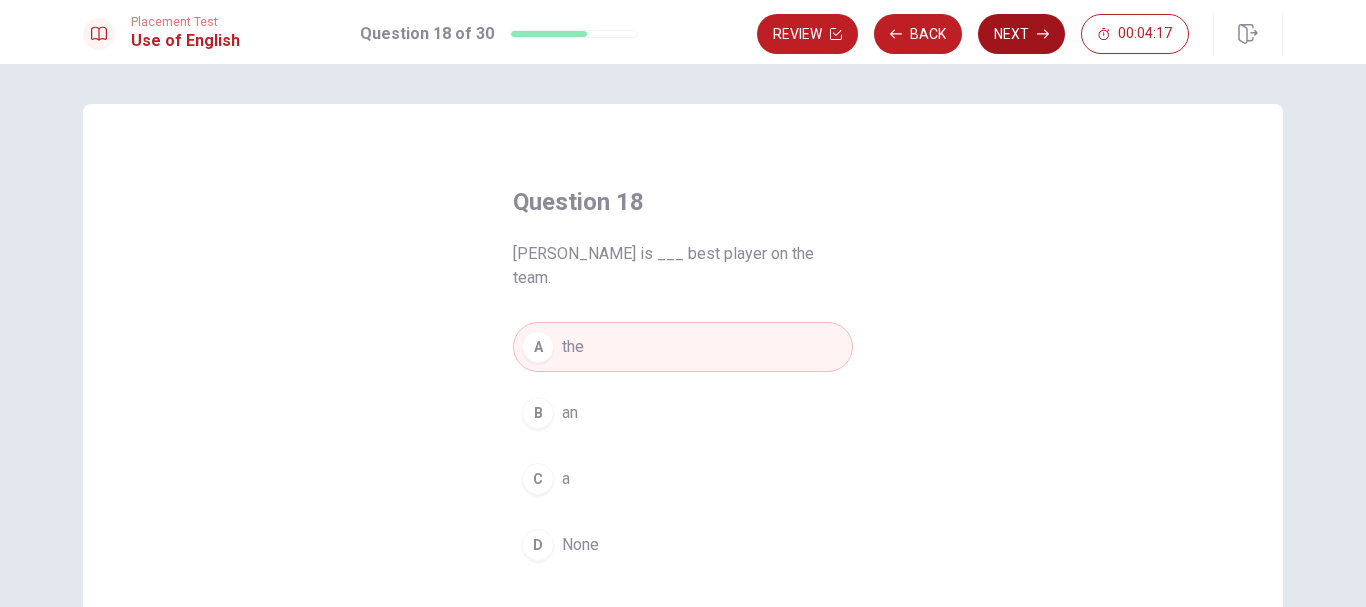 click on "Next" at bounding box center [1021, 34] 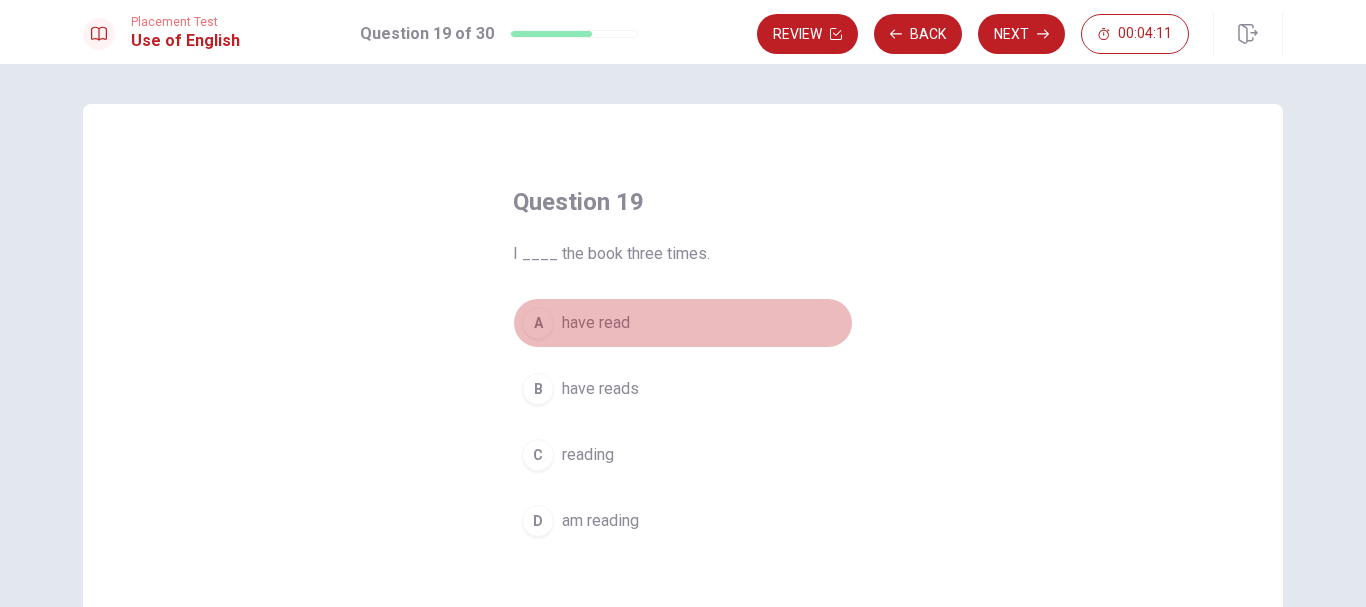 click on "A have read" at bounding box center [683, 323] 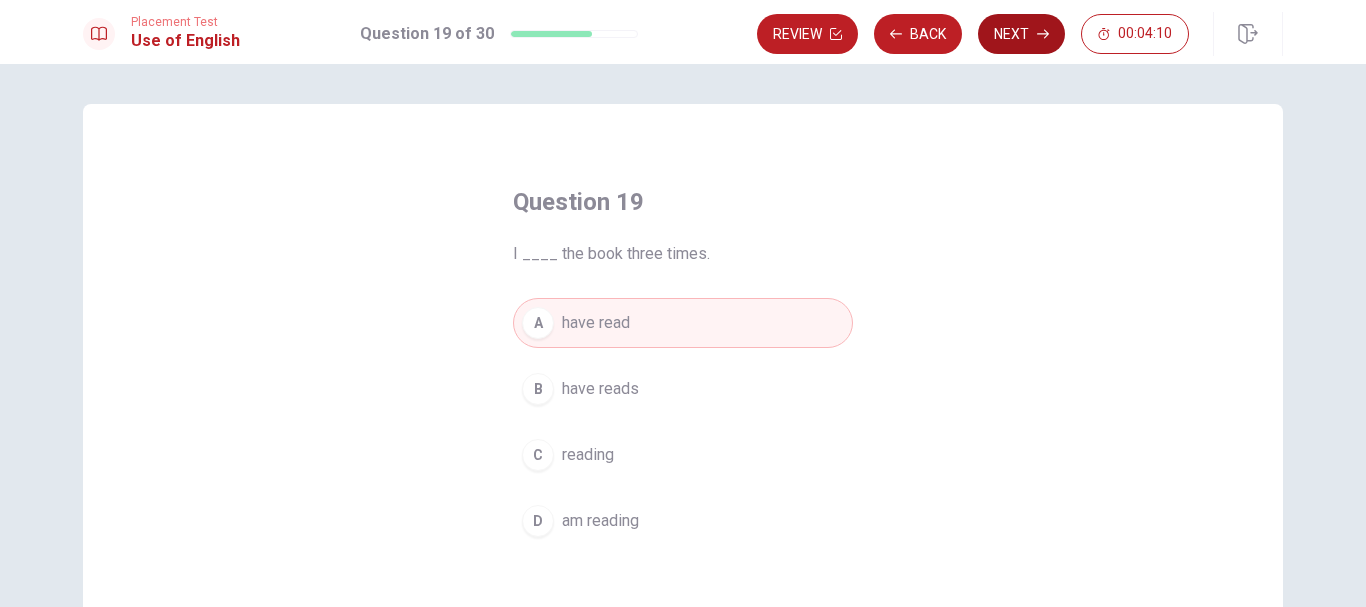 click on "Next" at bounding box center (1021, 34) 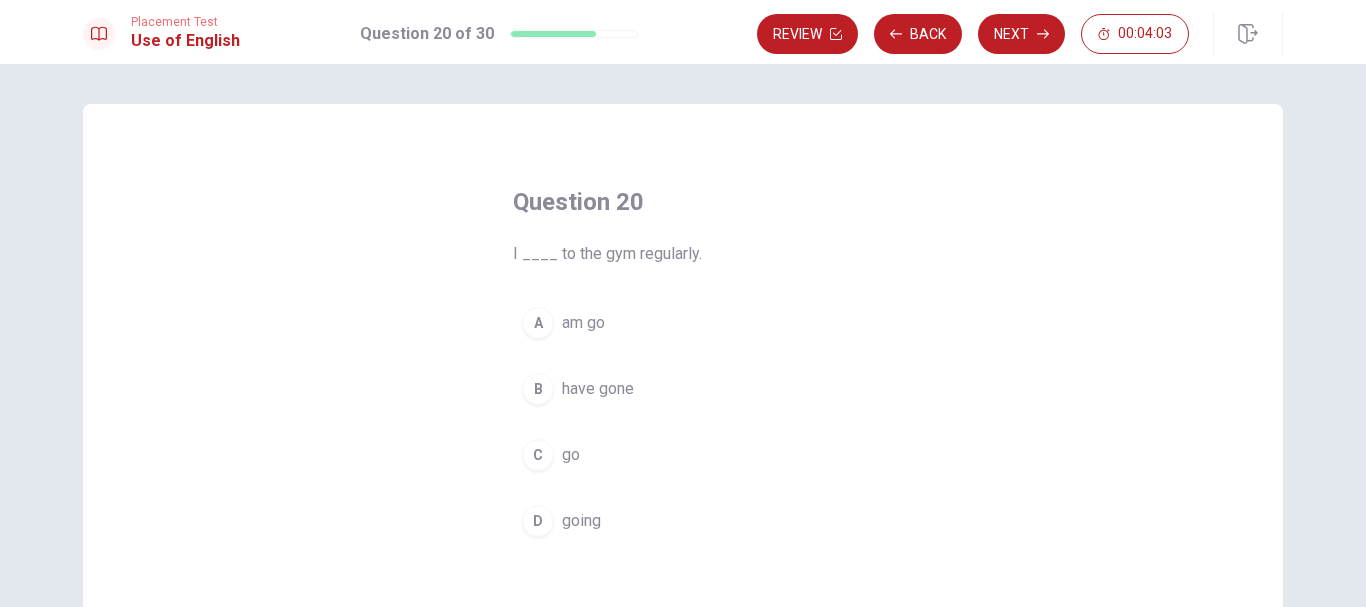click on "C go" at bounding box center [683, 455] 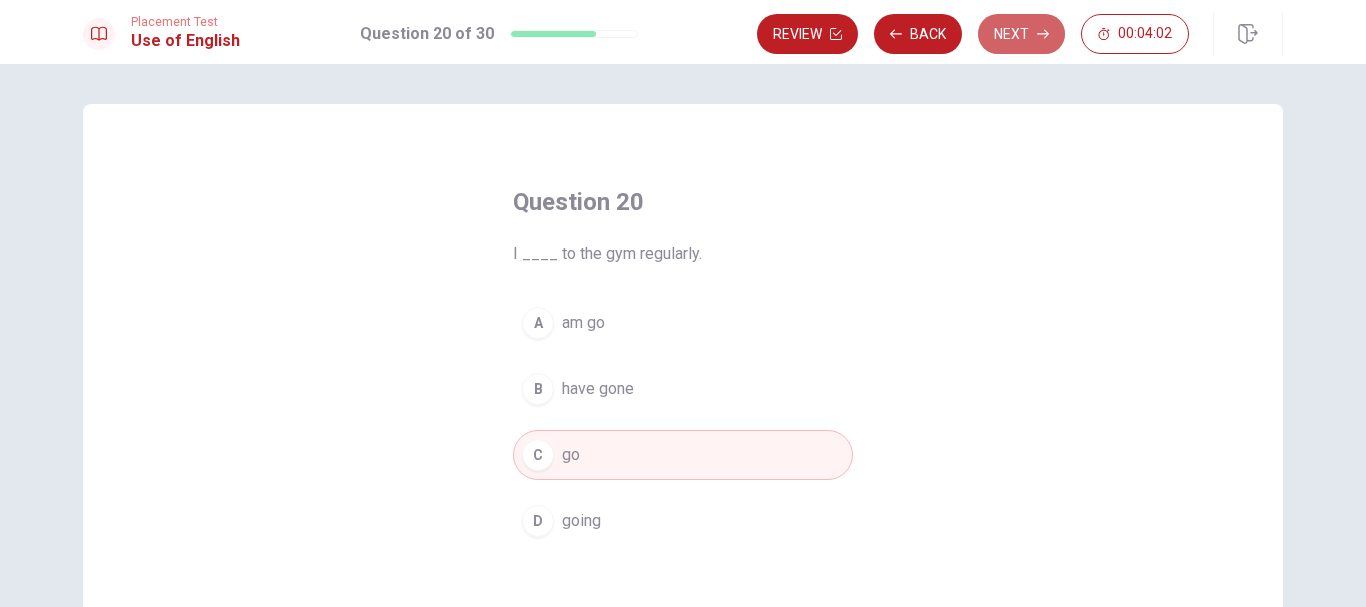 click on "Next" at bounding box center [1021, 34] 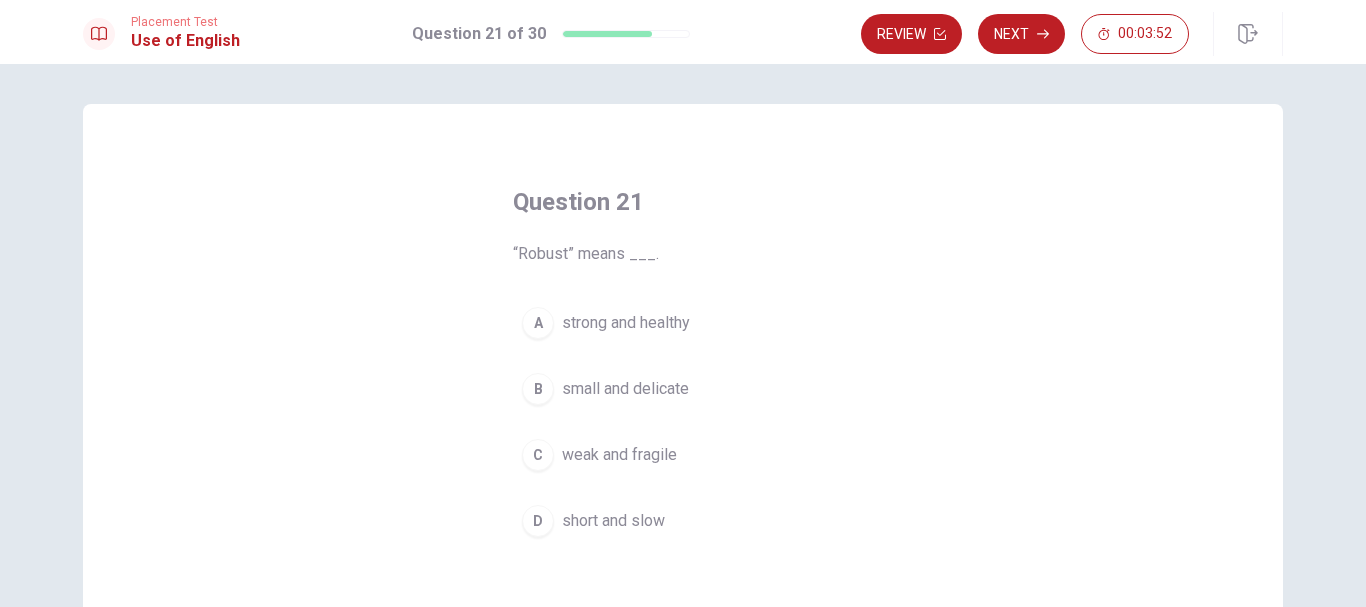 click on "strong and healthy" at bounding box center (626, 323) 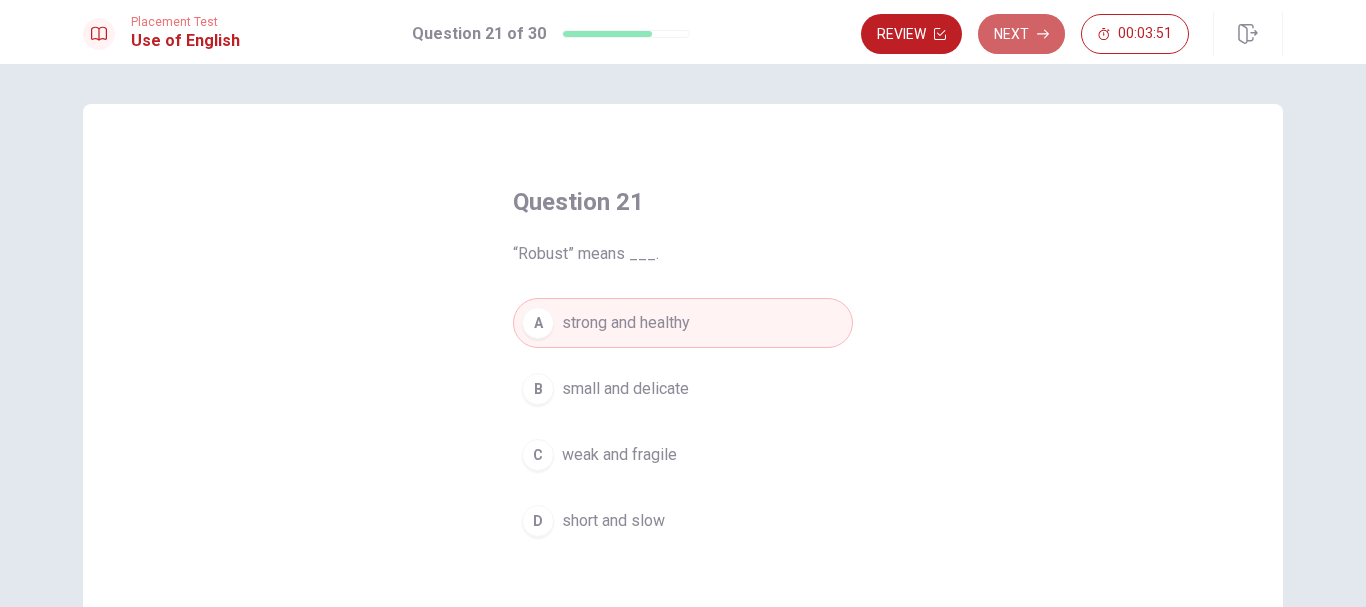 click on "Next" at bounding box center [1021, 34] 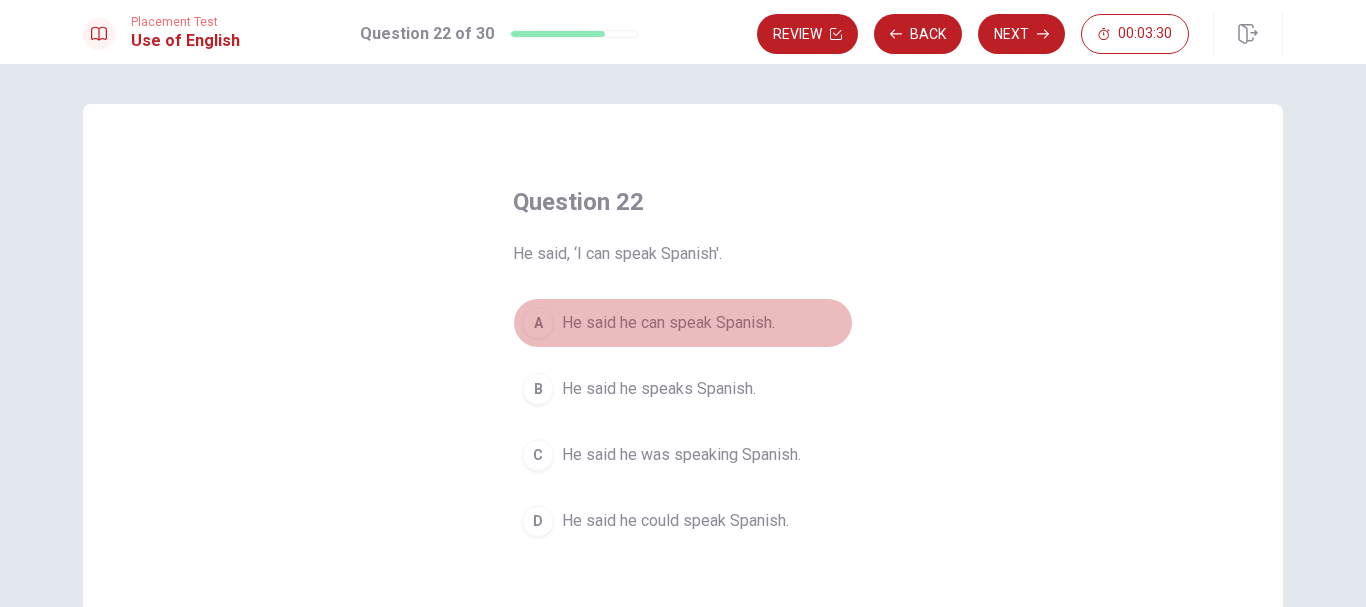 click on "He said he can speak Spanish." at bounding box center [668, 323] 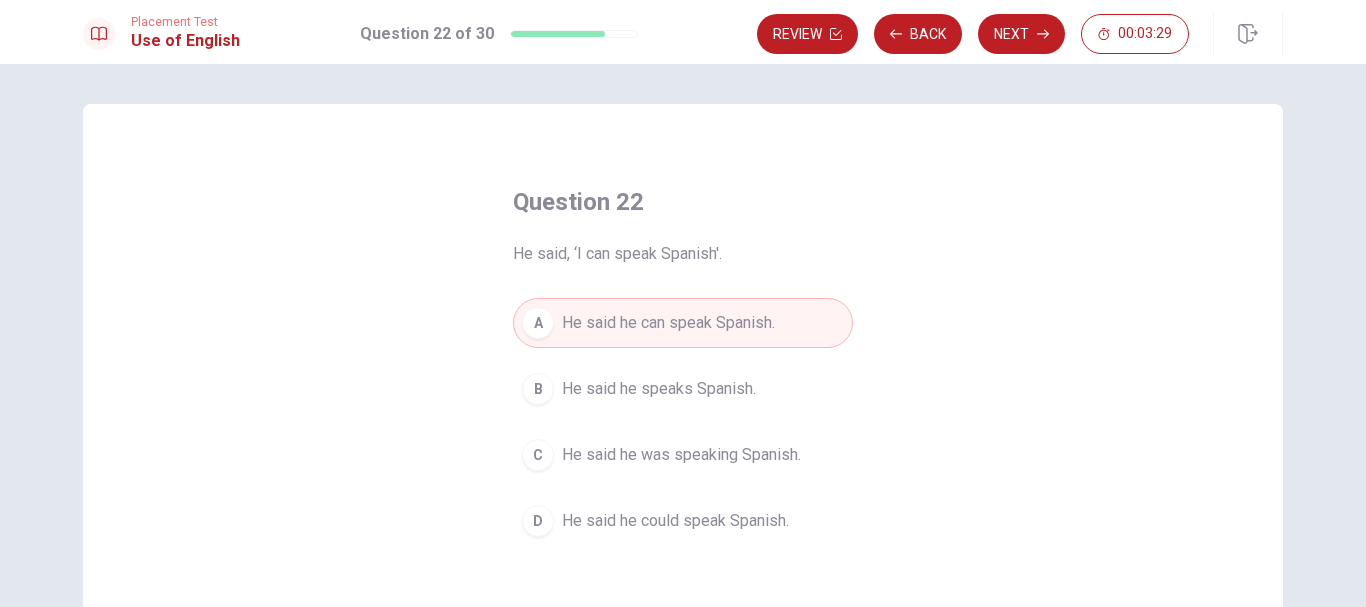 click on "Next" at bounding box center [1021, 34] 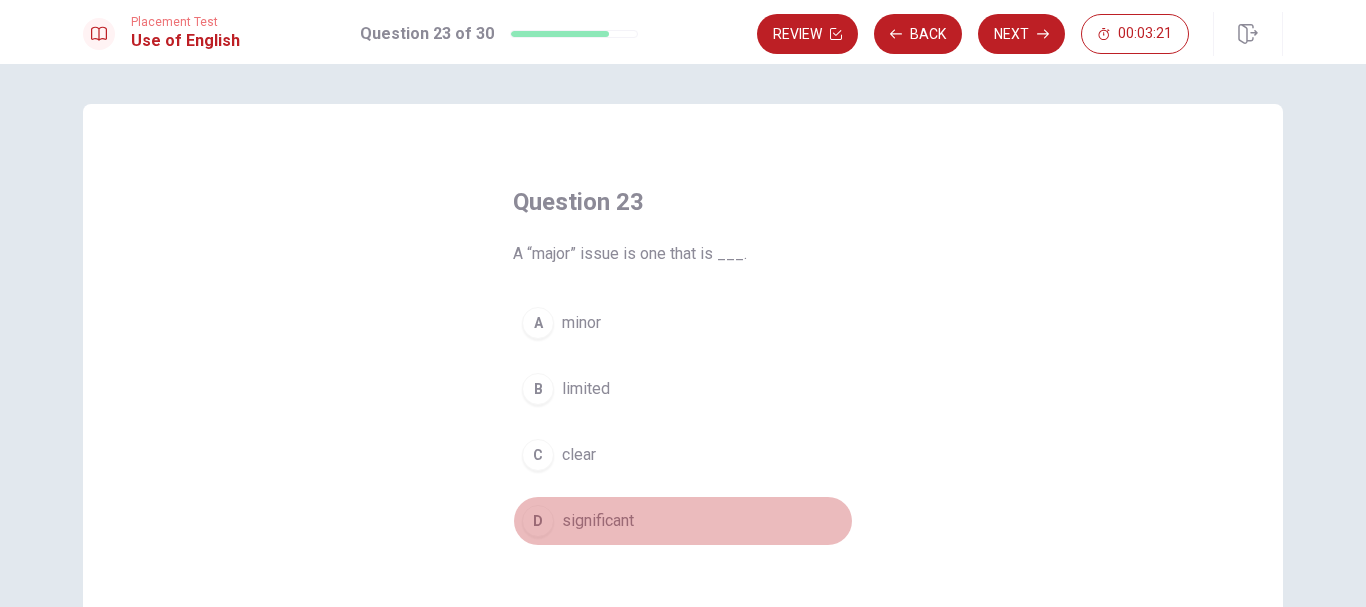 click on "significant" at bounding box center [598, 521] 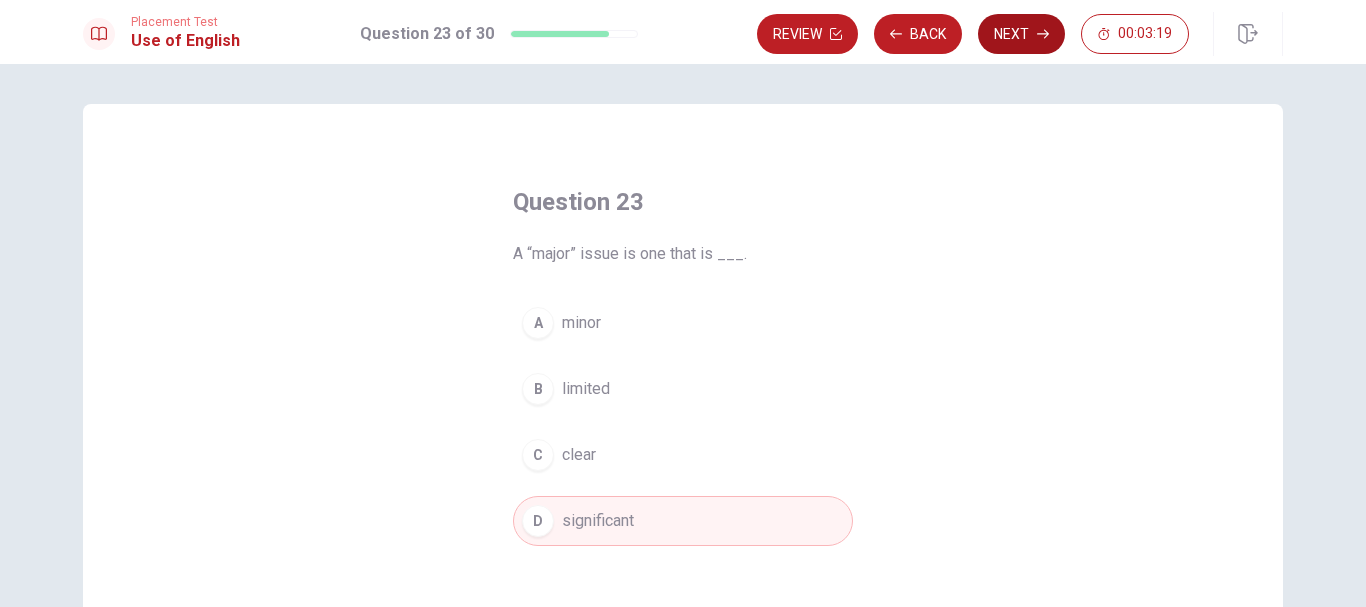 click on "Next" at bounding box center (1021, 34) 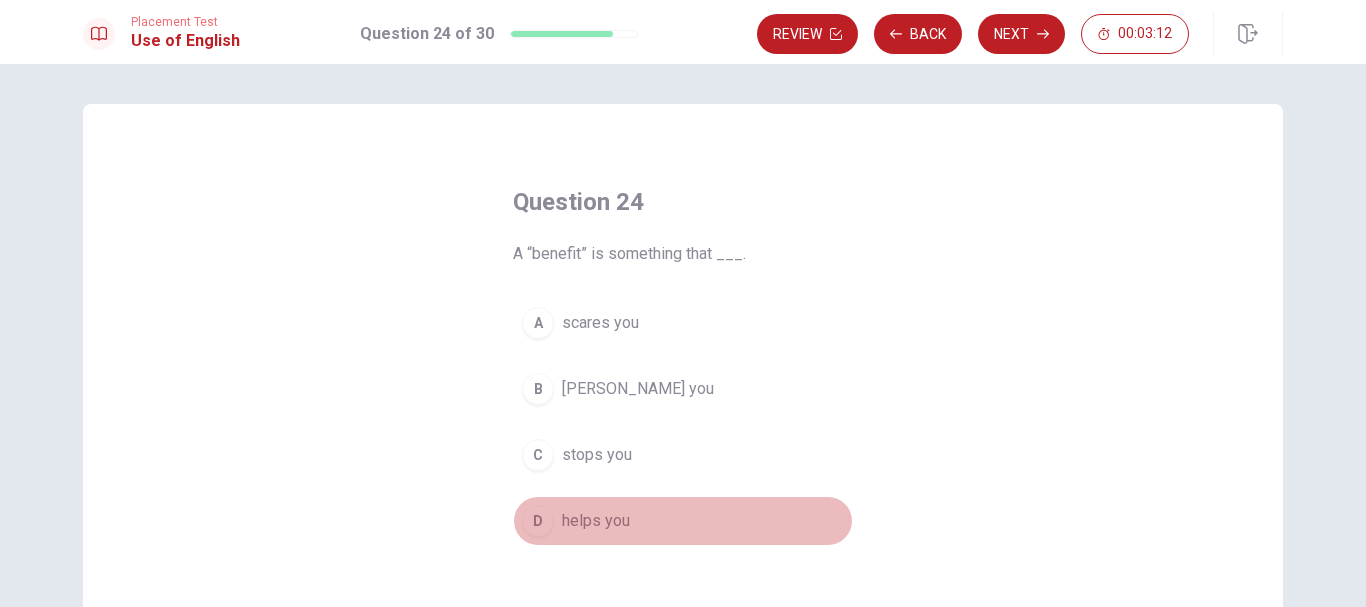 click on "helps you" at bounding box center (596, 521) 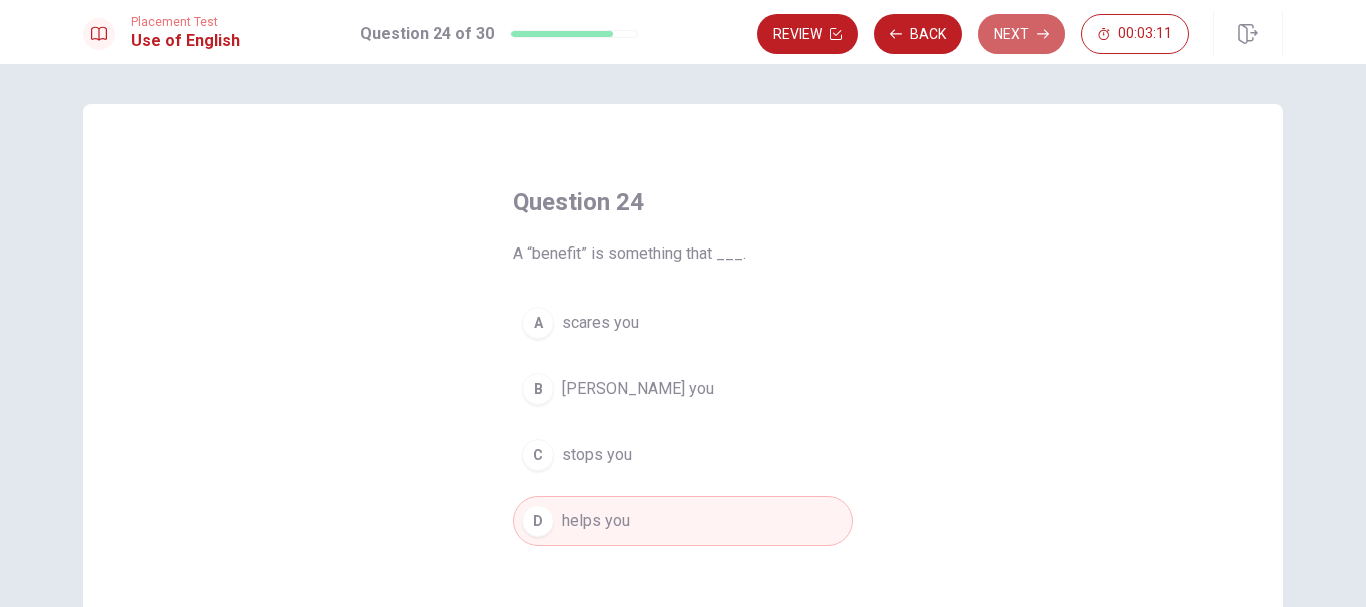 click on "Next" at bounding box center (1021, 34) 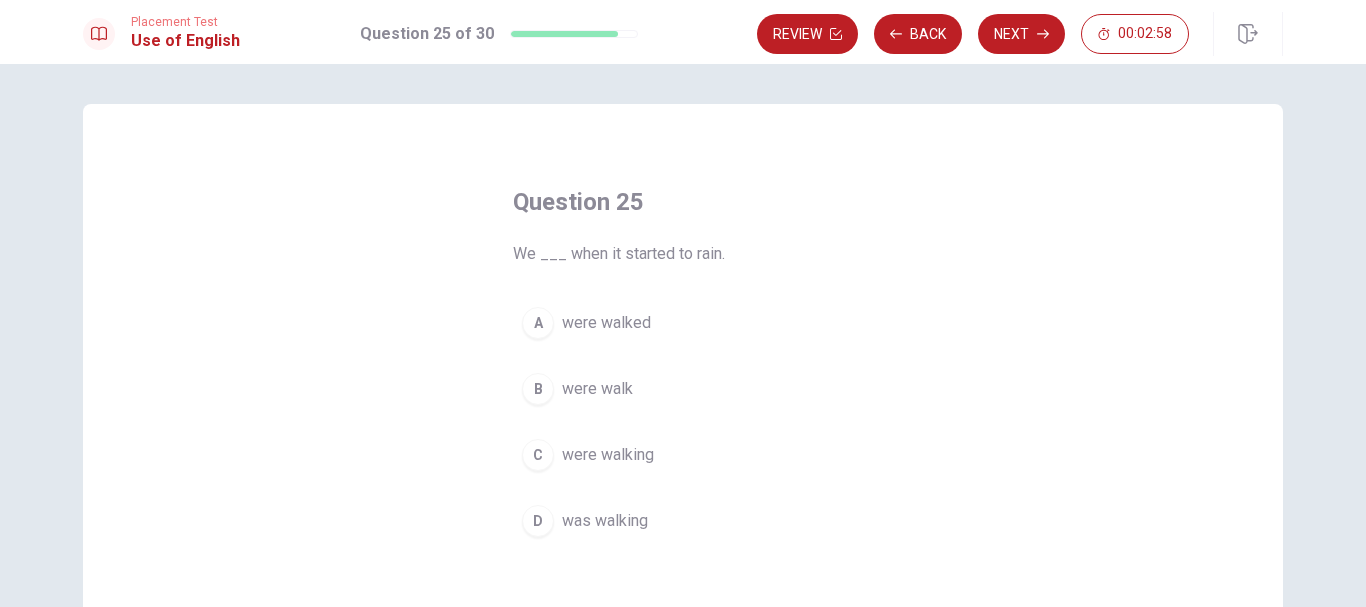 click on "were walking" at bounding box center (608, 455) 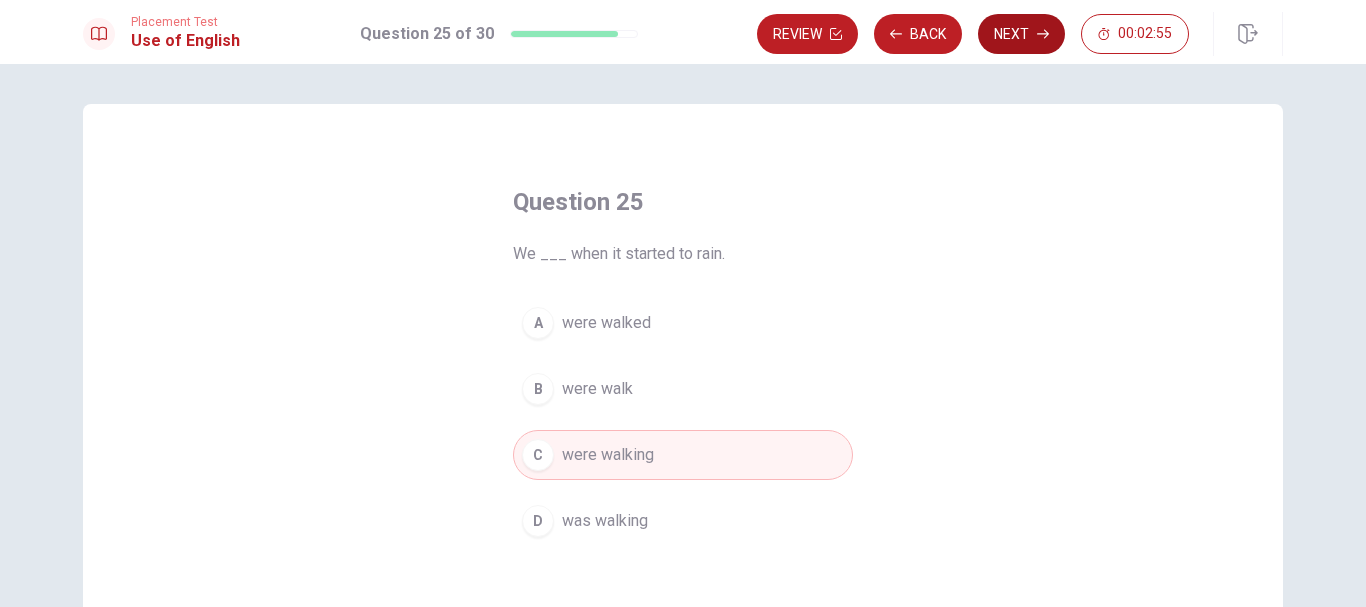 click on "Next" at bounding box center (1021, 34) 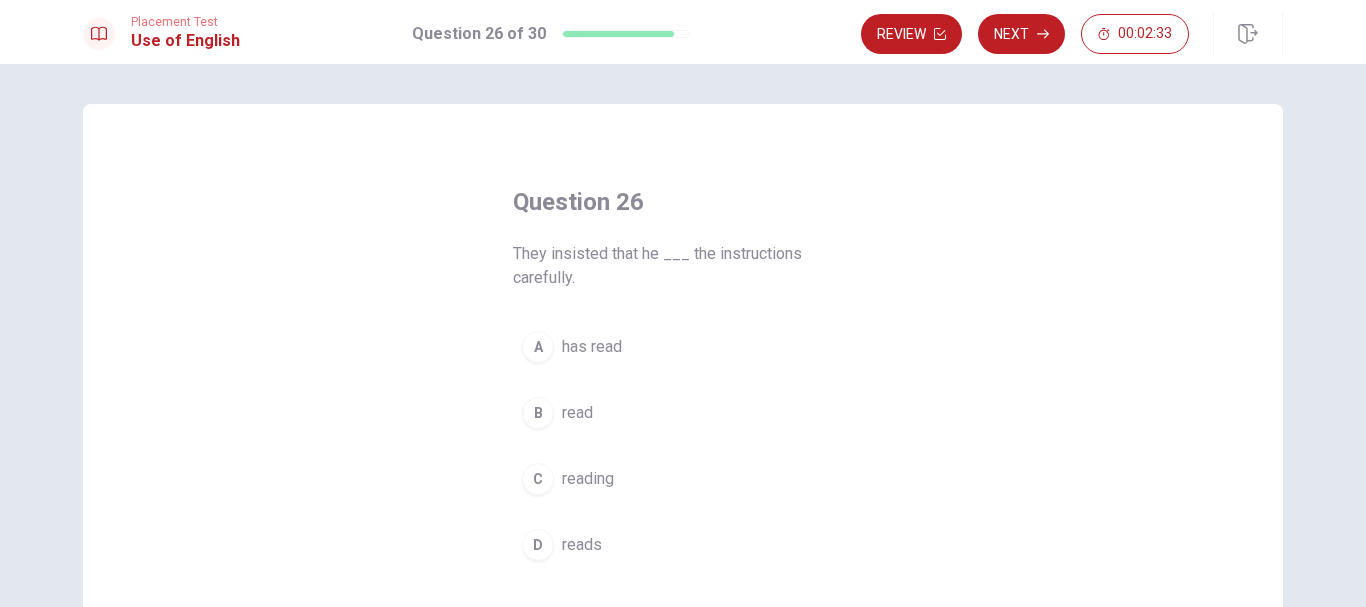 click on "has read" at bounding box center [592, 347] 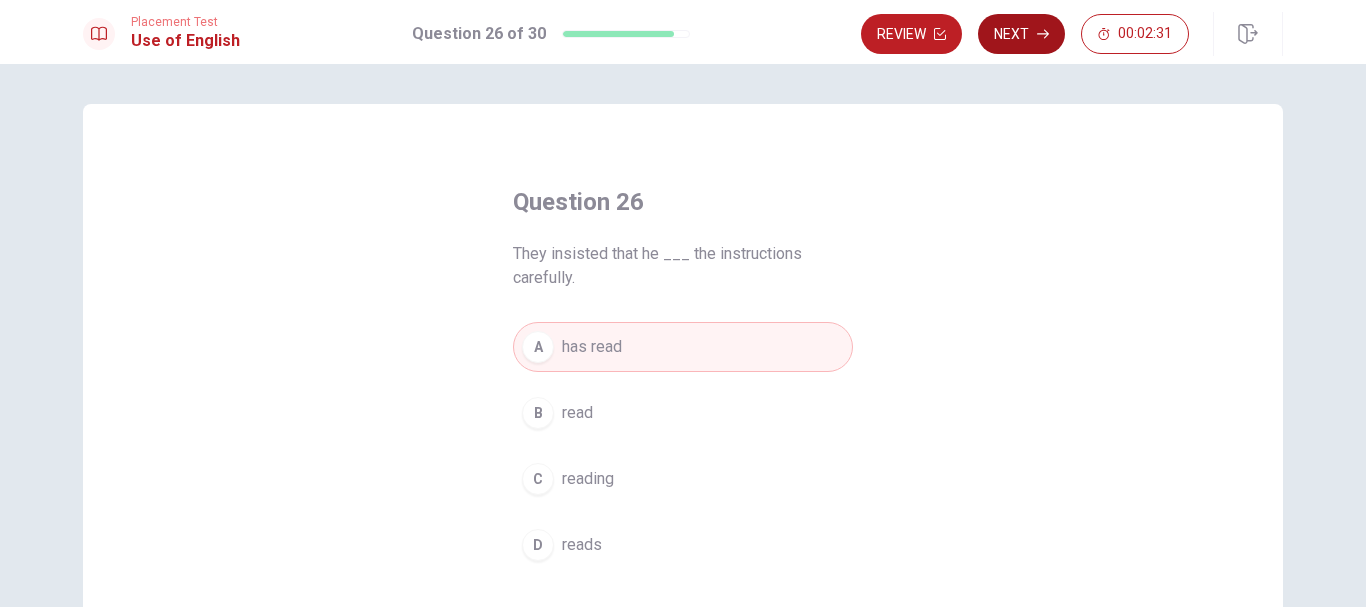 click on "Next" at bounding box center [1021, 34] 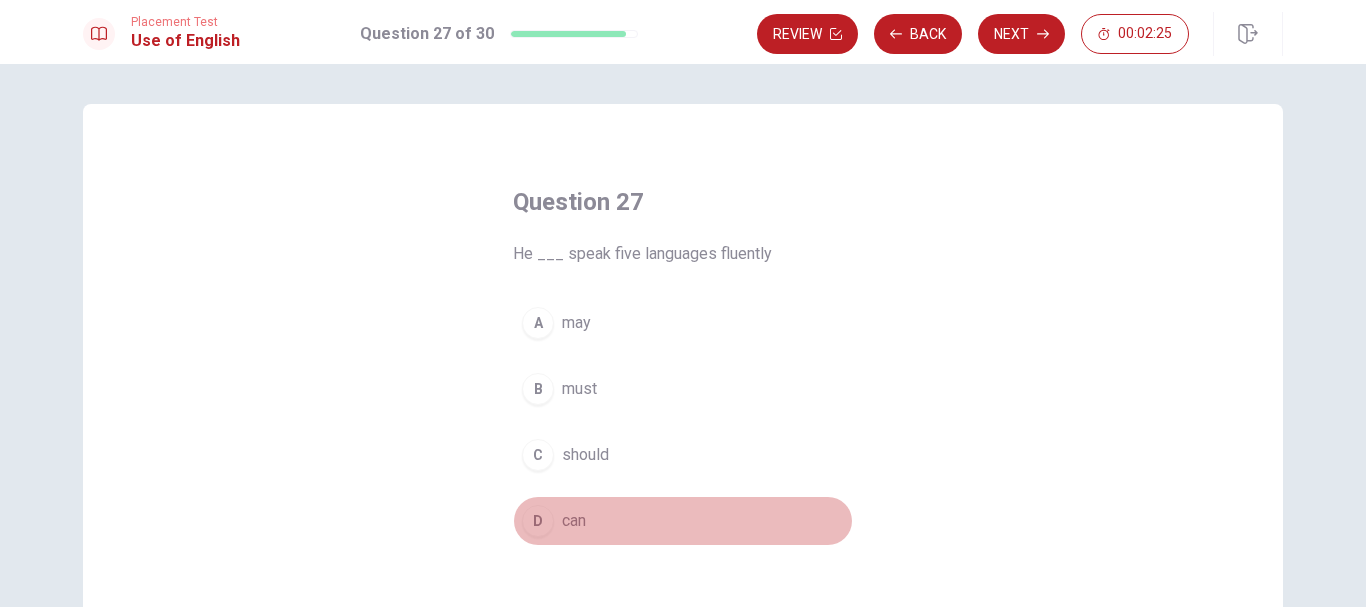 click on "can" at bounding box center [574, 521] 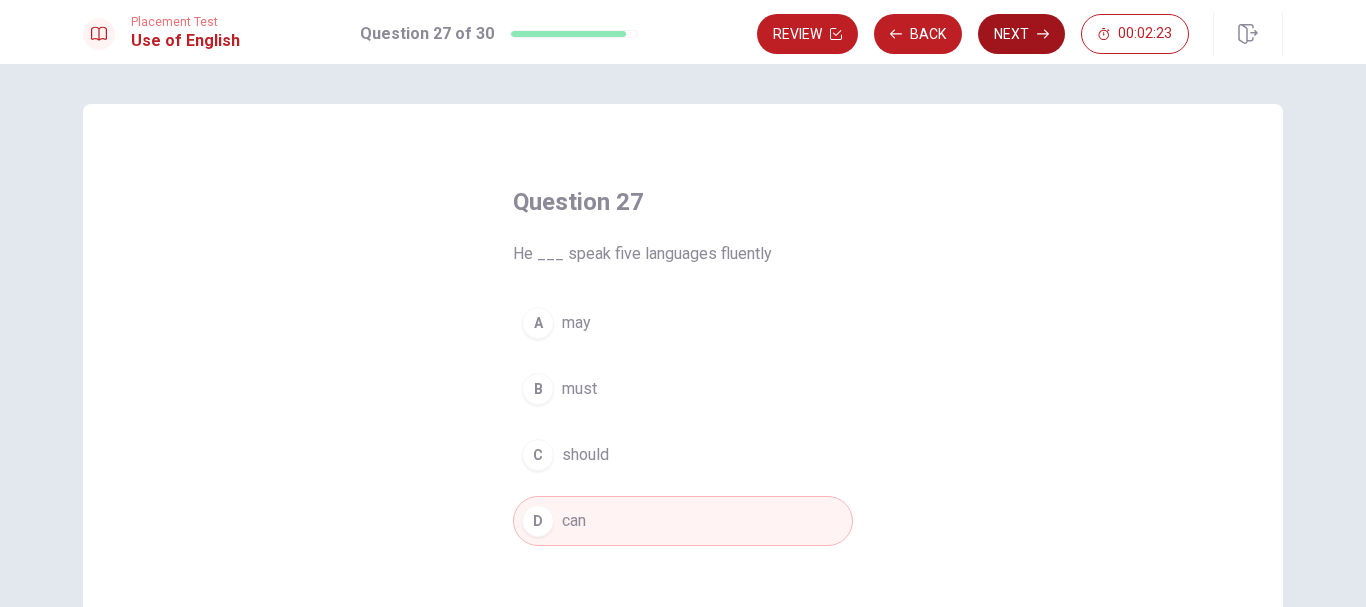 click on "Next" at bounding box center [1021, 34] 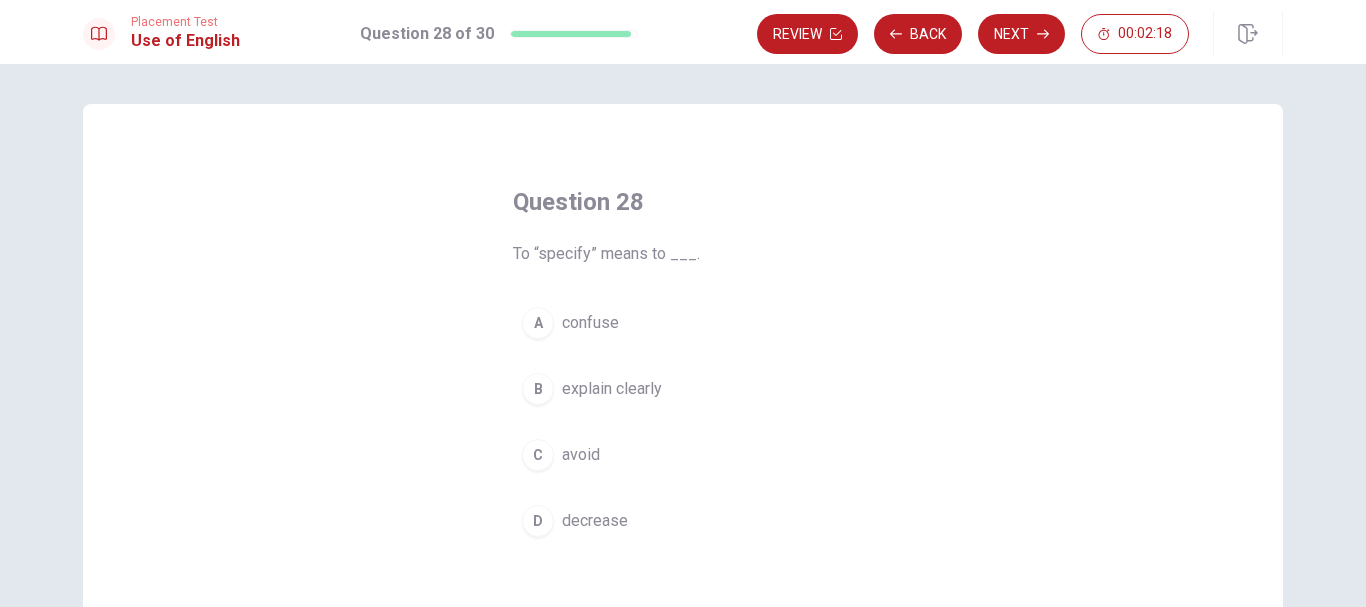 click on "explain clearly" at bounding box center [612, 389] 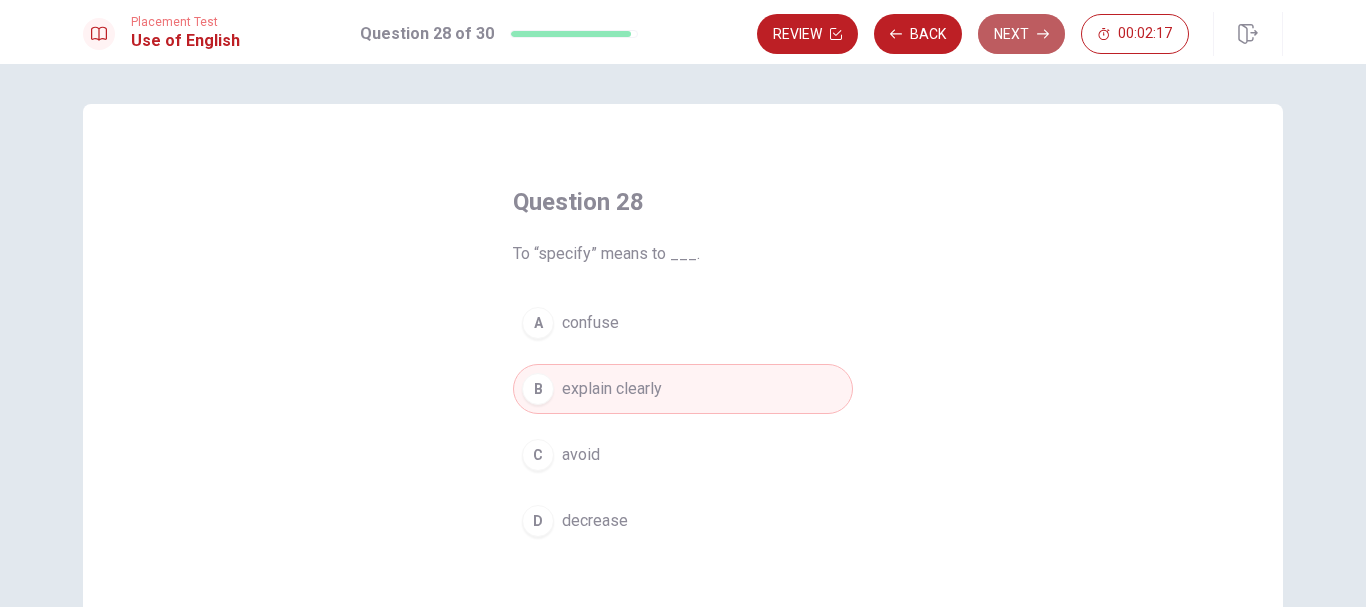 click on "Next" at bounding box center (1021, 34) 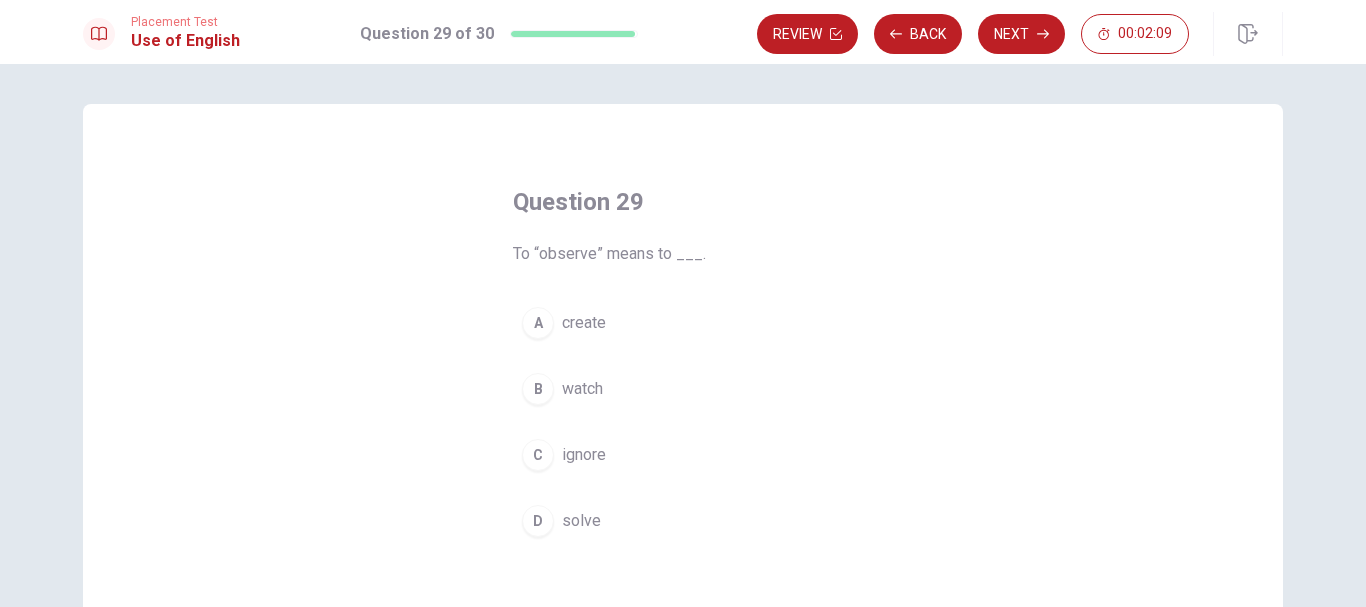 click on "watch" at bounding box center (582, 389) 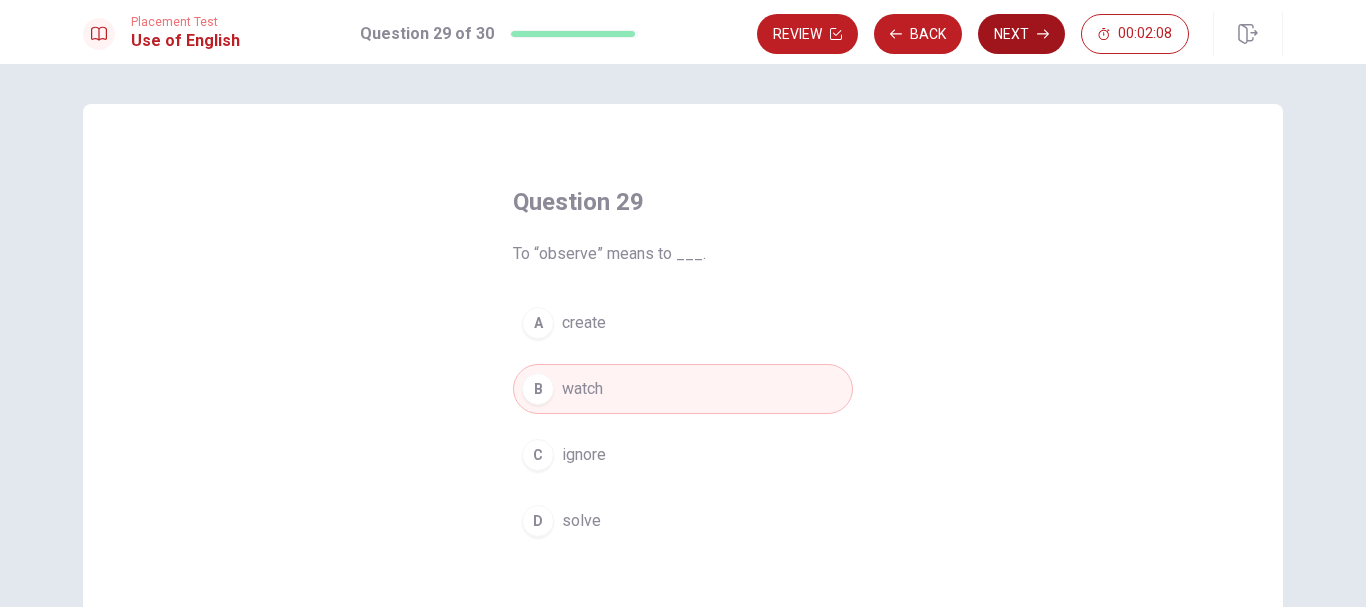 click on "Next" at bounding box center (1021, 34) 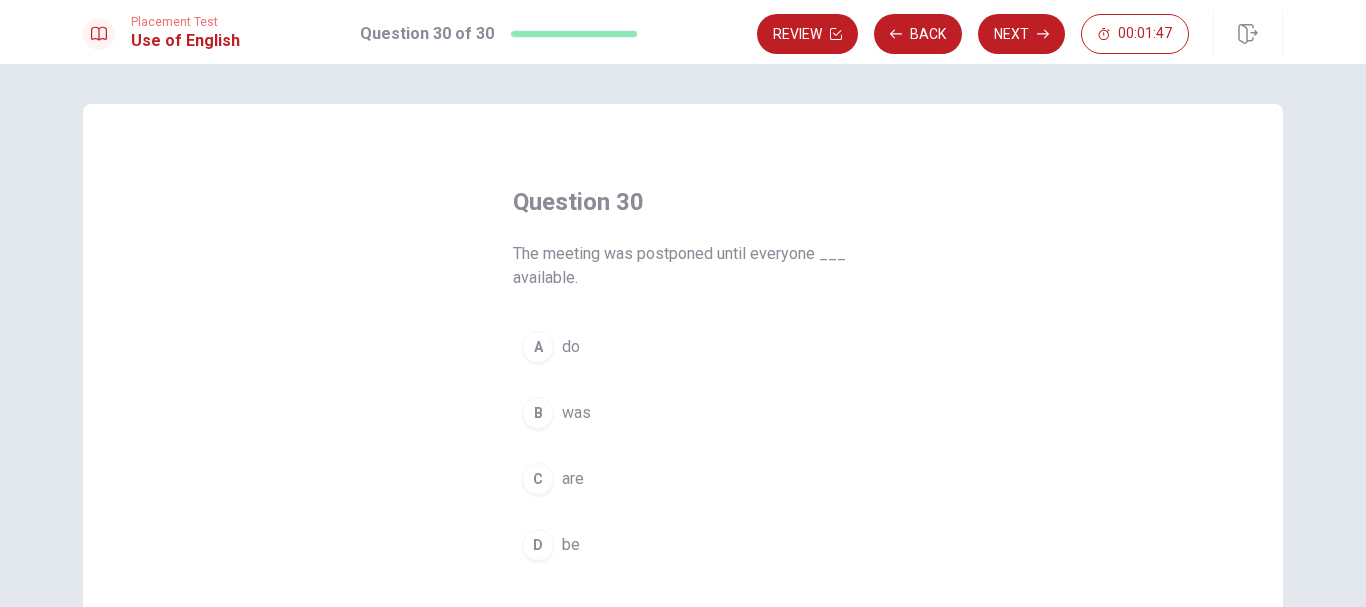click on "was" at bounding box center [576, 413] 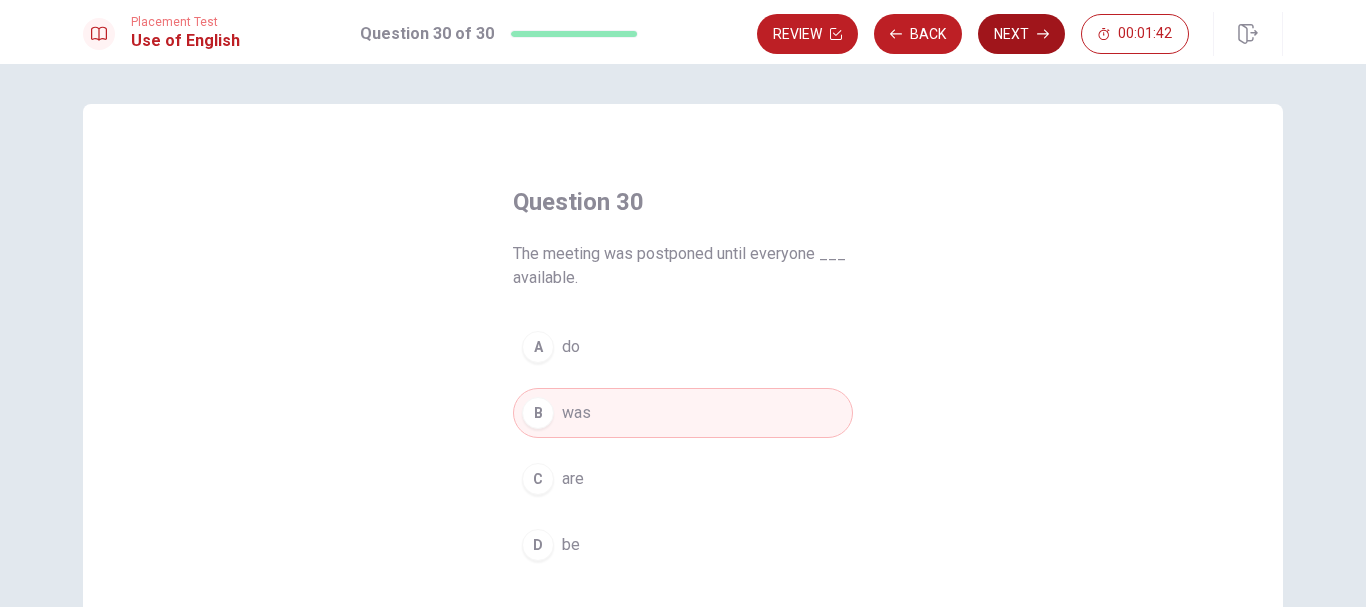 click on "Next" at bounding box center (1021, 34) 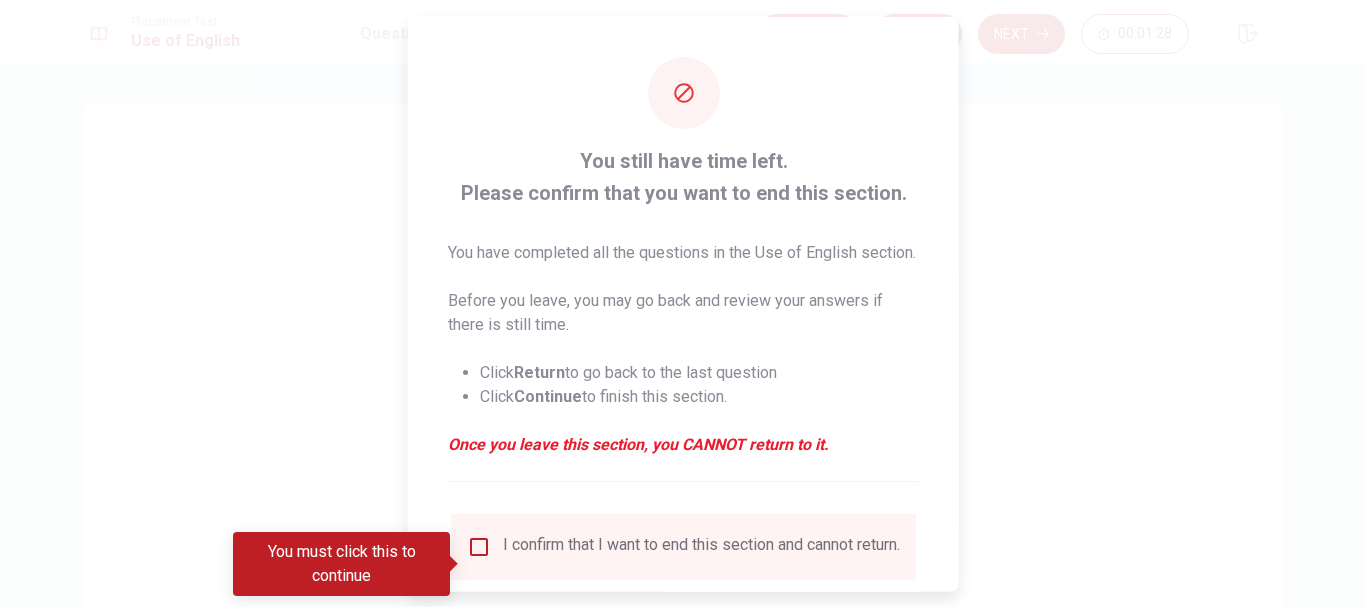 scroll, scrollTop: 100, scrollLeft: 0, axis: vertical 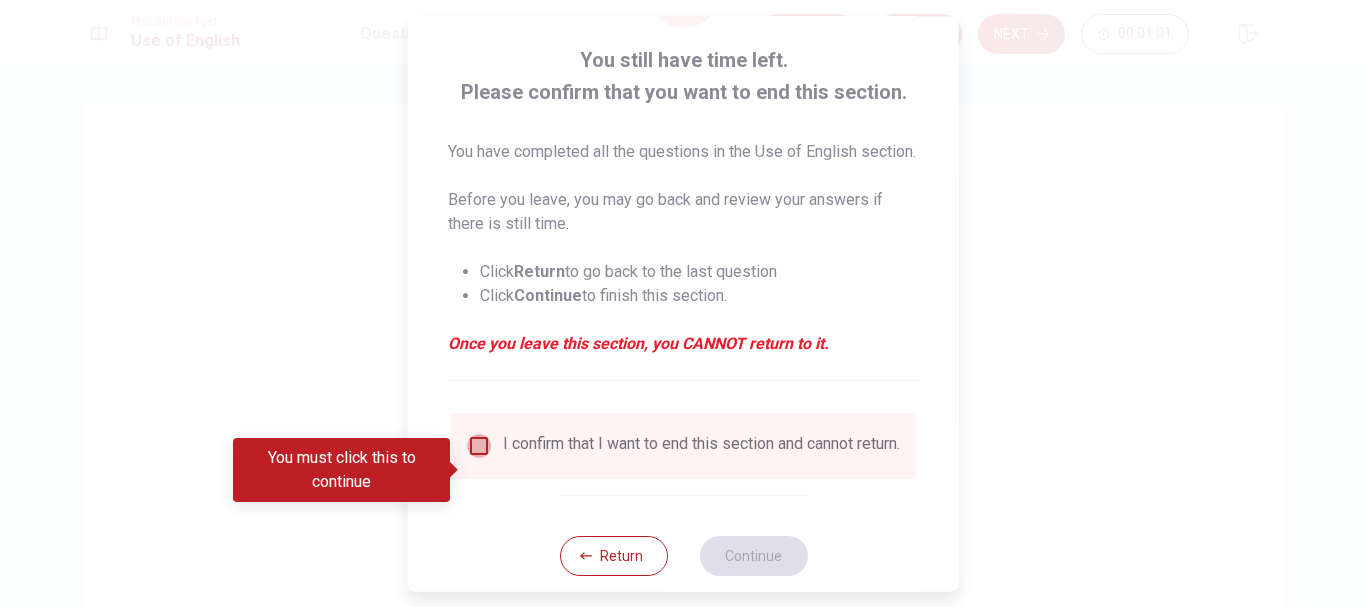click at bounding box center [479, 446] 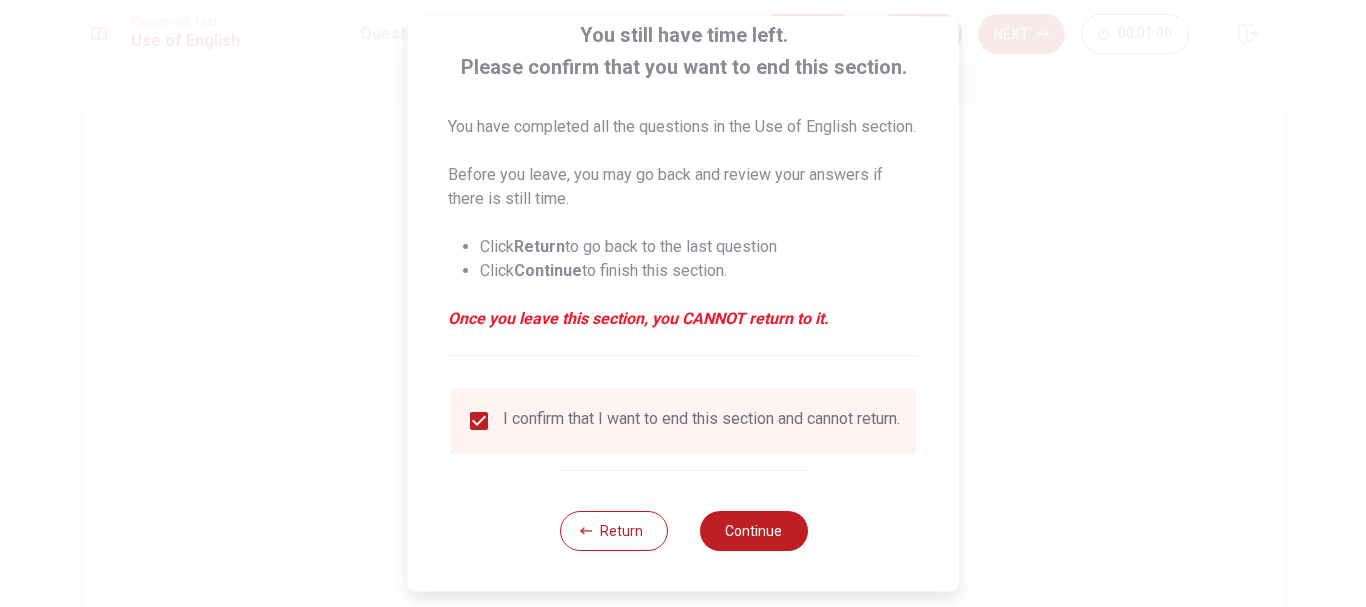 scroll, scrollTop: 163, scrollLeft: 0, axis: vertical 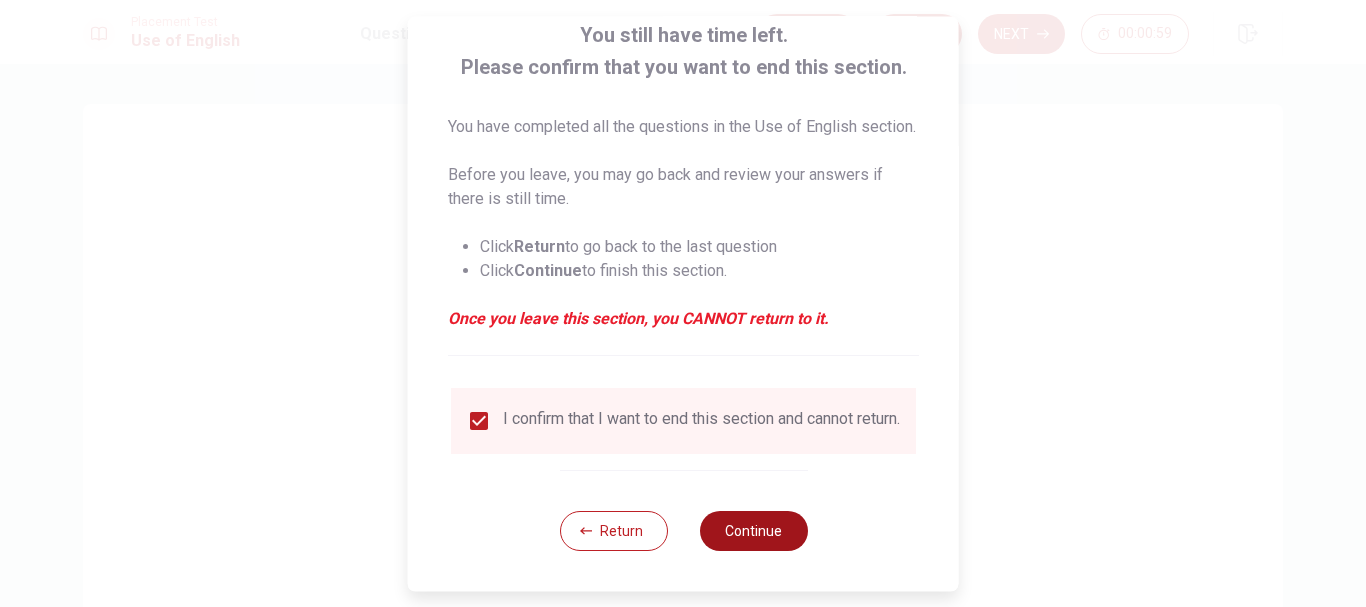 click on "Continue" at bounding box center (753, 531) 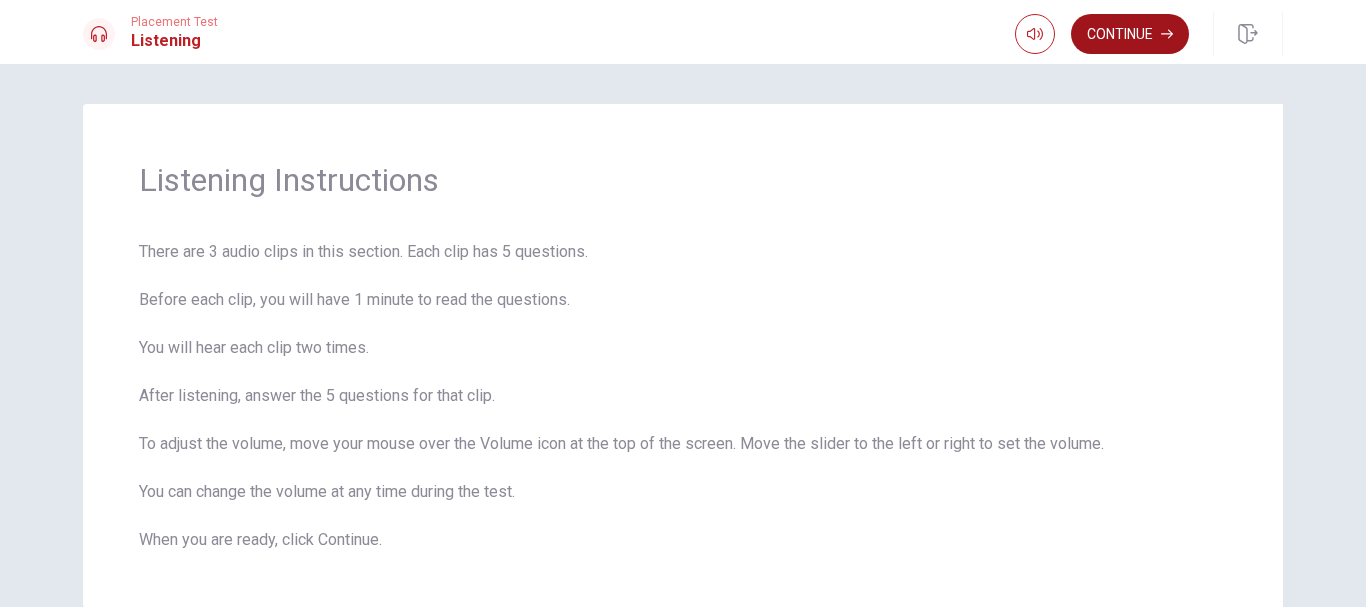 click on "Continue" at bounding box center (1130, 34) 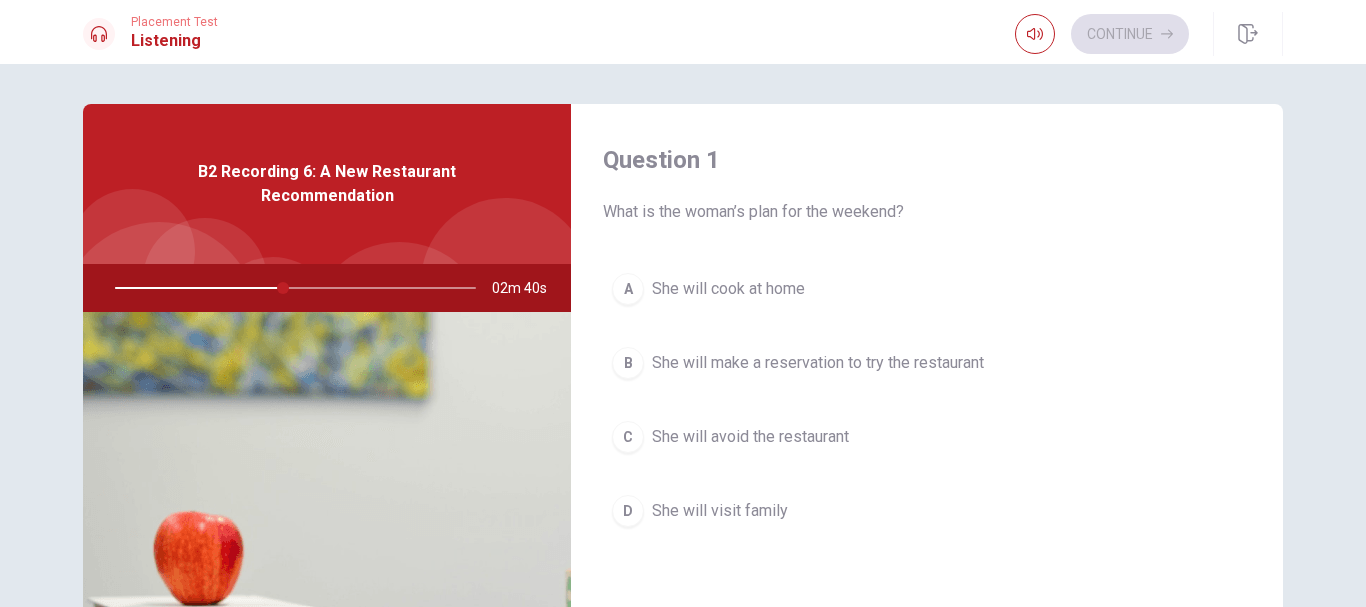 click on "B" at bounding box center (628, 363) 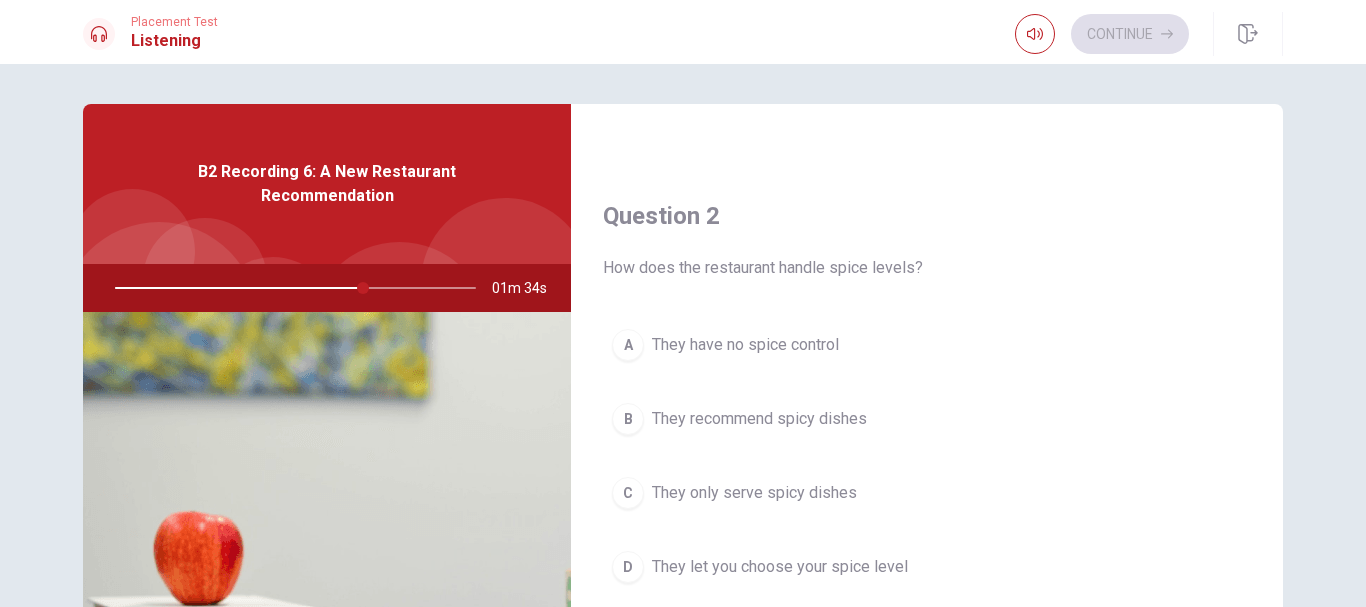 scroll, scrollTop: 500, scrollLeft: 0, axis: vertical 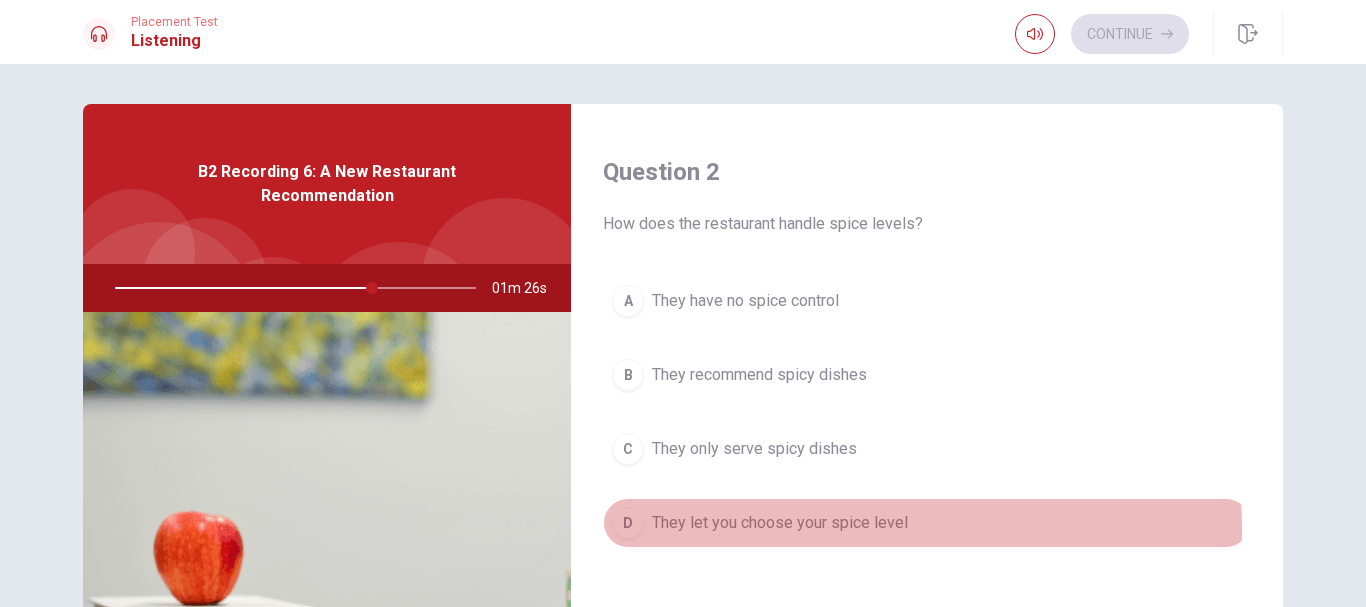 click on "They let you choose your spice level" at bounding box center (780, 523) 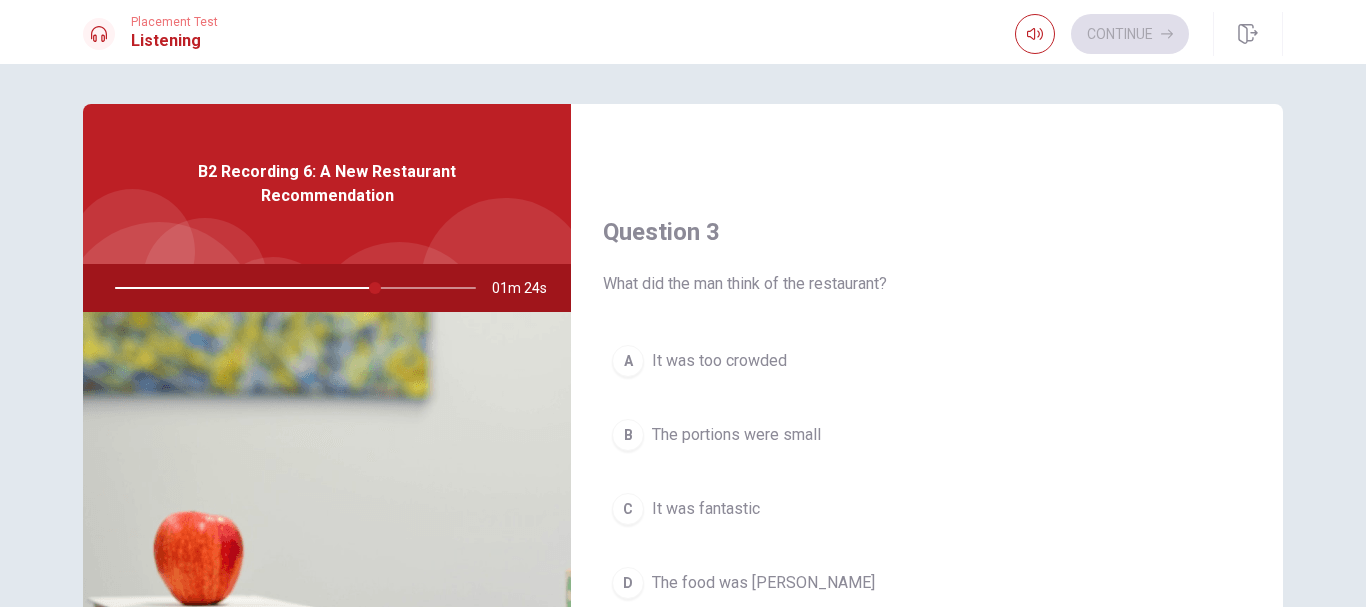 scroll, scrollTop: 1000, scrollLeft: 0, axis: vertical 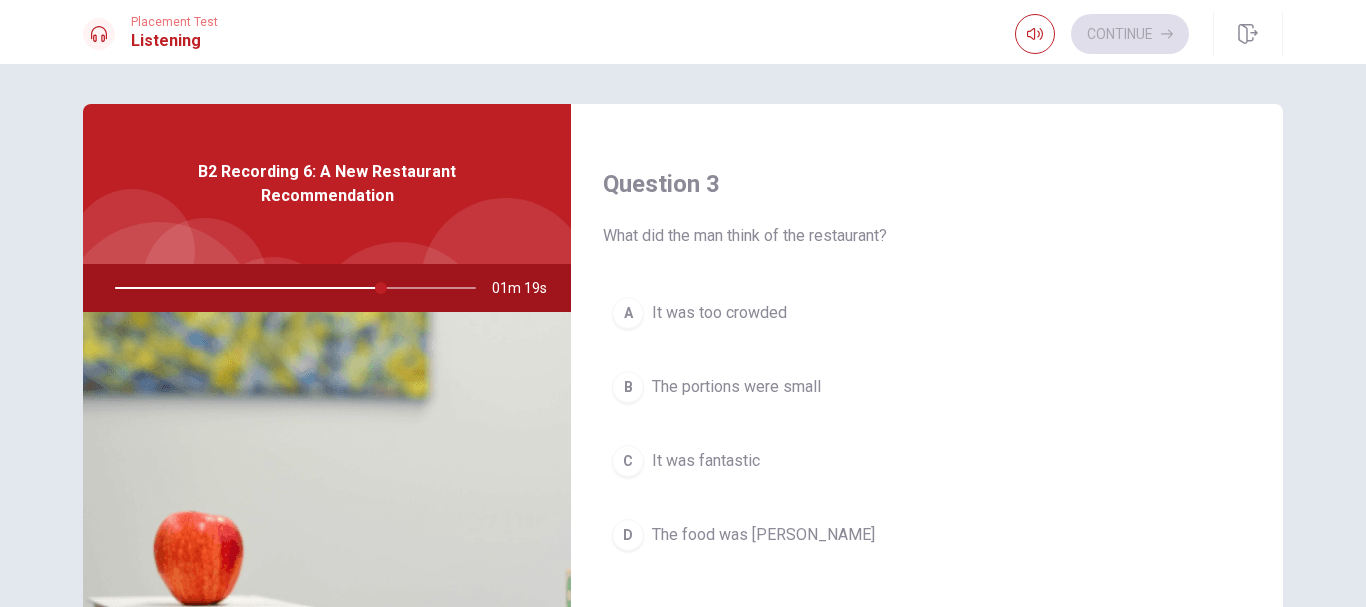 click on "It was fantastic" at bounding box center [706, 461] 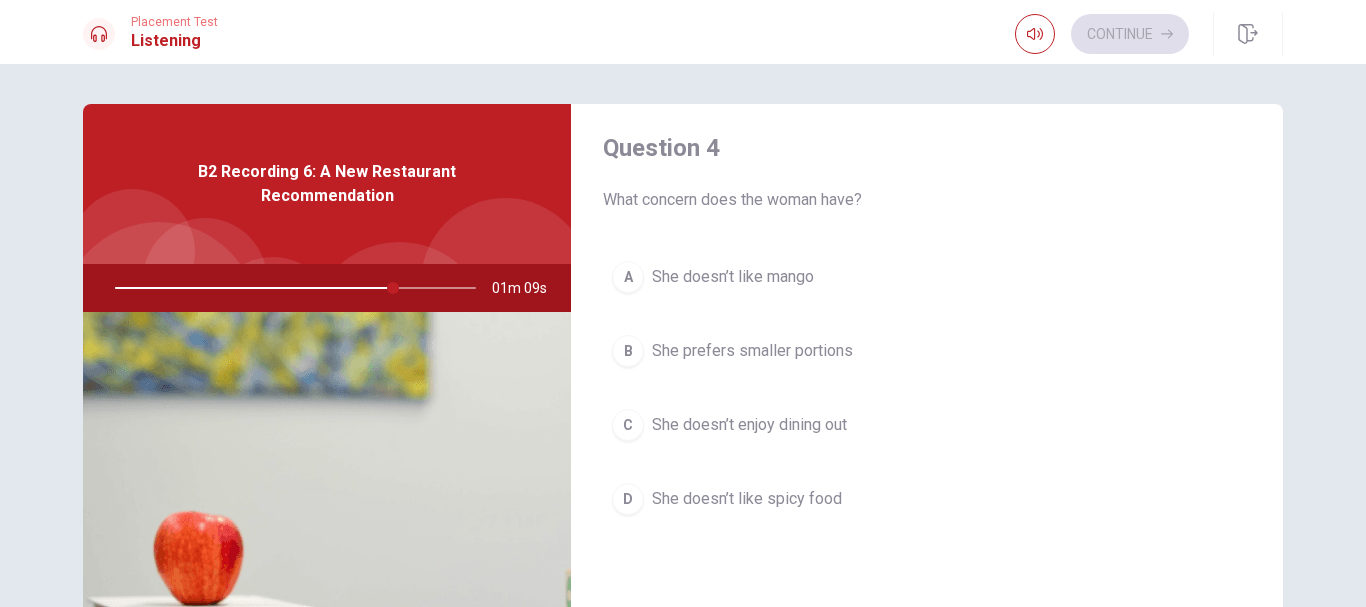 scroll, scrollTop: 1500, scrollLeft: 0, axis: vertical 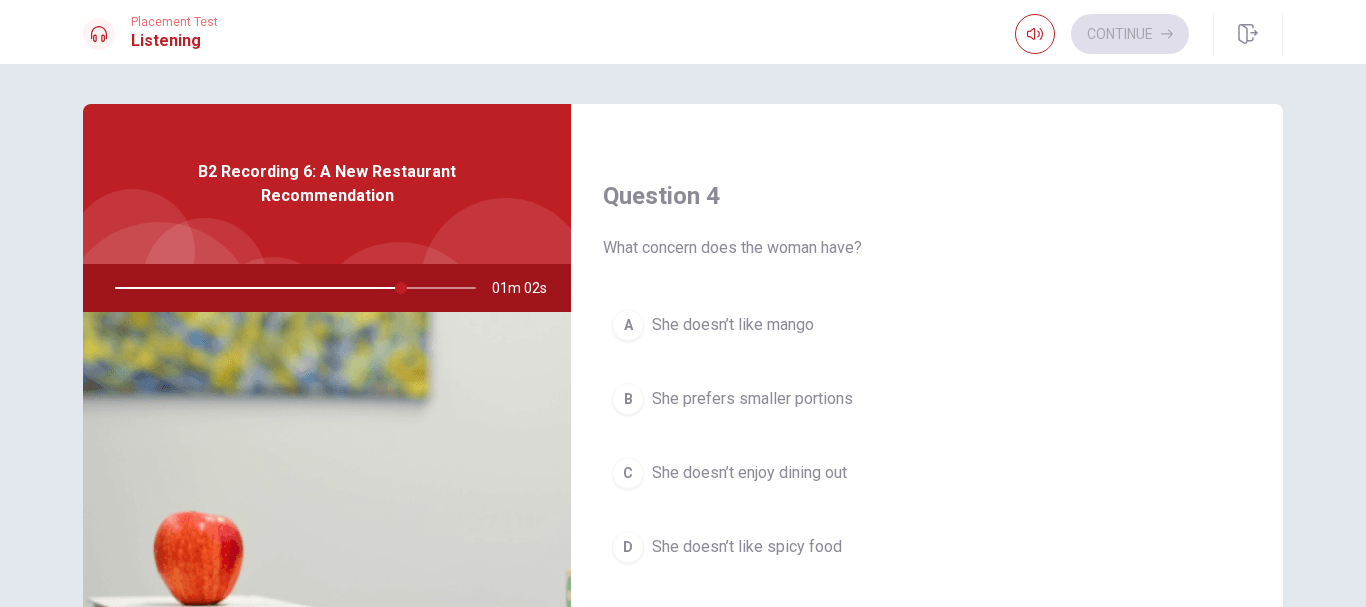 click on "She doesn’t like mango" at bounding box center [733, 325] 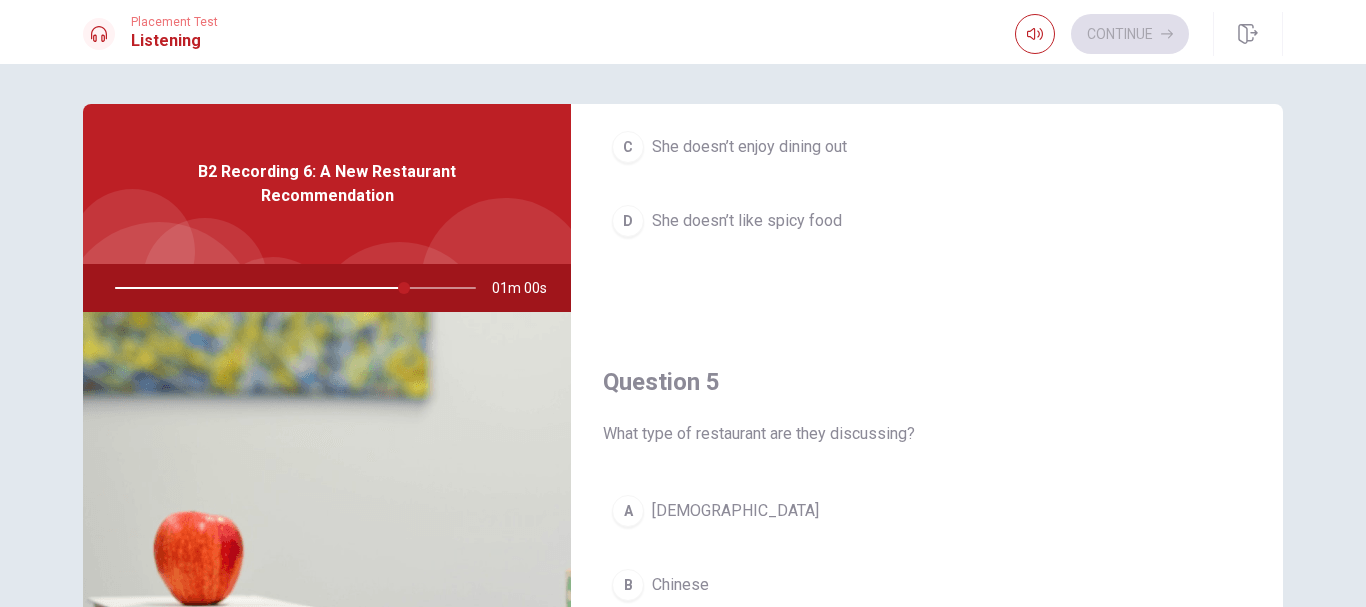 scroll, scrollTop: 1865, scrollLeft: 0, axis: vertical 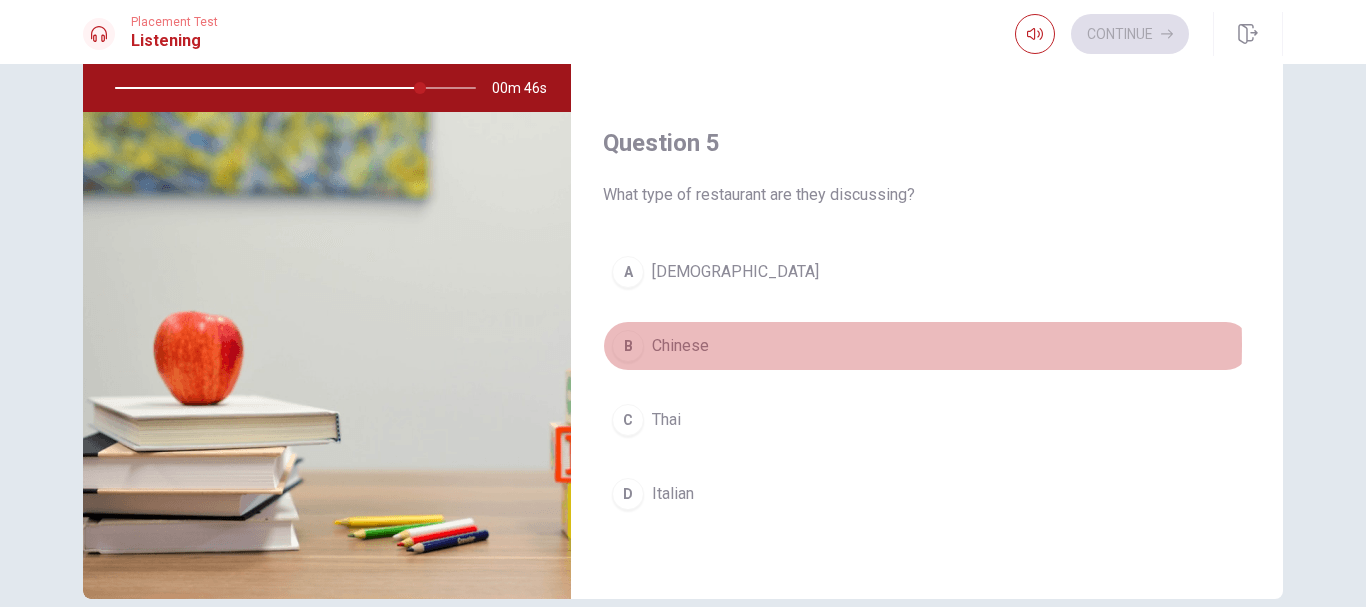 click on "B Chinese" at bounding box center (927, 346) 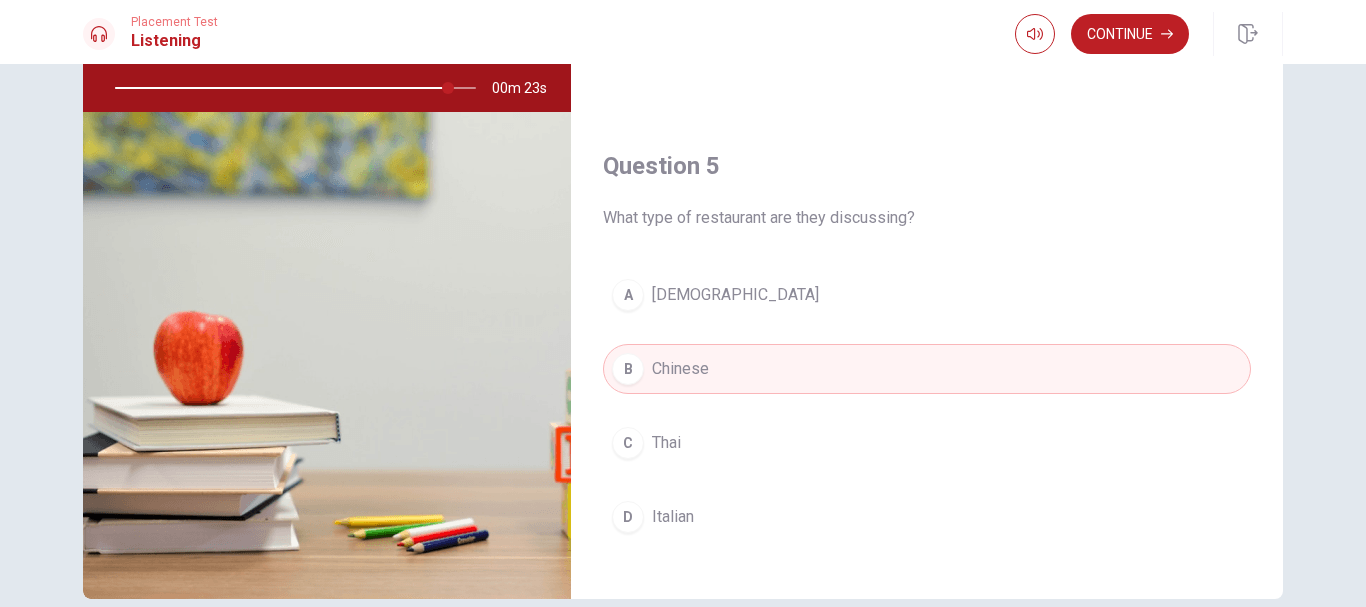 scroll, scrollTop: 1865, scrollLeft: 0, axis: vertical 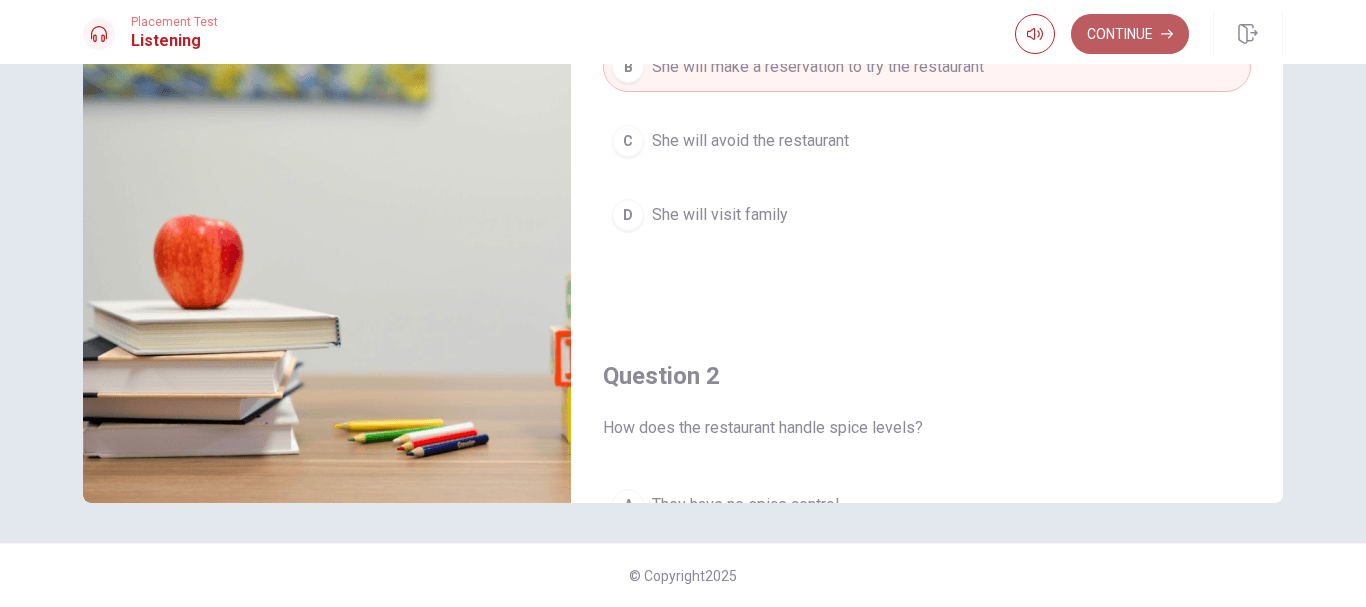 click on "Continue" at bounding box center (1130, 34) 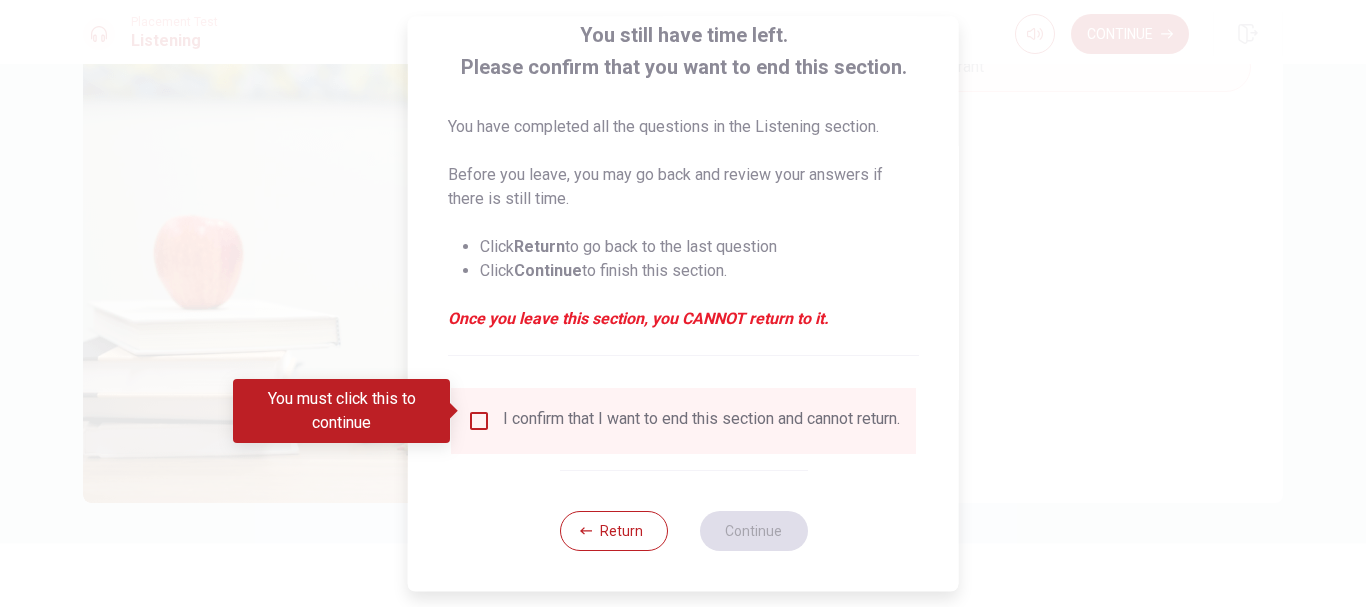 scroll, scrollTop: 139, scrollLeft: 0, axis: vertical 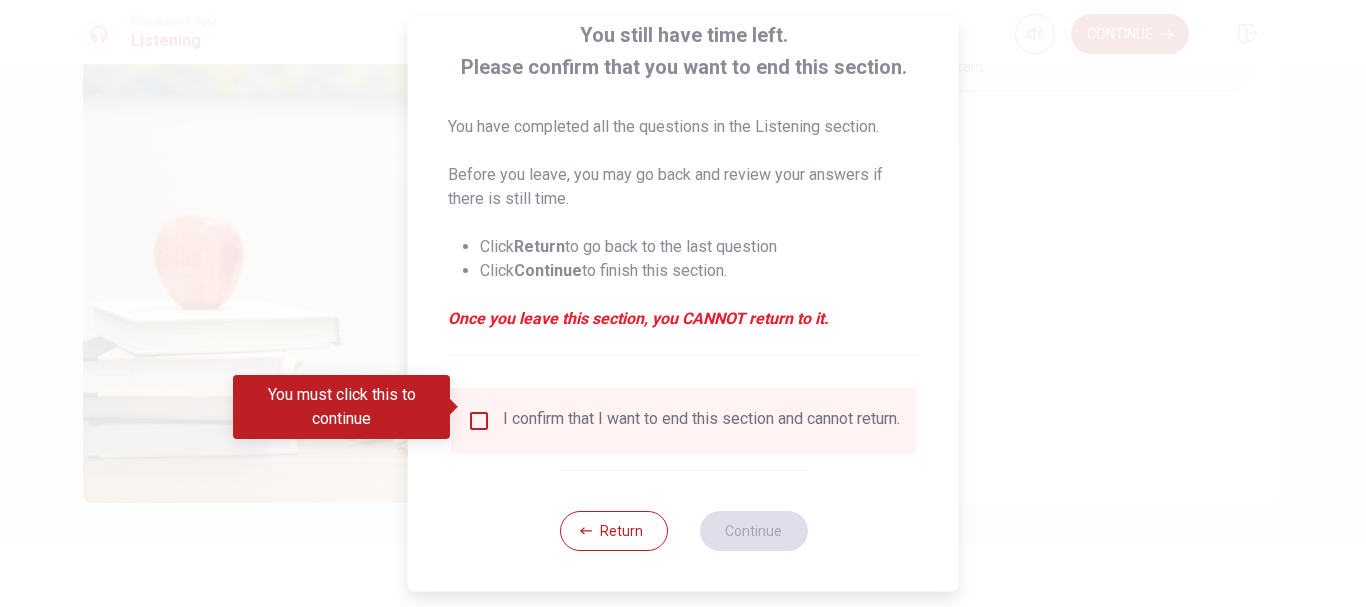 click at bounding box center (479, 421) 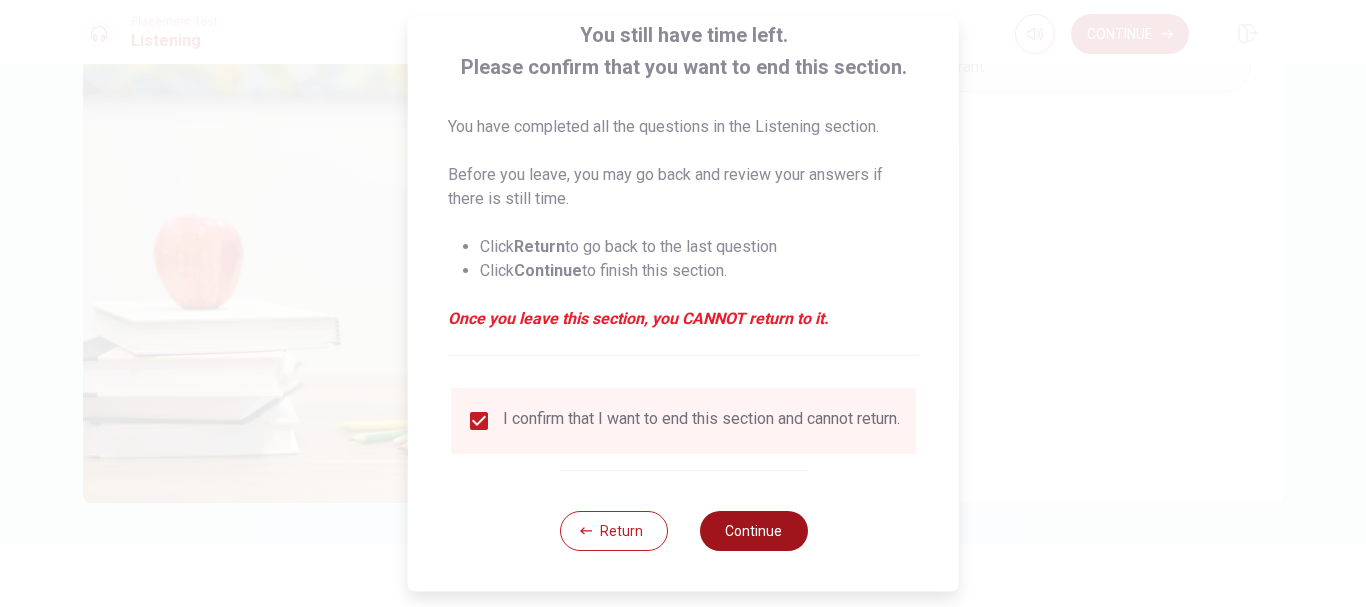 click on "Continue" at bounding box center [753, 531] 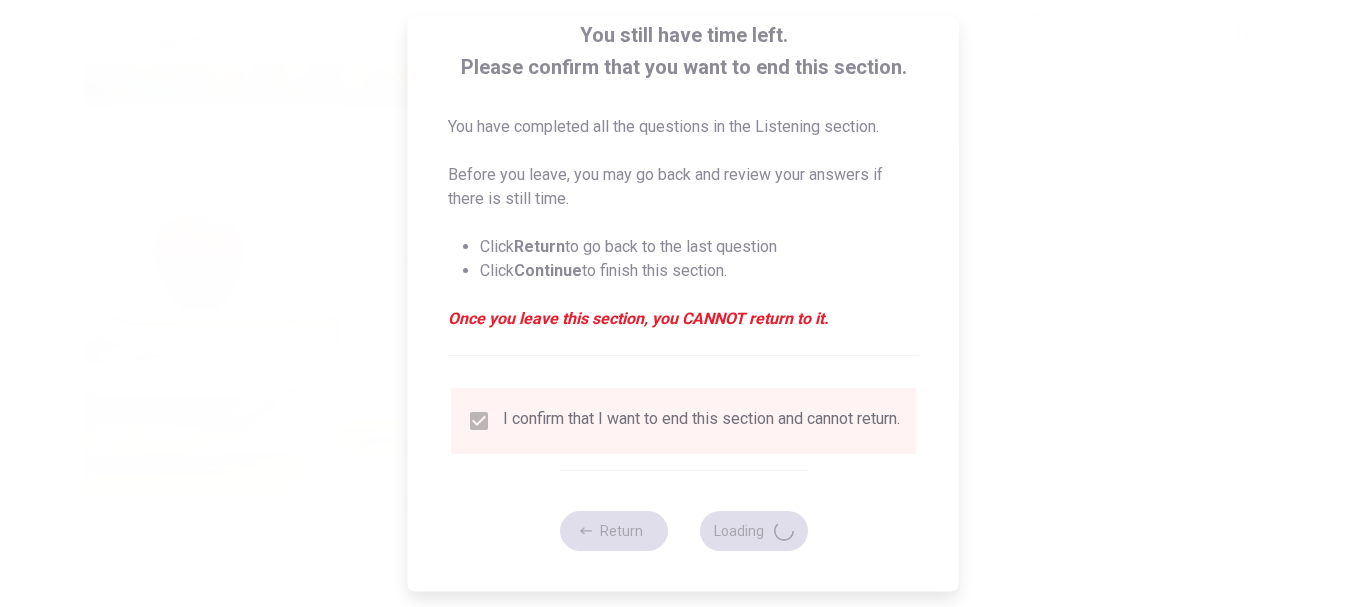 type on "100" 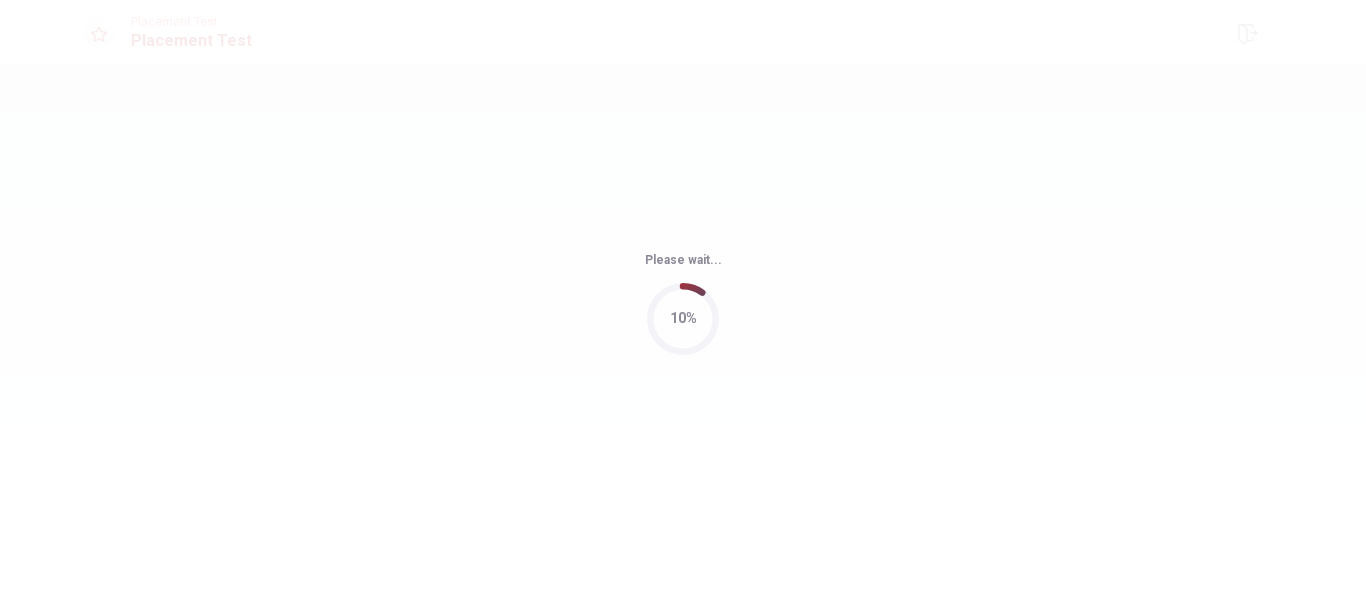 scroll, scrollTop: 0, scrollLeft: 0, axis: both 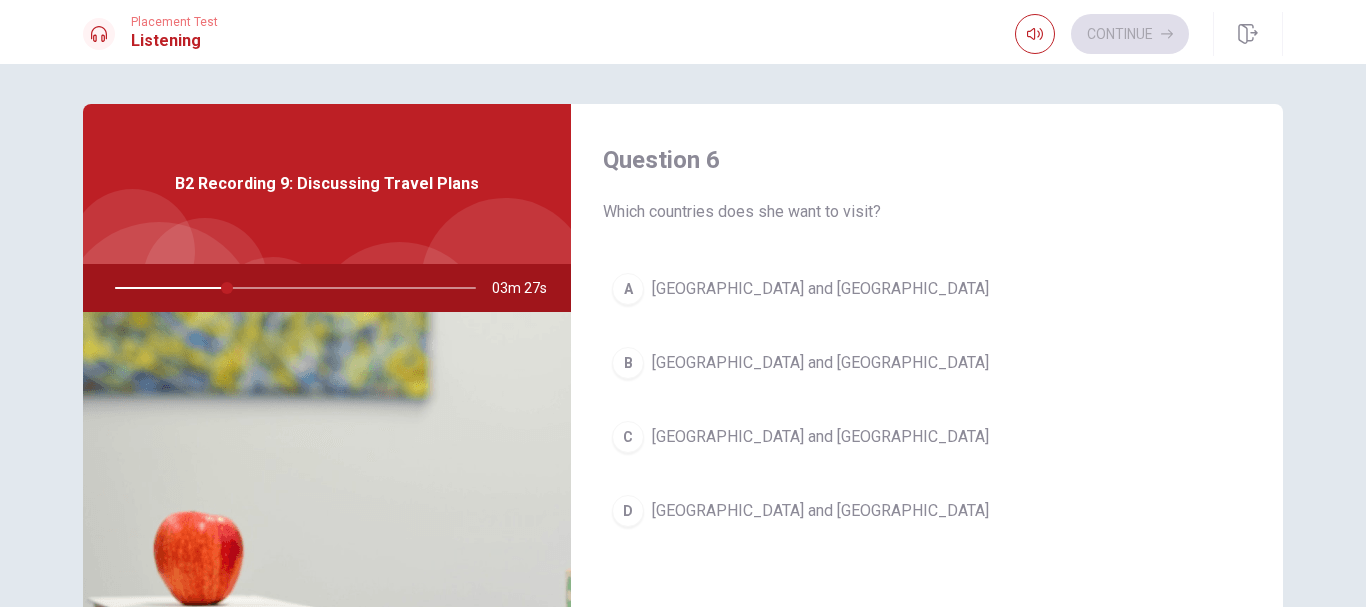 click on "C" at bounding box center (628, 437) 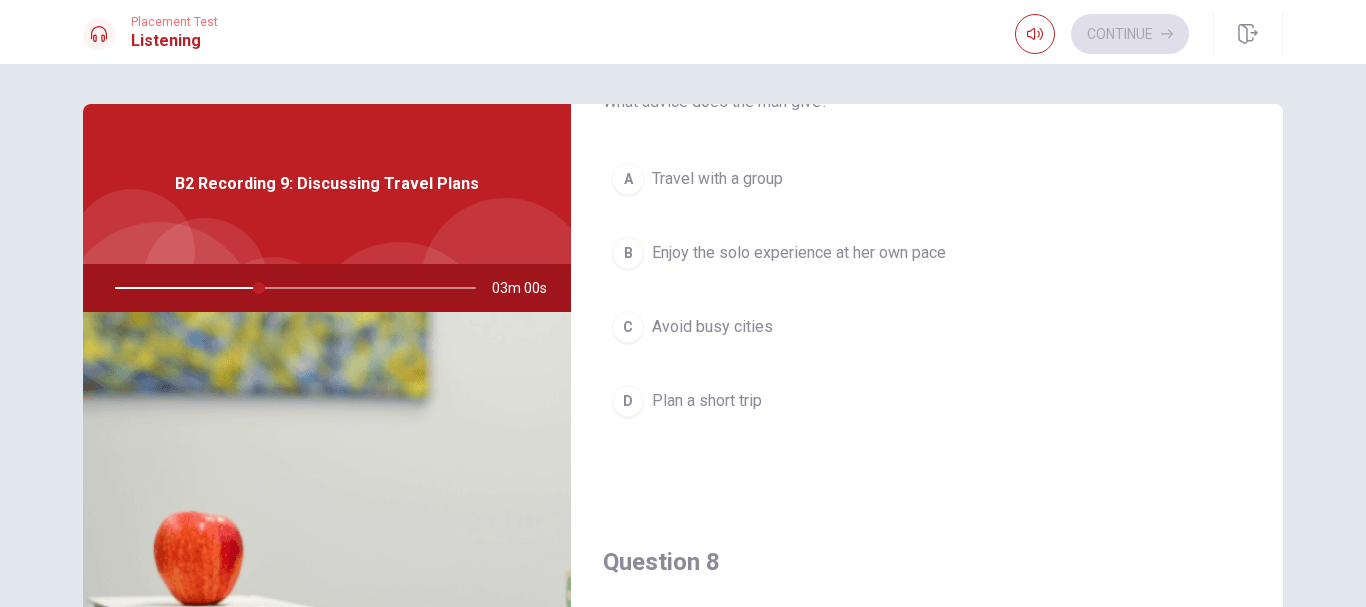 scroll, scrollTop: 600, scrollLeft: 0, axis: vertical 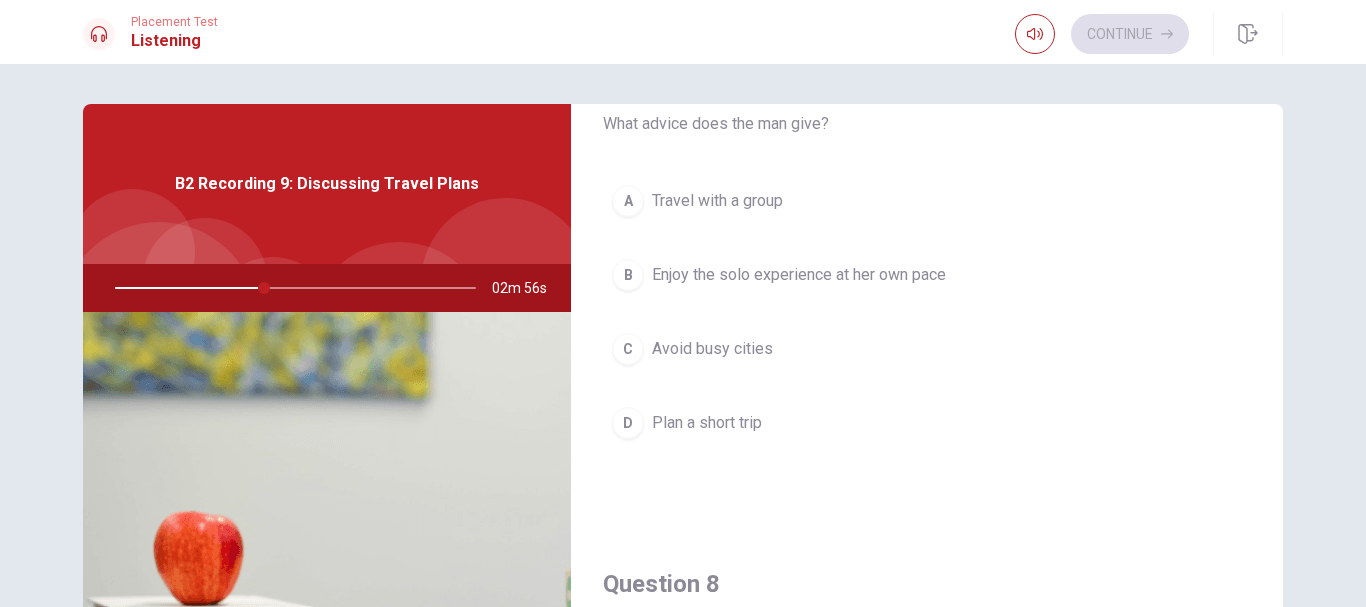 click on "B" at bounding box center (628, 275) 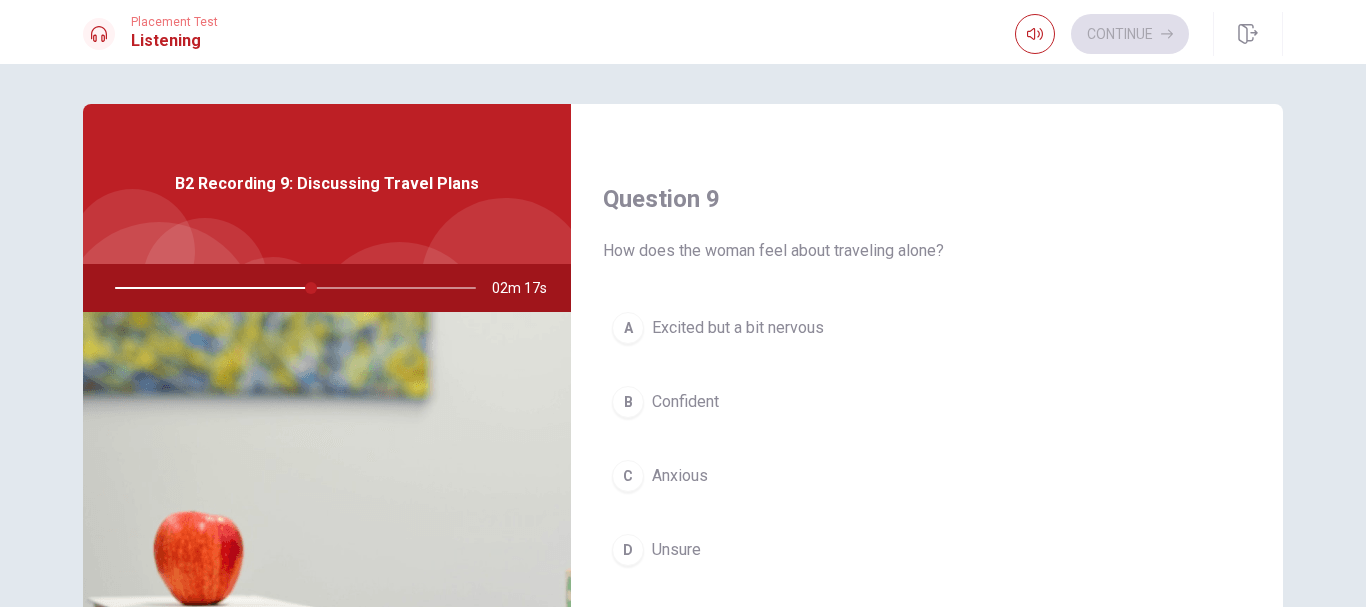 scroll, scrollTop: 1500, scrollLeft: 0, axis: vertical 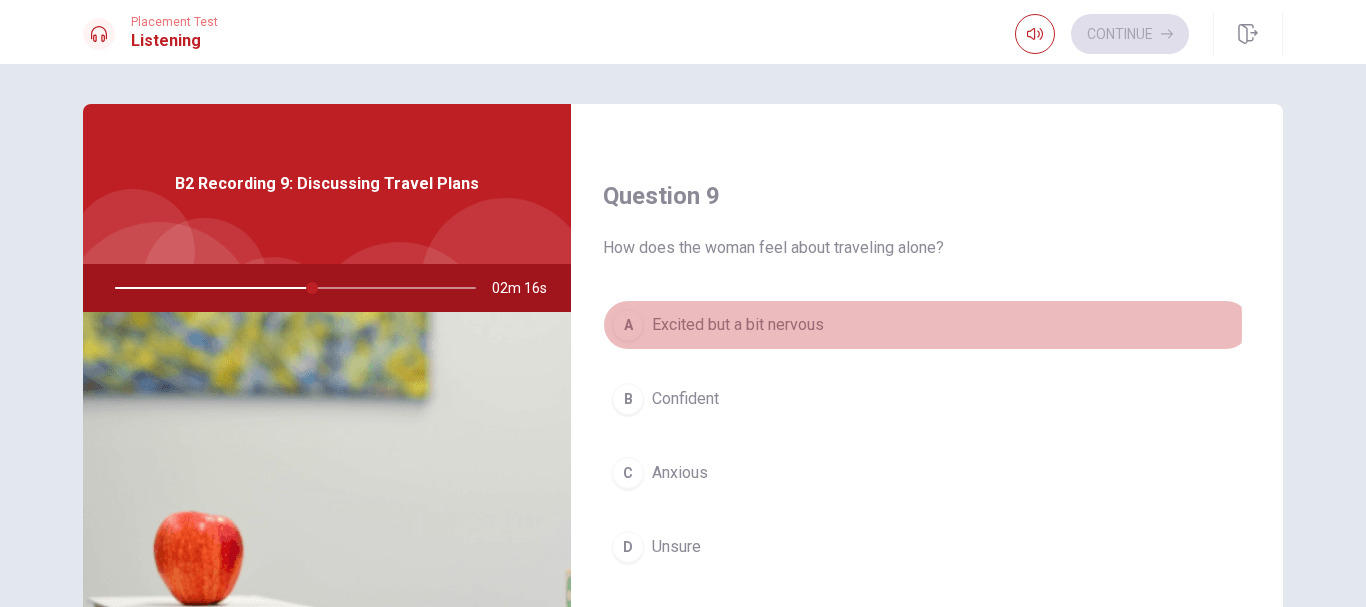 drag, startPoint x: 632, startPoint y: 325, endPoint x: 658, endPoint y: 322, distance: 26.172504 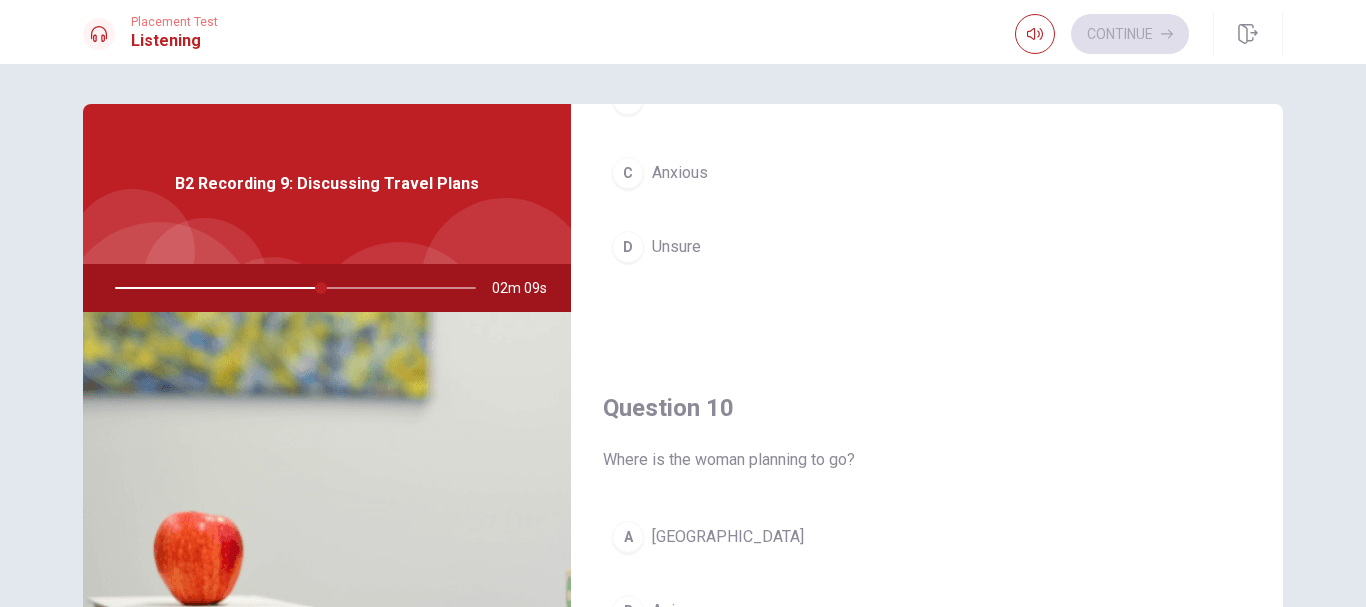scroll, scrollTop: 1865, scrollLeft: 0, axis: vertical 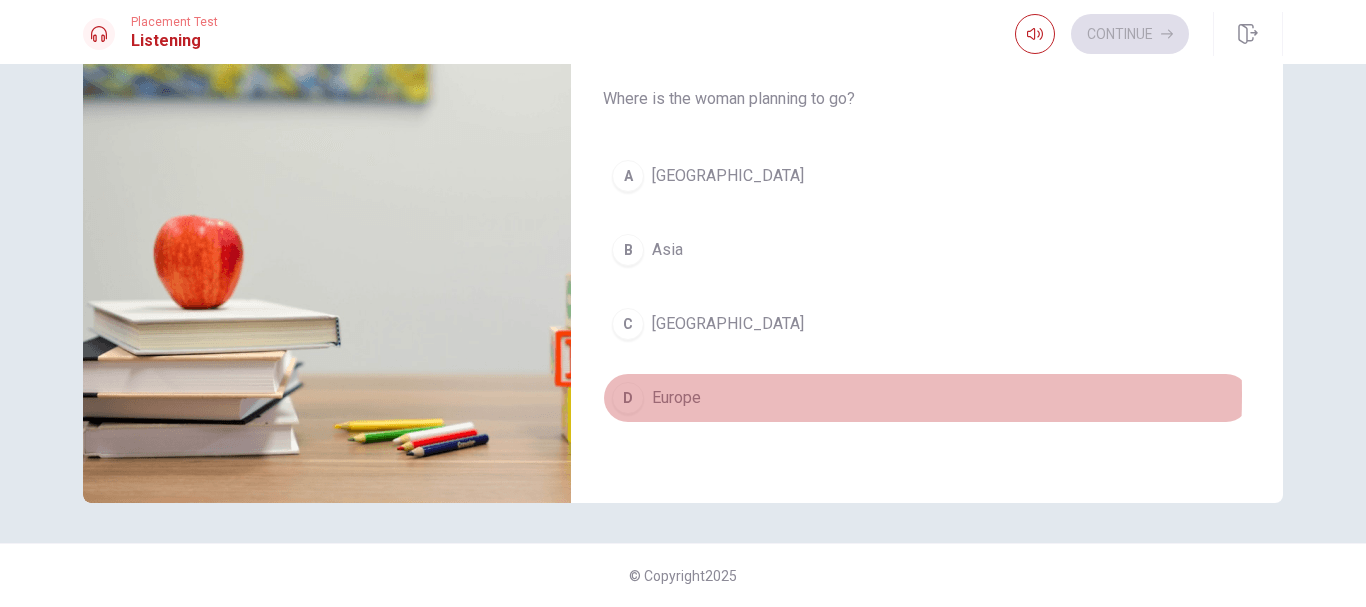 drag, startPoint x: 633, startPoint y: 395, endPoint x: 741, endPoint y: 392, distance: 108.04166 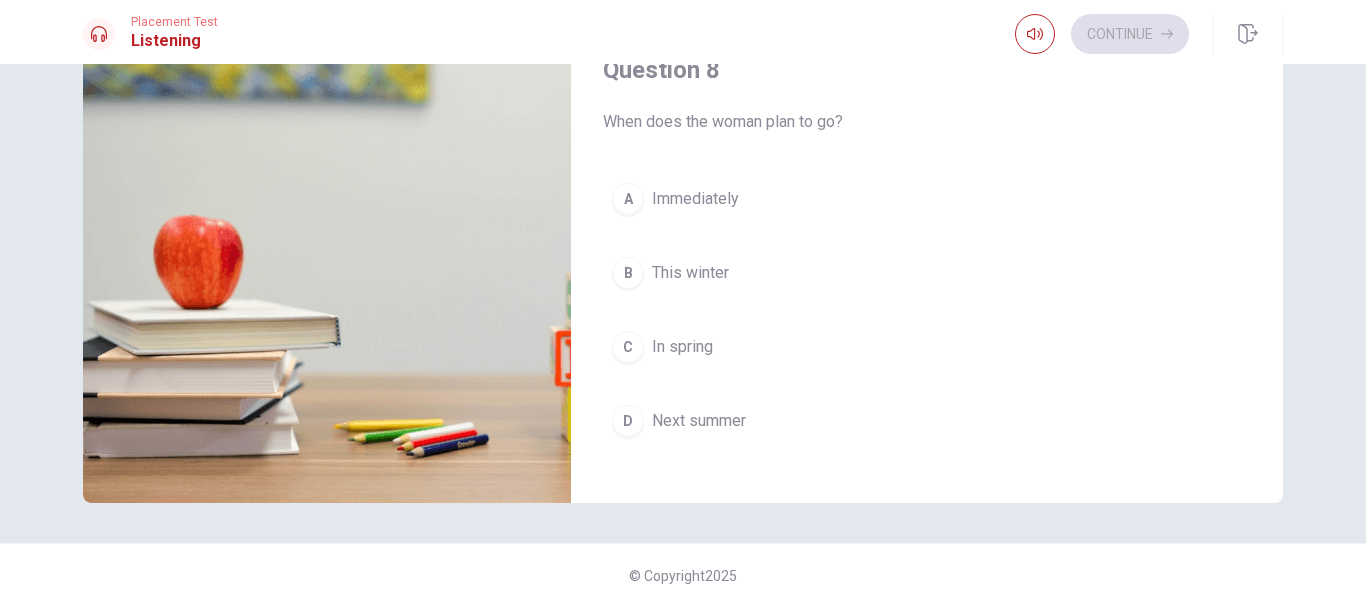 scroll, scrollTop: 765, scrollLeft: 0, axis: vertical 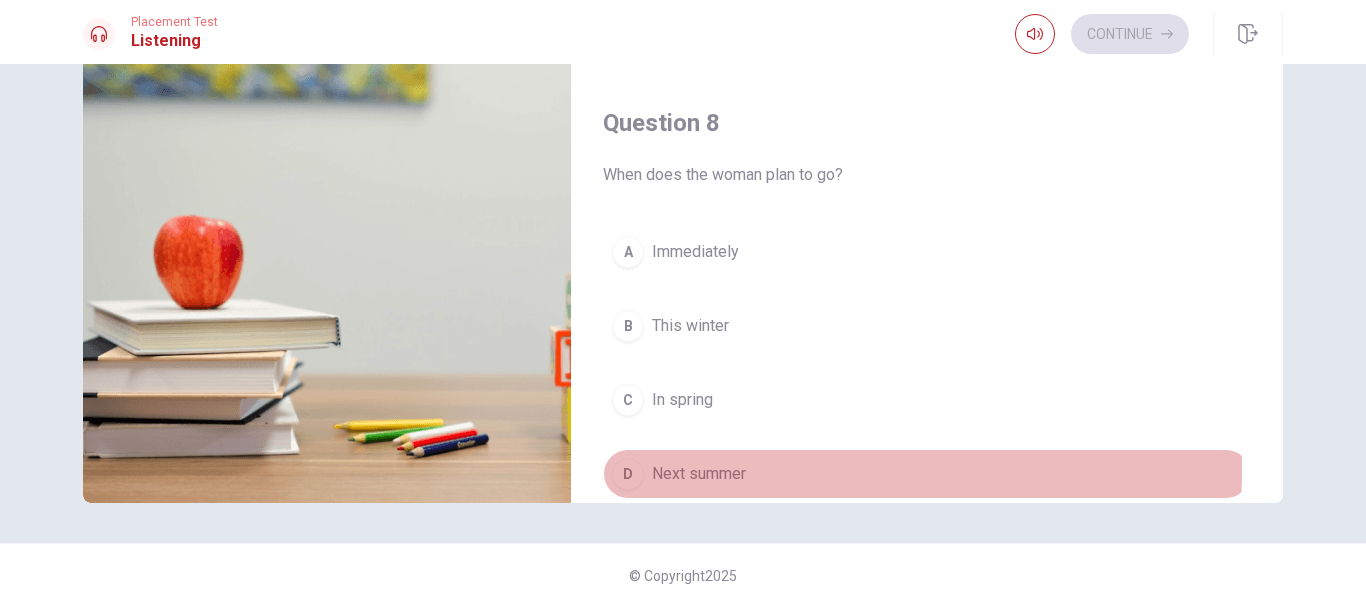 click on "D" at bounding box center [628, 474] 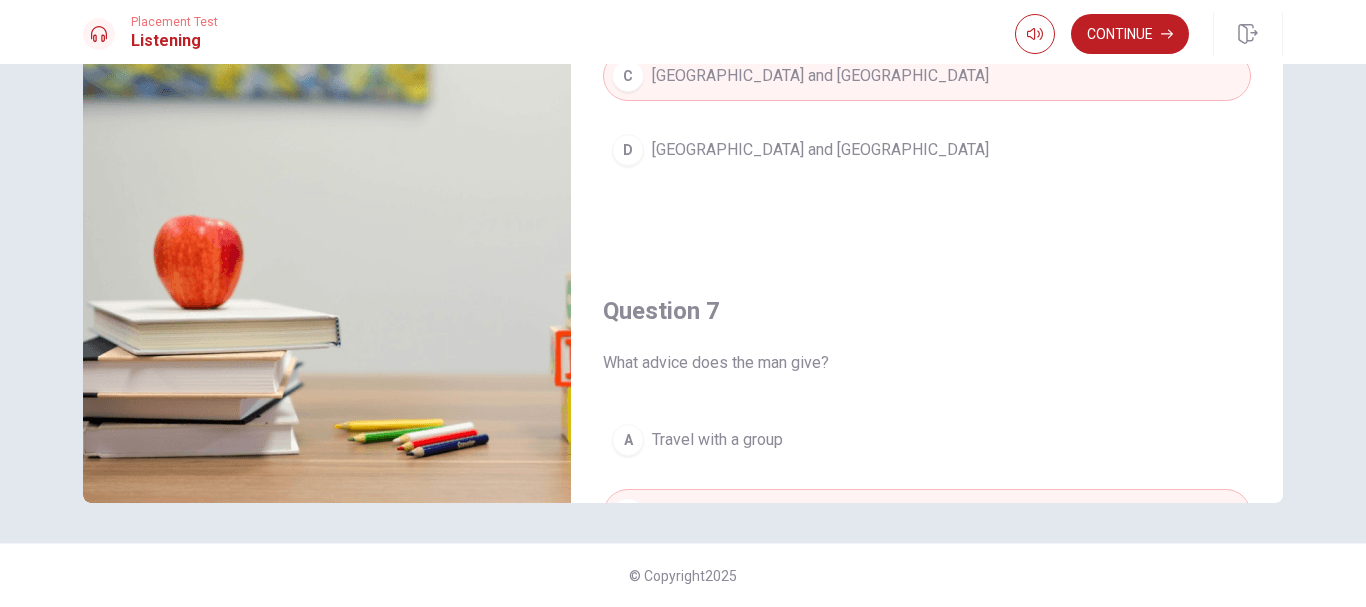 scroll, scrollTop: 0, scrollLeft: 0, axis: both 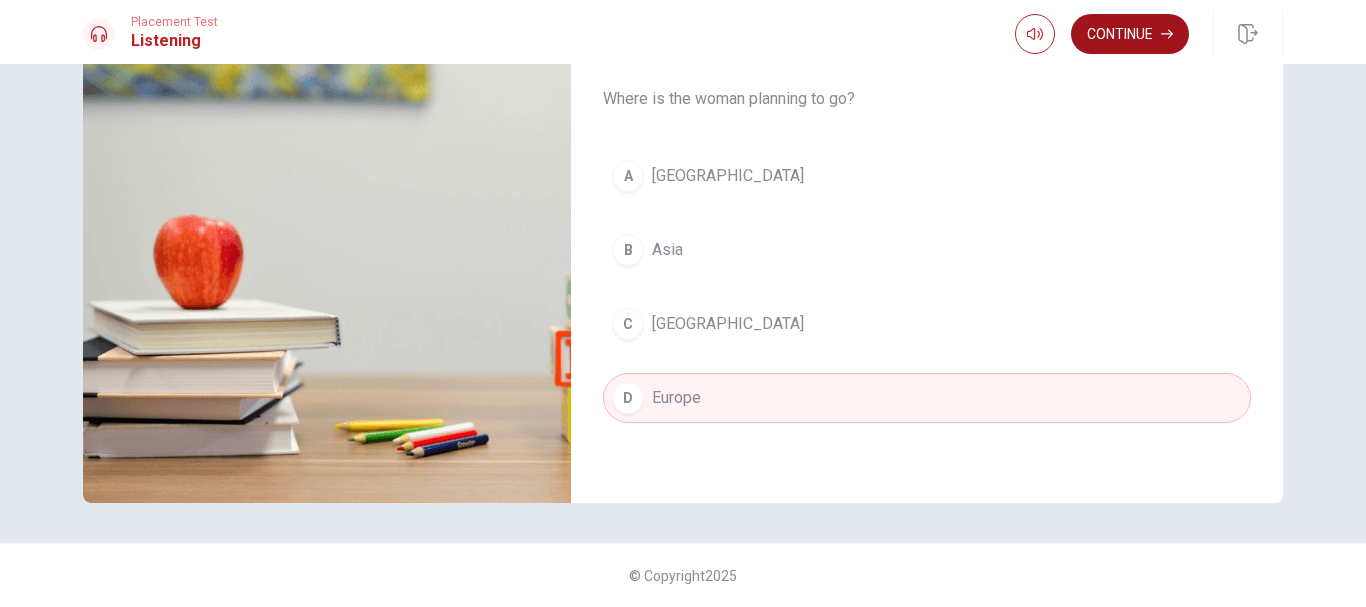 click on "Continue" at bounding box center (1130, 34) 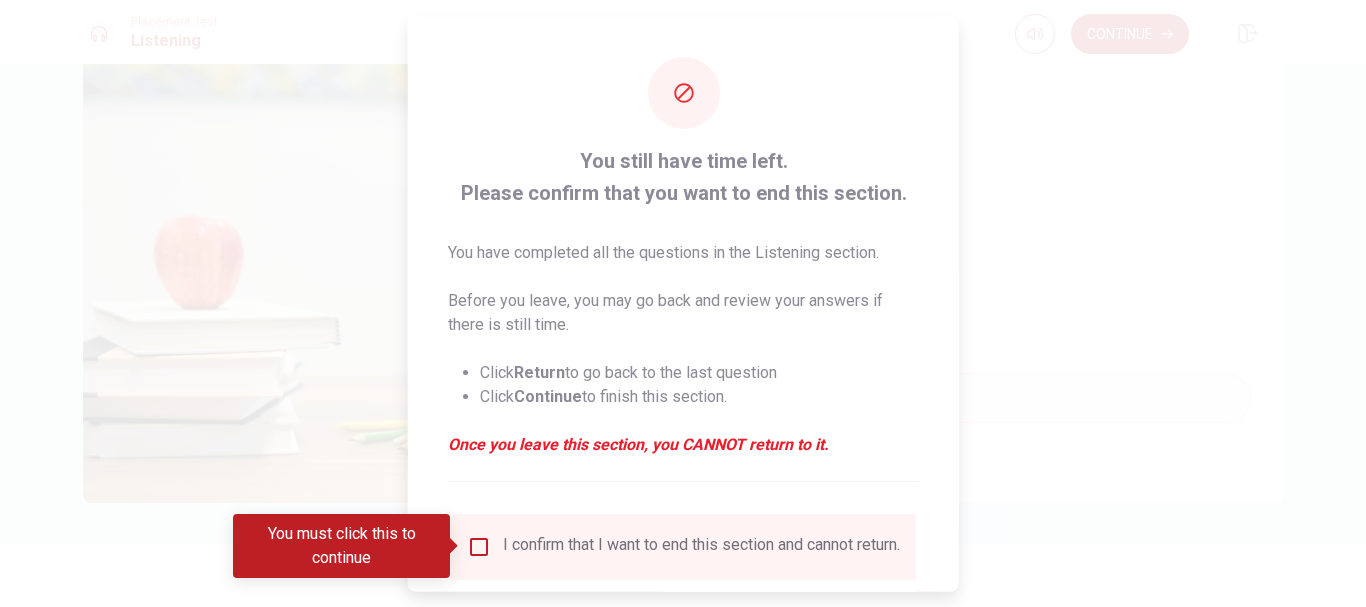 drag, startPoint x: 470, startPoint y: 536, endPoint x: 489, endPoint y: 520, distance: 24.839485 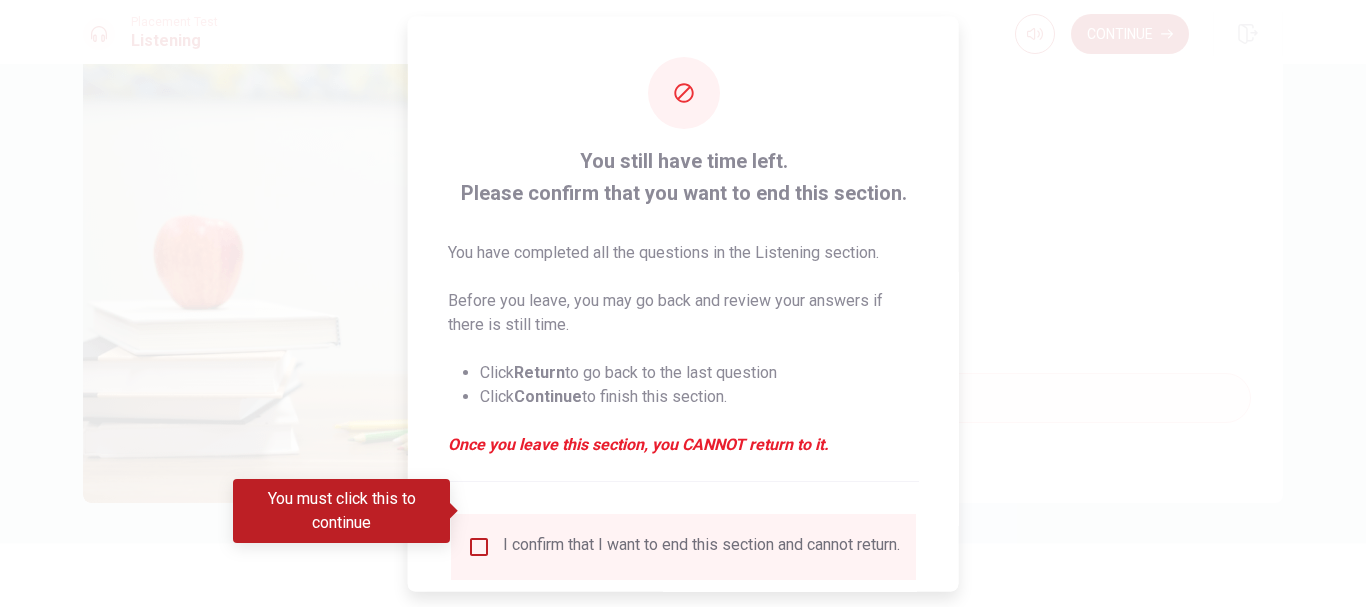 scroll, scrollTop: 139, scrollLeft: 0, axis: vertical 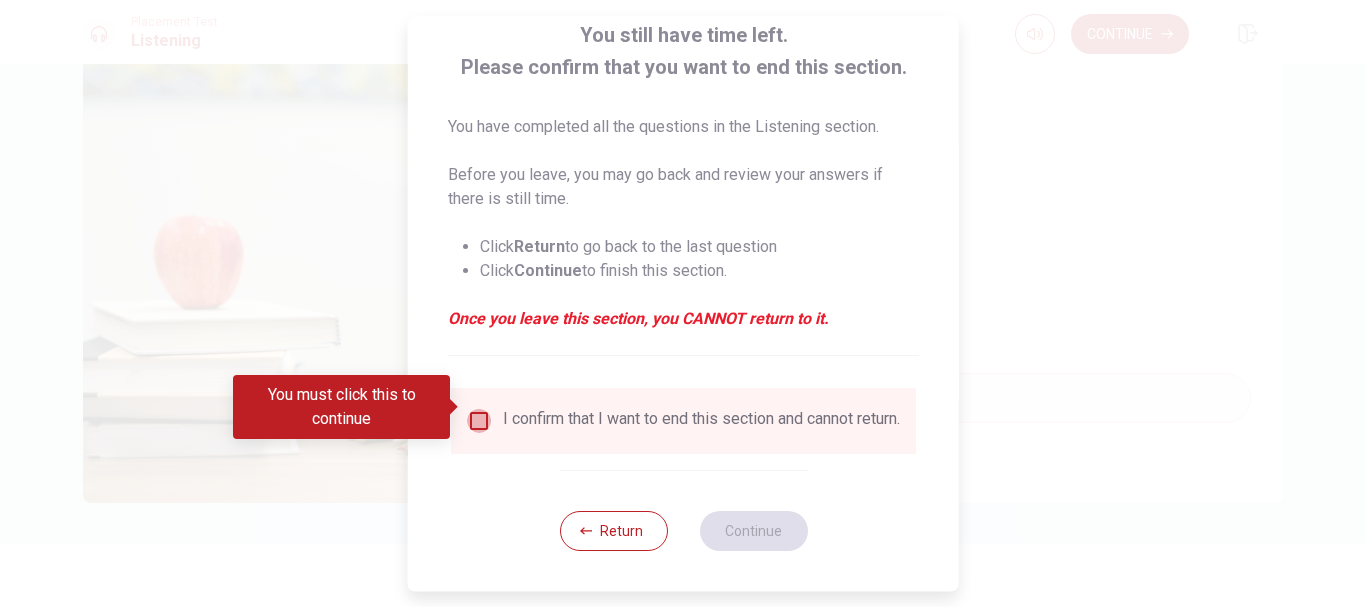 click at bounding box center (479, 421) 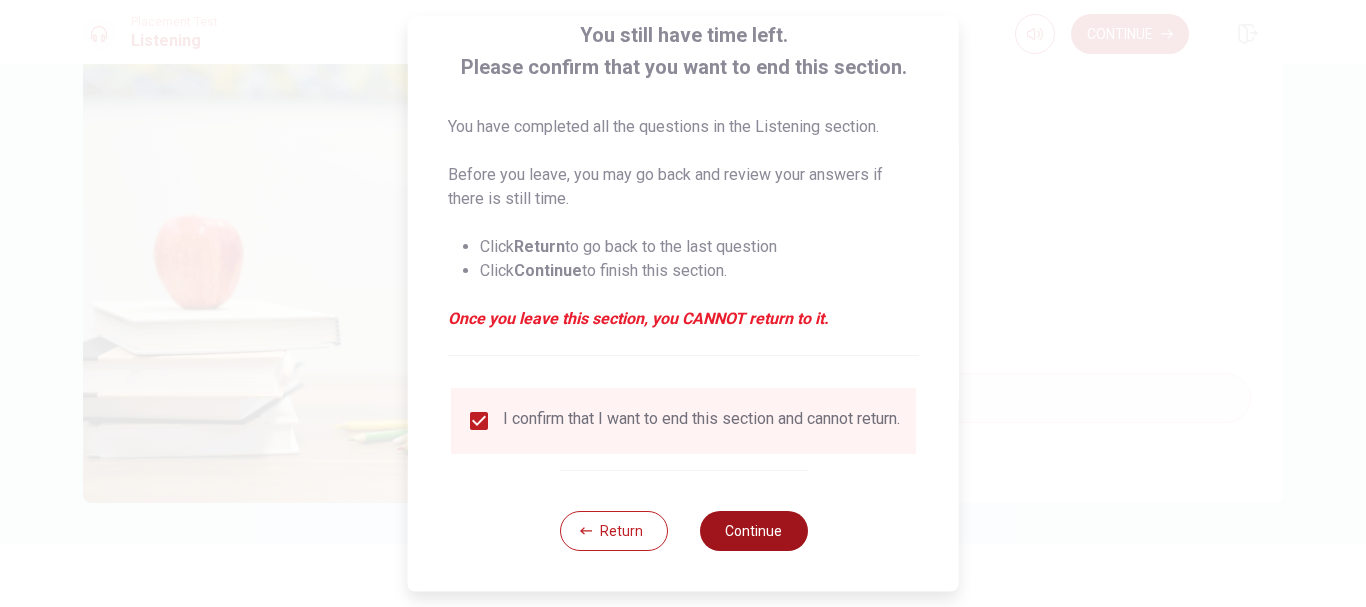 click on "Continue" at bounding box center (753, 531) 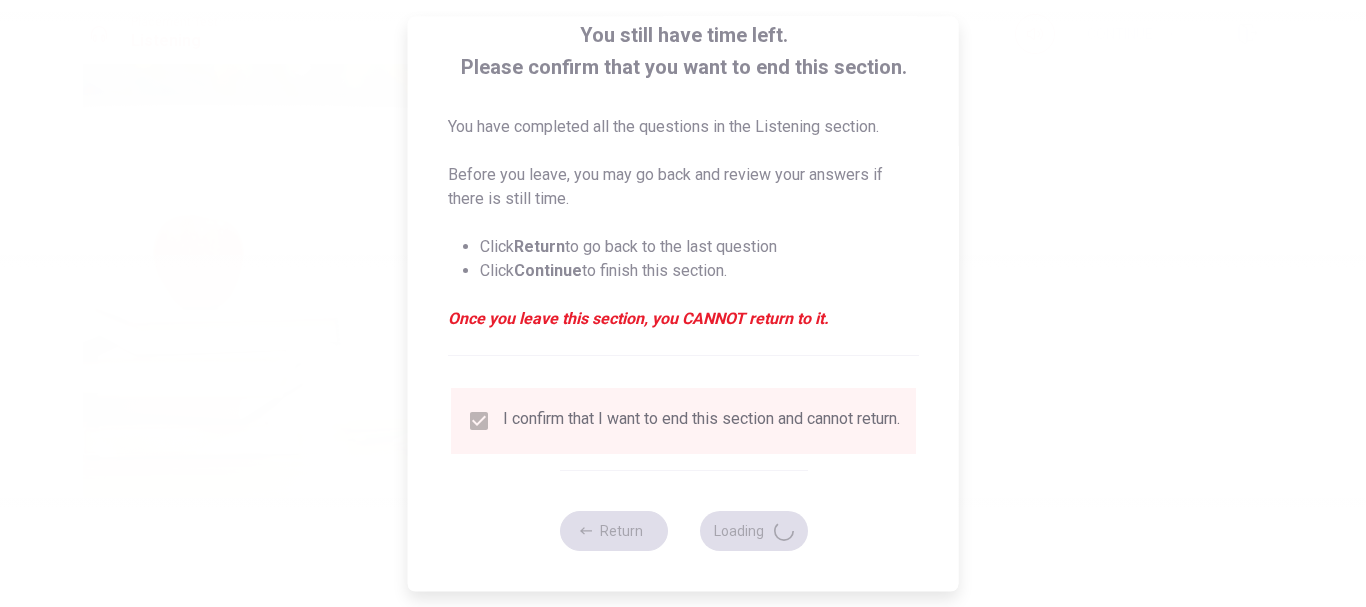 type on "67" 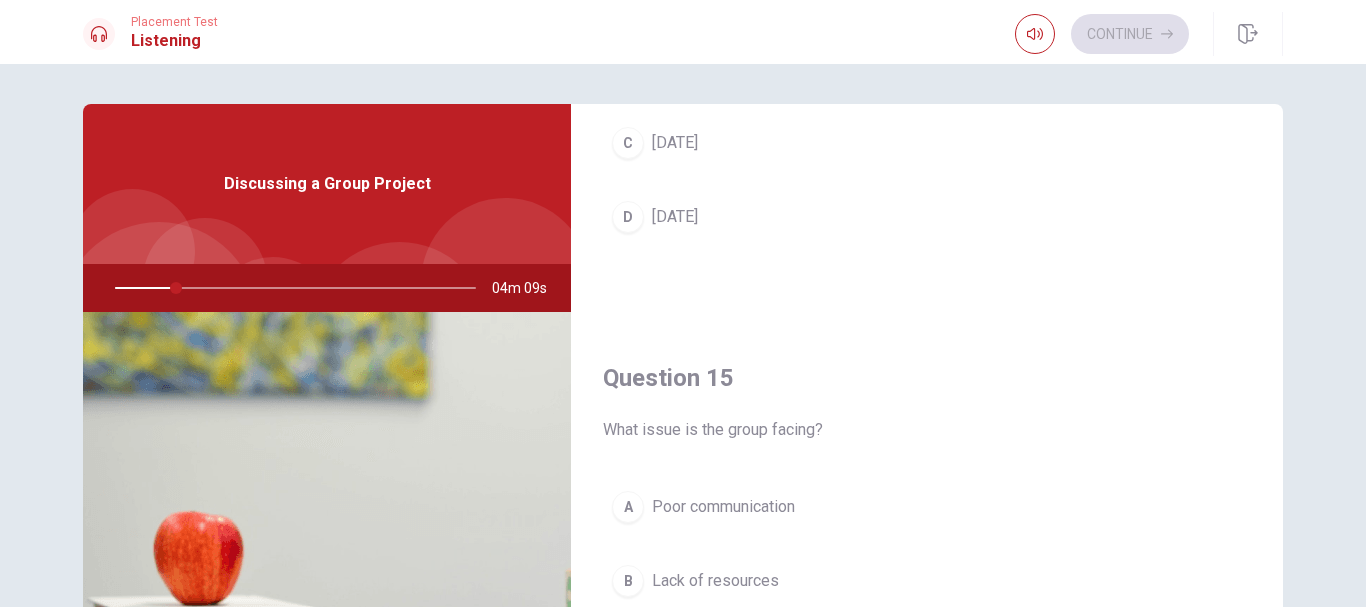 scroll, scrollTop: 1865, scrollLeft: 0, axis: vertical 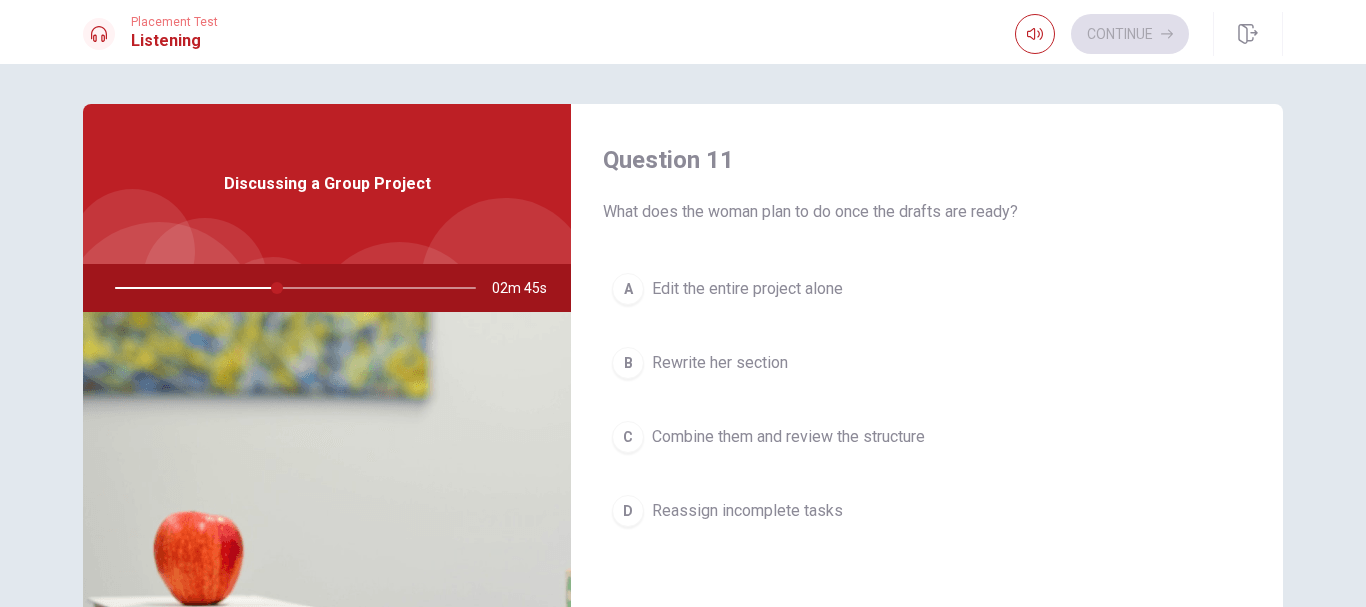 click on "C" at bounding box center [628, 437] 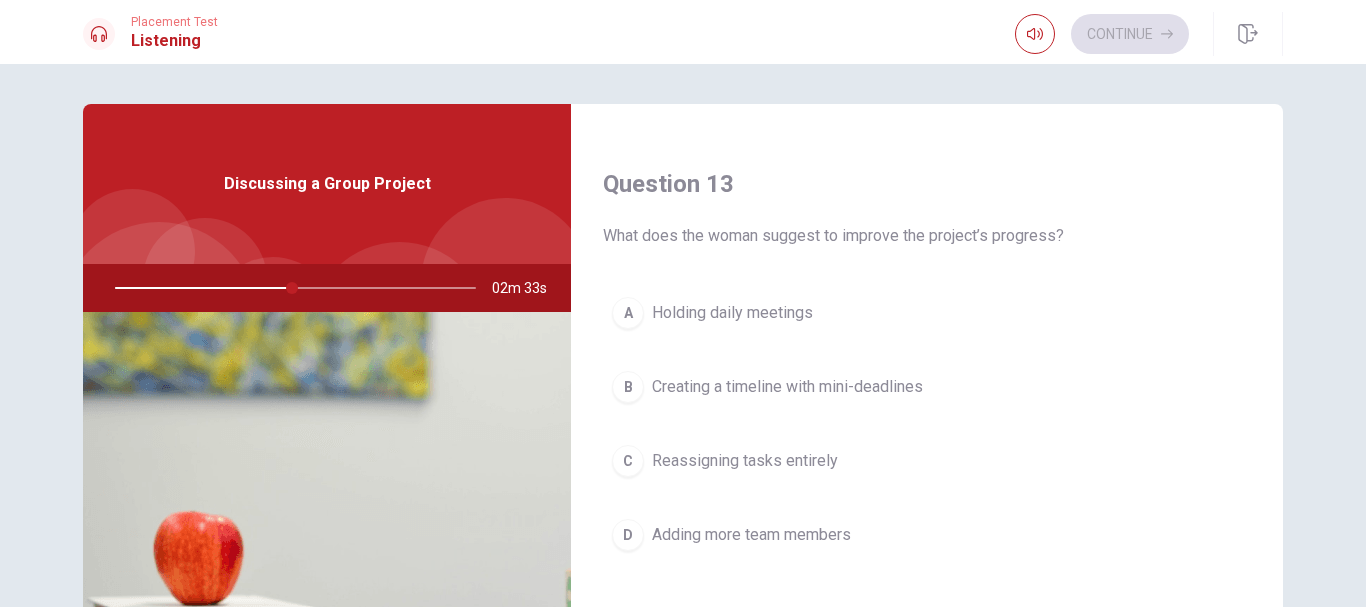 scroll, scrollTop: 1100, scrollLeft: 0, axis: vertical 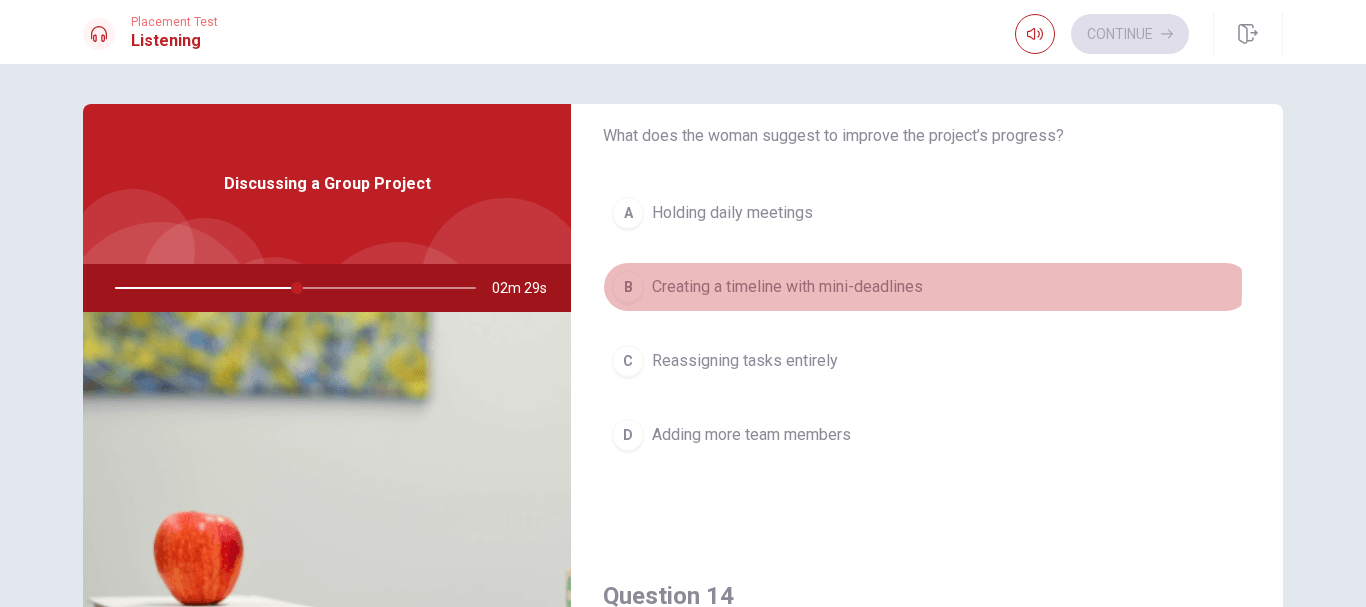 click on "B" at bounding box center (628, 287) 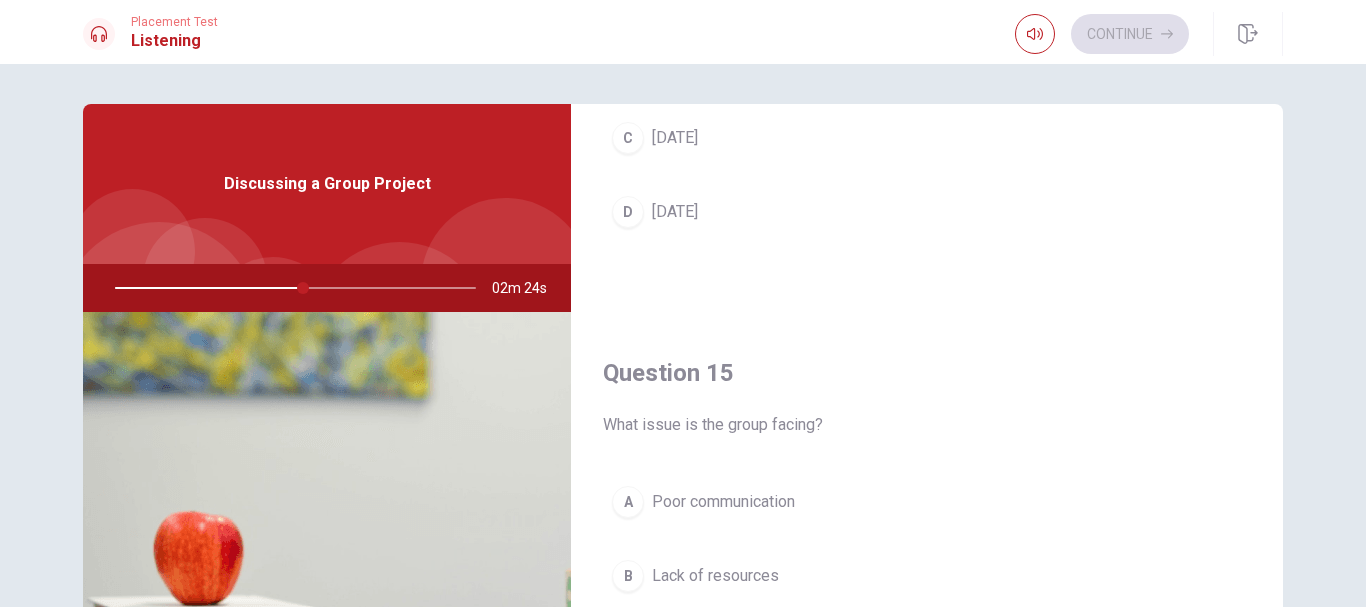 scroll, scrollTop: 1865, scrollLeft: 0, axis: vertical 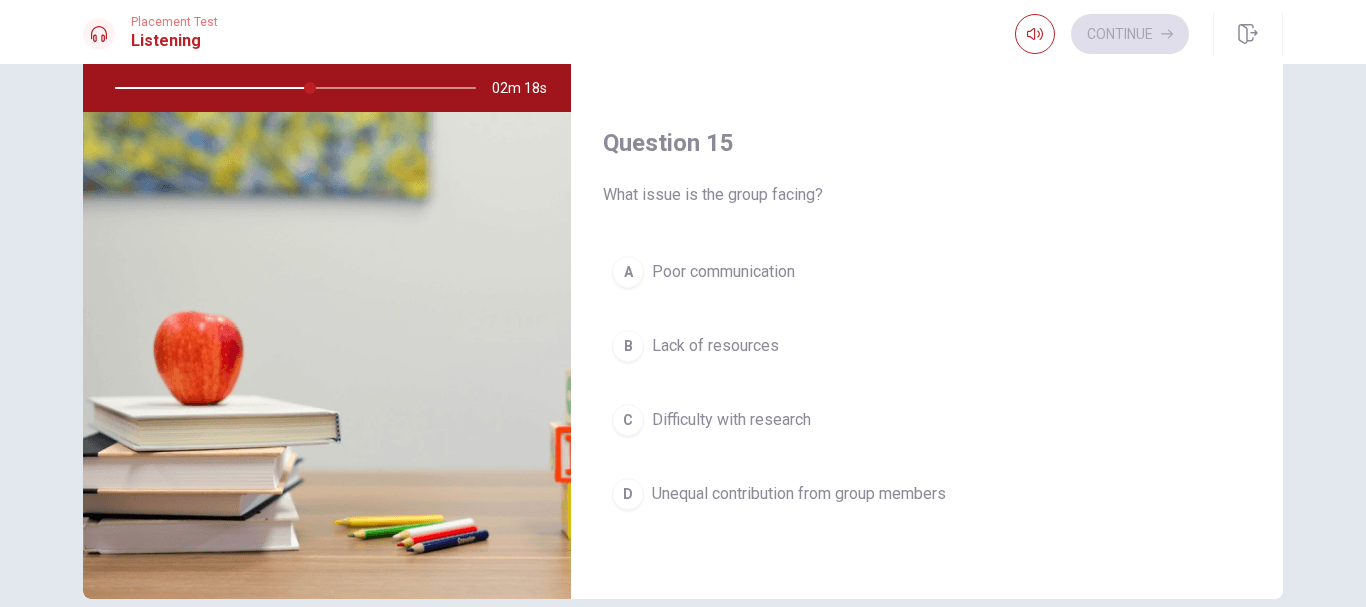 click on "D" at bounding box center (628, 494) 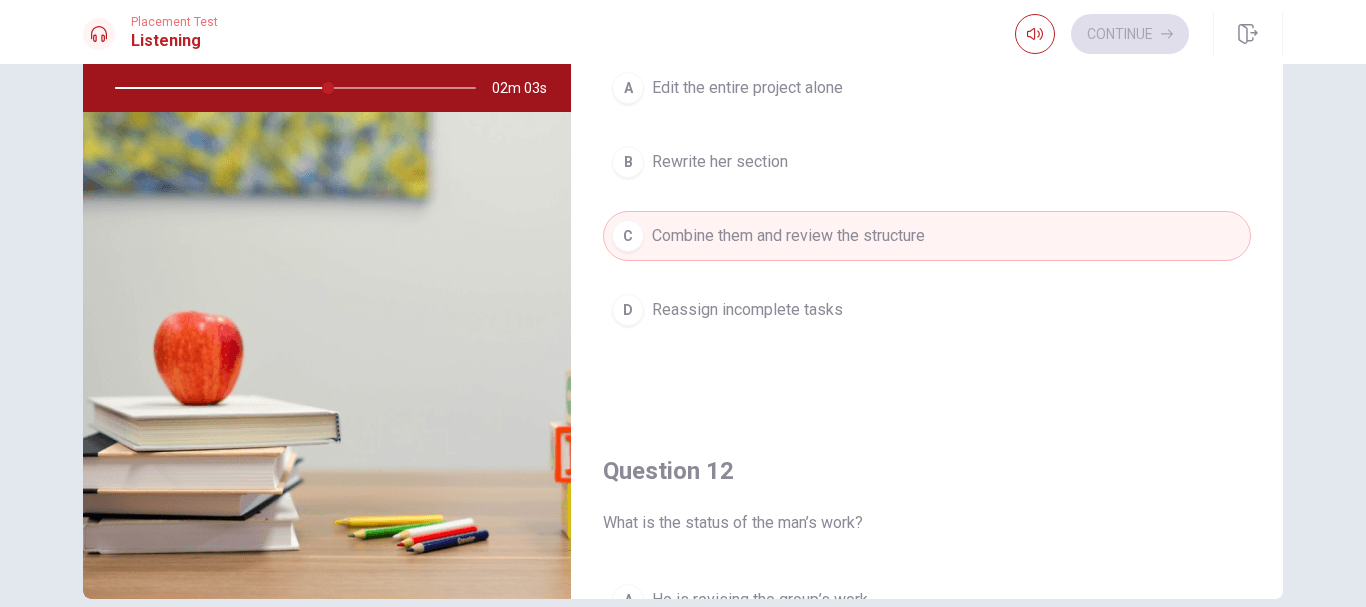 scroll, scrollTop: 0, scrollLeft: 0, axis: both 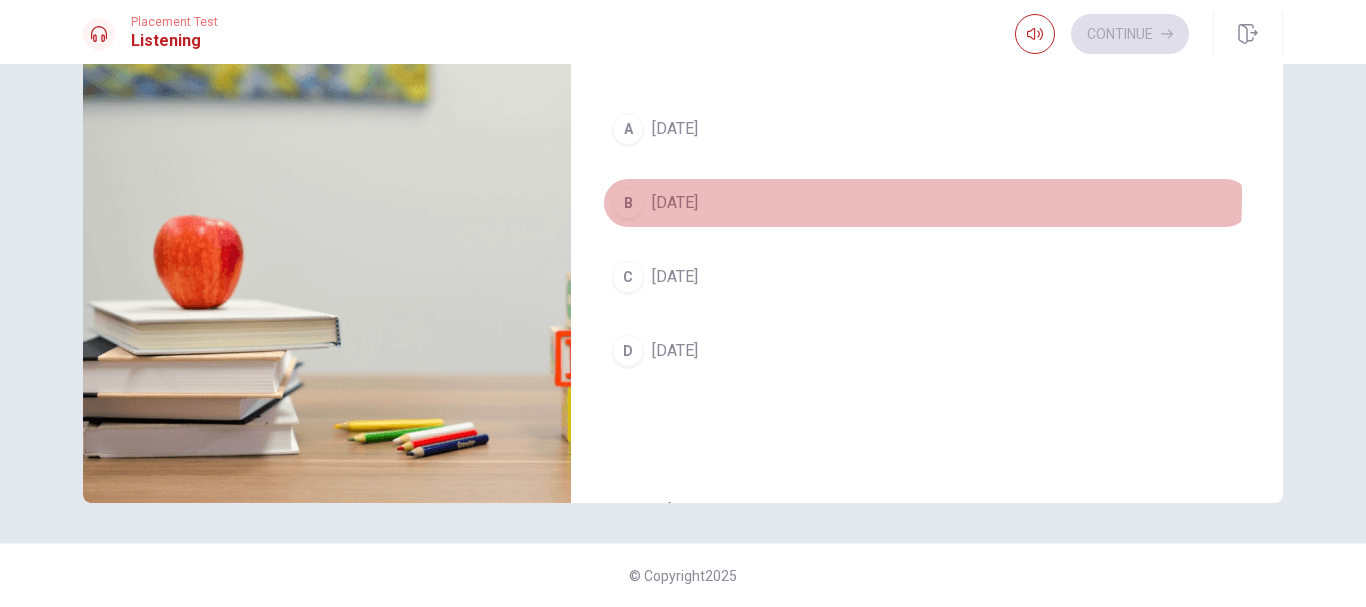 click on "B [DATE]" at bounding box center [927, 203] 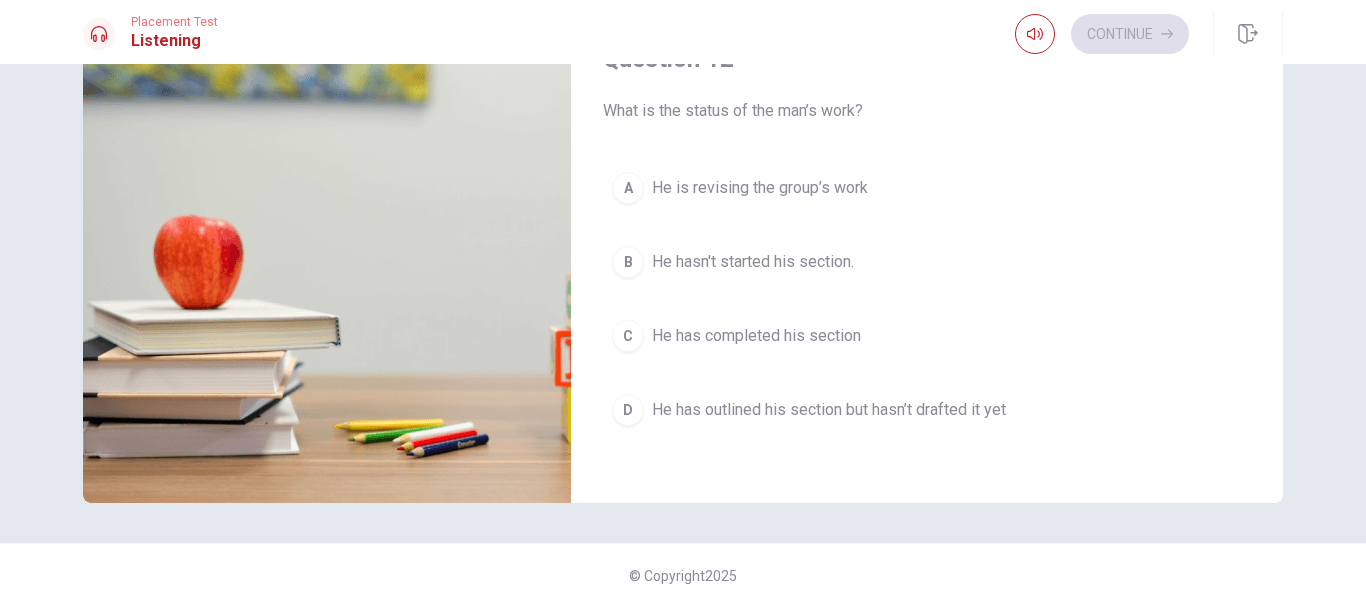 scroll, scrollTop: 300, scrollLeft: 0, axis: vertical 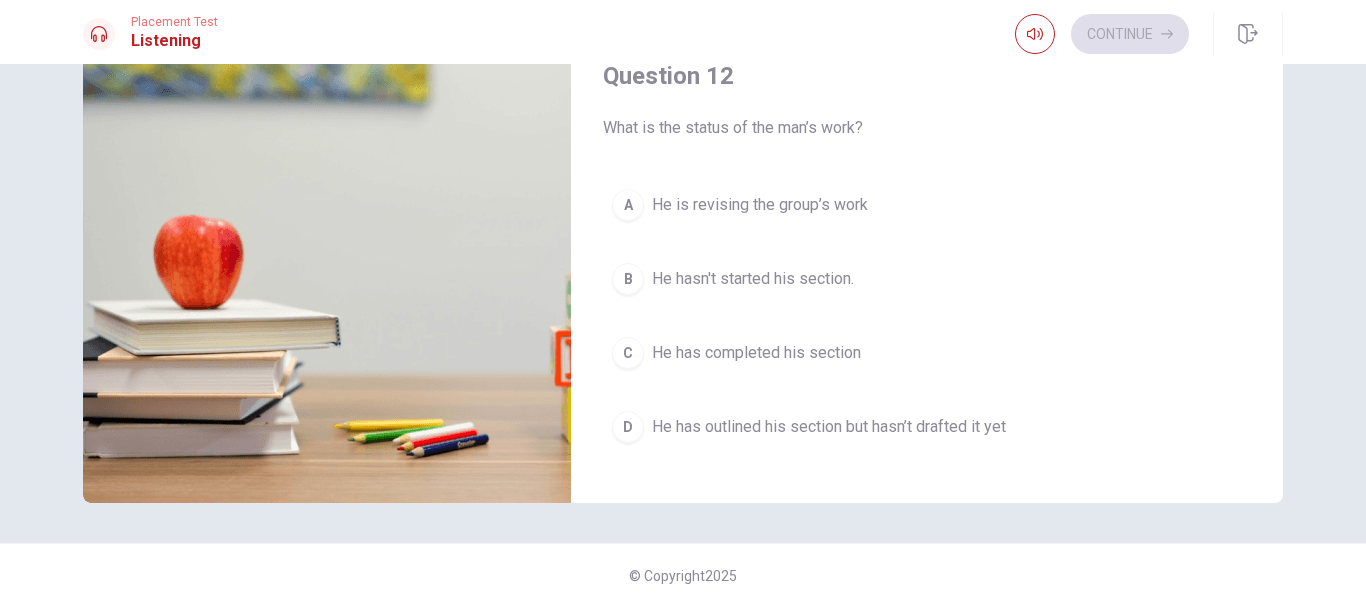 click on "D" at bounding box center [628, 427] 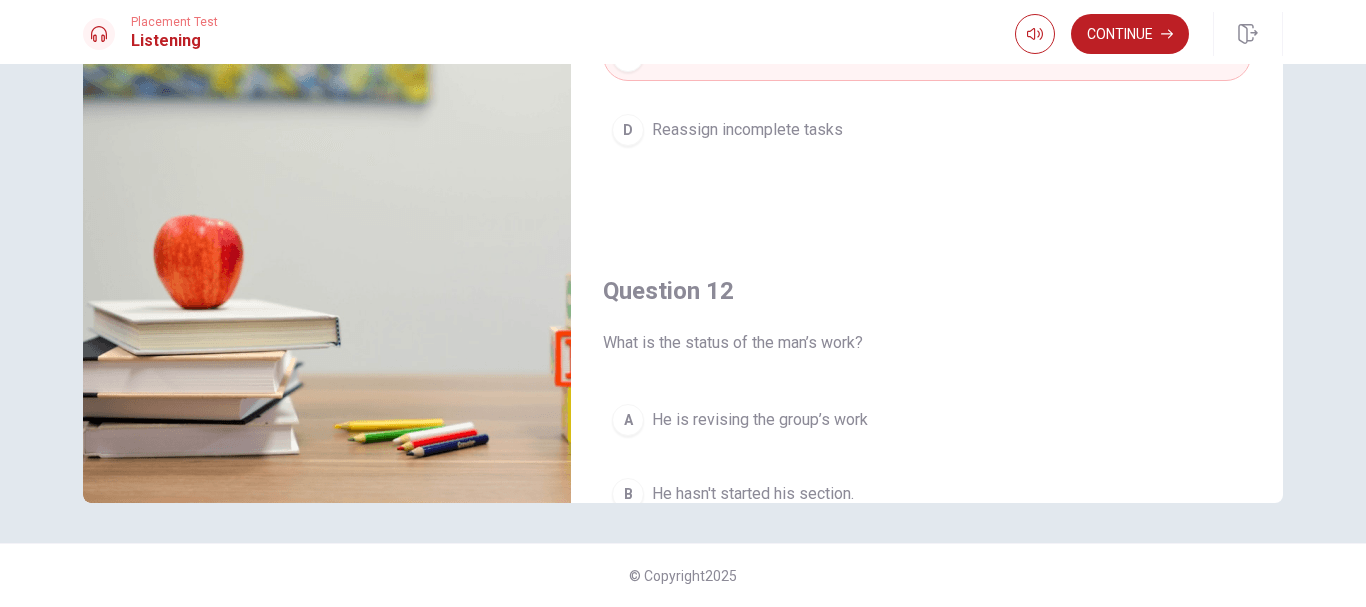 scroll, scrollTop: 0, scrollLeft: 0, axis: both 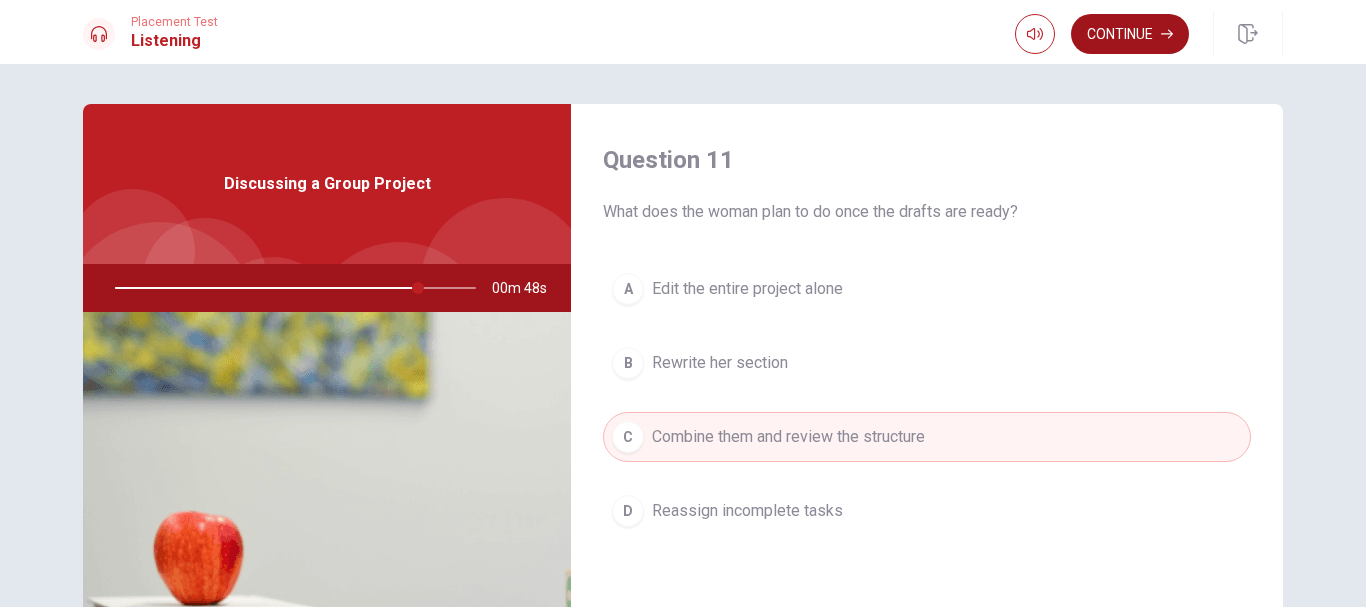 click on "Continue" at bounding box center (1130, 34) 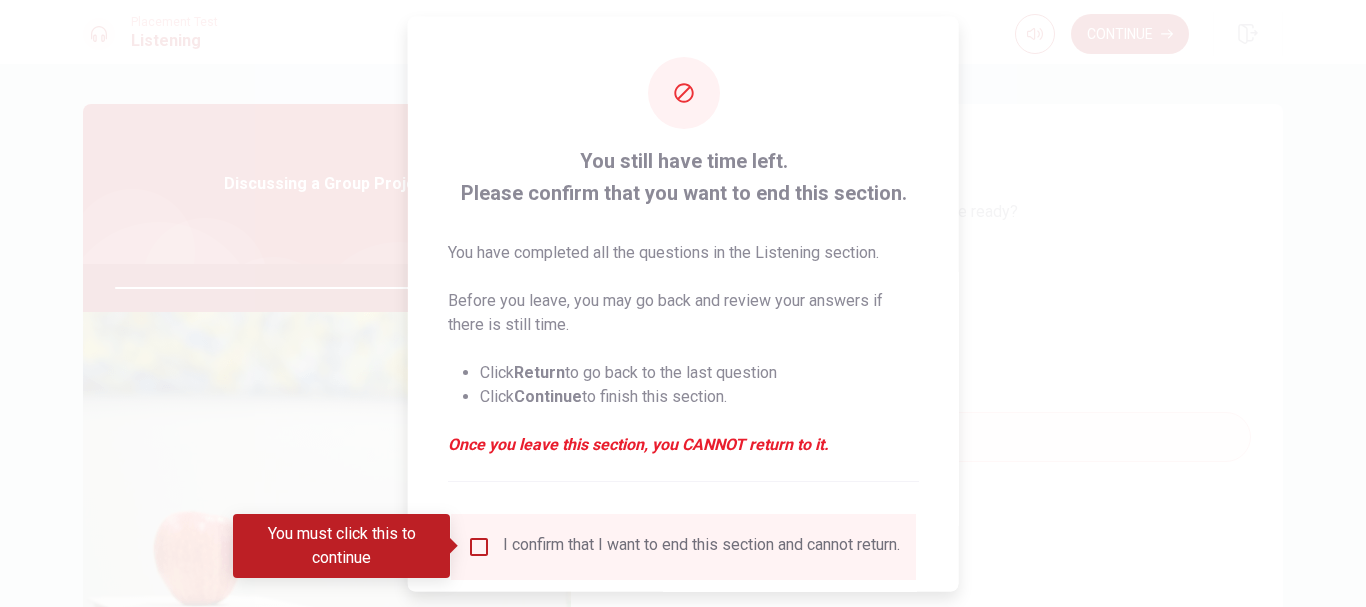 click at bounding box center (479, 546) 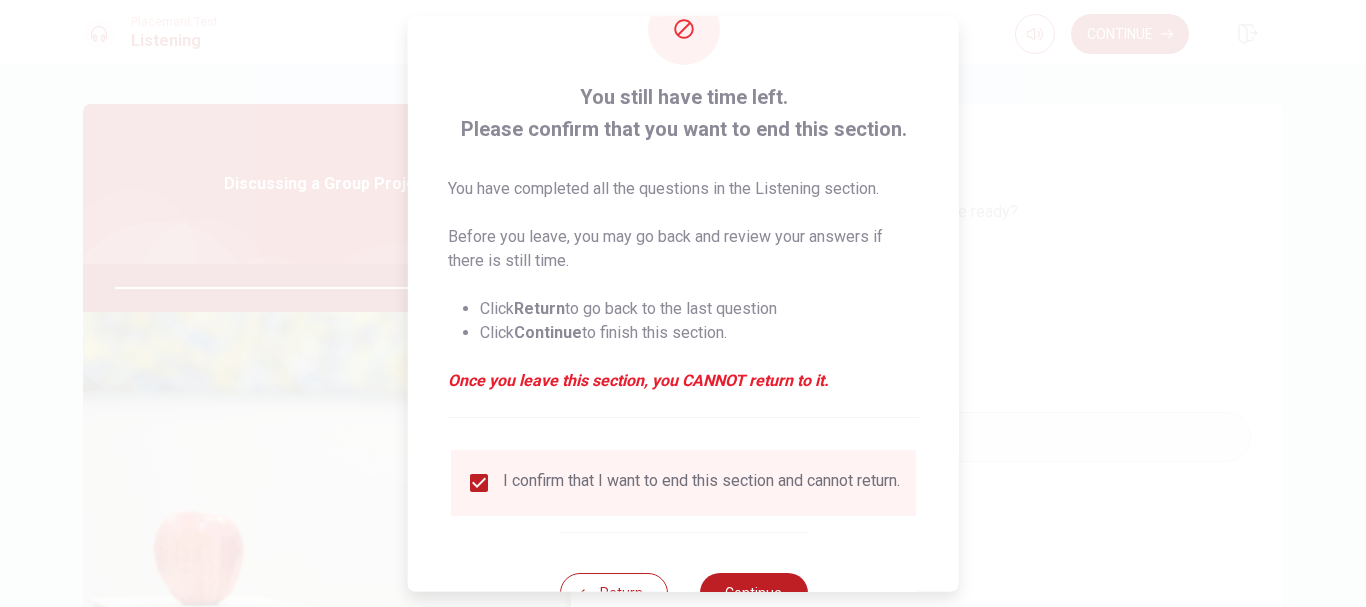 scroll, scrollTop: 139, scrollLeft: 0, axis: vertical 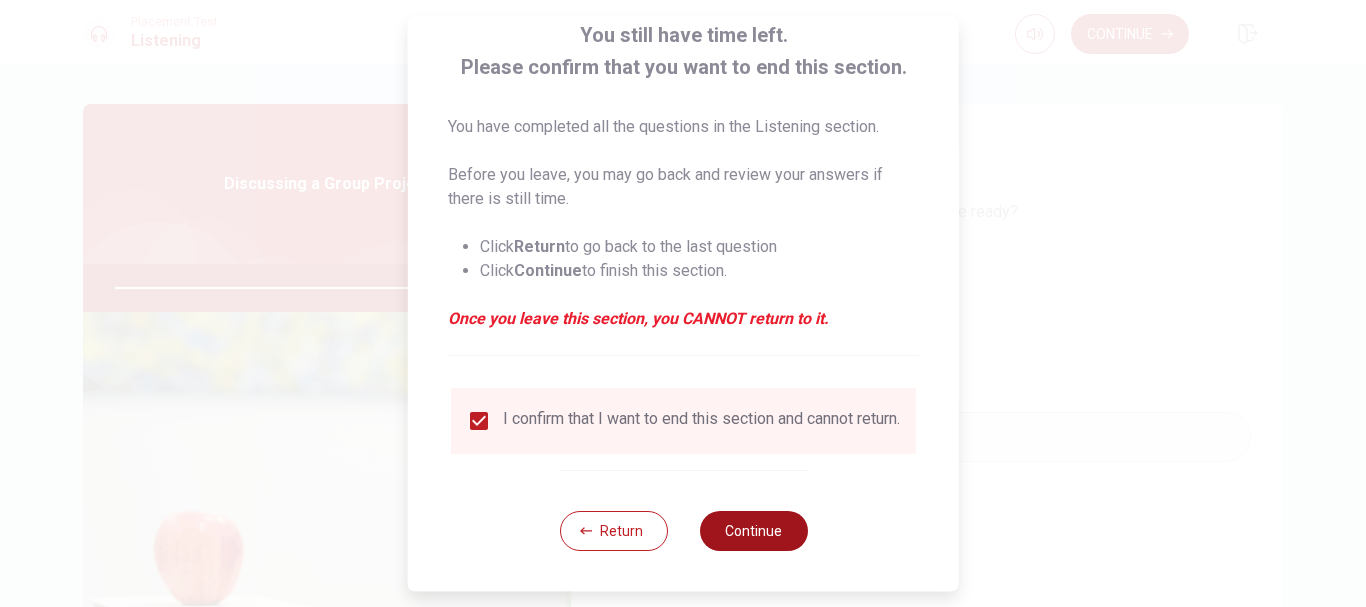 click on "Continue" at bounding box center (753, 531) 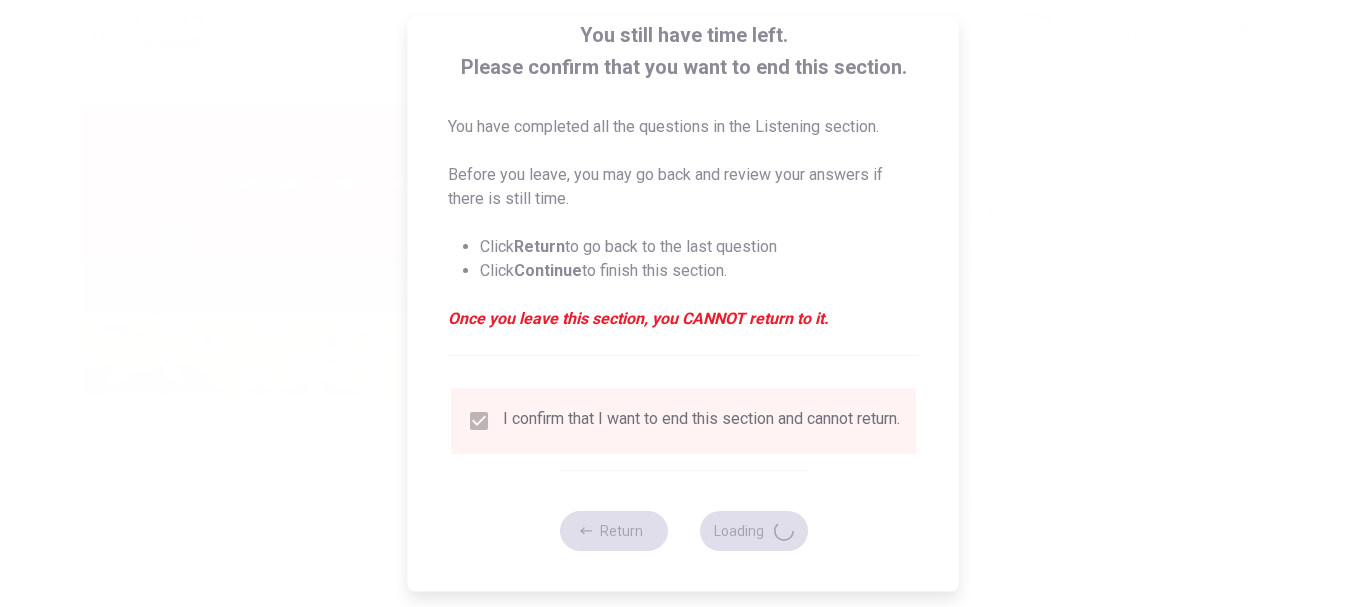 type on "86" 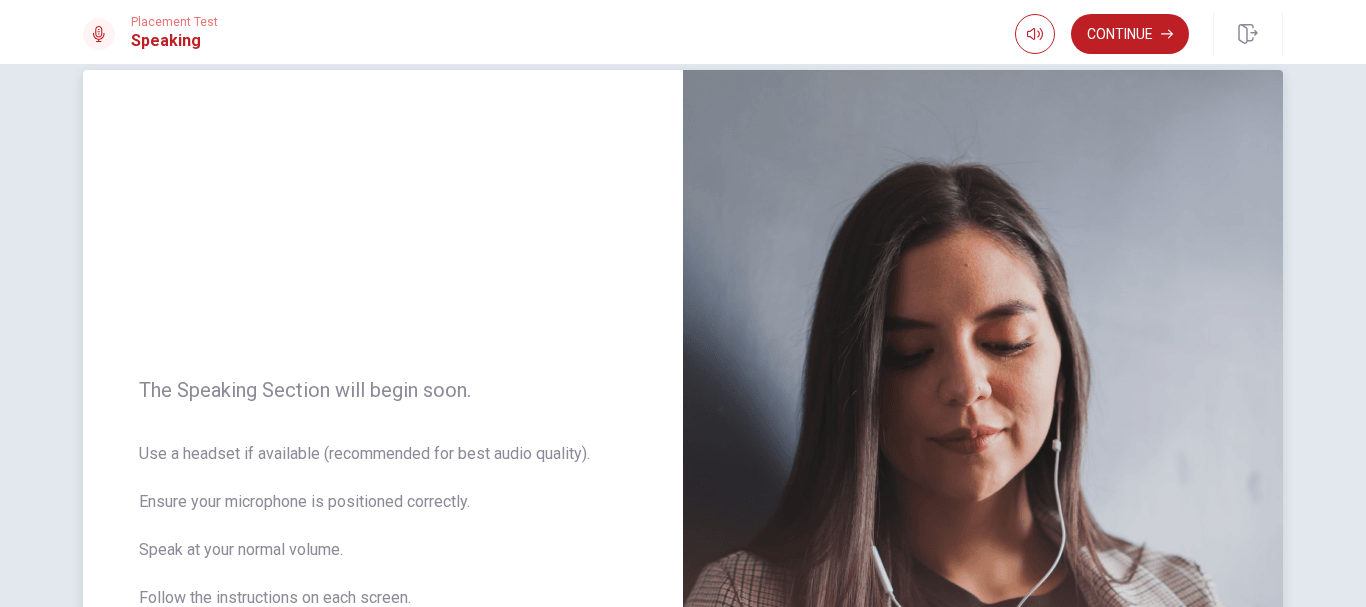 scroll, scrollTop: 0, scrollLeft: 0, axis: both 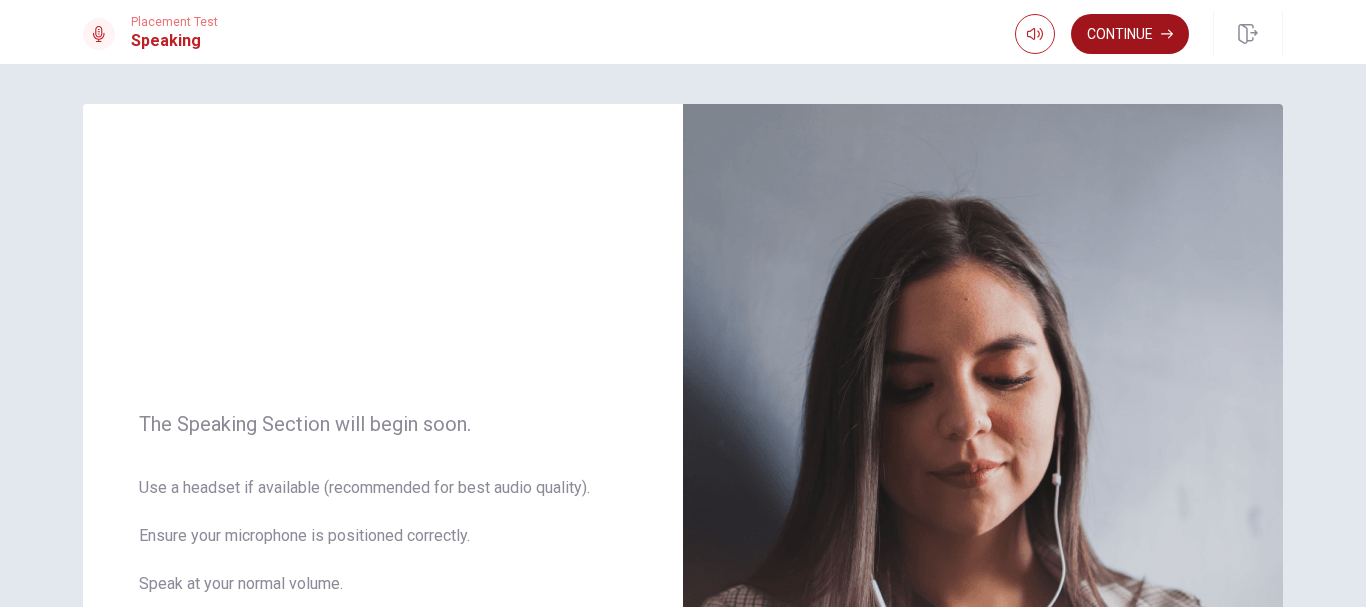 click 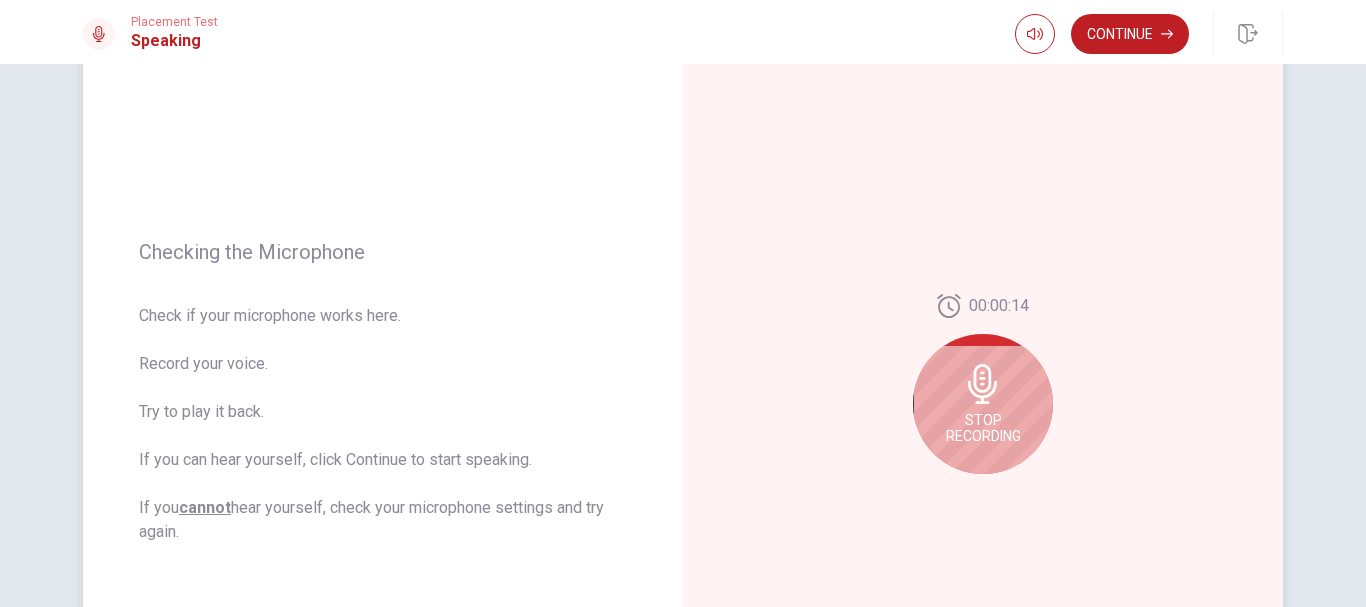 scroll, scrollTop: 200, scrollLeft: 0, axis: vertical 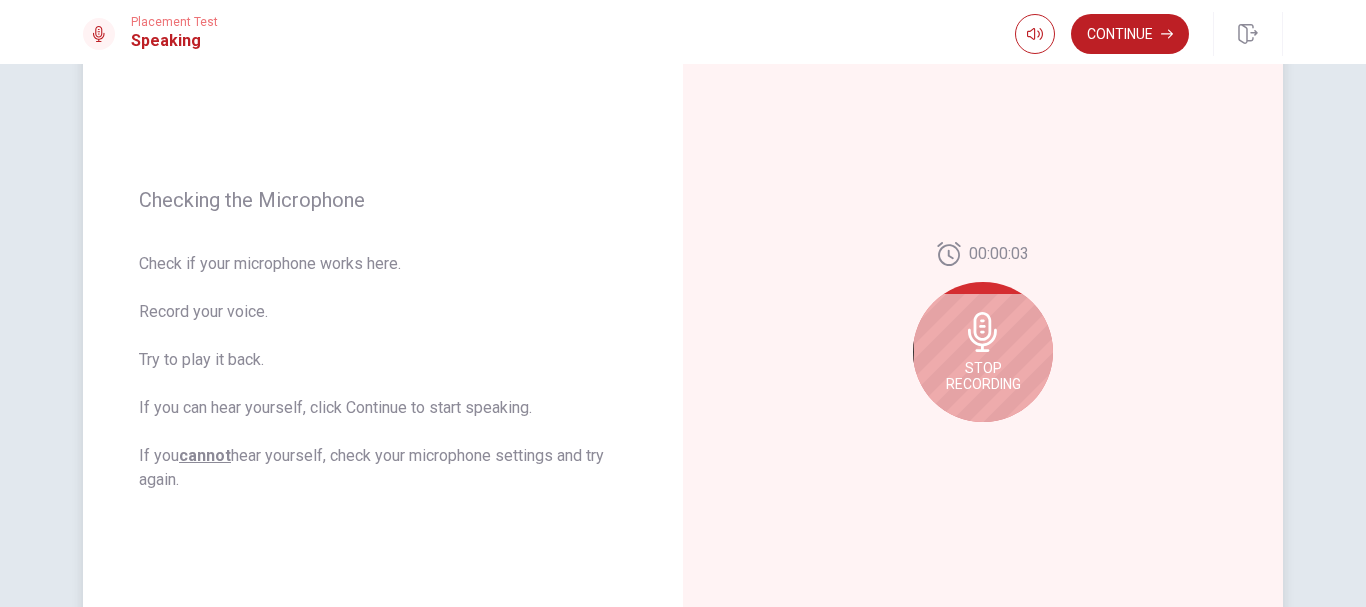 click 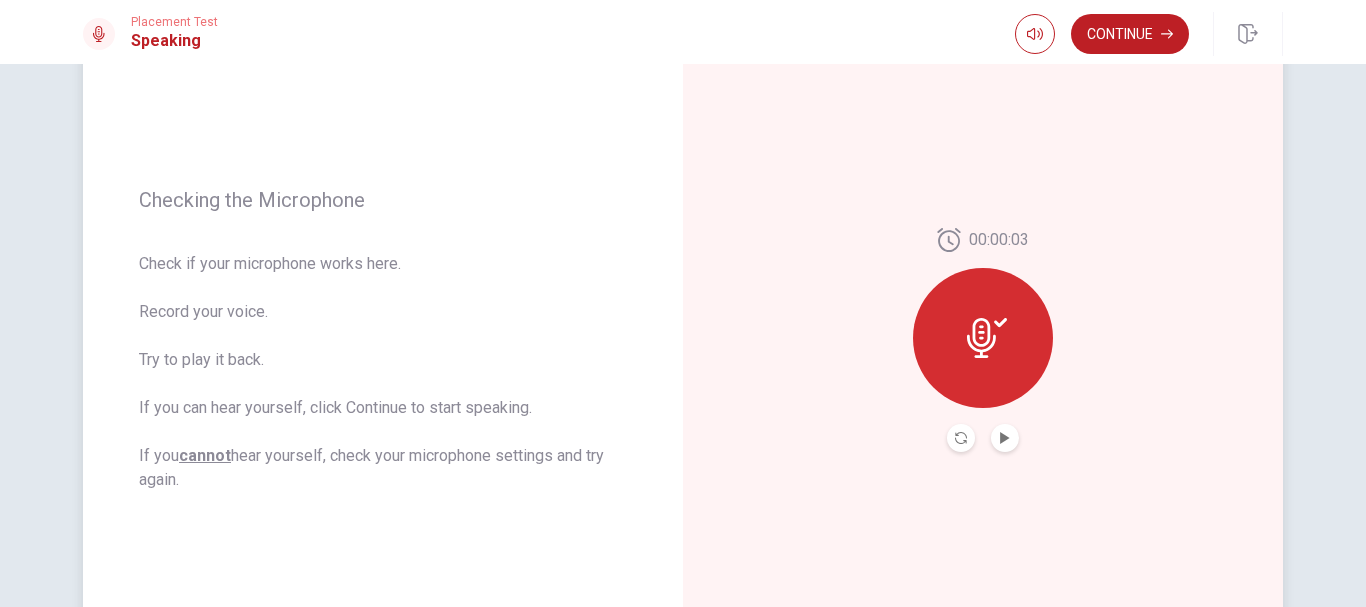 click at bounding box center (1005, 438) 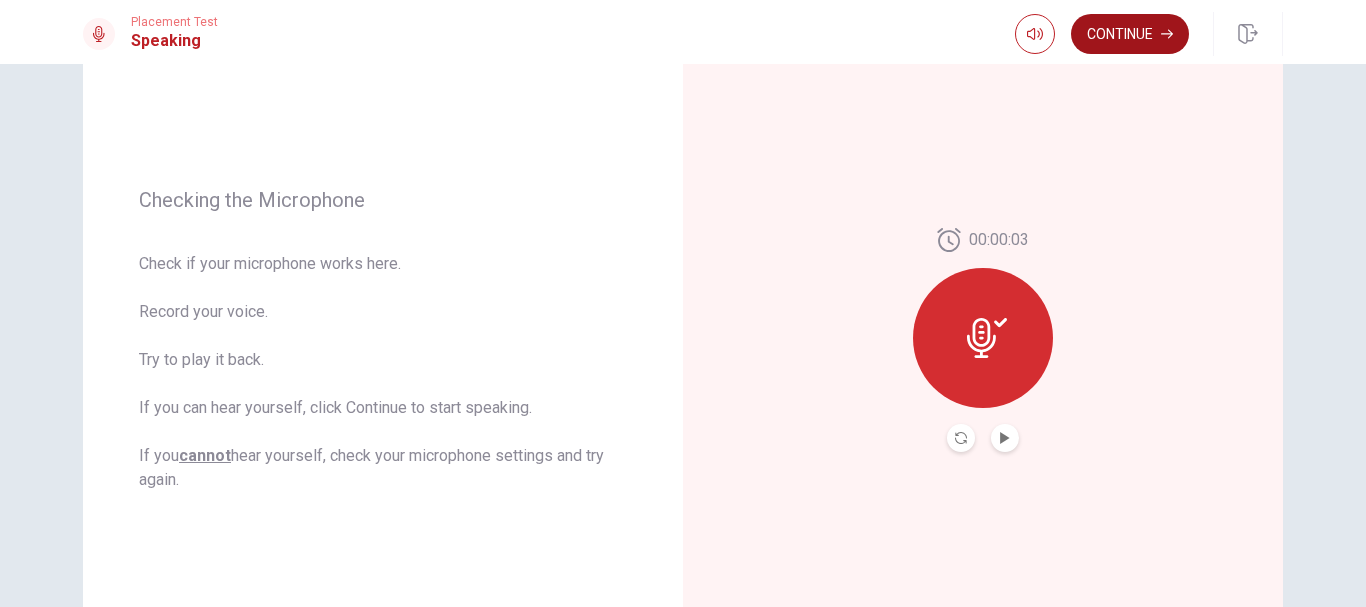 click on "Continue" at bounding box center (1130, 34) 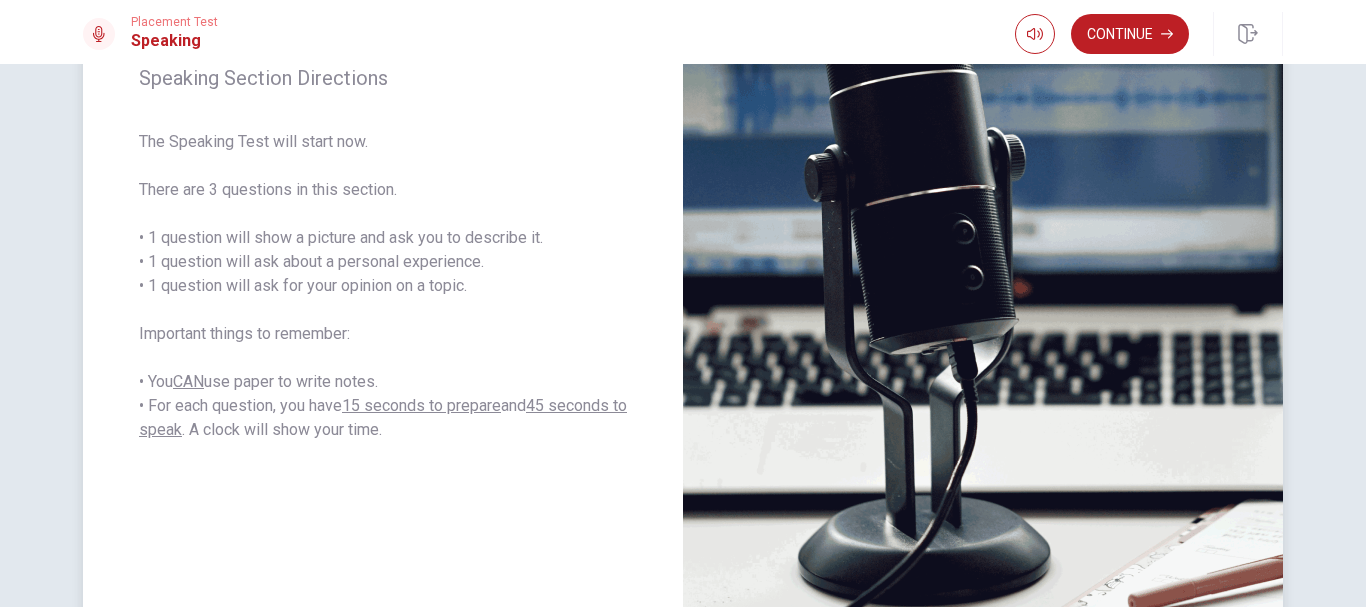 scroll, scrollTop: 273, scrollLeft: 0, axis: vertical 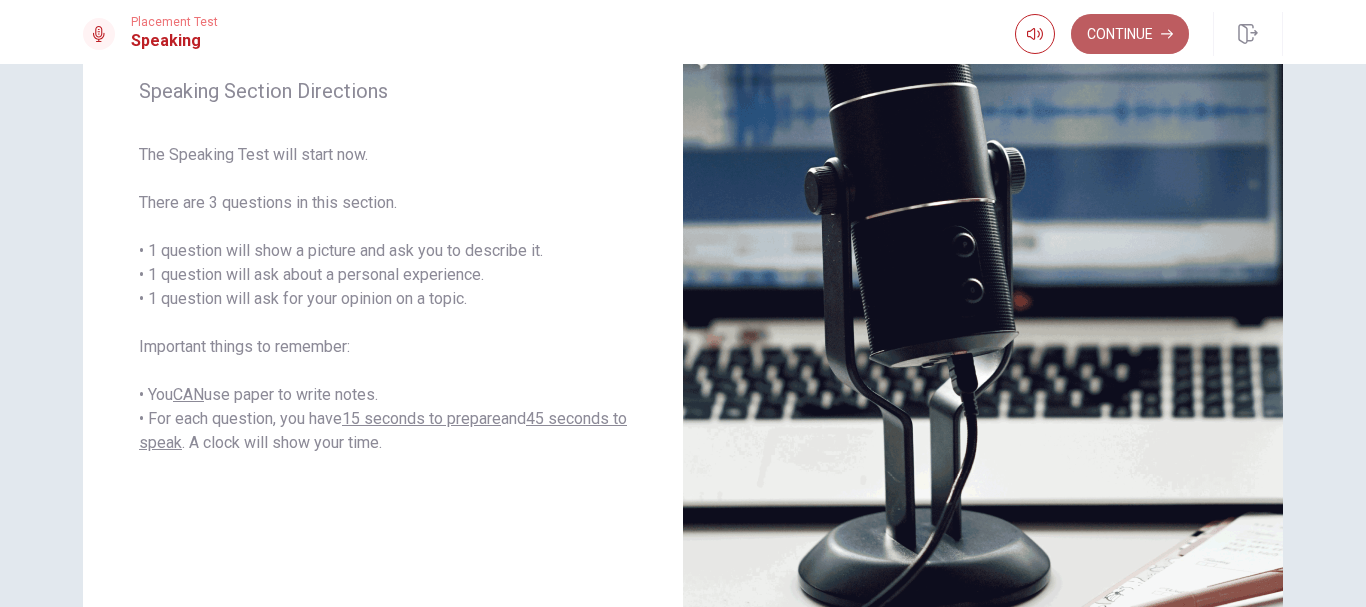 click on "Continue" at bounding box center (1130, 34) 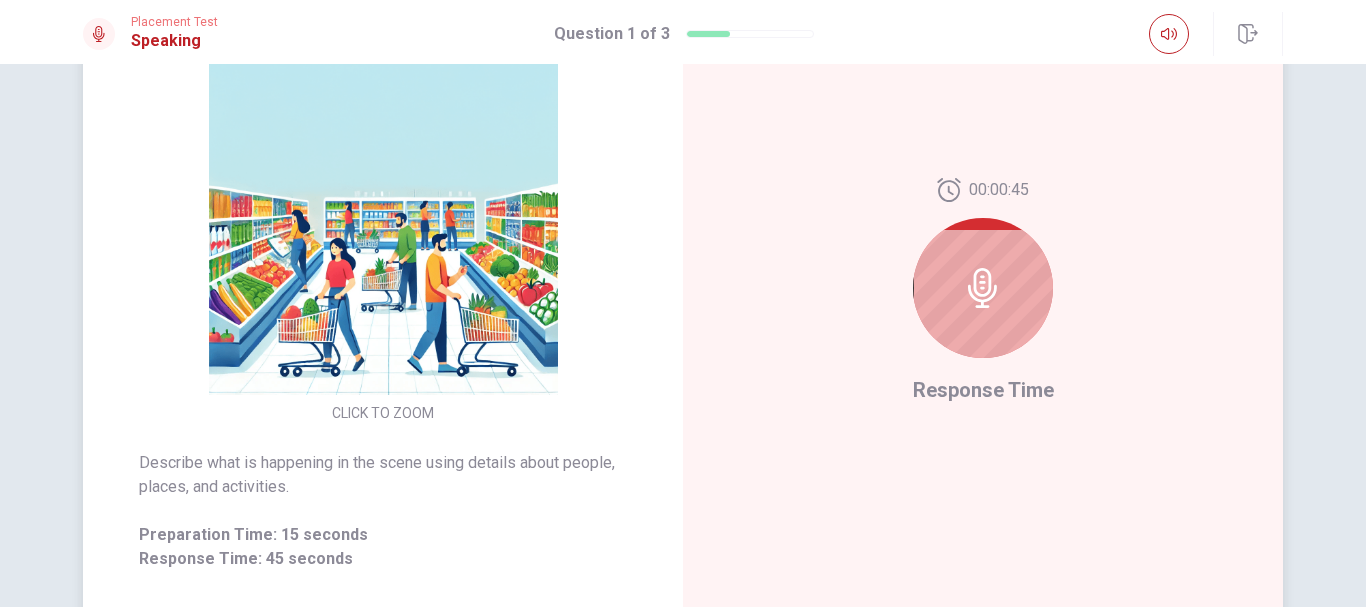 scroll, scrollTop: 200, scrollLeft: 0, axis: vertical 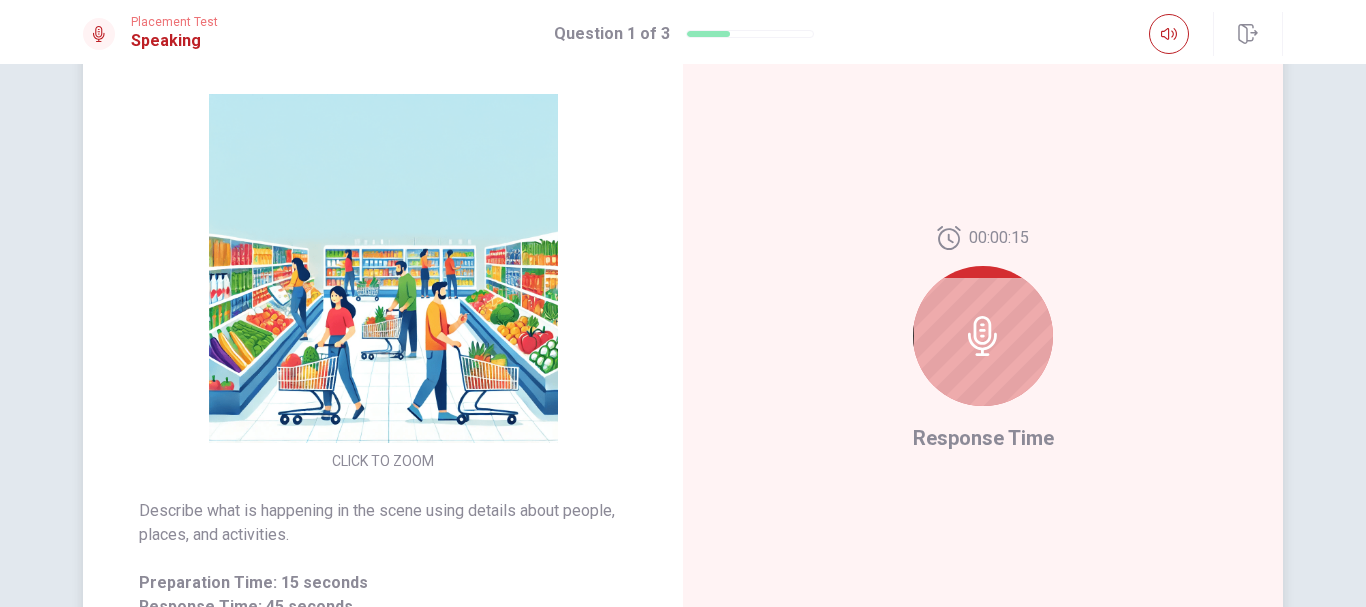 click 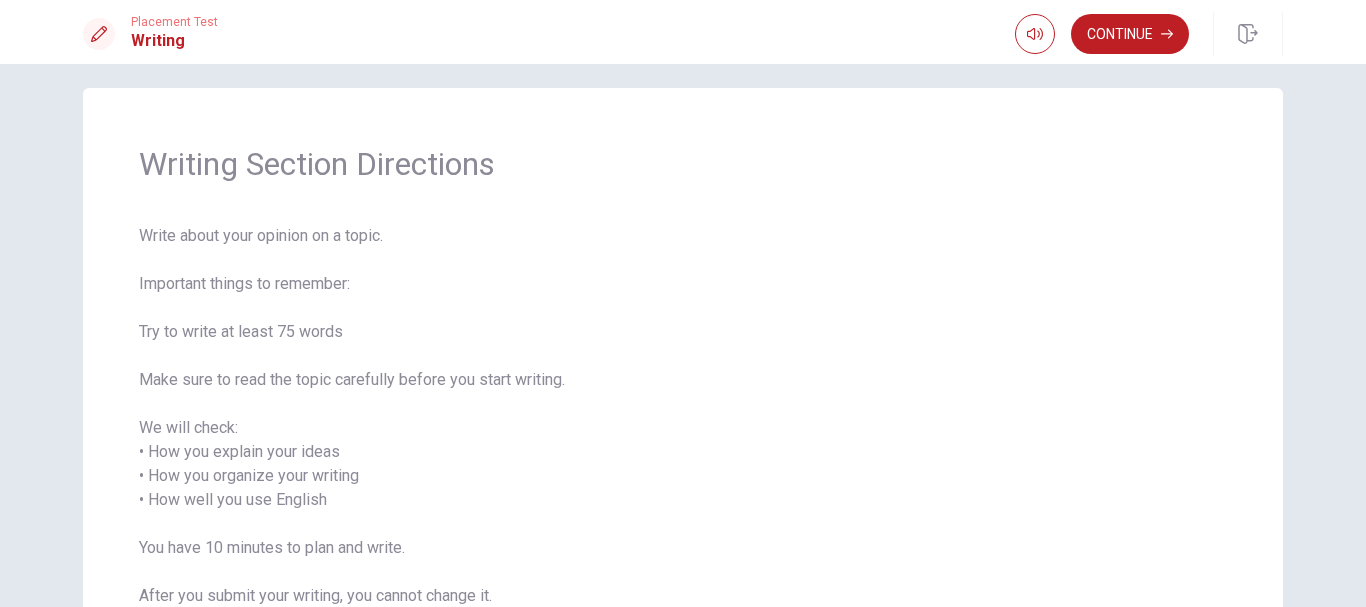 scroll, scrollTop: 0, scrollLeft: 0, axis: both 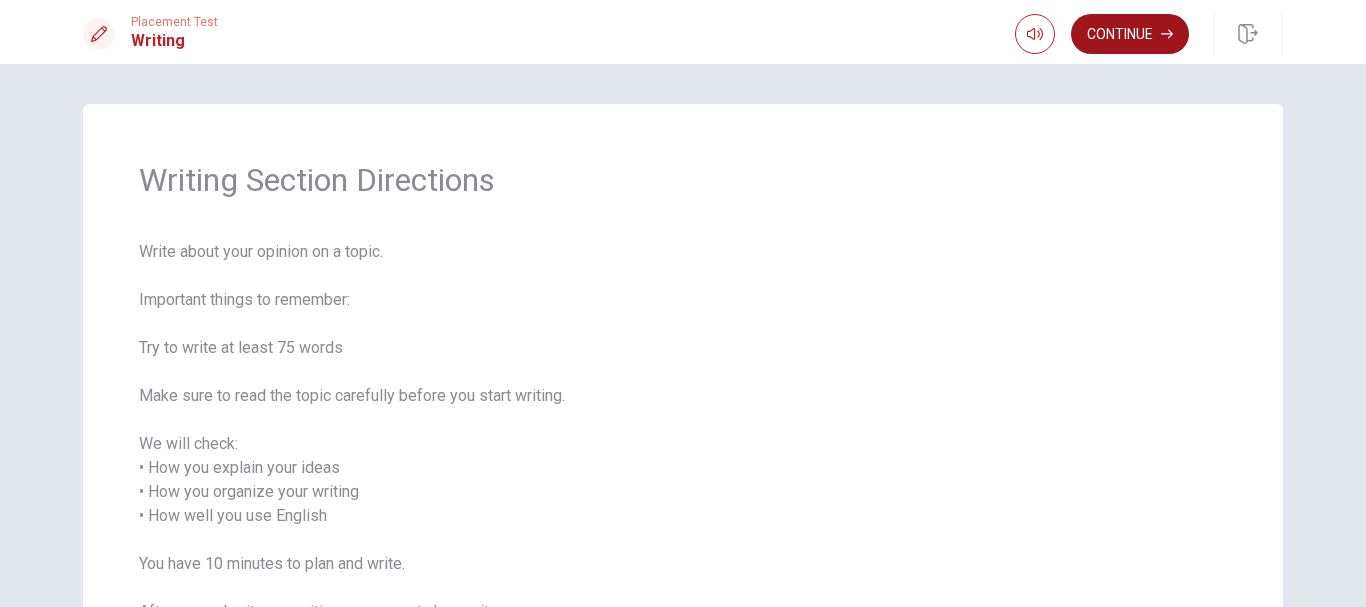 click on "Continue" at bounding box center (1130, 34) 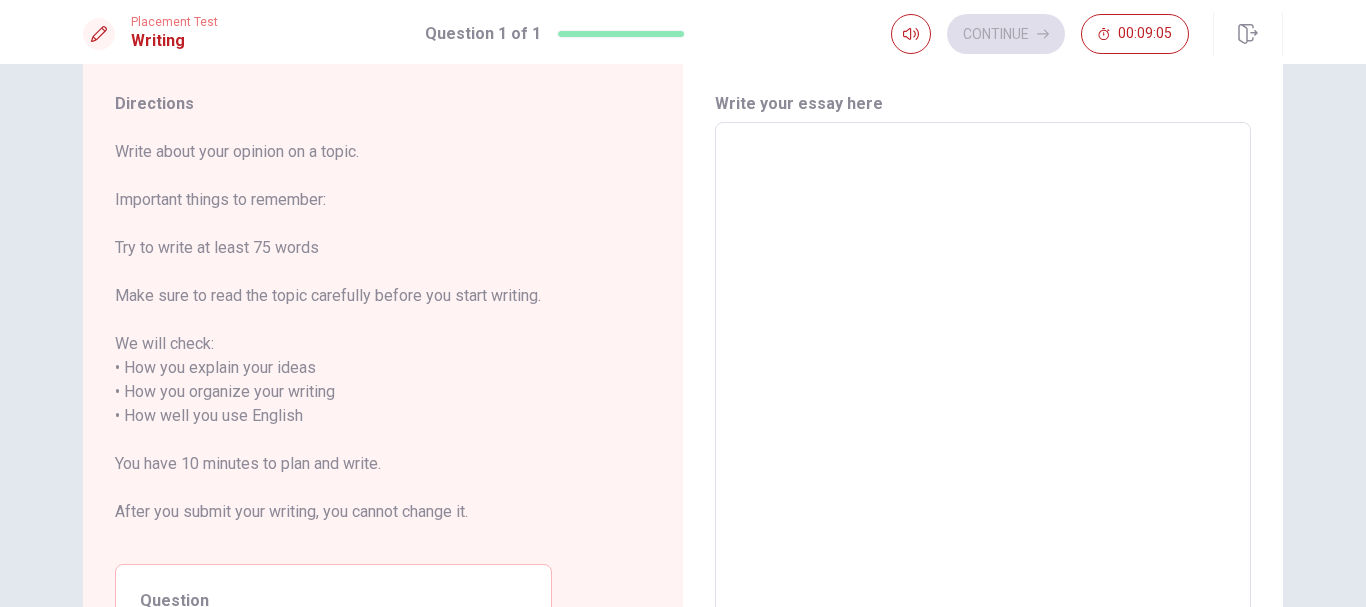 scroll, scrollTop: 7, scrollLeft: 0, axis: vertical 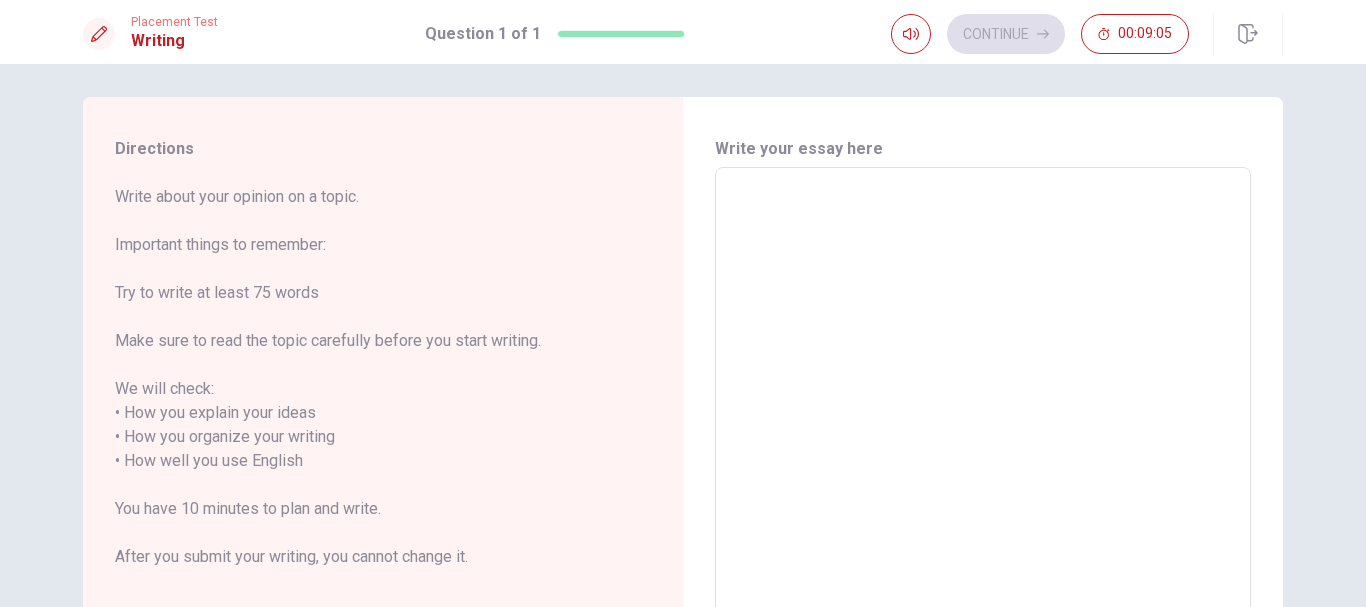 click at bounding box center (983, 449) 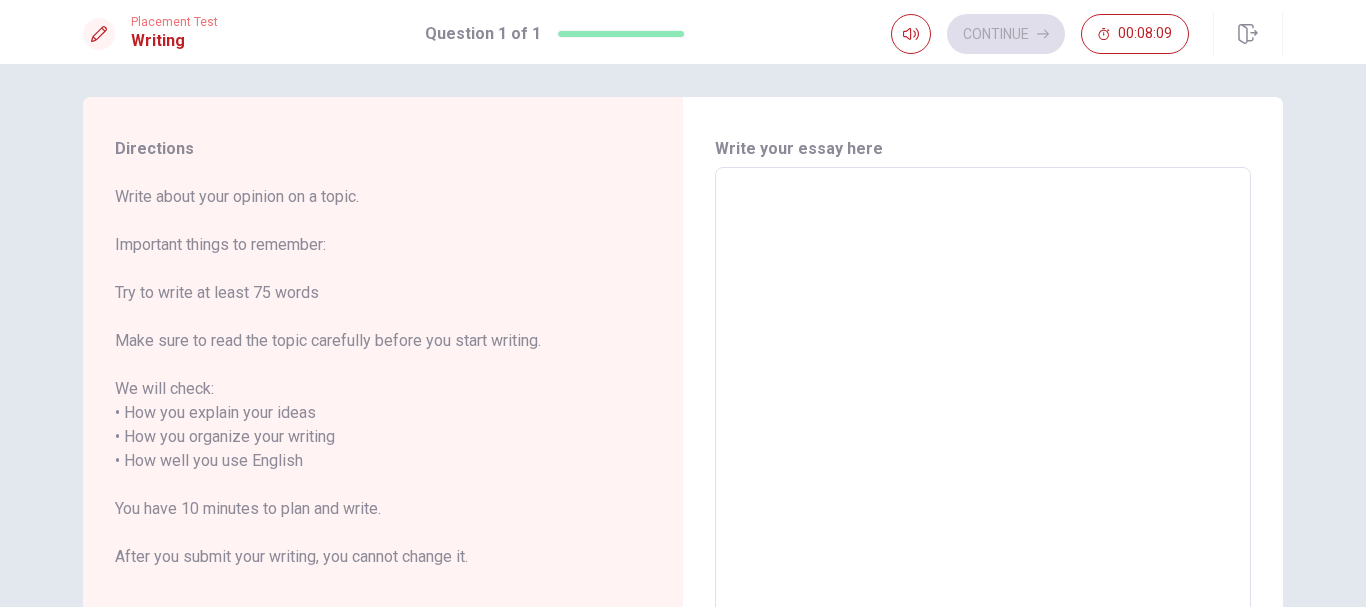 click at bounding box center [983, 449] 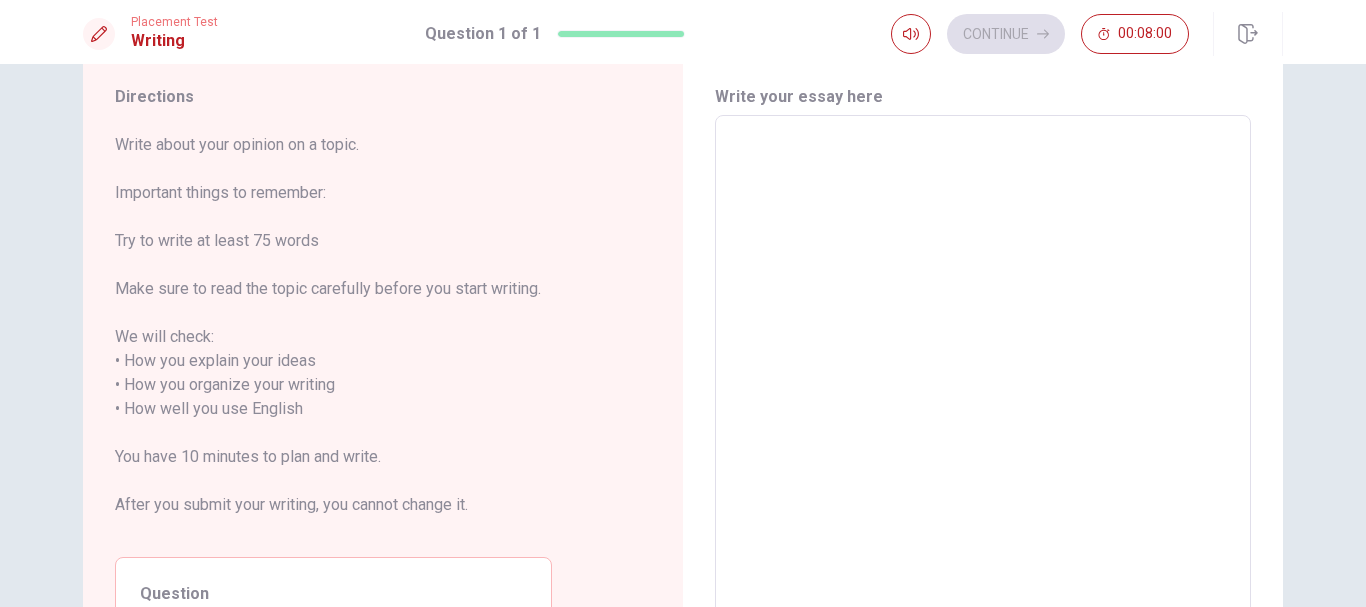 scroll, scrollTop: 7, scrollLeft: 0, axis: vertical 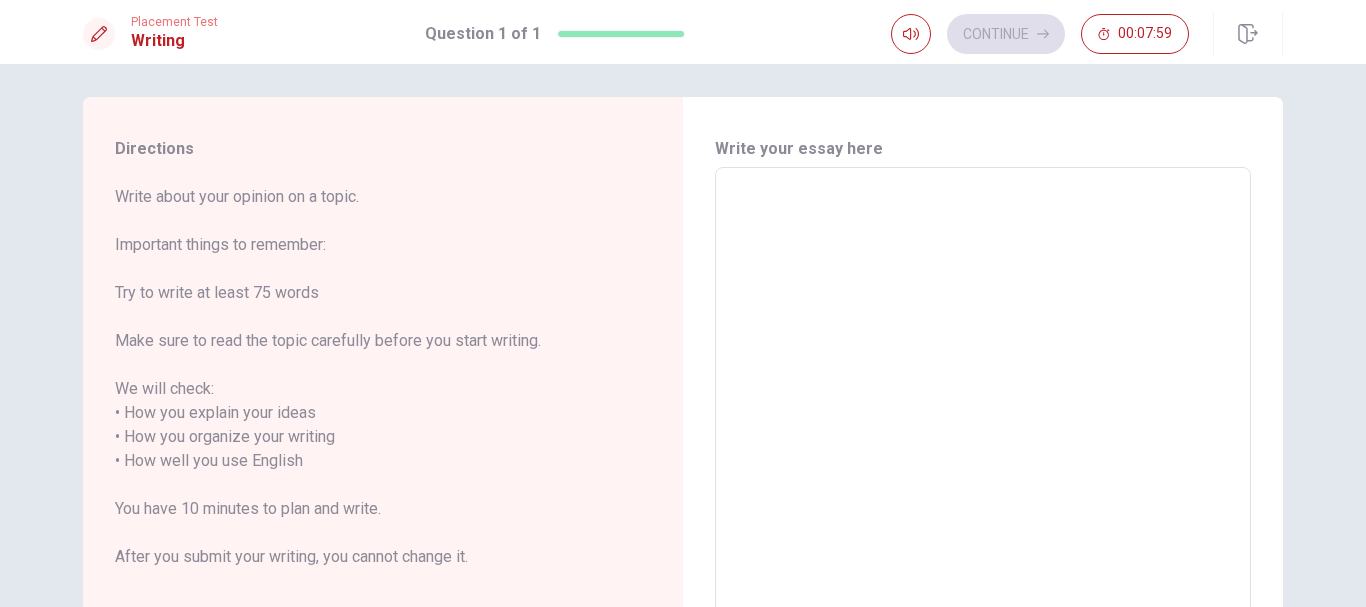type on "l" 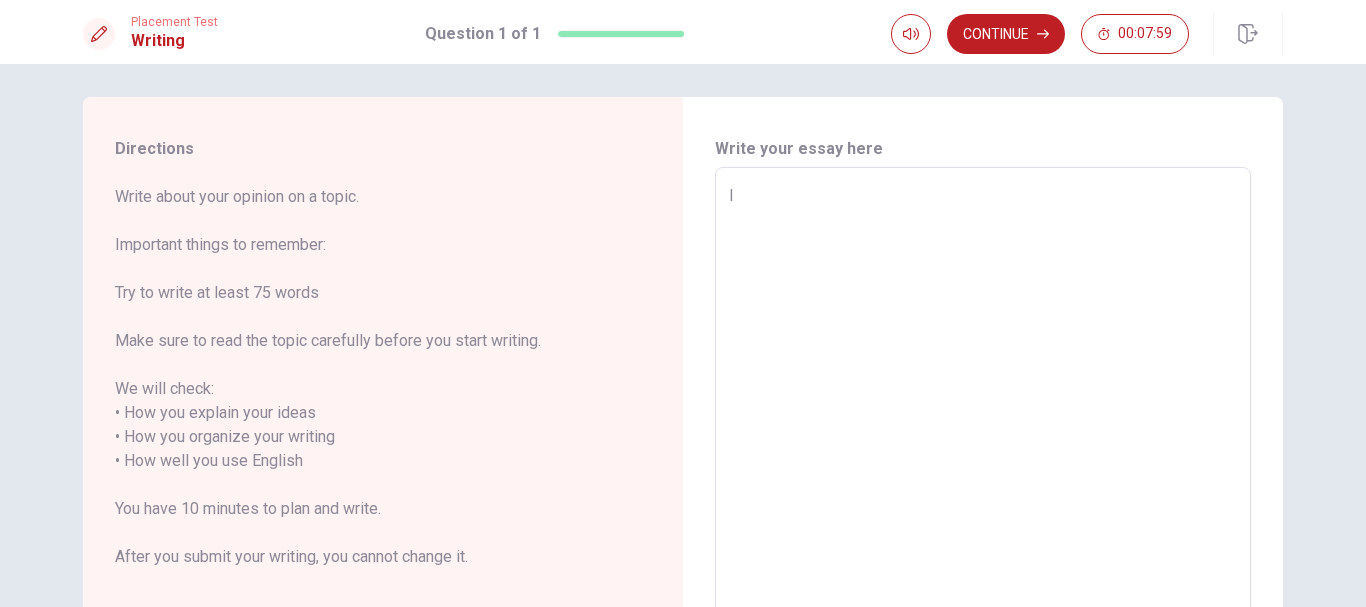 type on "x" 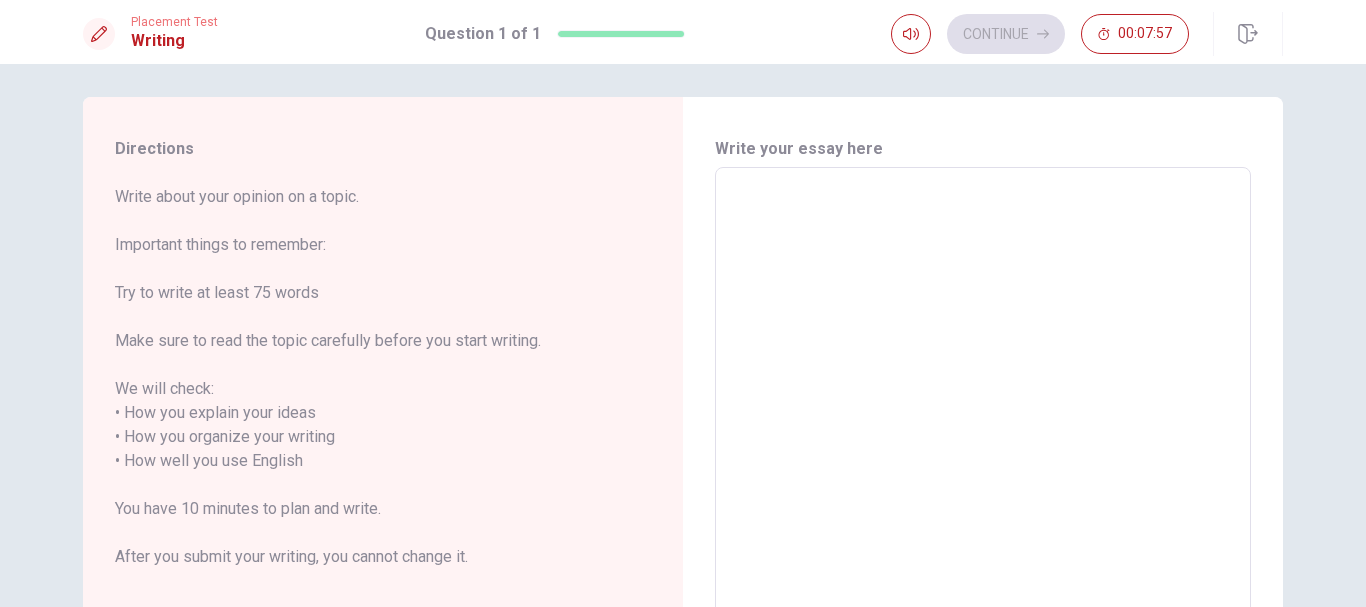type on "L" 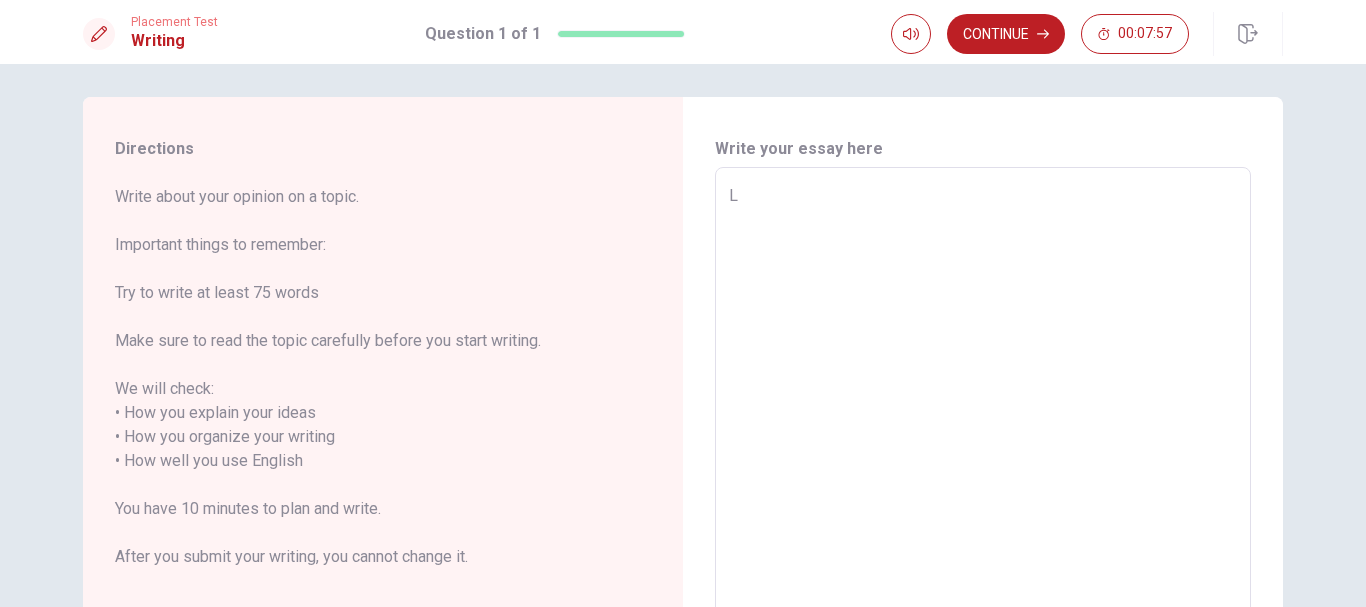 type on "x" 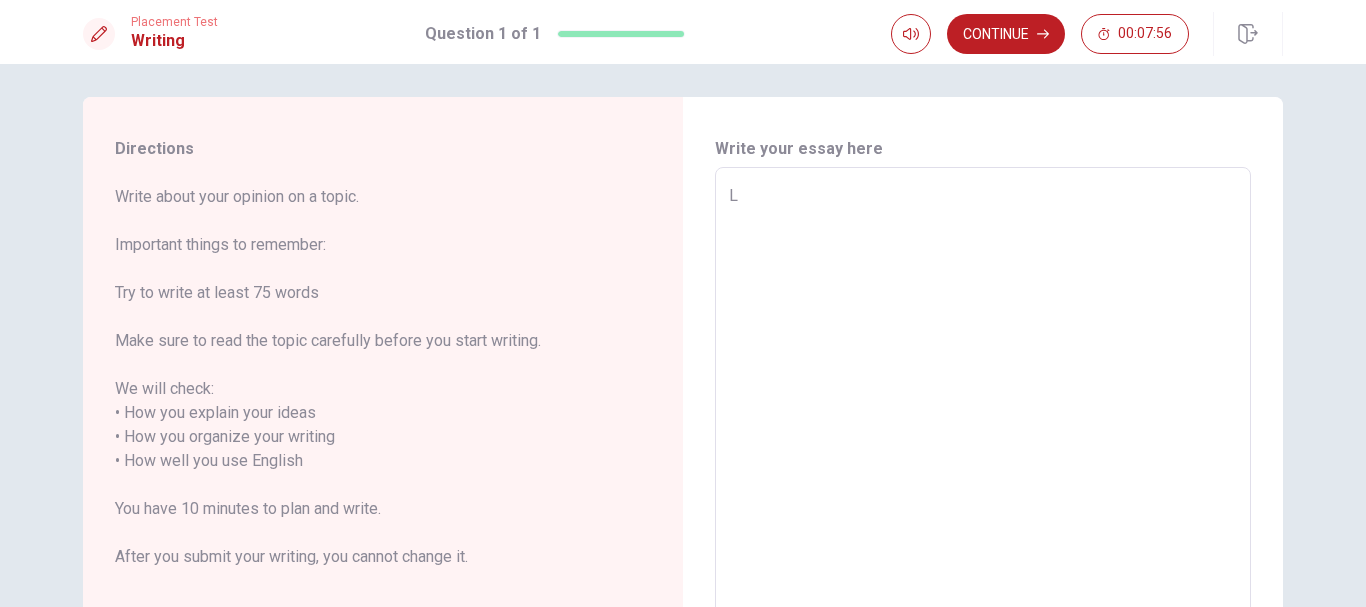 type on "La" 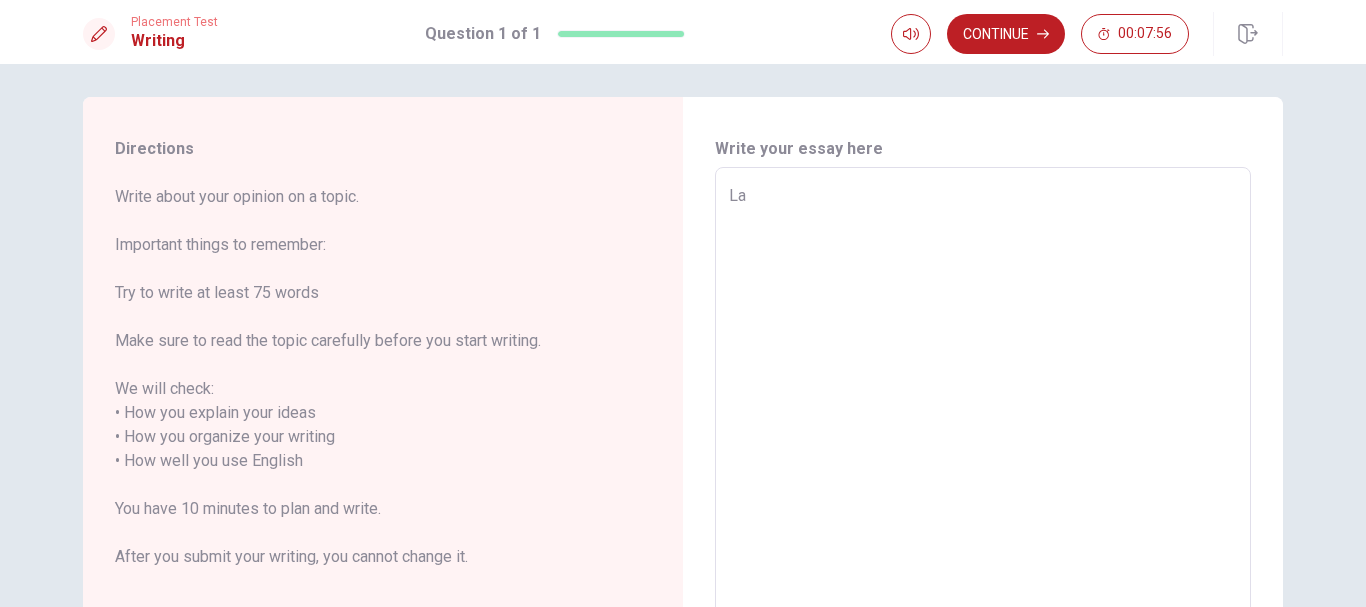 type on "x" 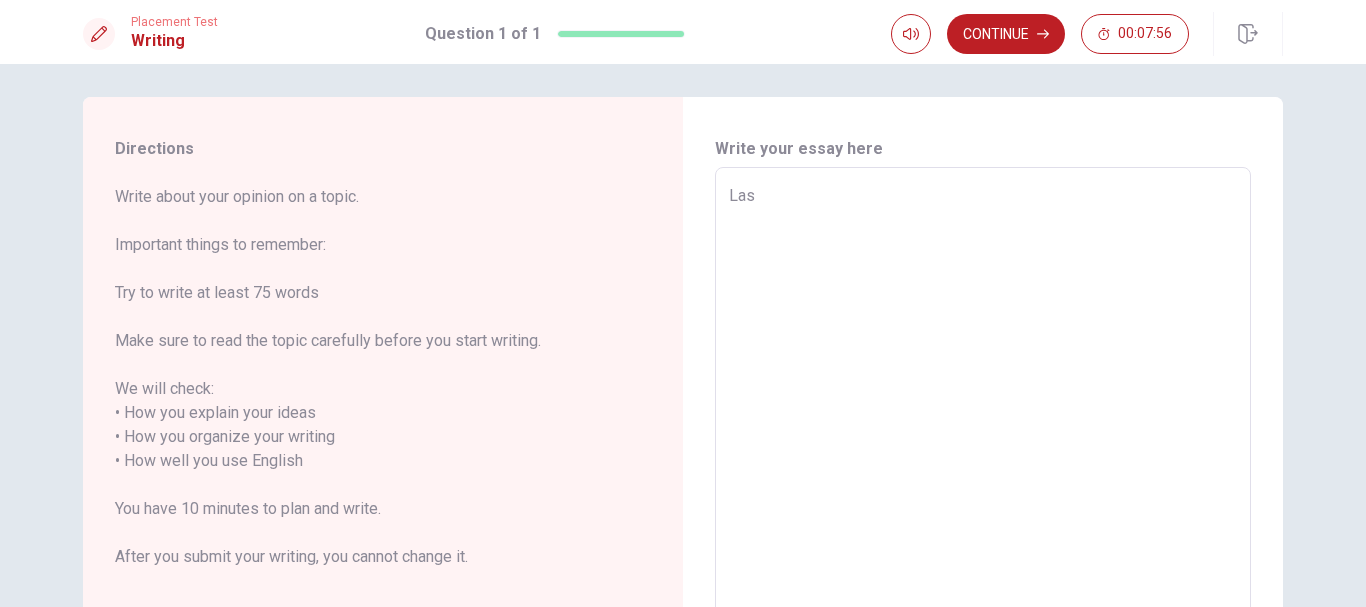type on "x" 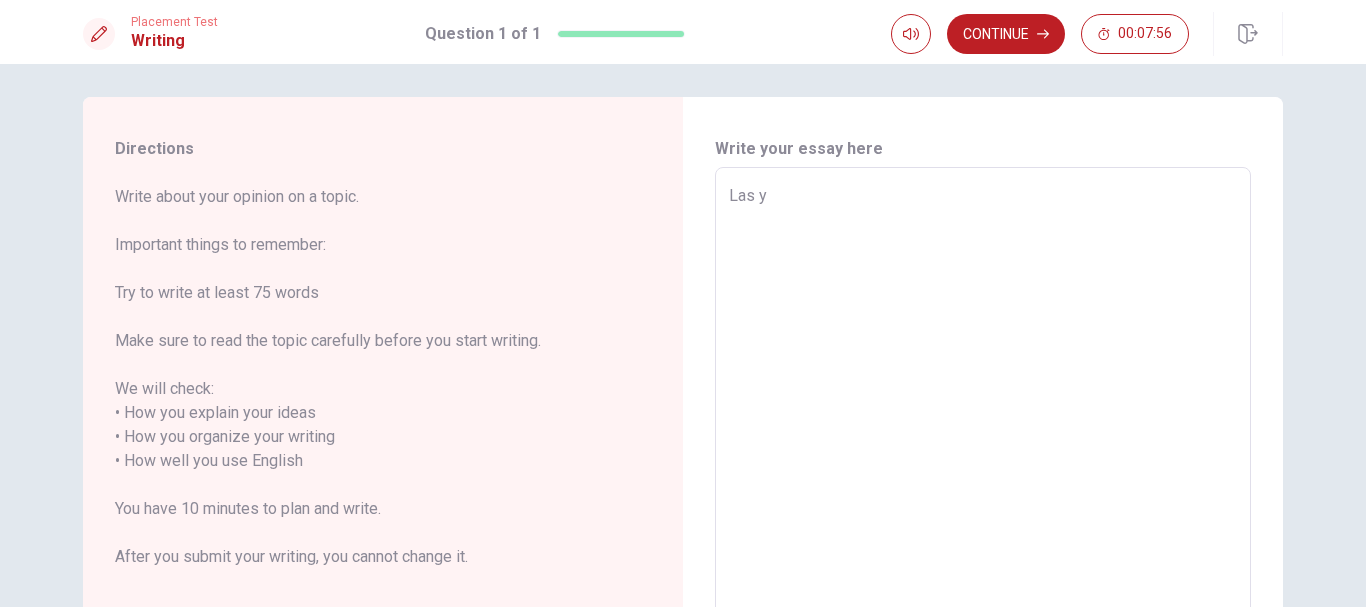 type on "x" 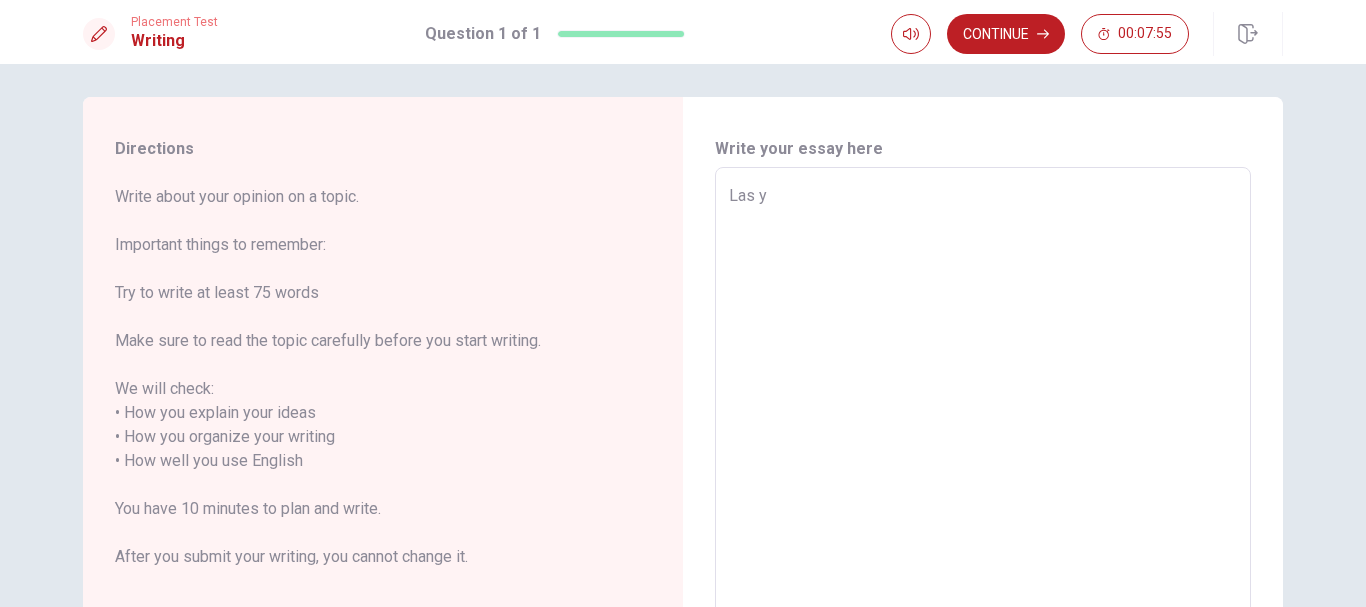 type on "Las ye" 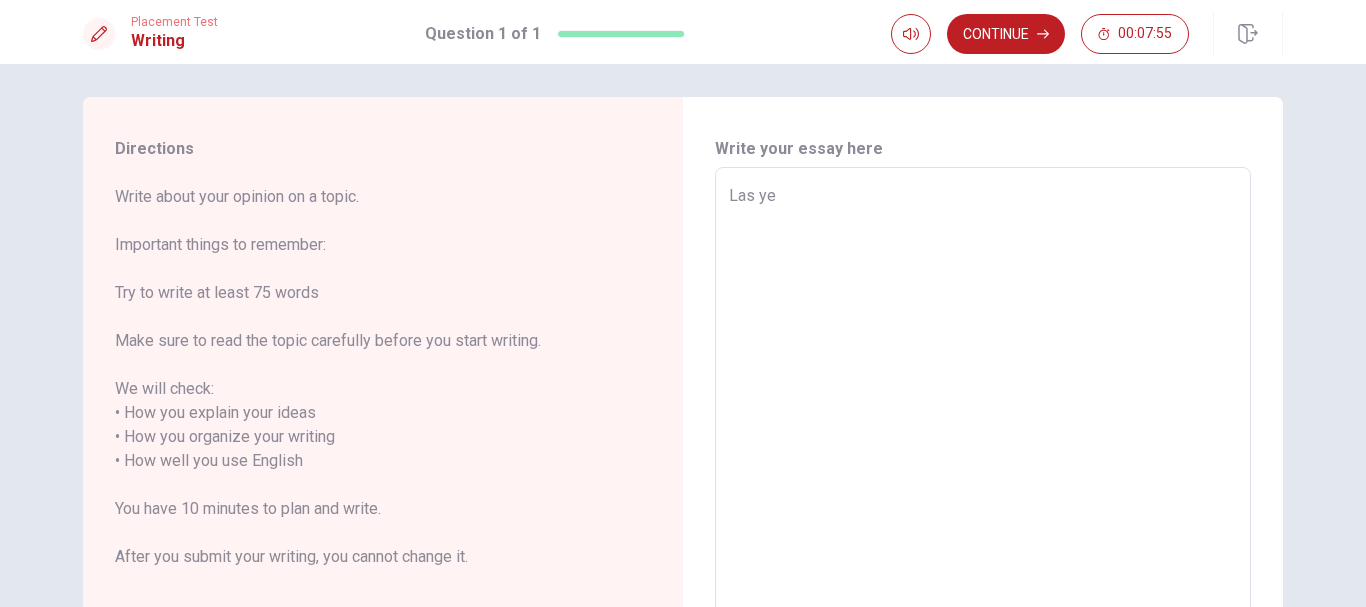 type on "x" 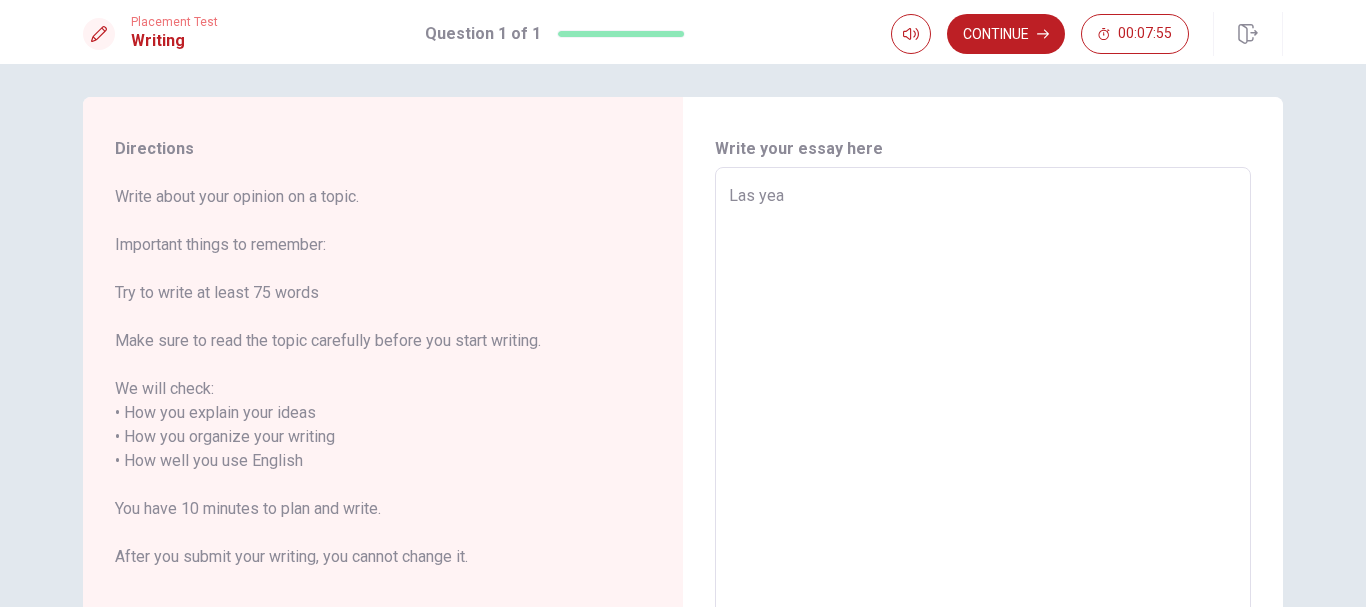 type on "x" 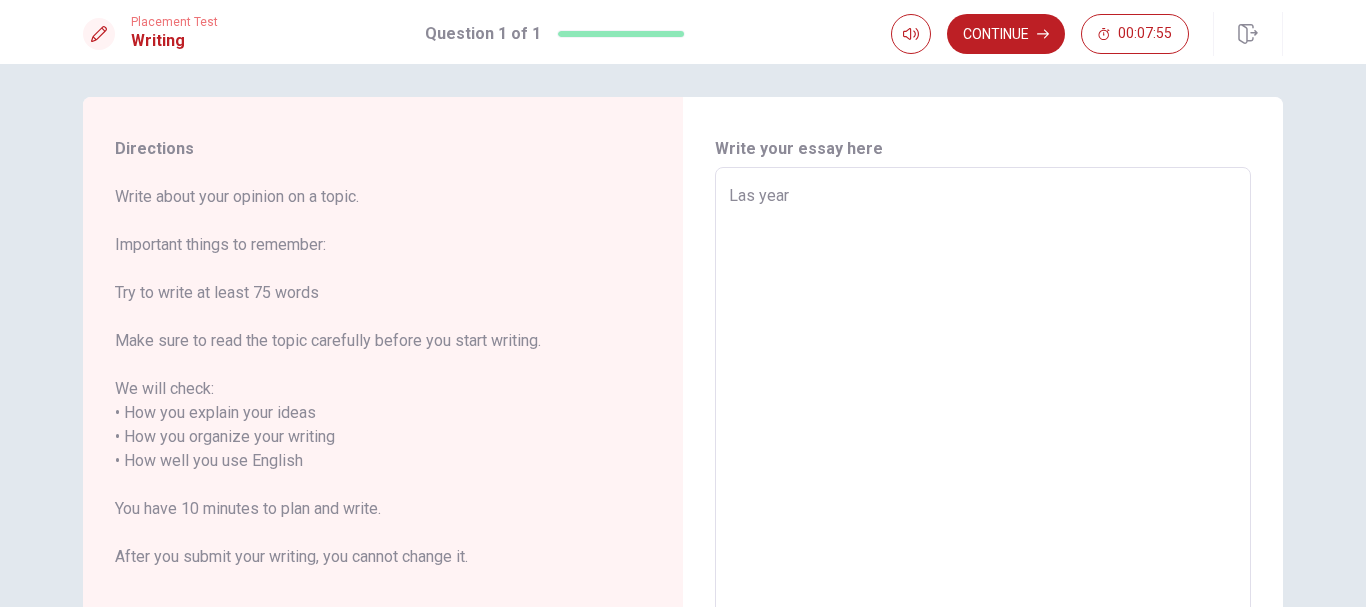 type on "x" 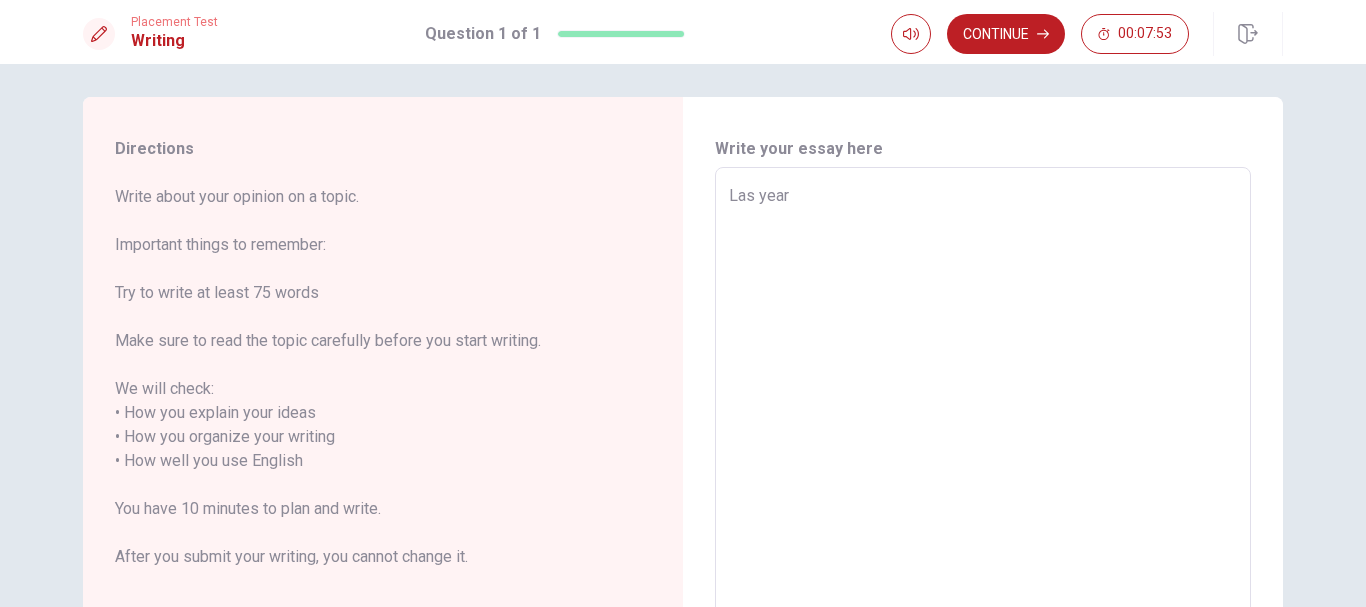 type on "x" 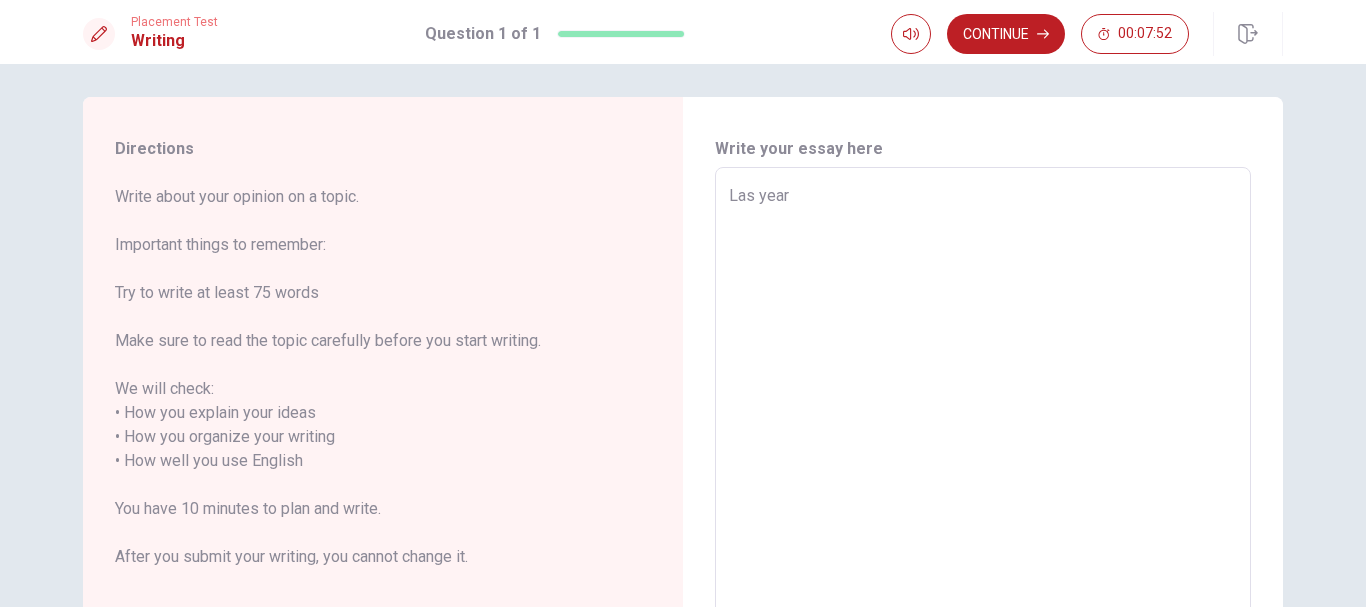 type on "x" 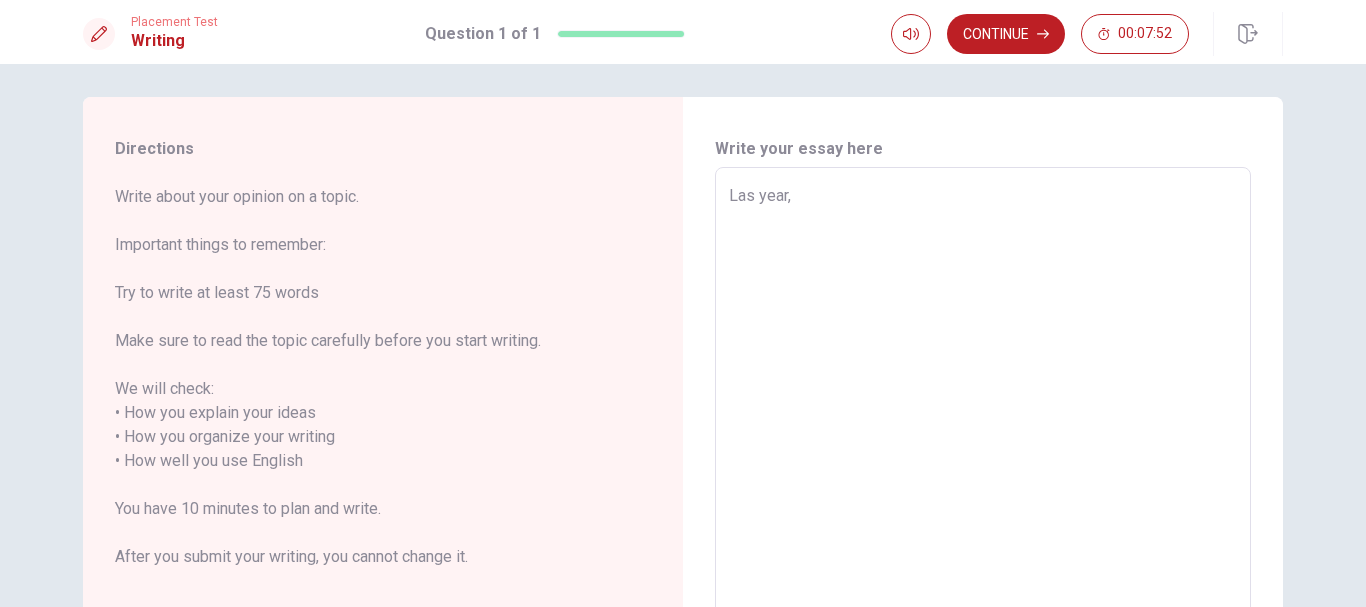 type on "x" 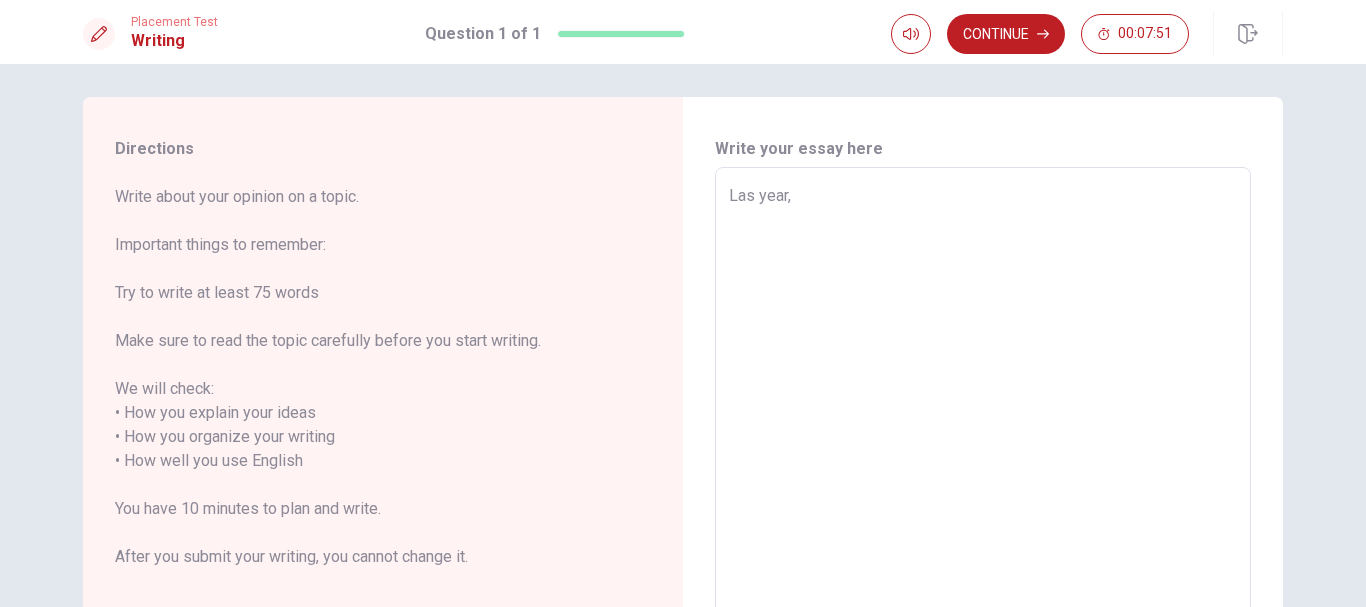 type on "Las year," 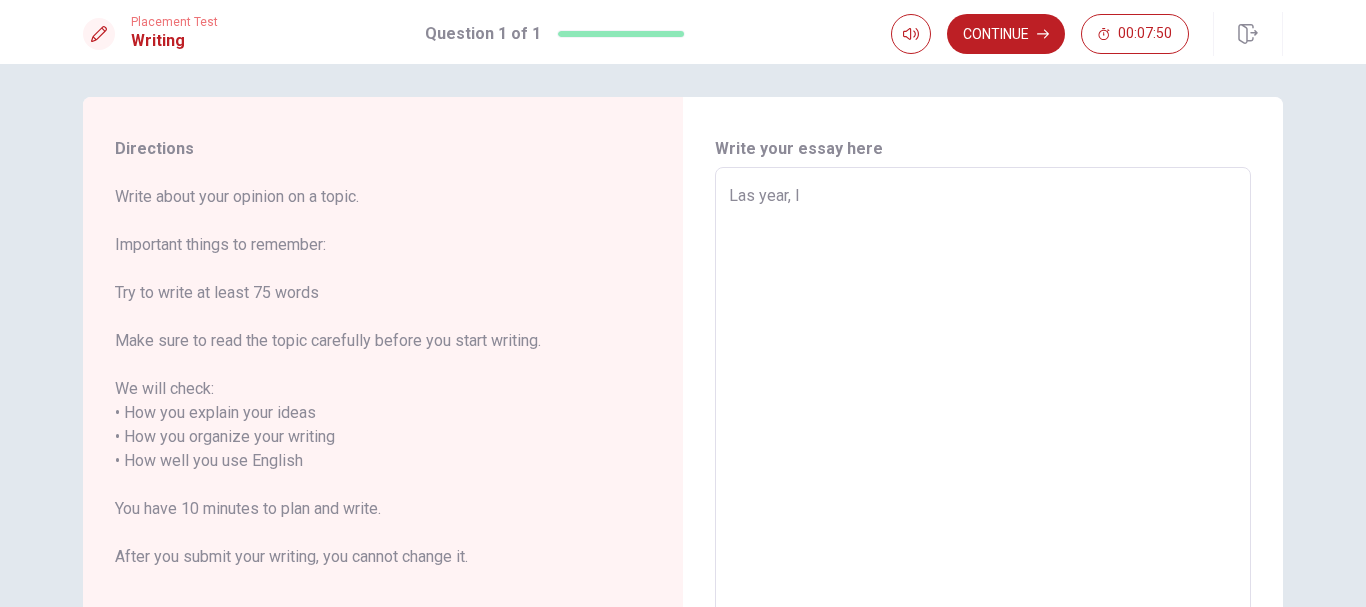 type on "x" 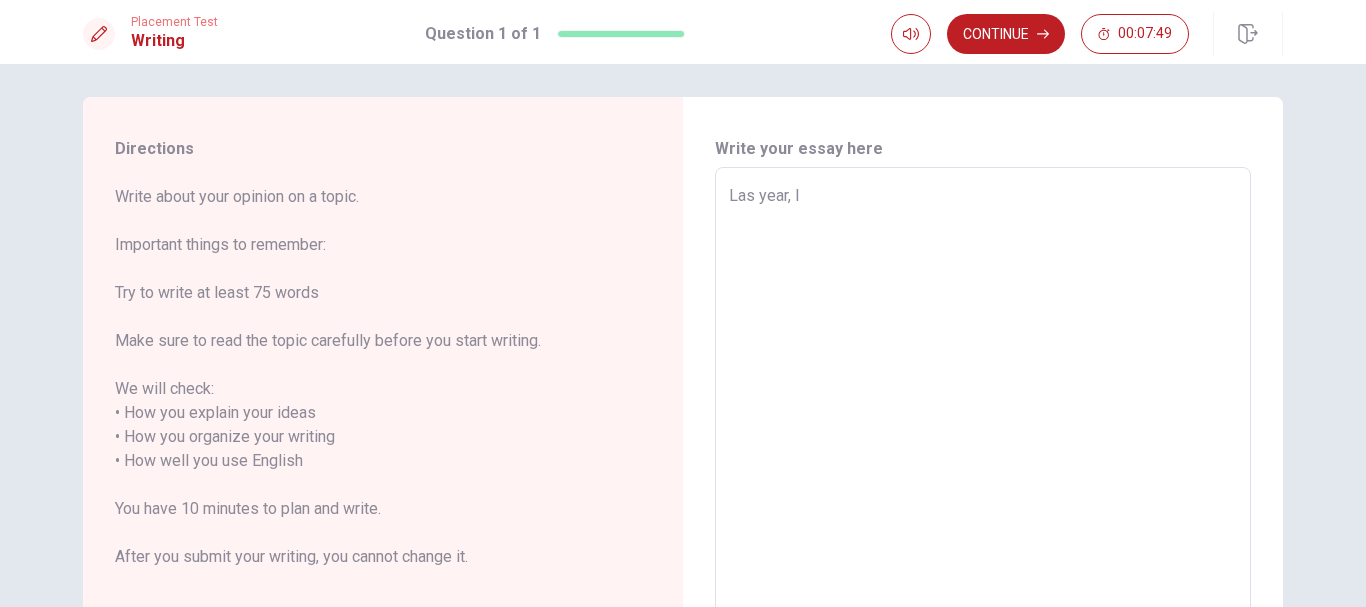 type on "Las year, I" 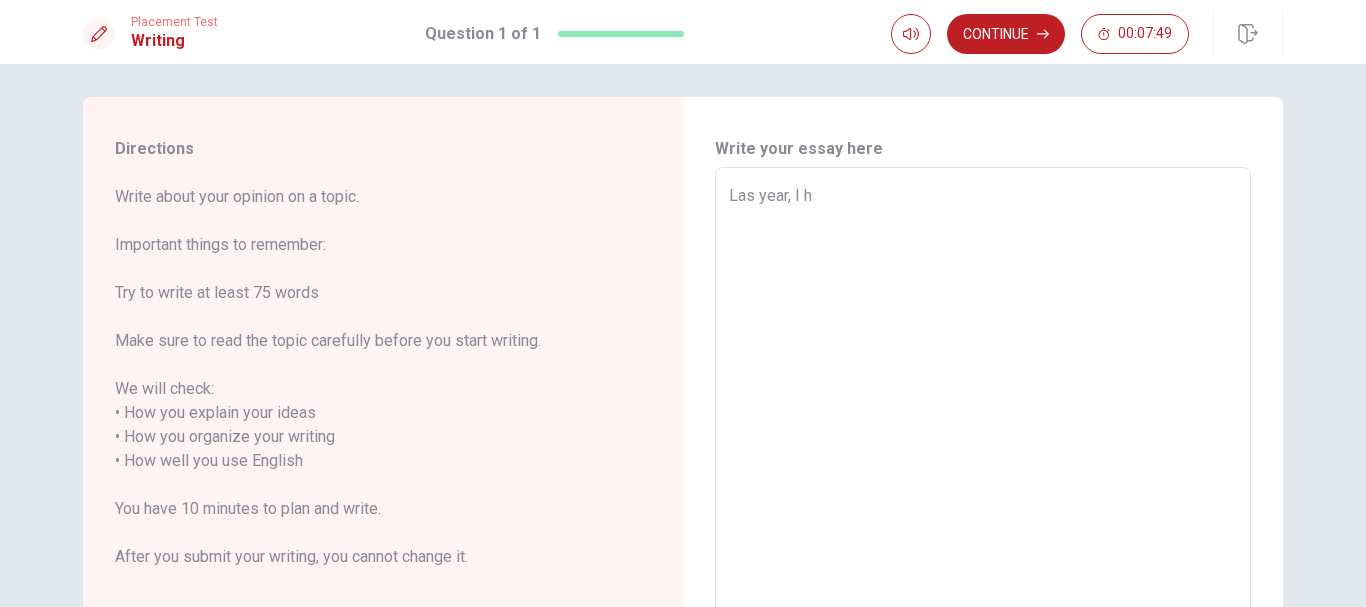type on "x" 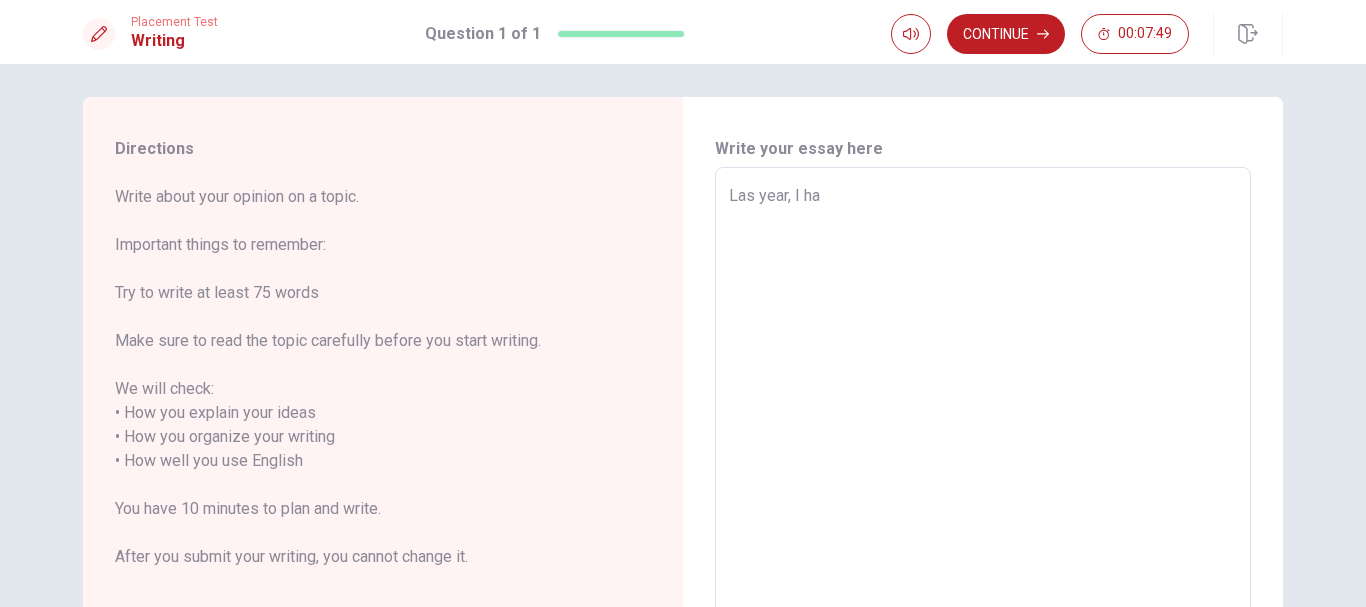 type on "x" 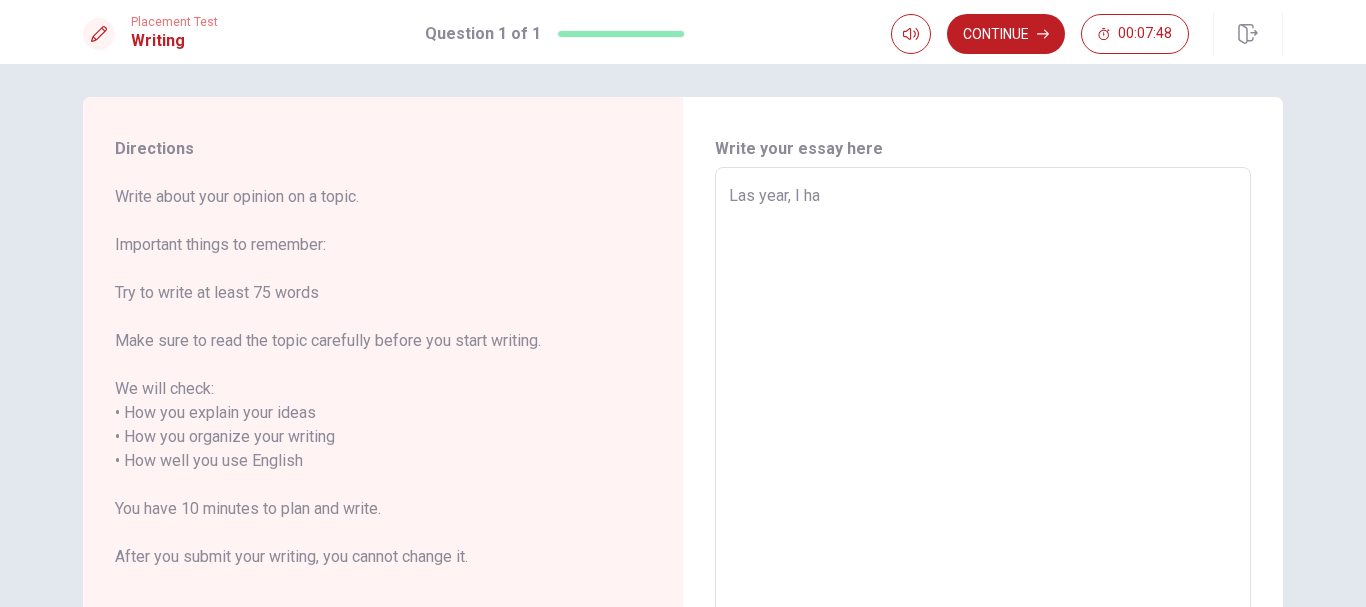 type on "Las year, I had" 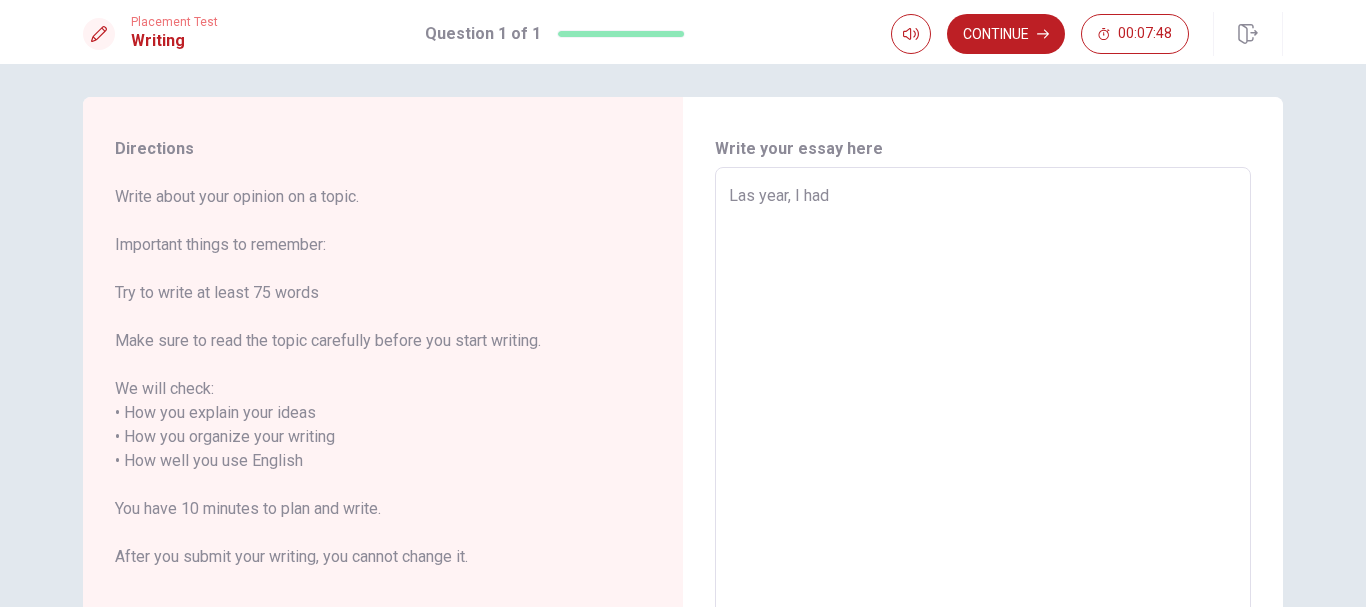 type on "x" 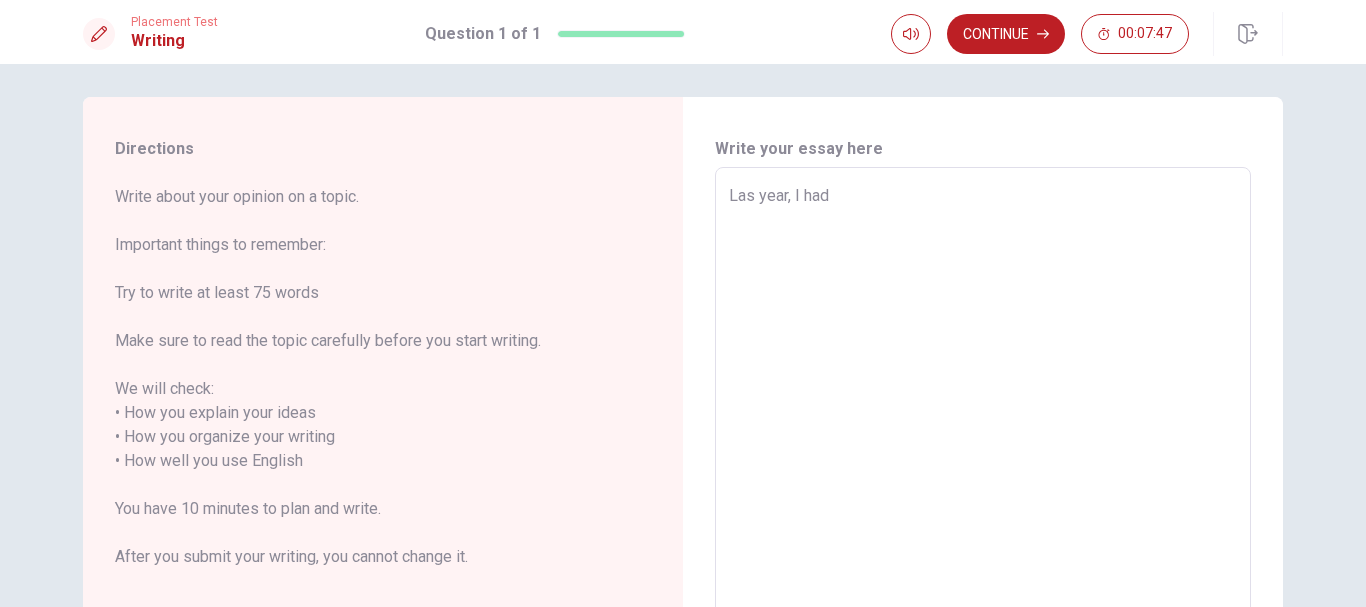 type on "x" 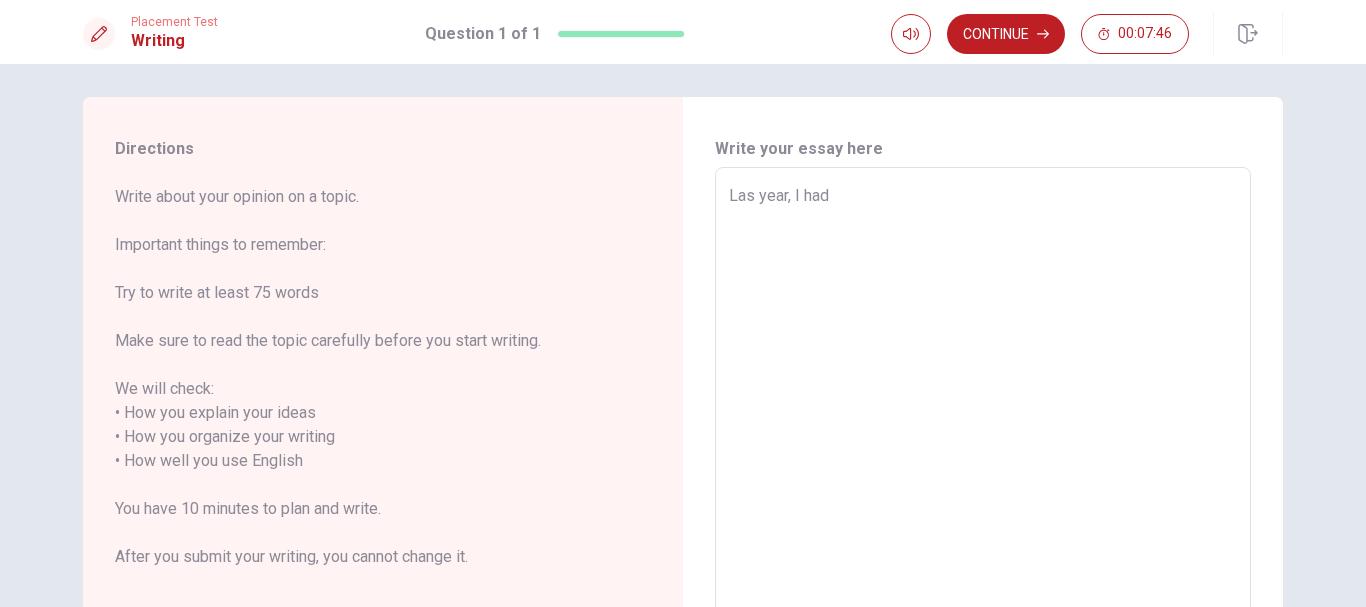 type on "Las year, I had t" 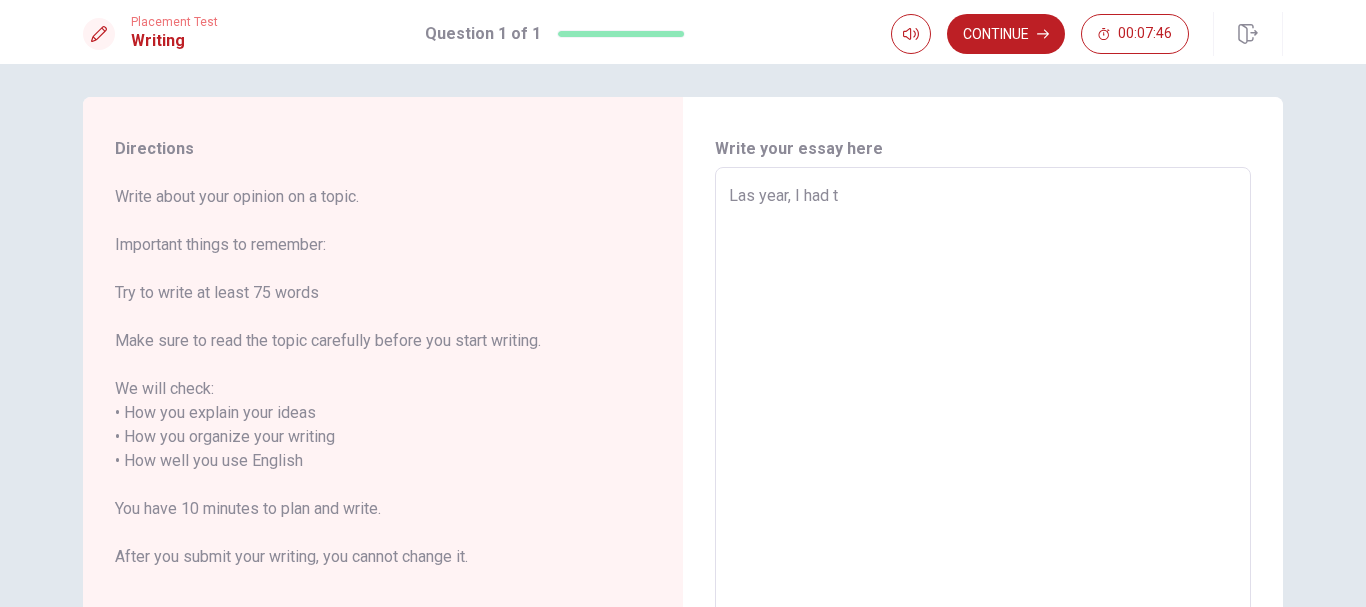 type on "x" 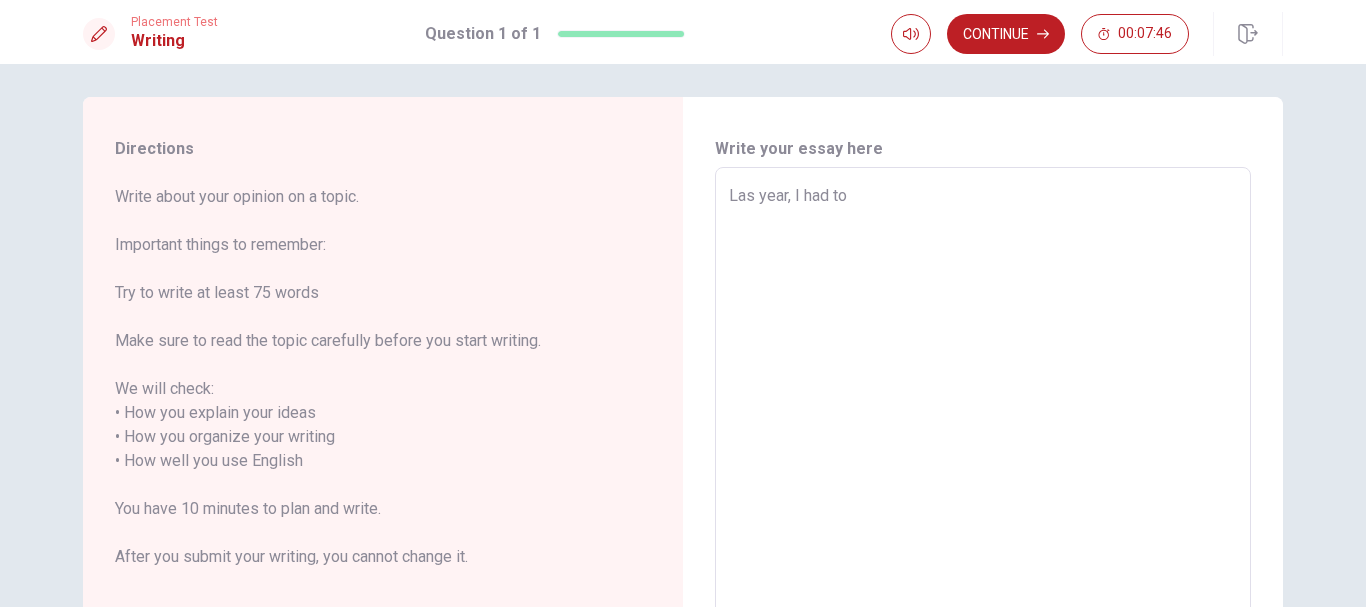 type on "x" 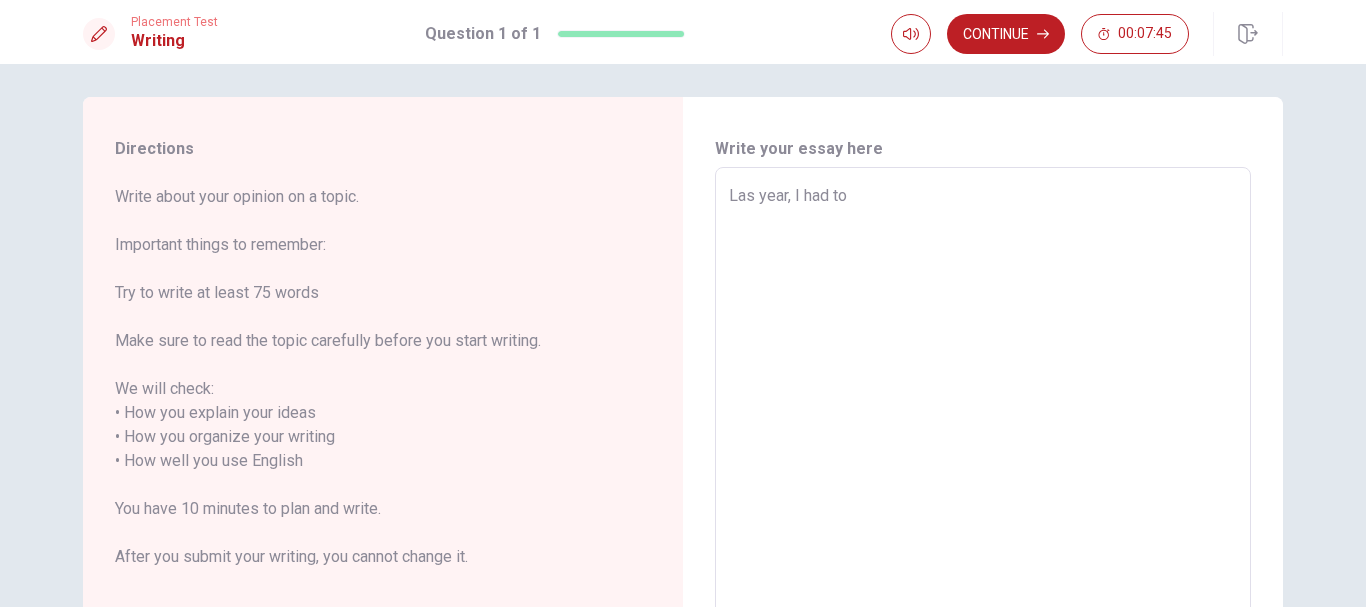 type on "Las year, I had to" 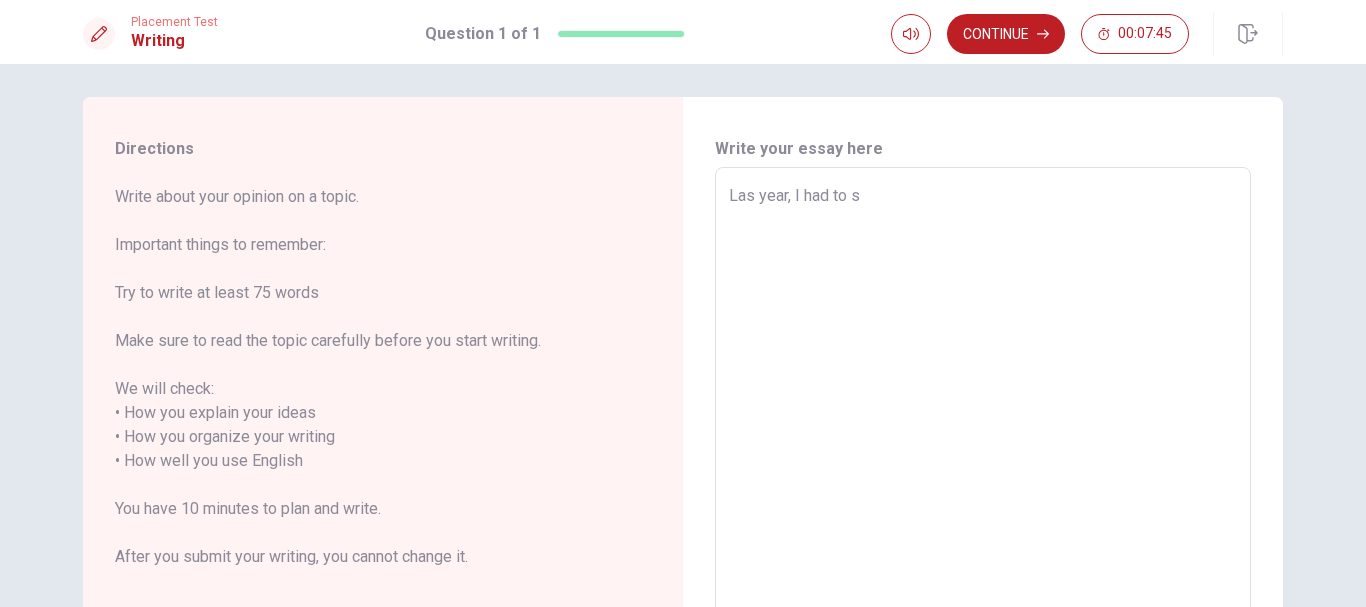 type on "x" 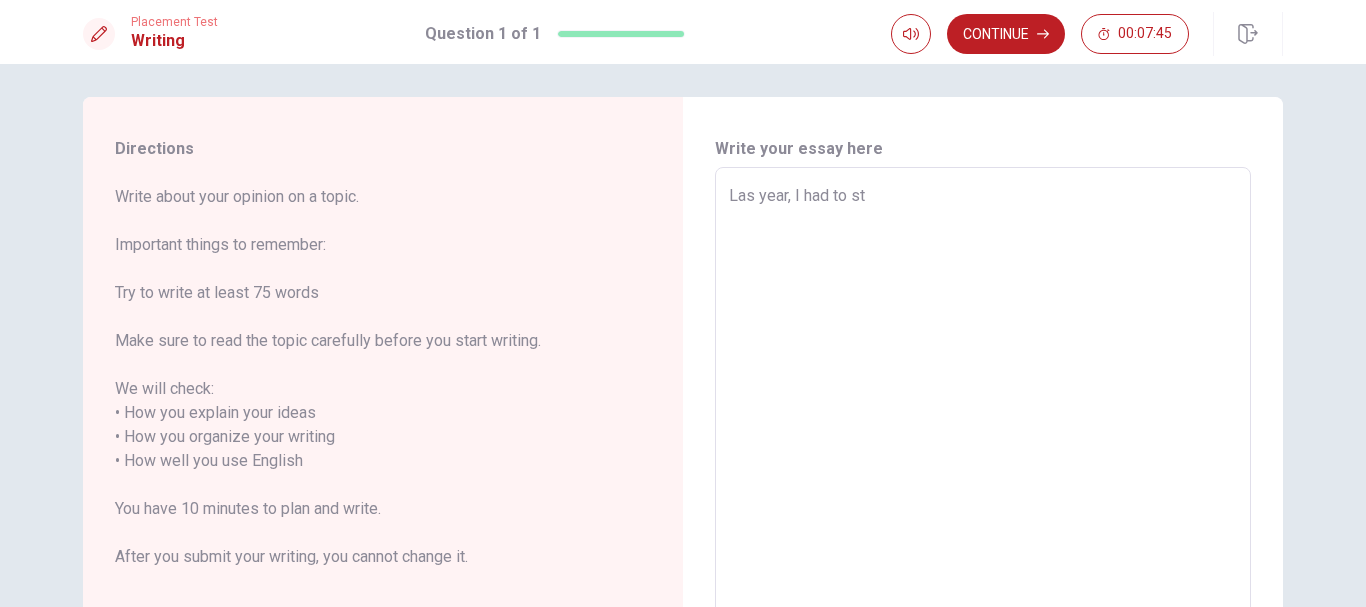 type on "x" 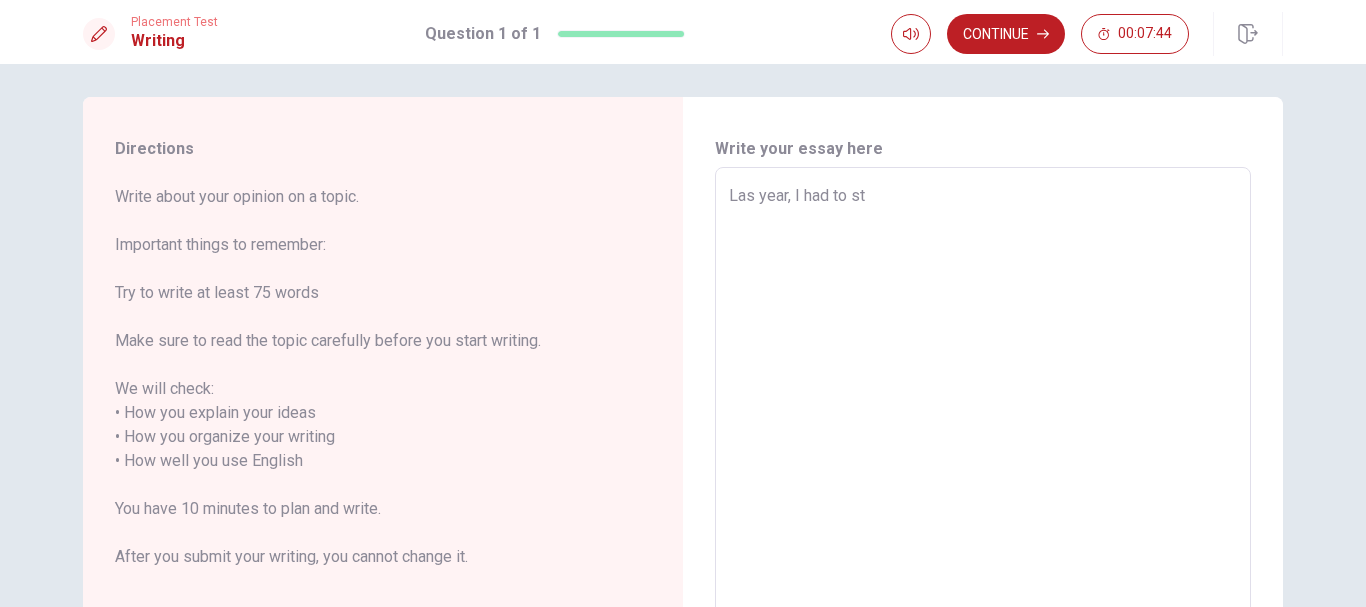 type on "Las year, I had to stu" 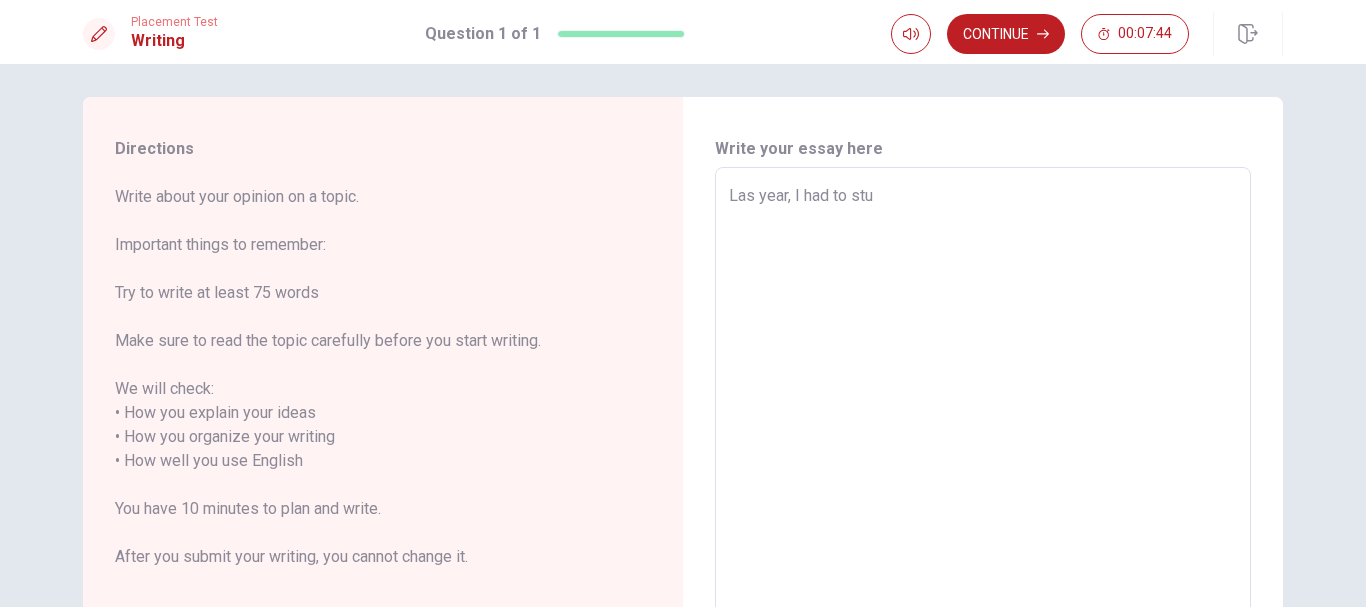 type on "x" 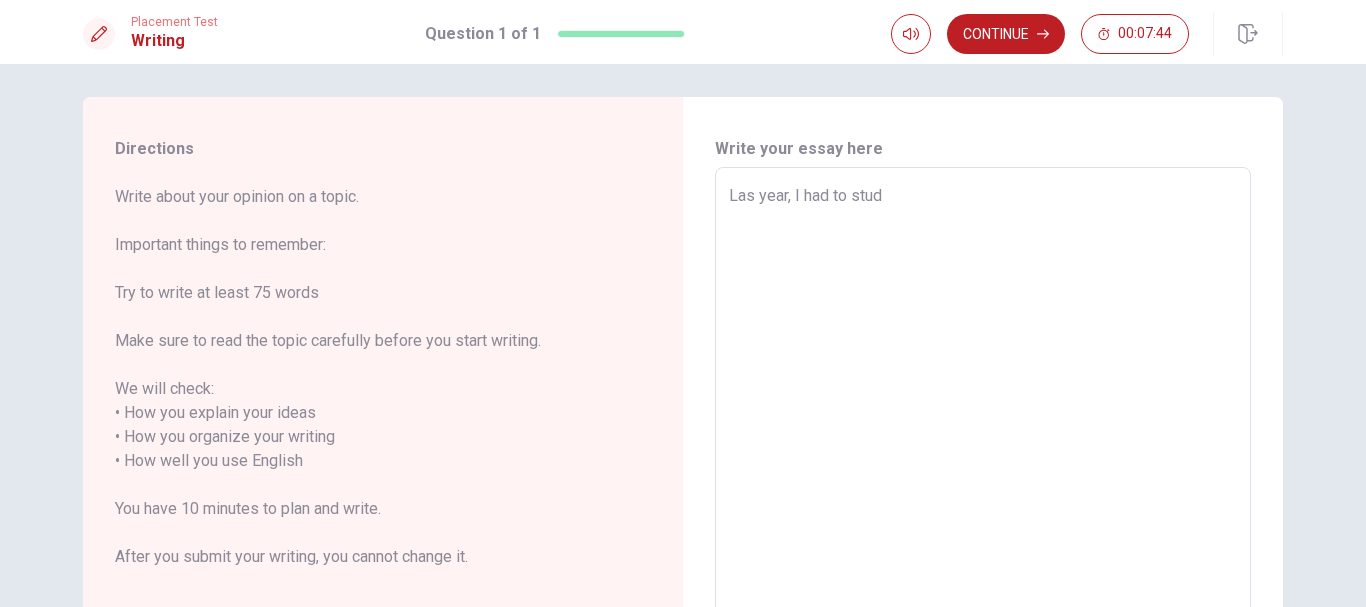 type on "x" 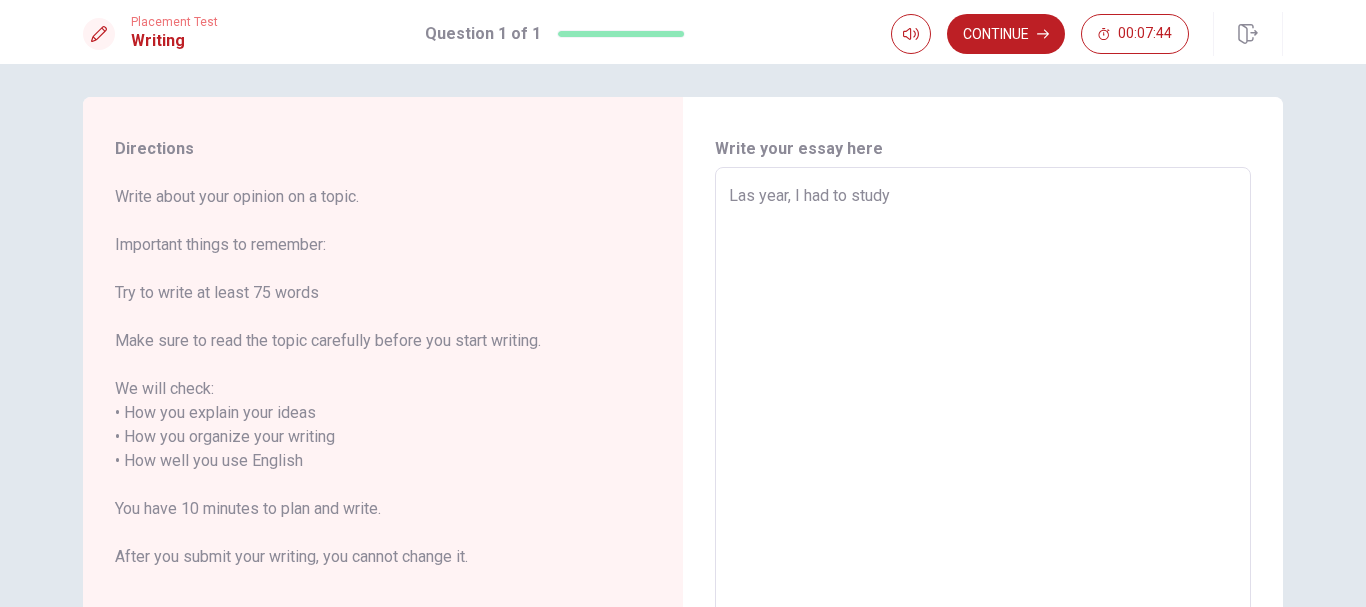 type on "x" 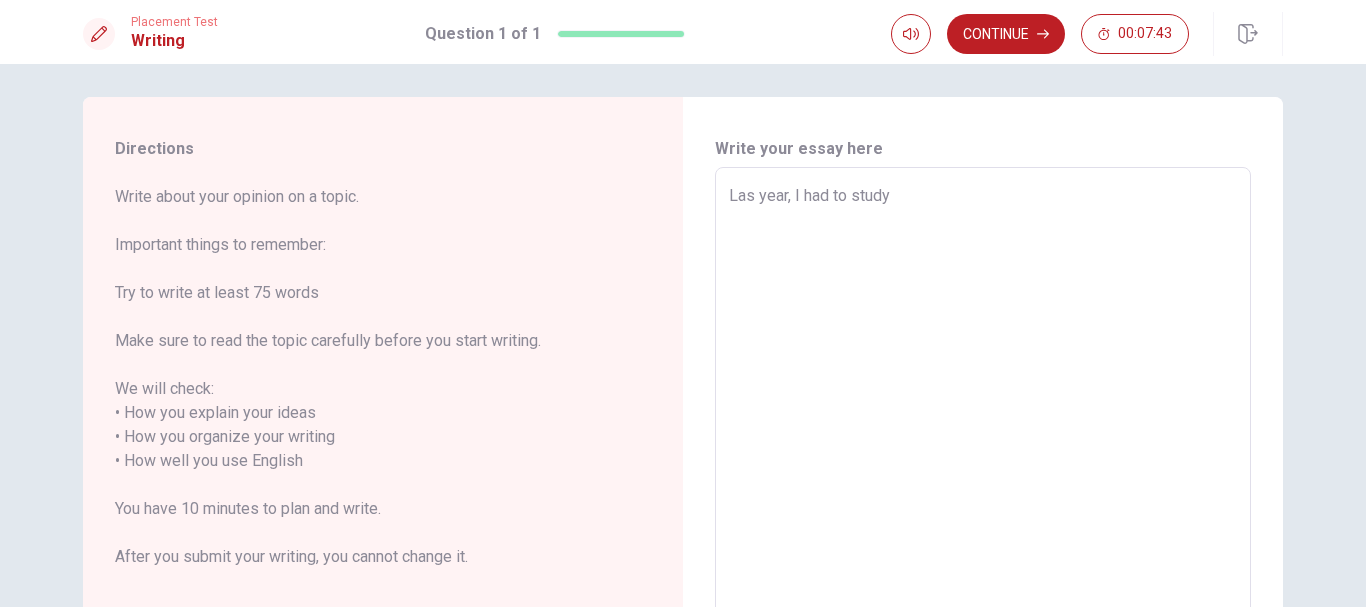 type on "Las year, I had to study" 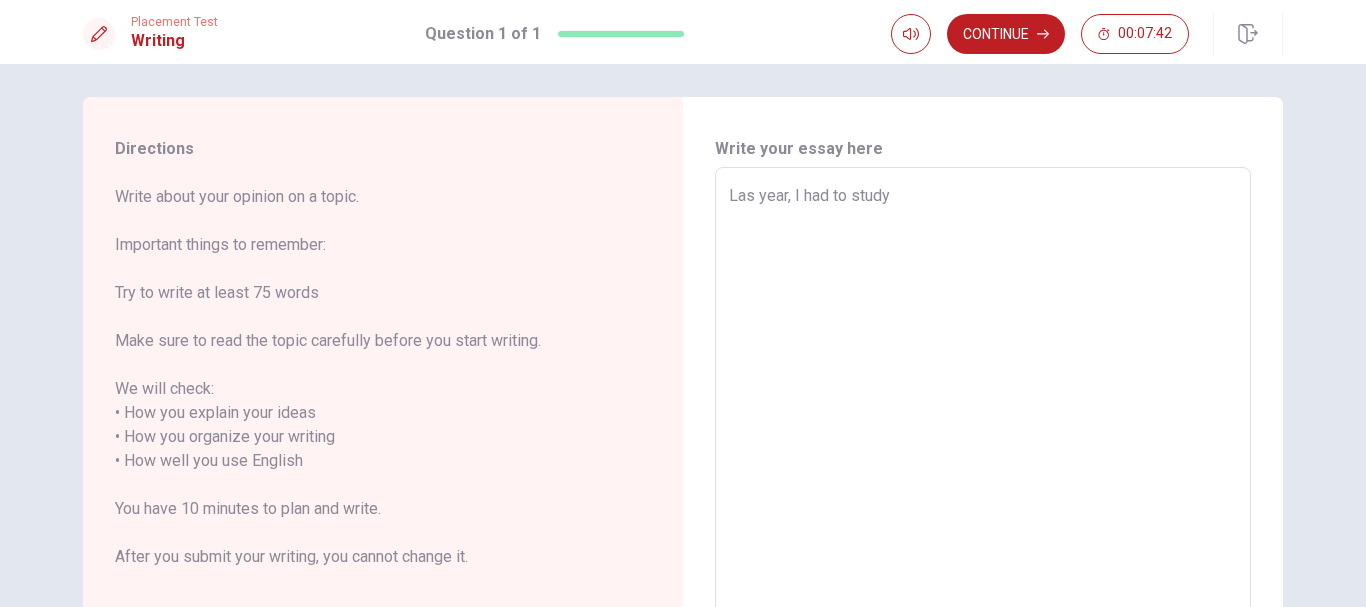 type on "x" 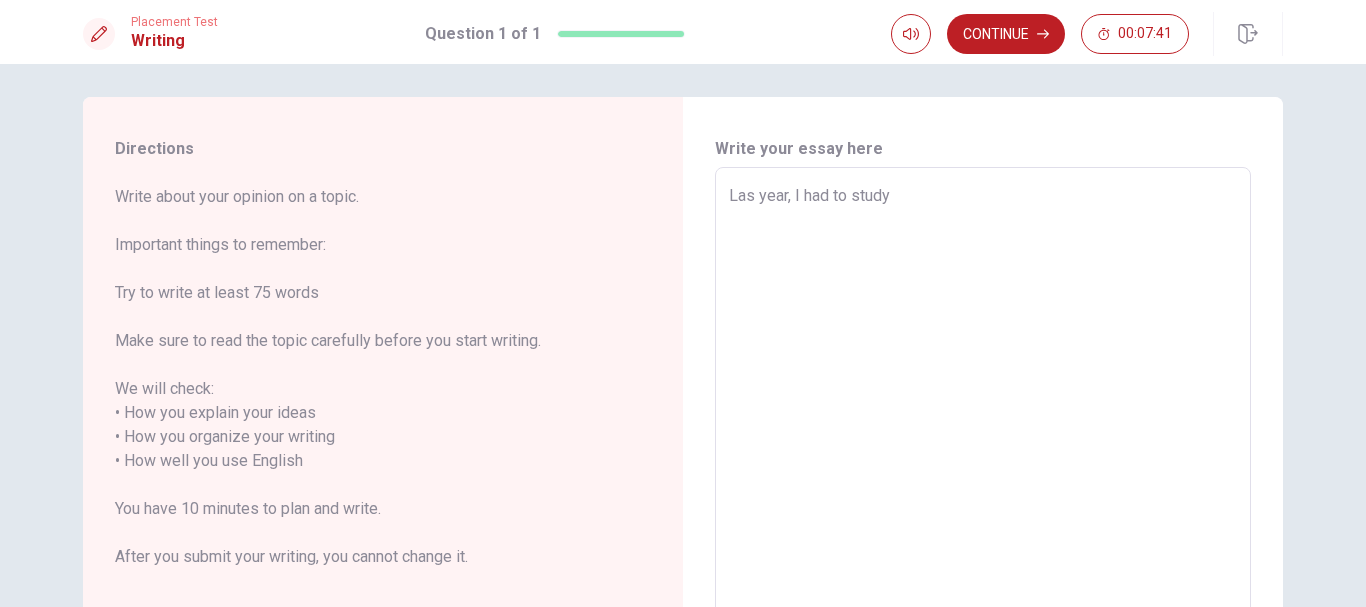 type on "Las year, I had to study f" 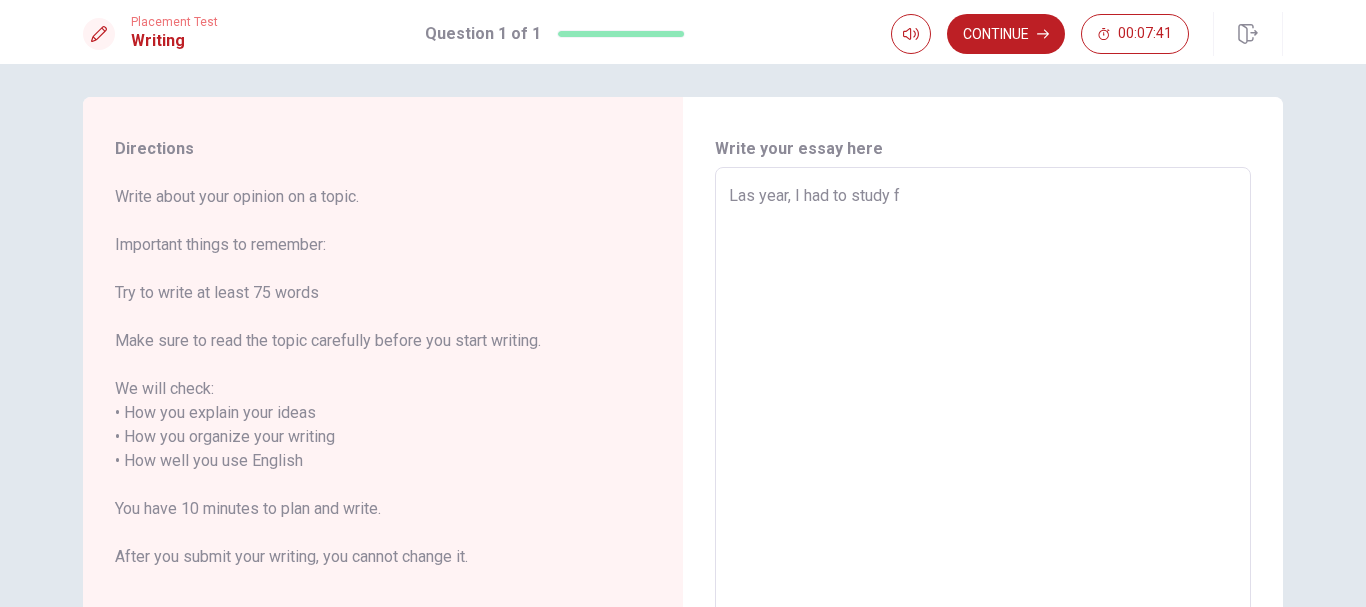 type on "x" 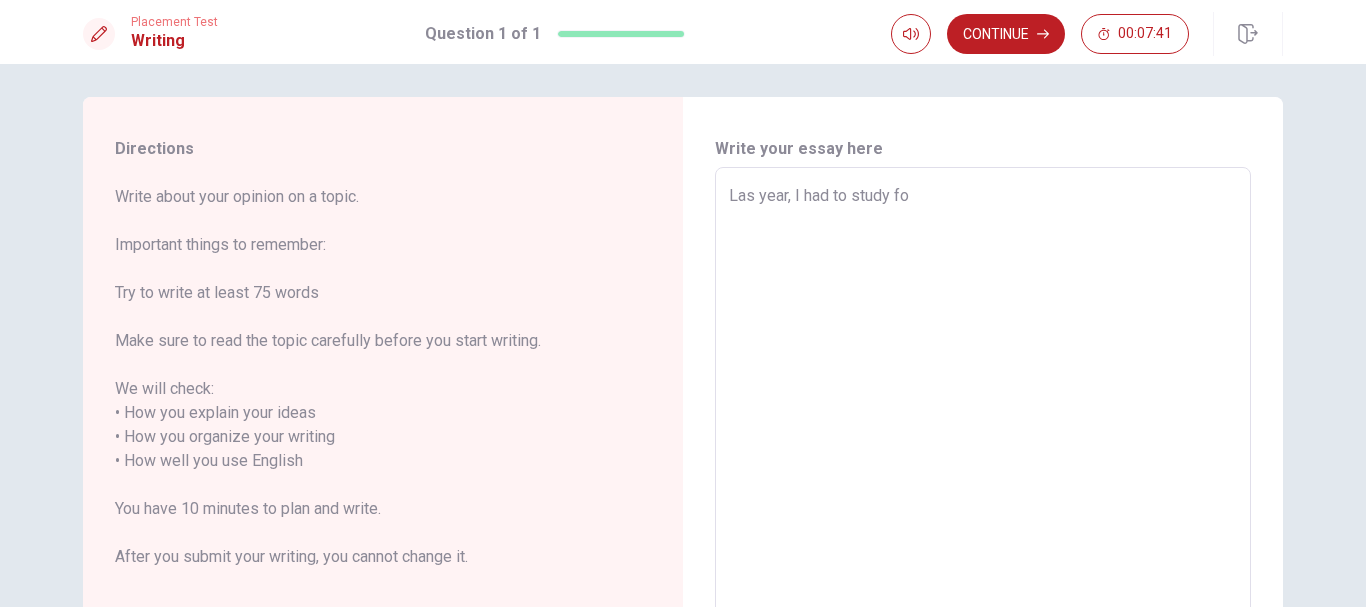 type on "x" 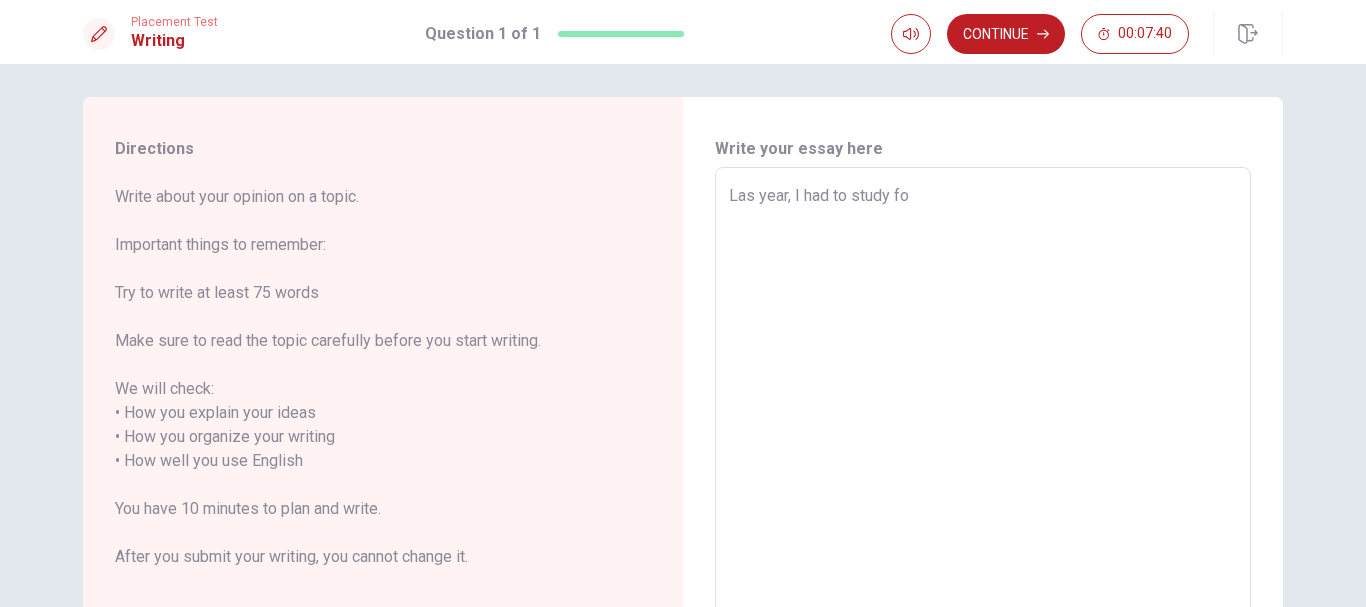type on "Las year, I had to study for" 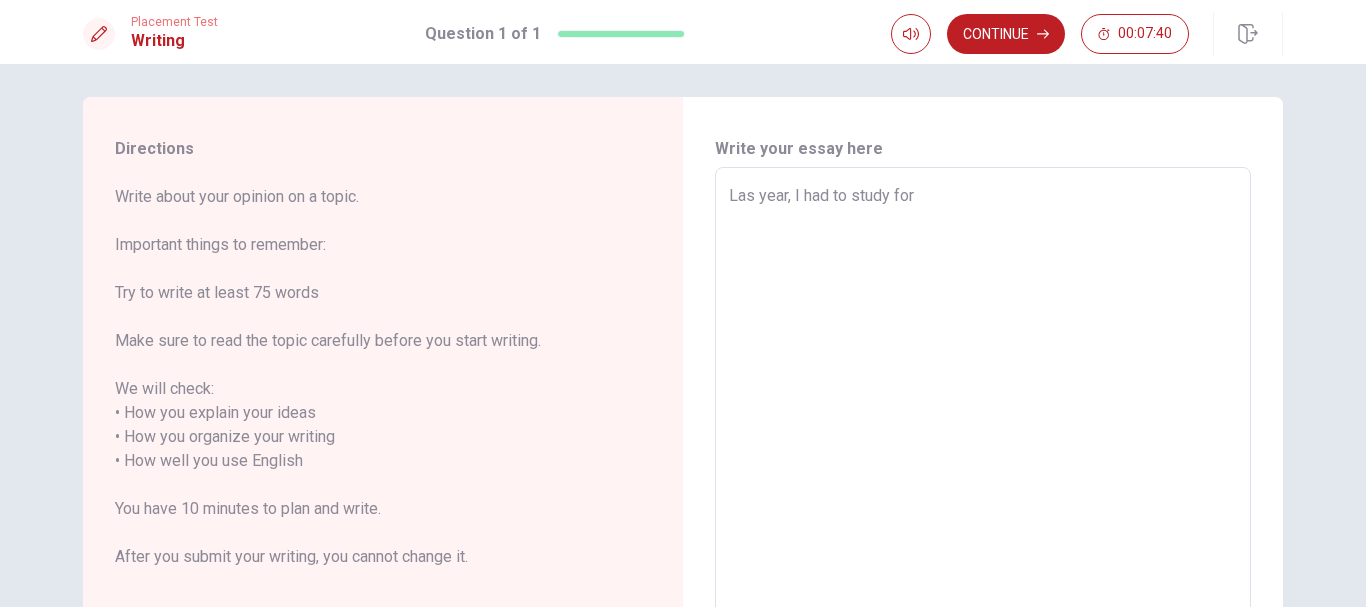 type on "x" 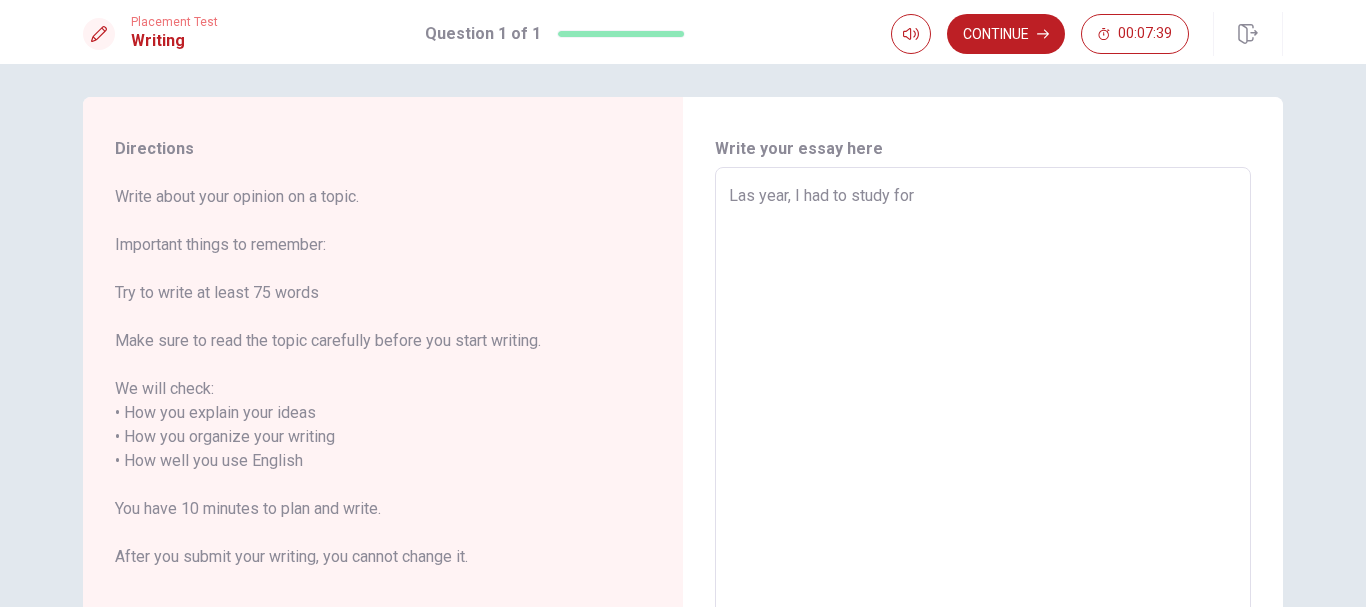 type on "Las year, I had to study for a" 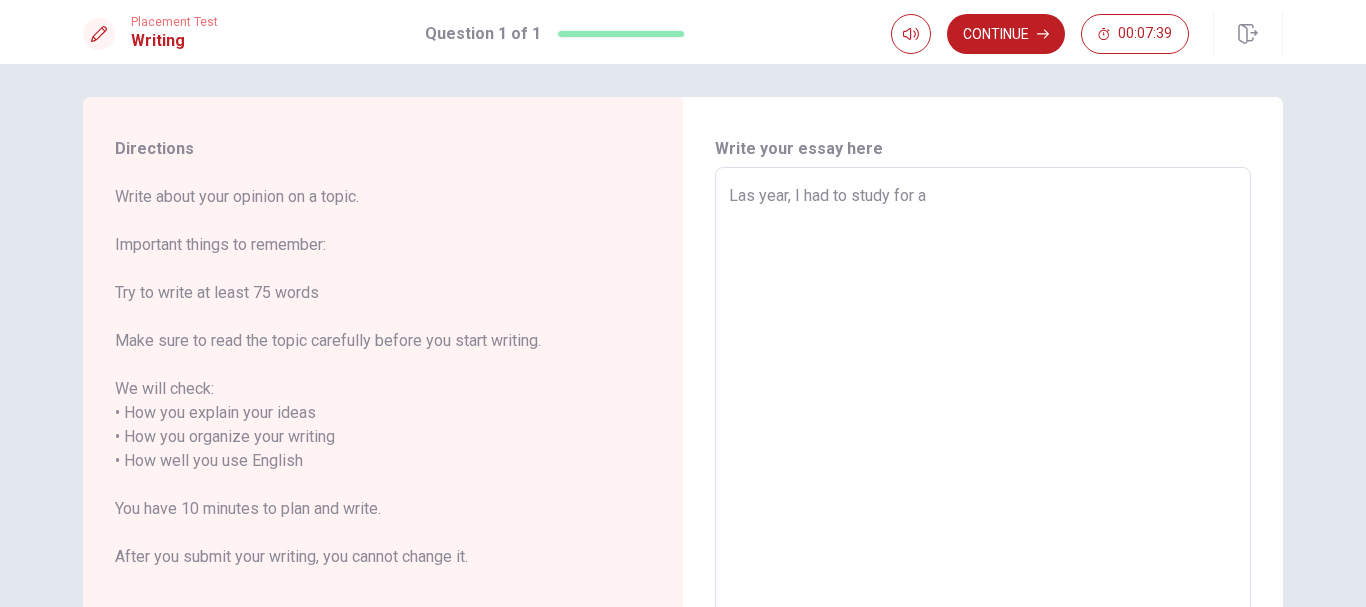 type on "x" 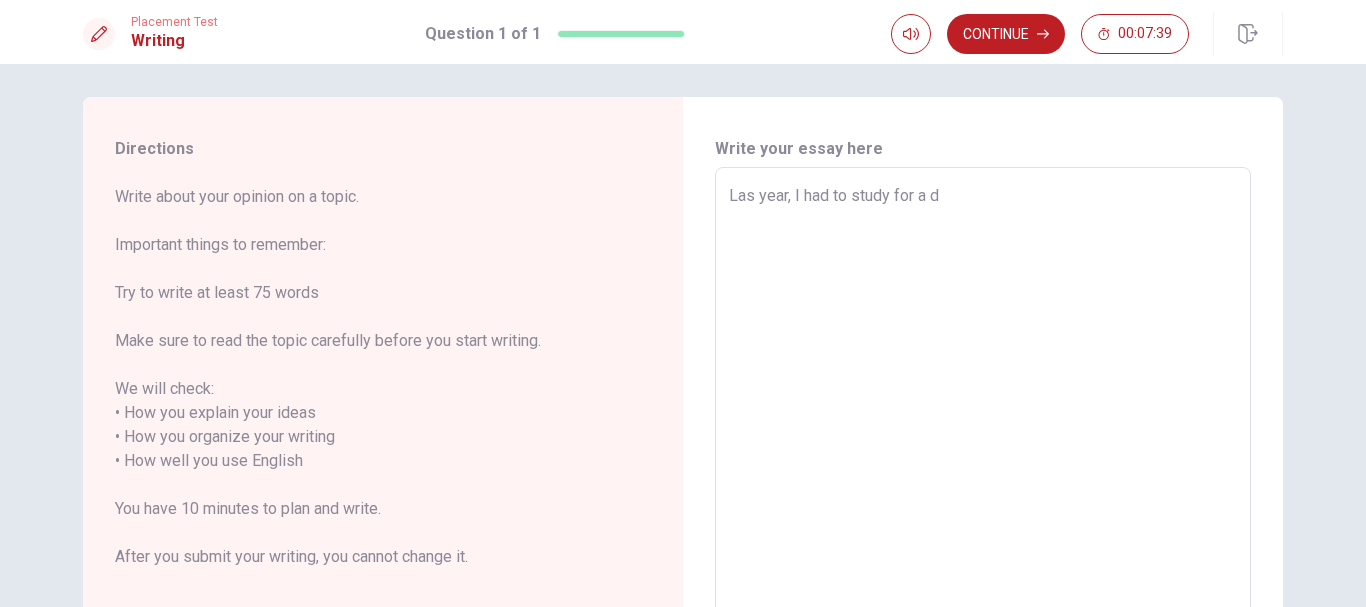 type on "x" 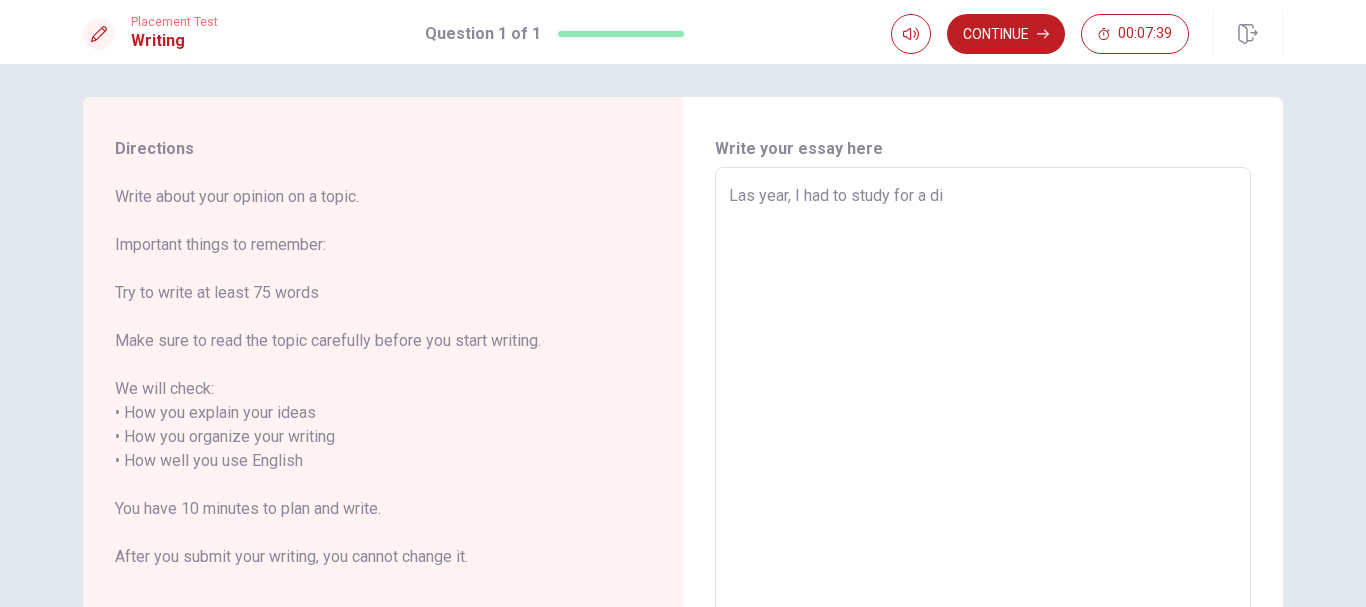 type on "x" 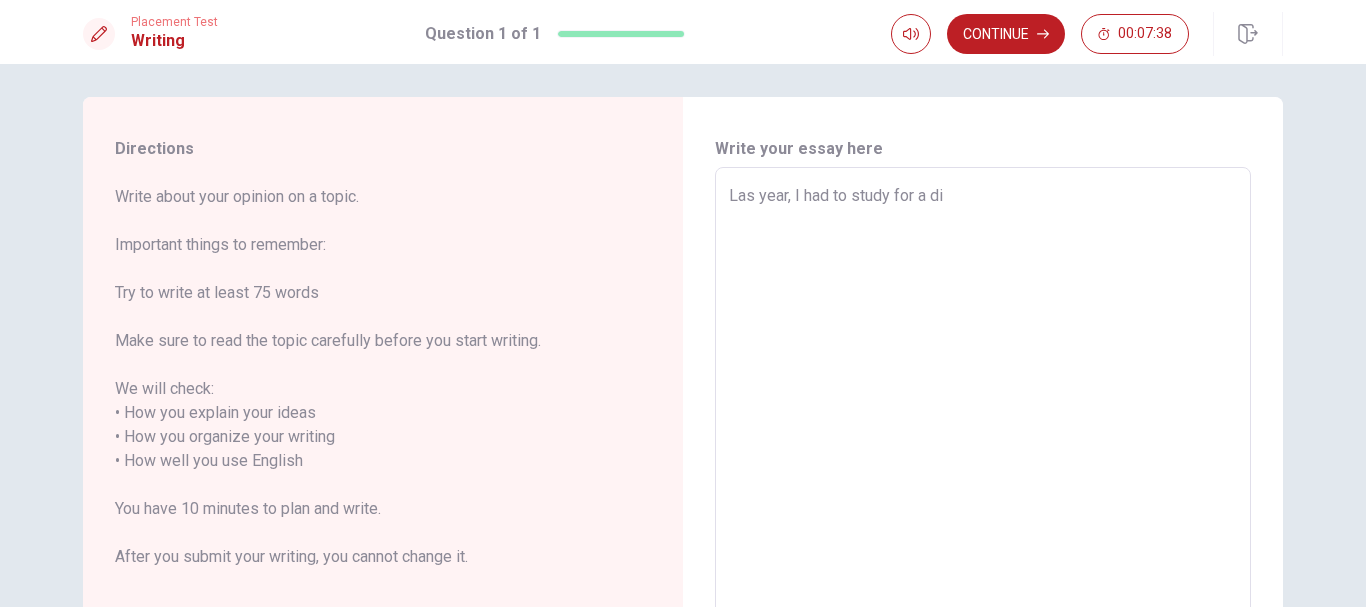 type on "Las year, I had to study for a dif" 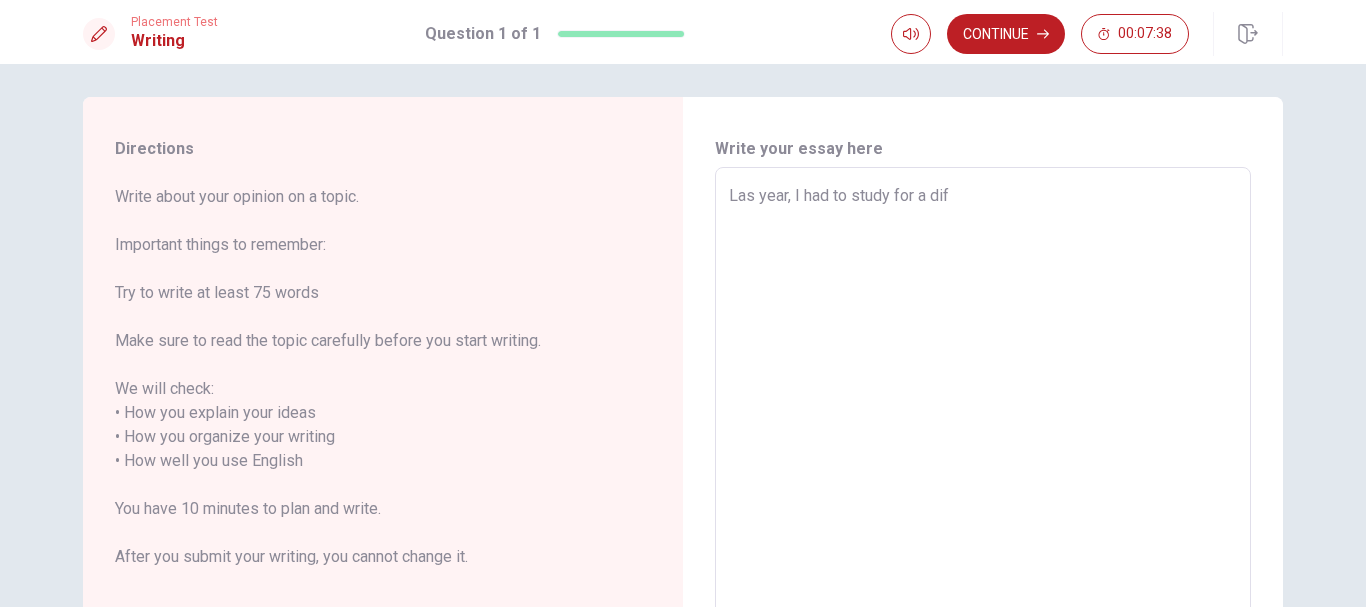 type on "x" 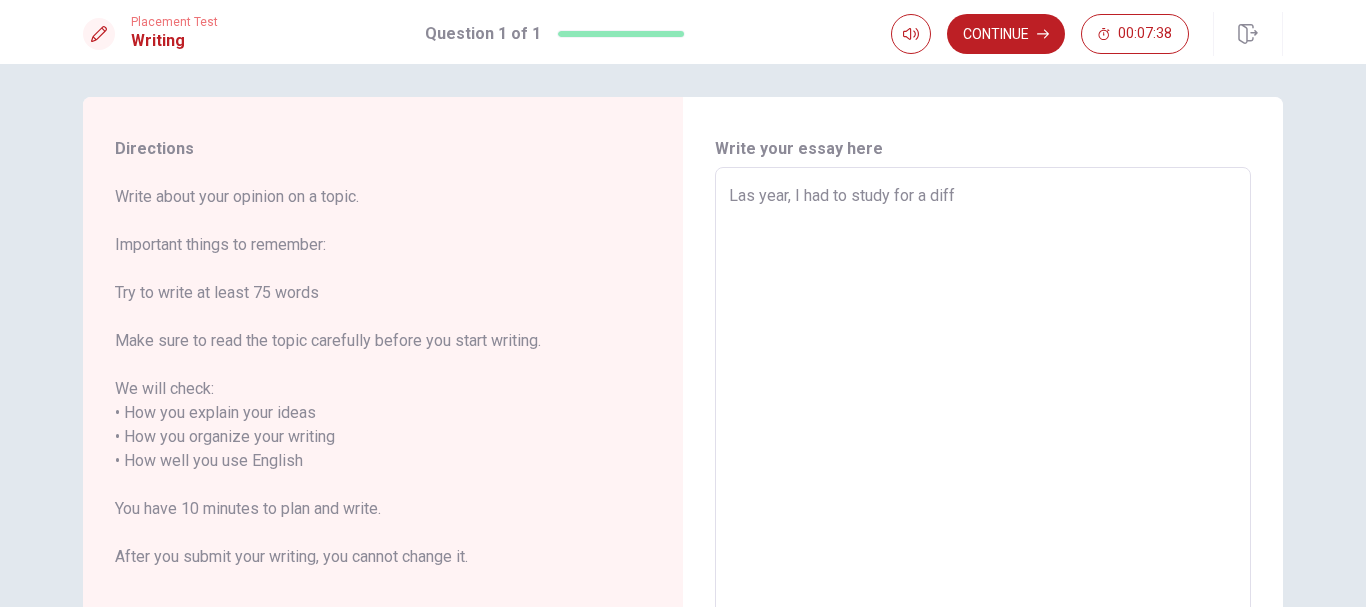 type on "x" 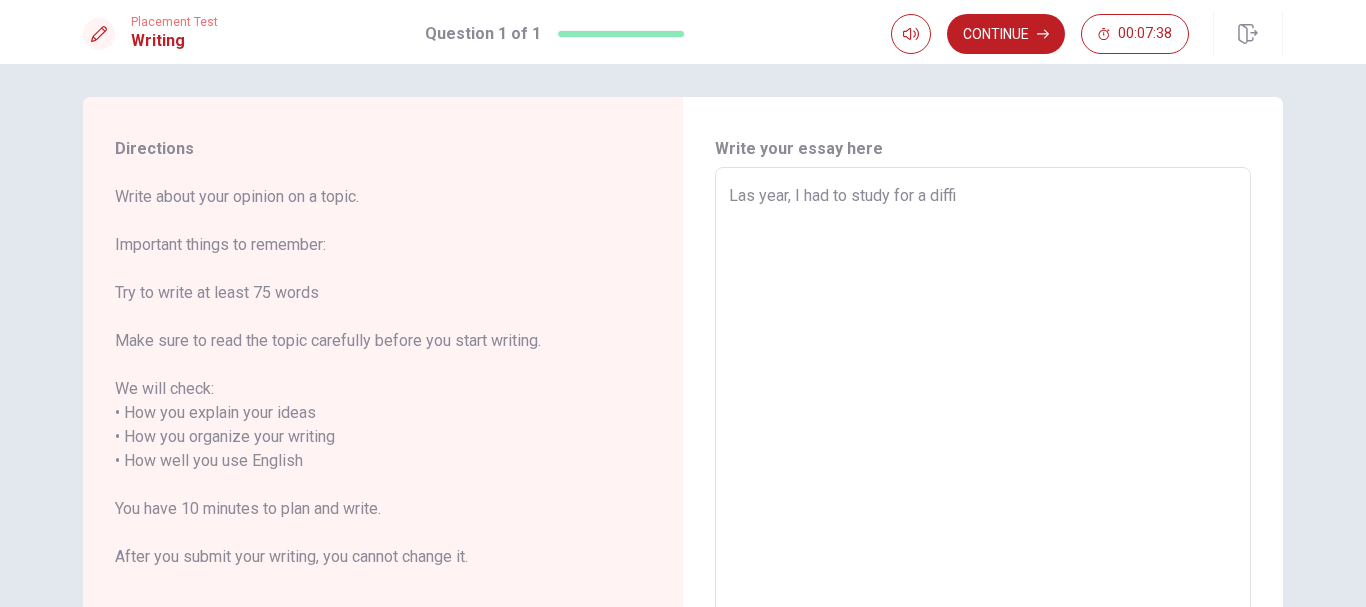 type on "x" 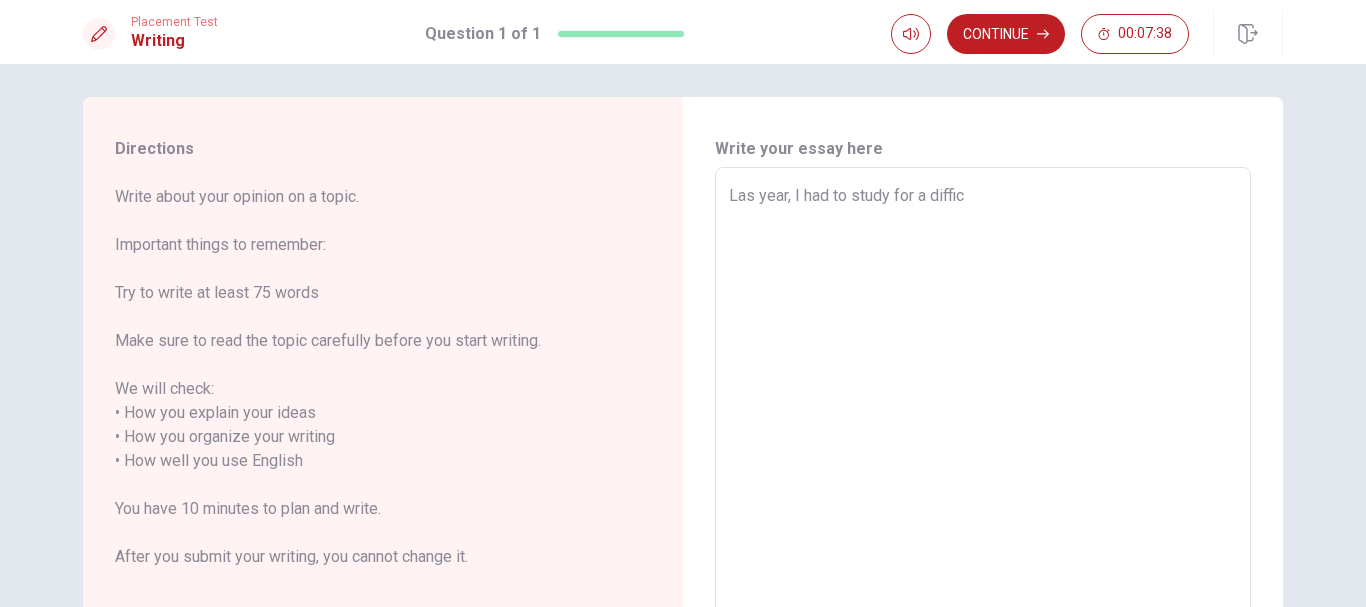 type on "x" 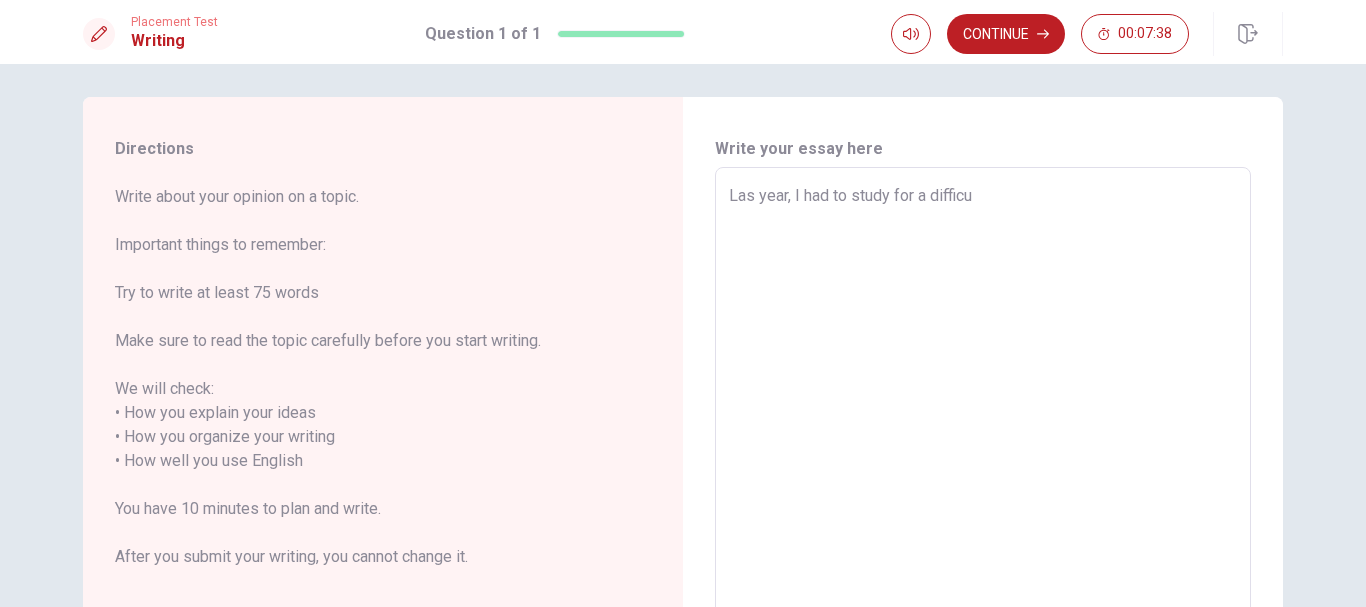type on "x" 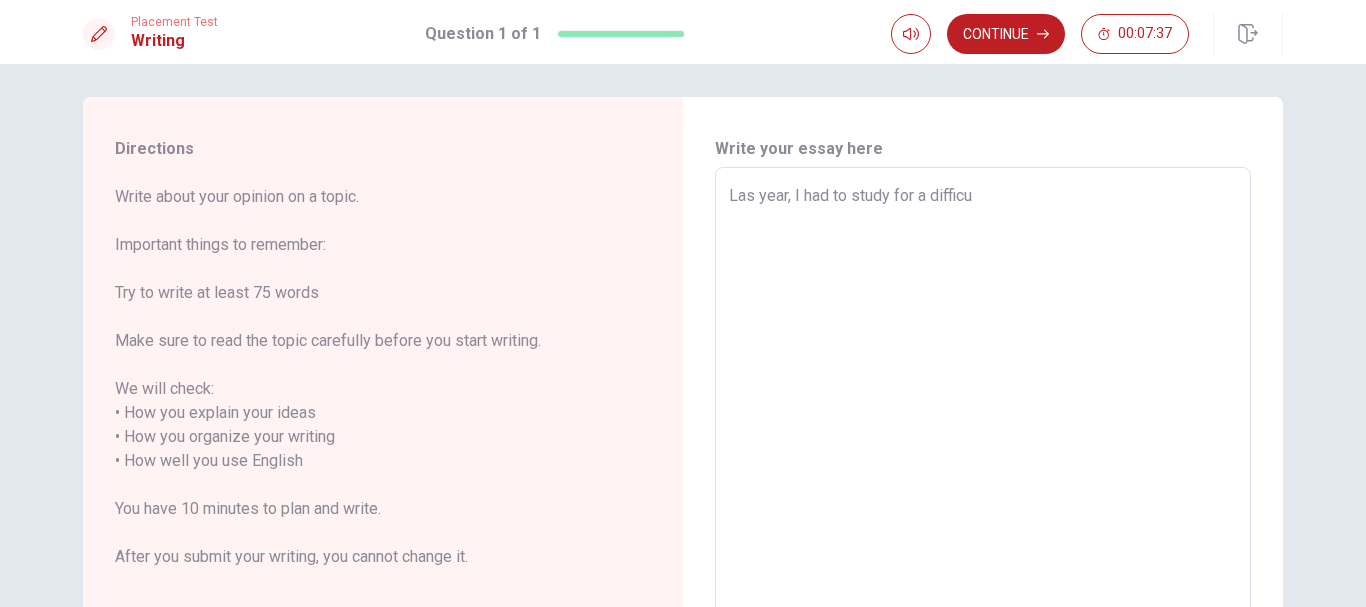 type on "Las year, I had to study for a difficul" 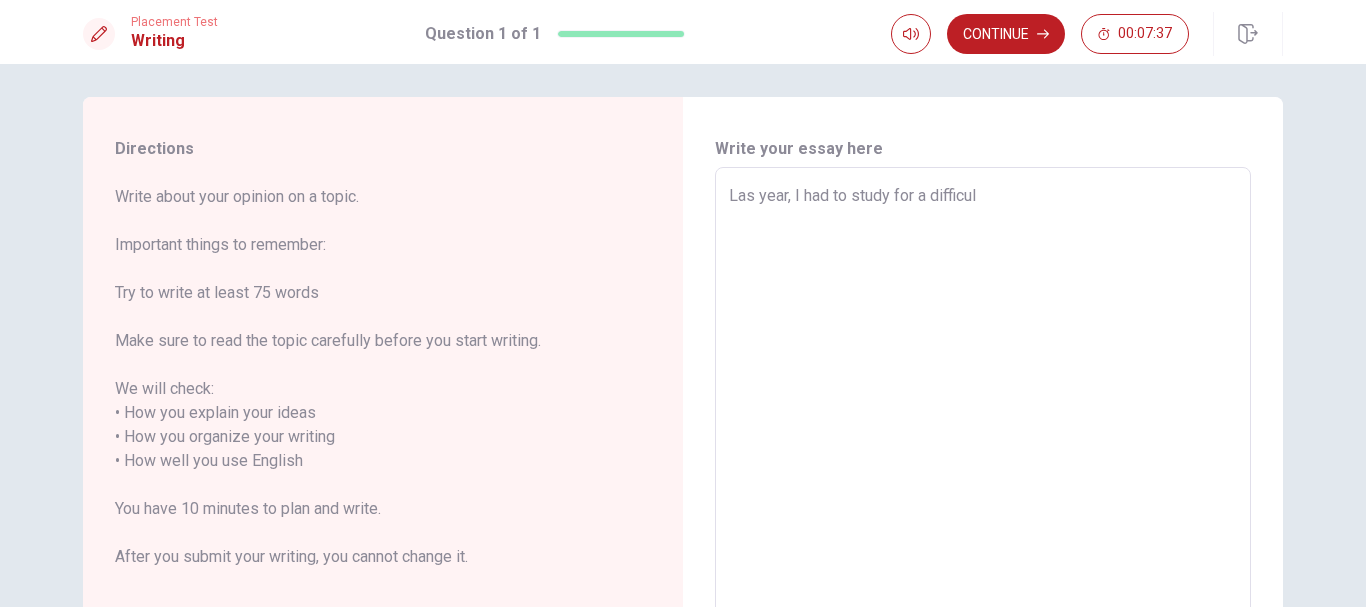 type on "x" 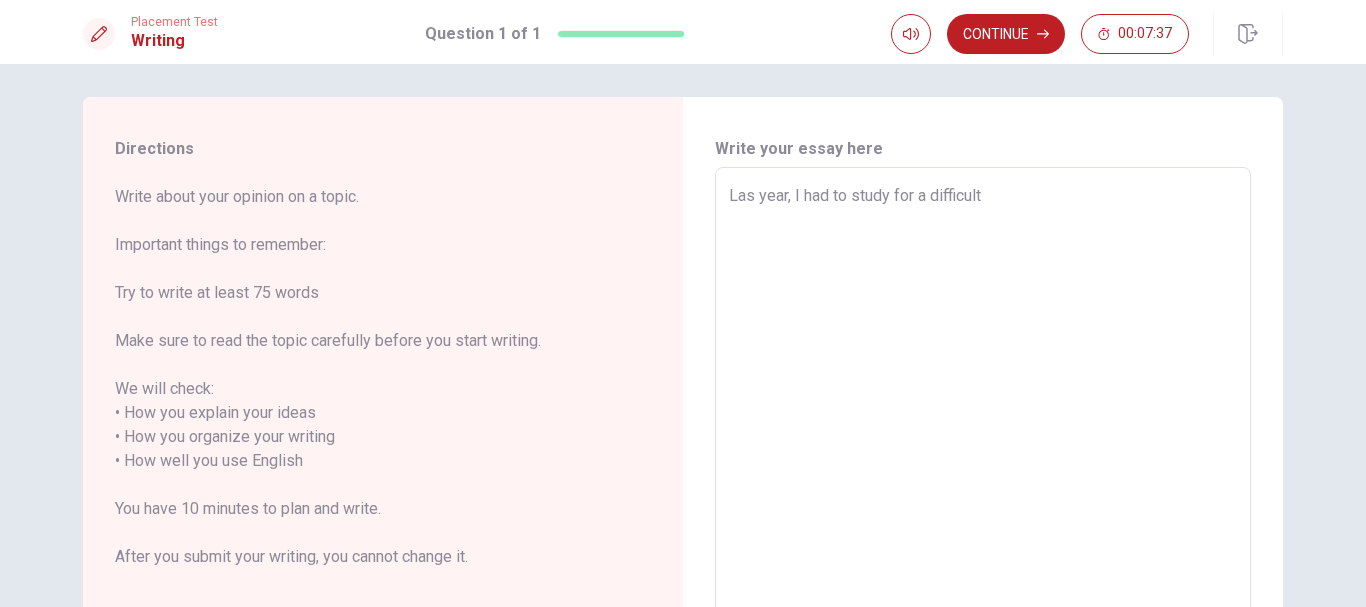 type on "x" 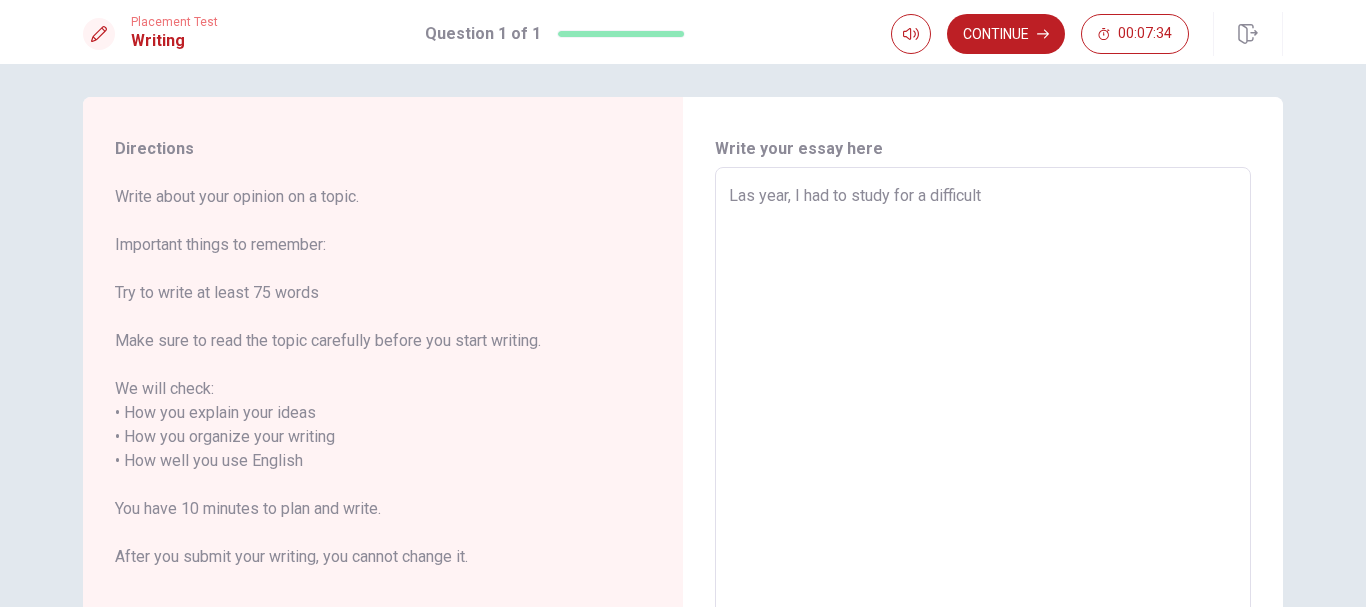 type on "x" 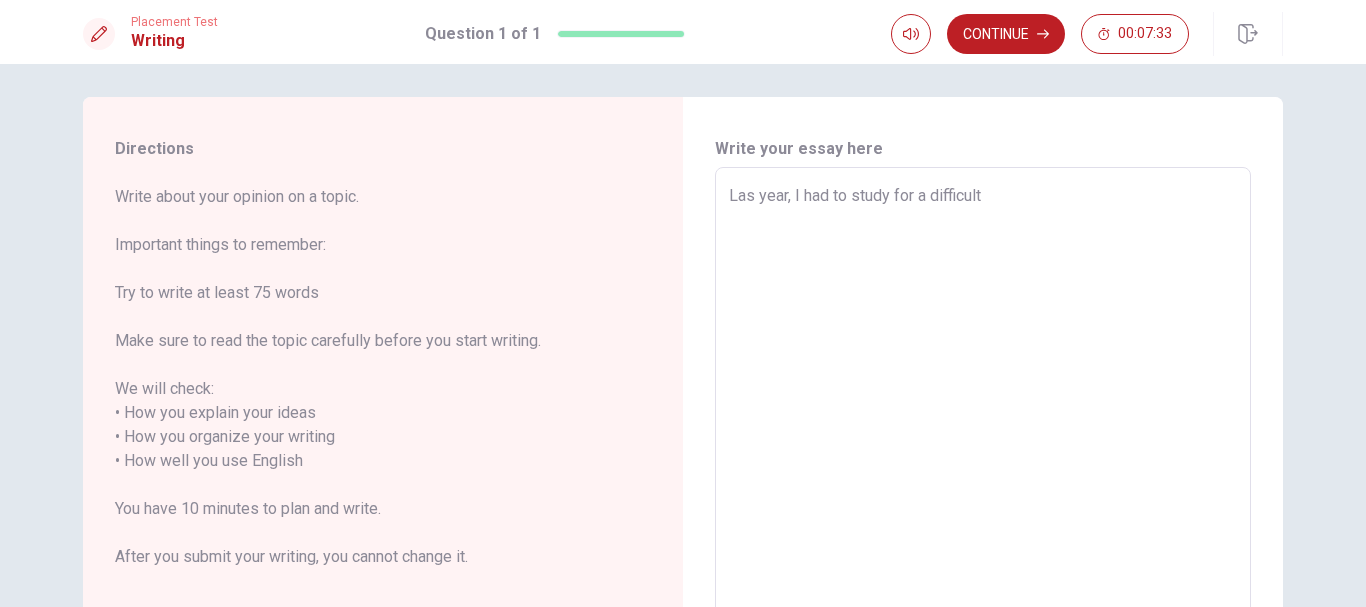 type on "Las year, I had to study for a difficult e" 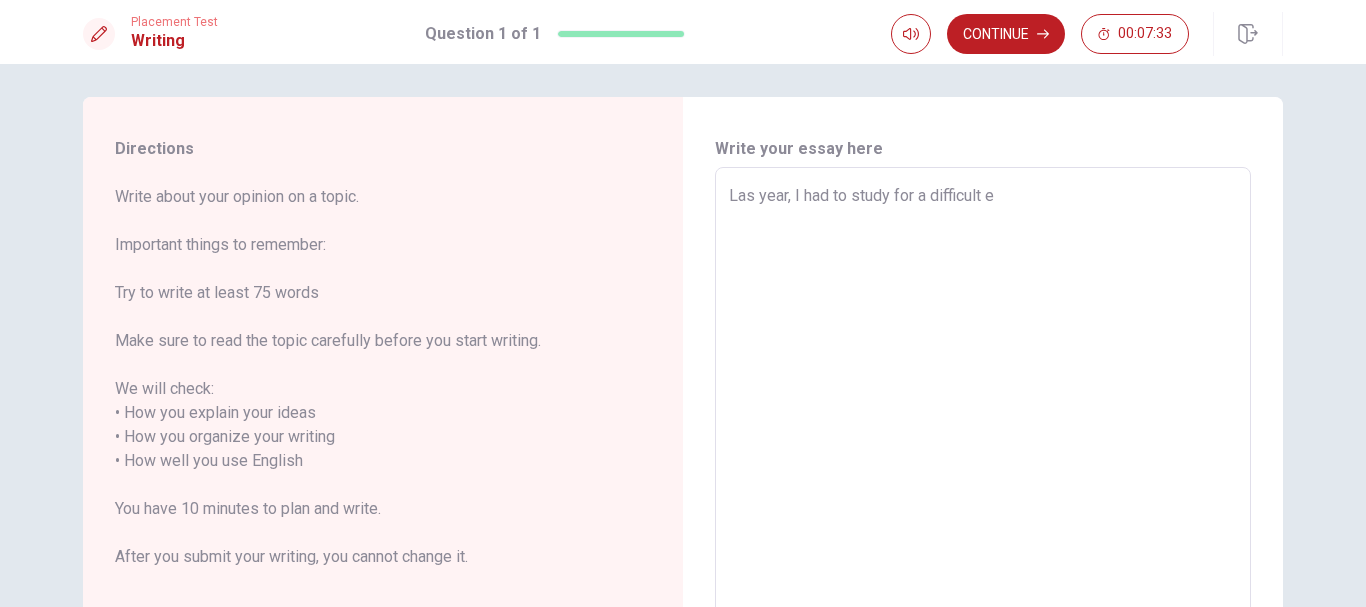 type on "x" 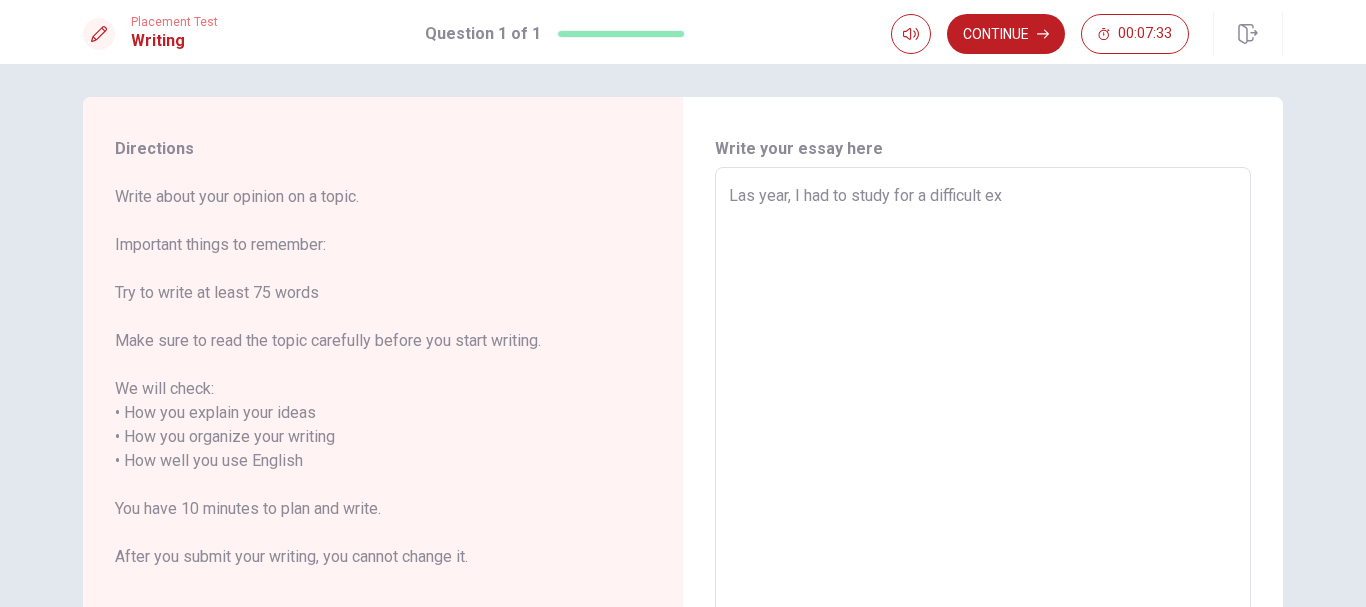 type on "x" 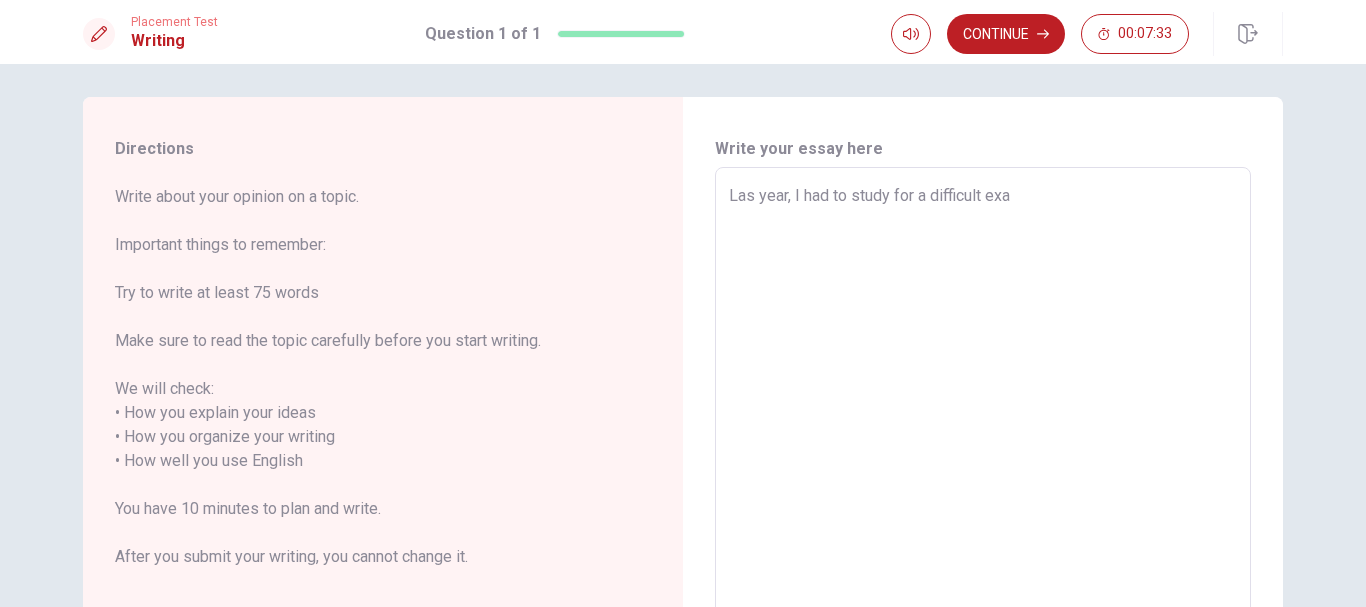 type on "x" 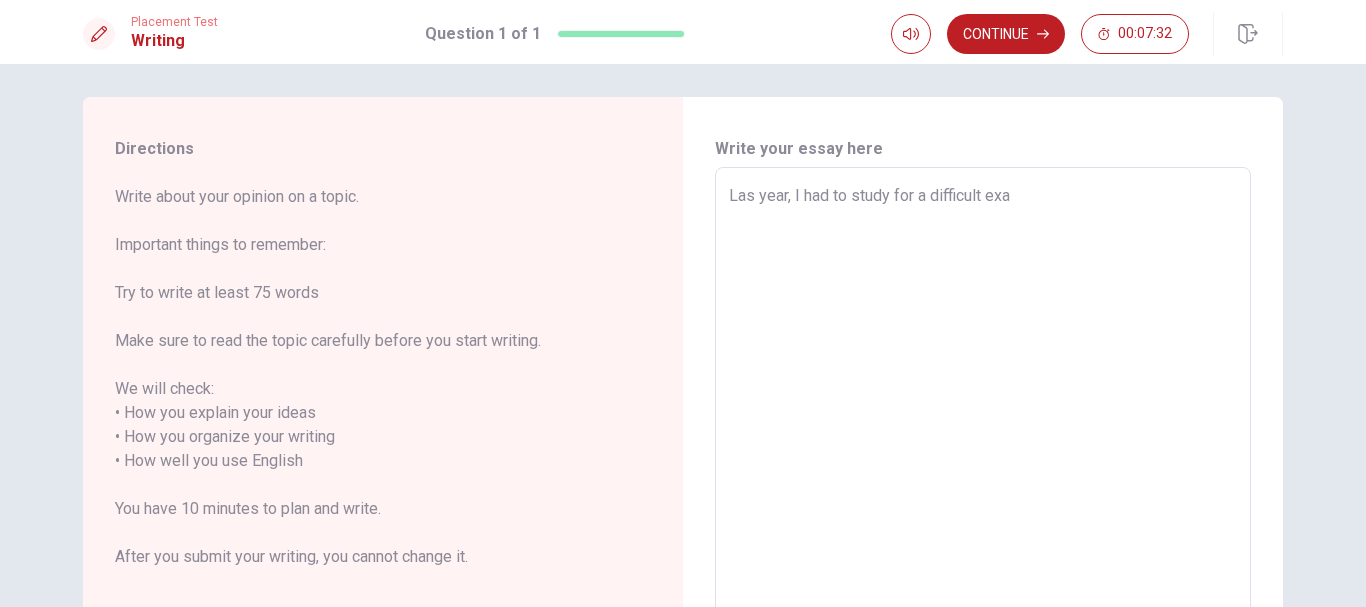 type on "Las year, I had to study for a difficult exam" 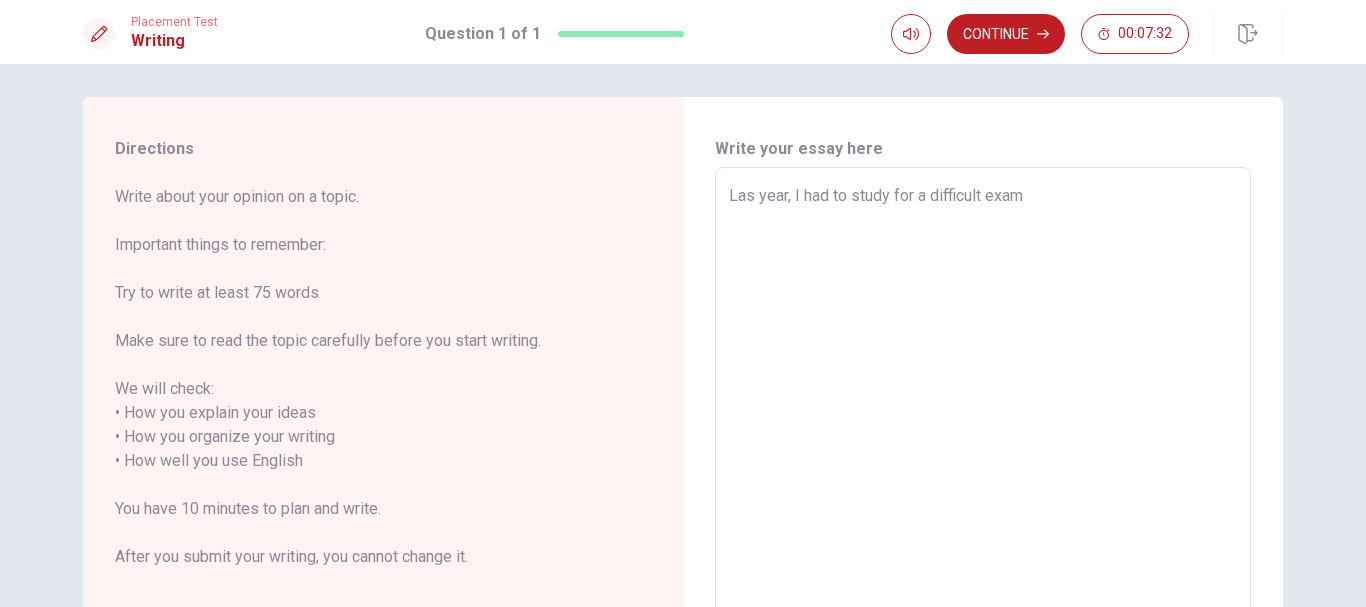 type on "x" 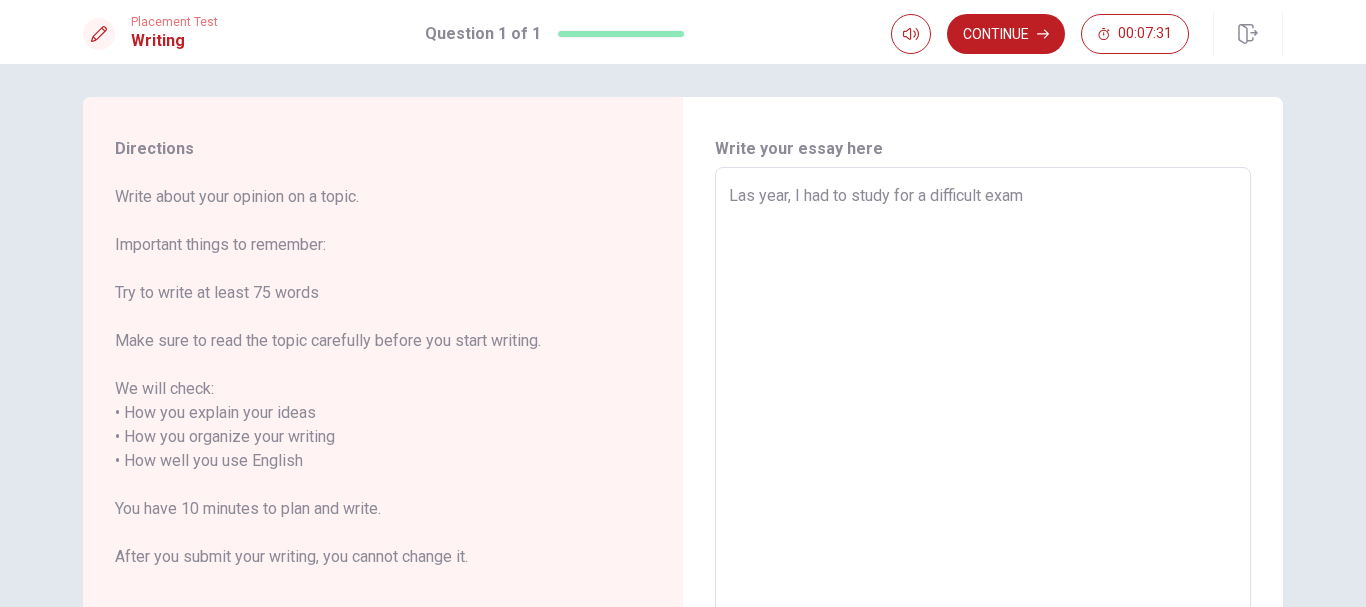 type on "Las year, I had to study for a difficult exam w" 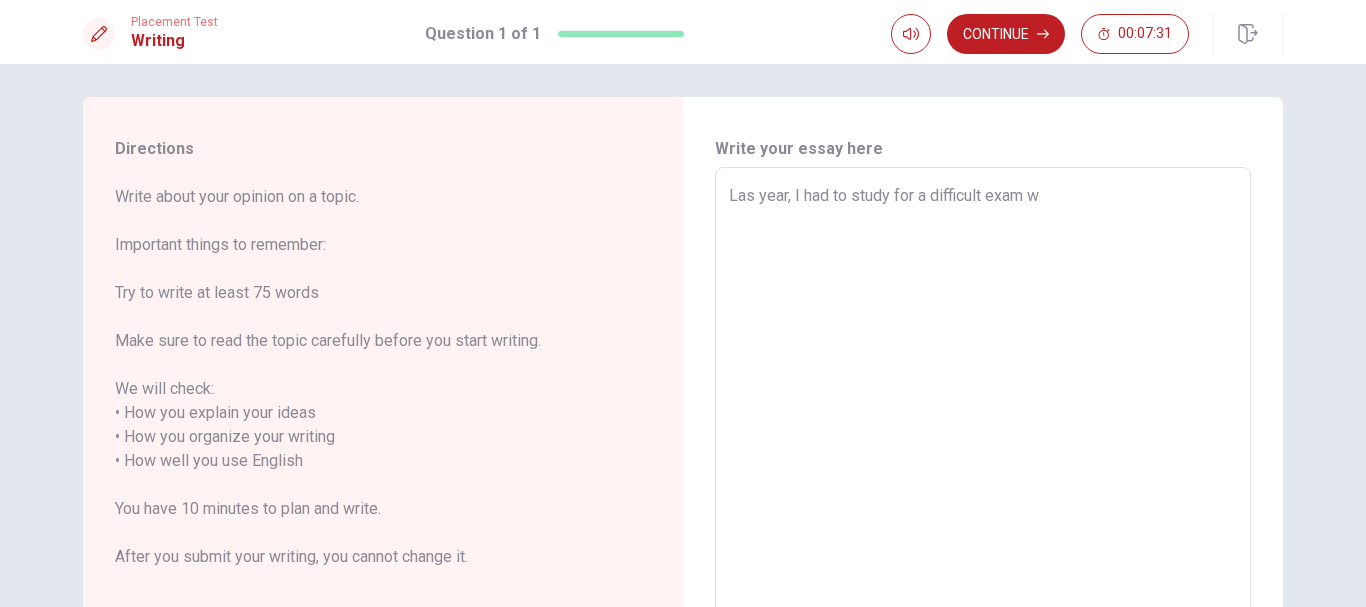 type on "x" 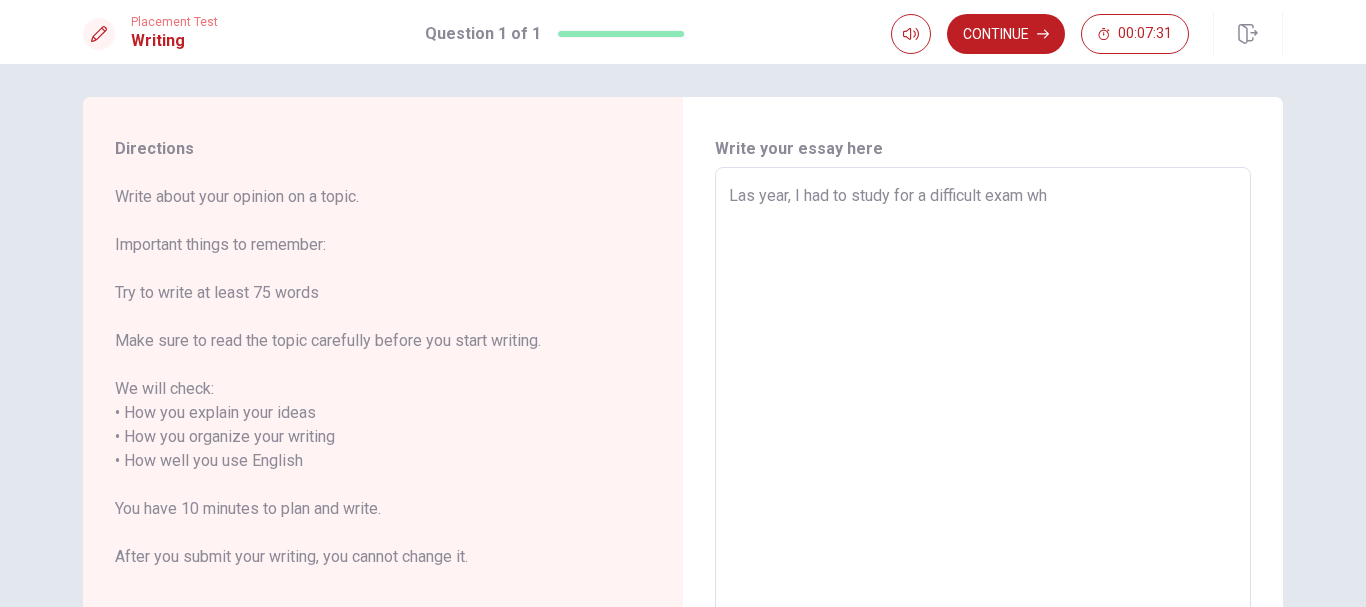 type on "x" 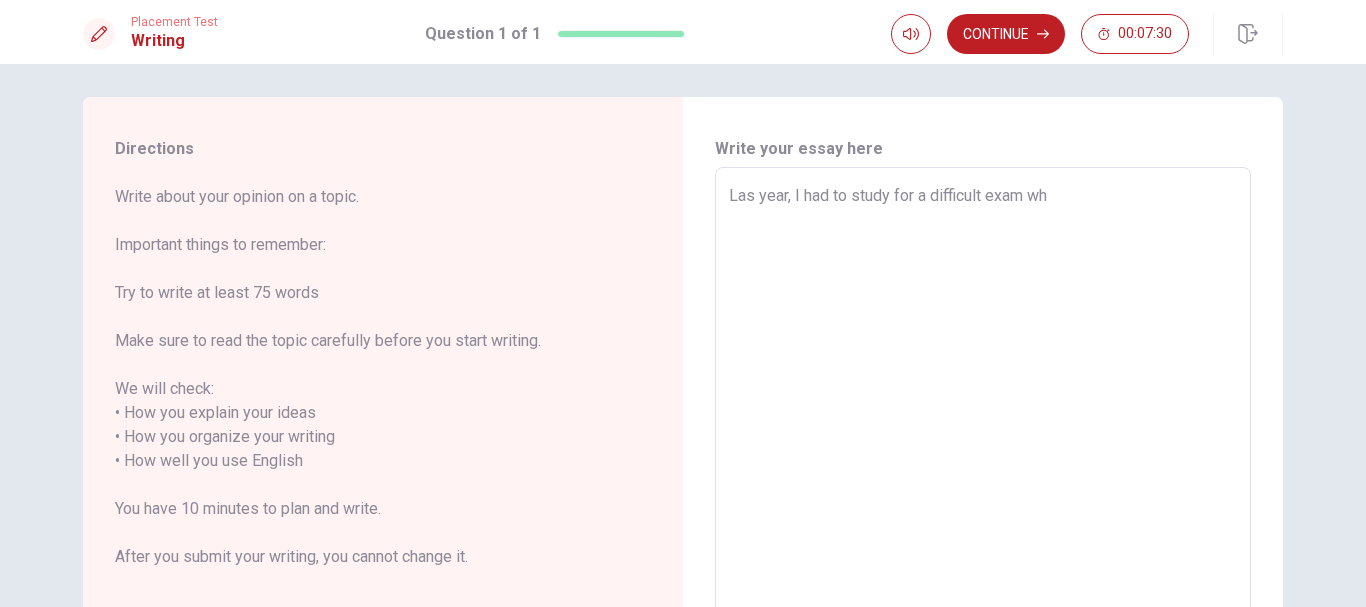 type on "Las year, I had to study for a difficult exam whi" 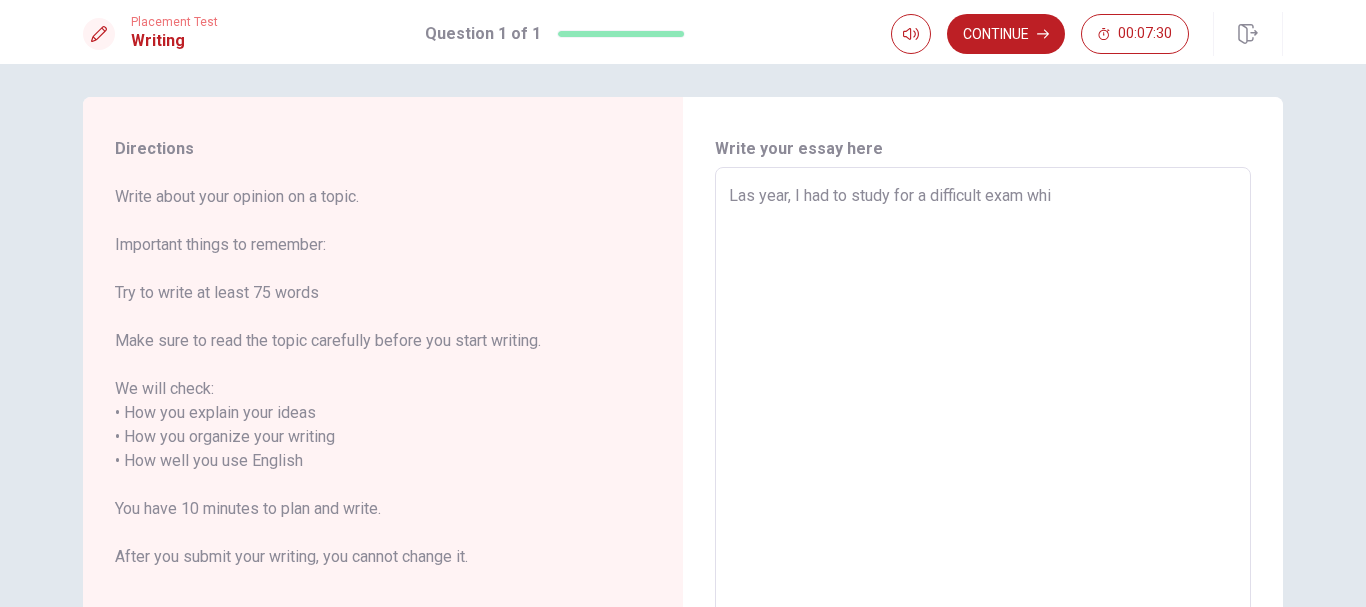 type on "x" 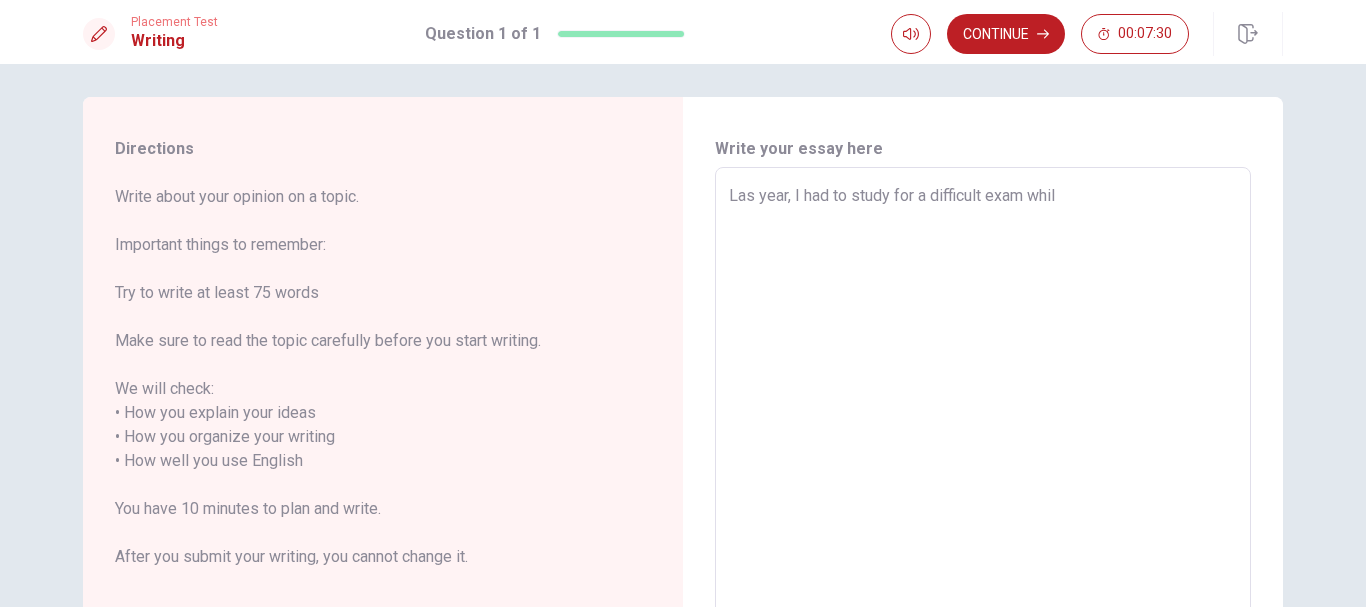 type on "x" 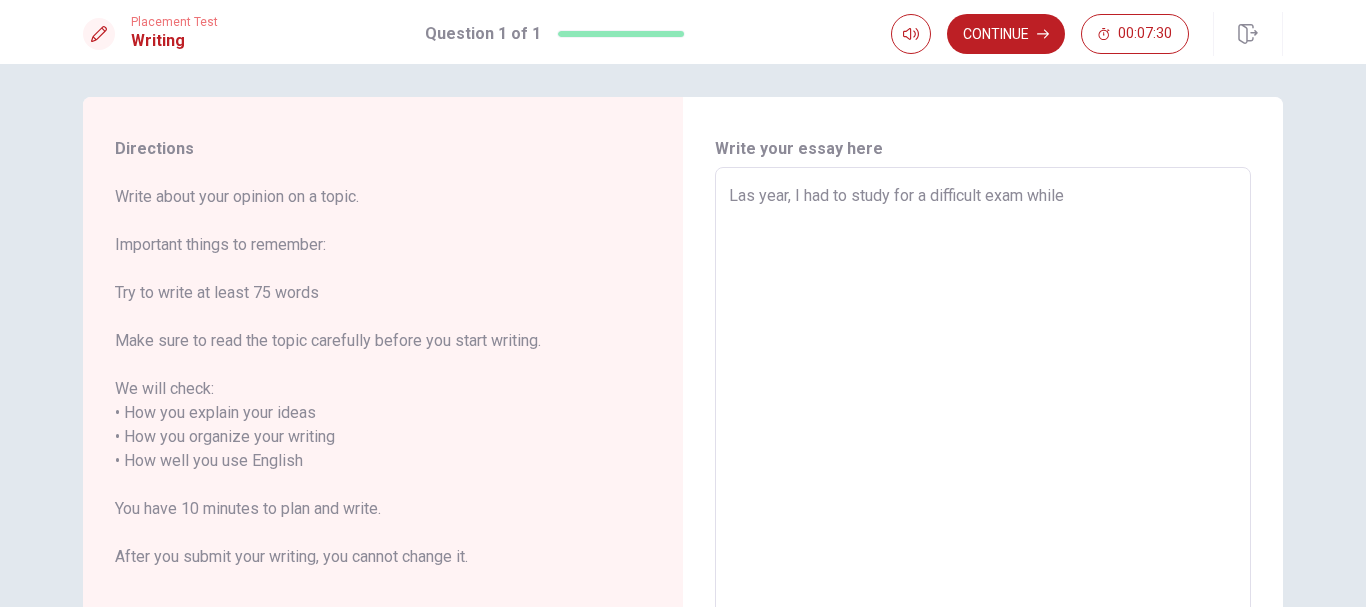 type on "x" 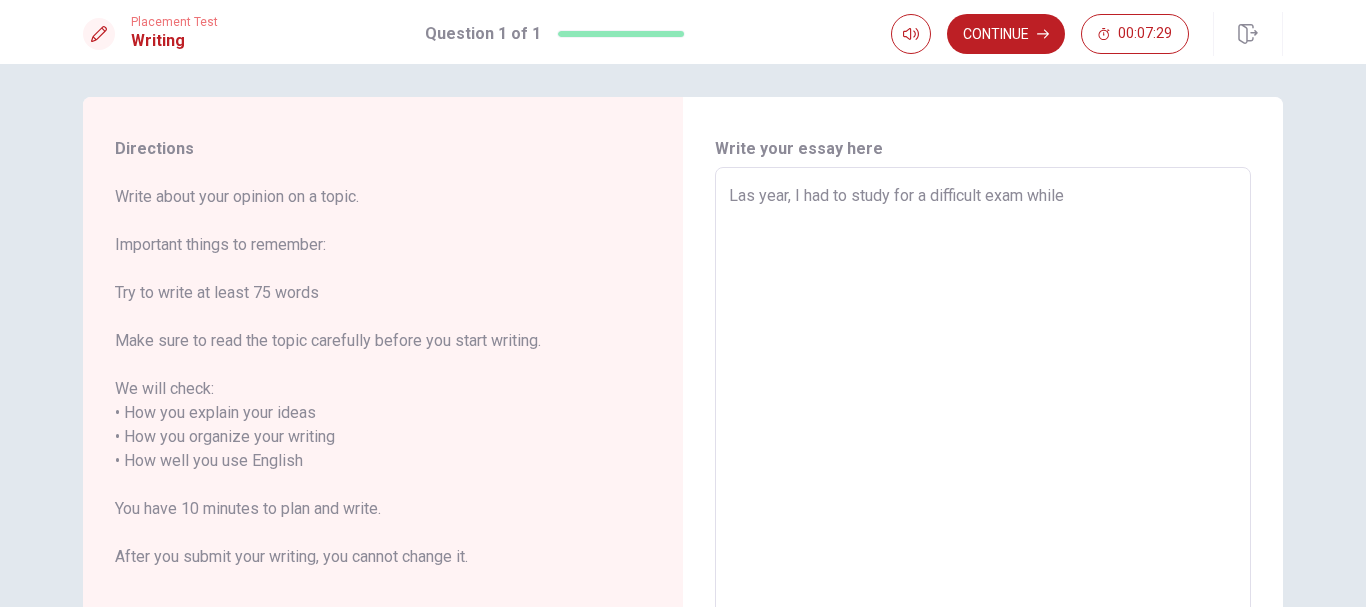 type on "Las year, I had to study for a difficult exam while" 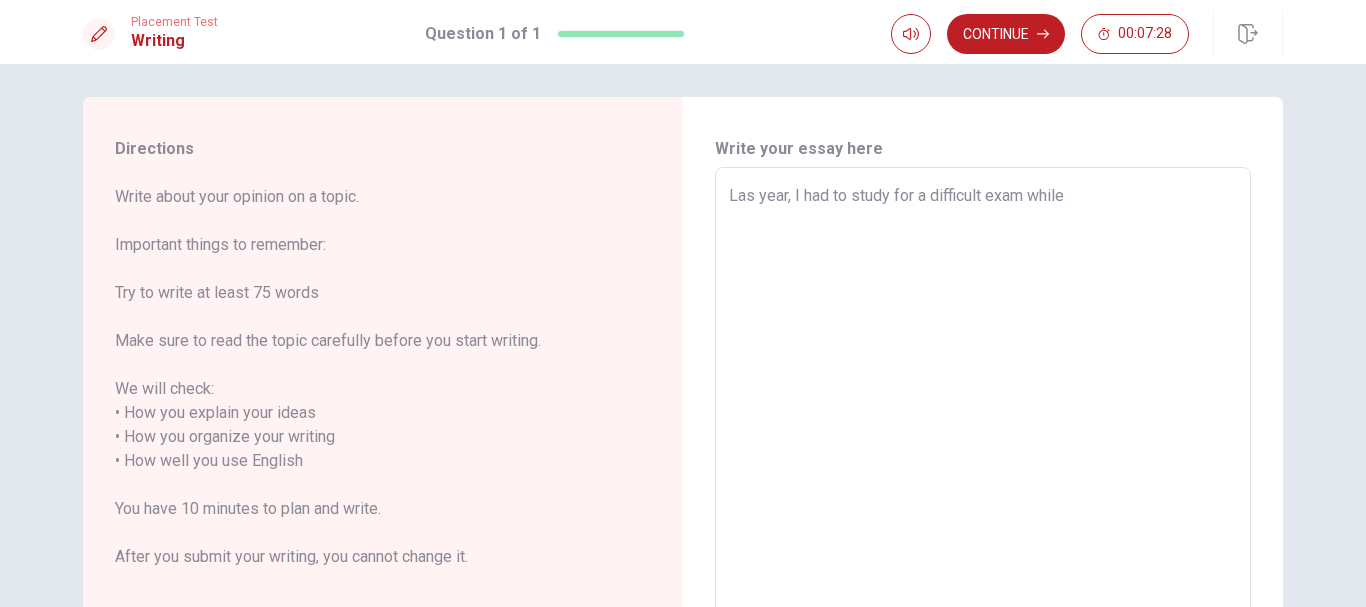 type on "x" 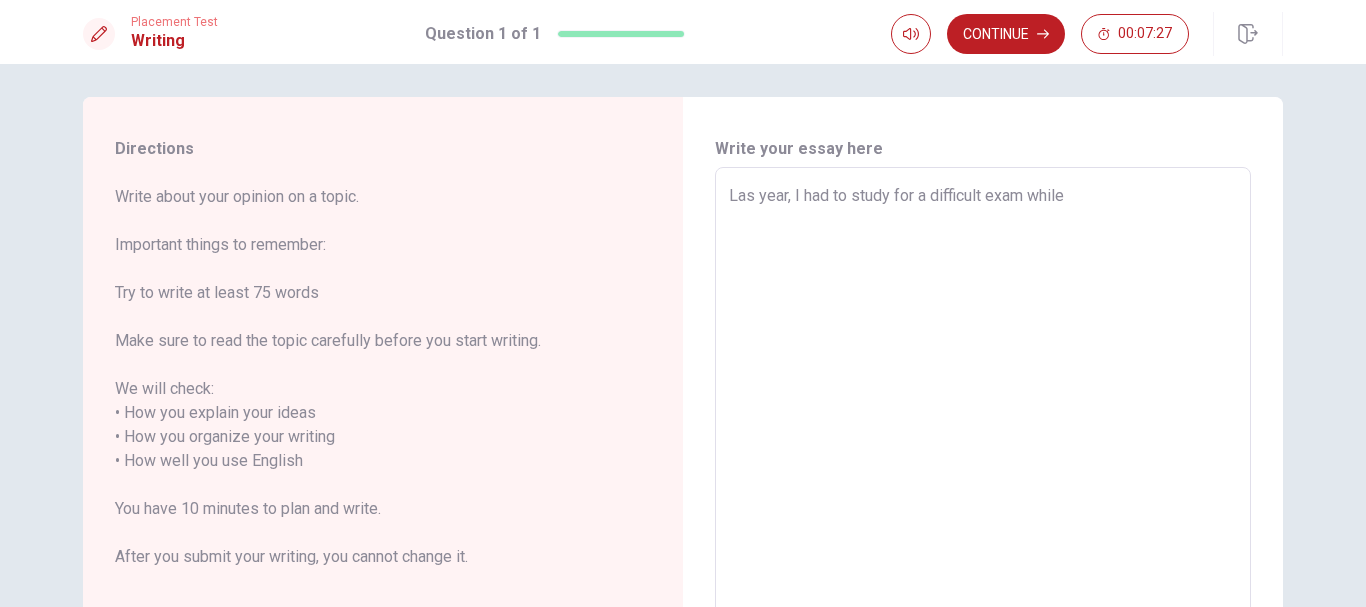 type on "Las year, I had to study for a difficult exam while f" 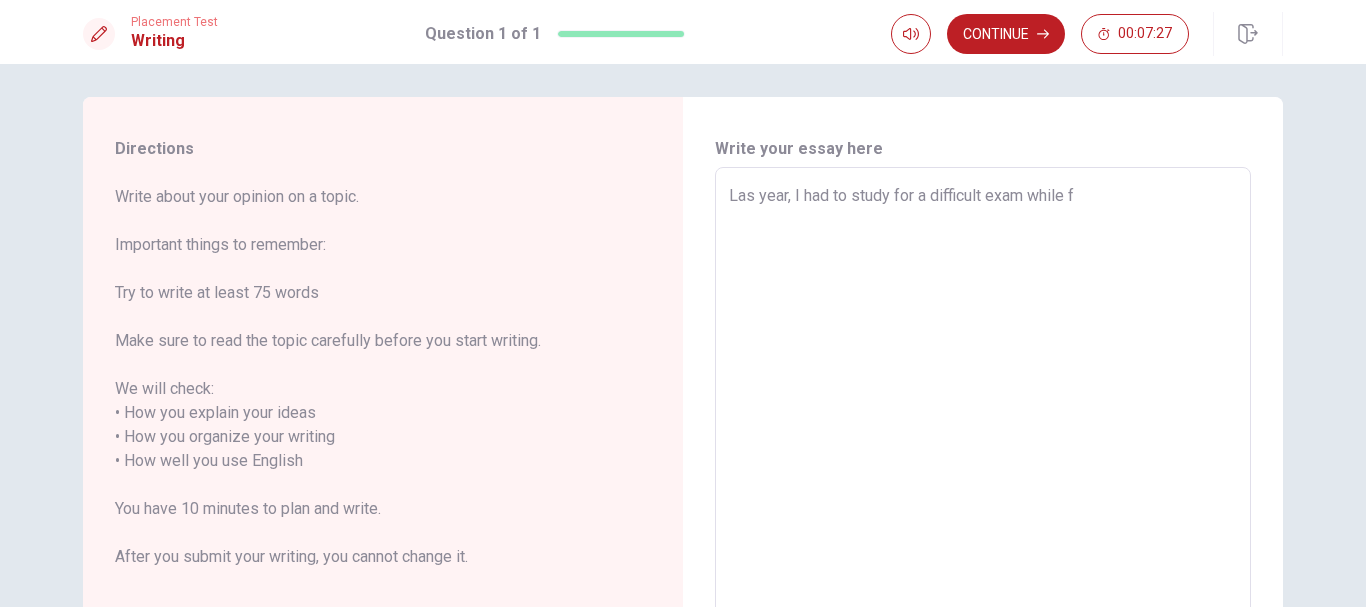type on "x" 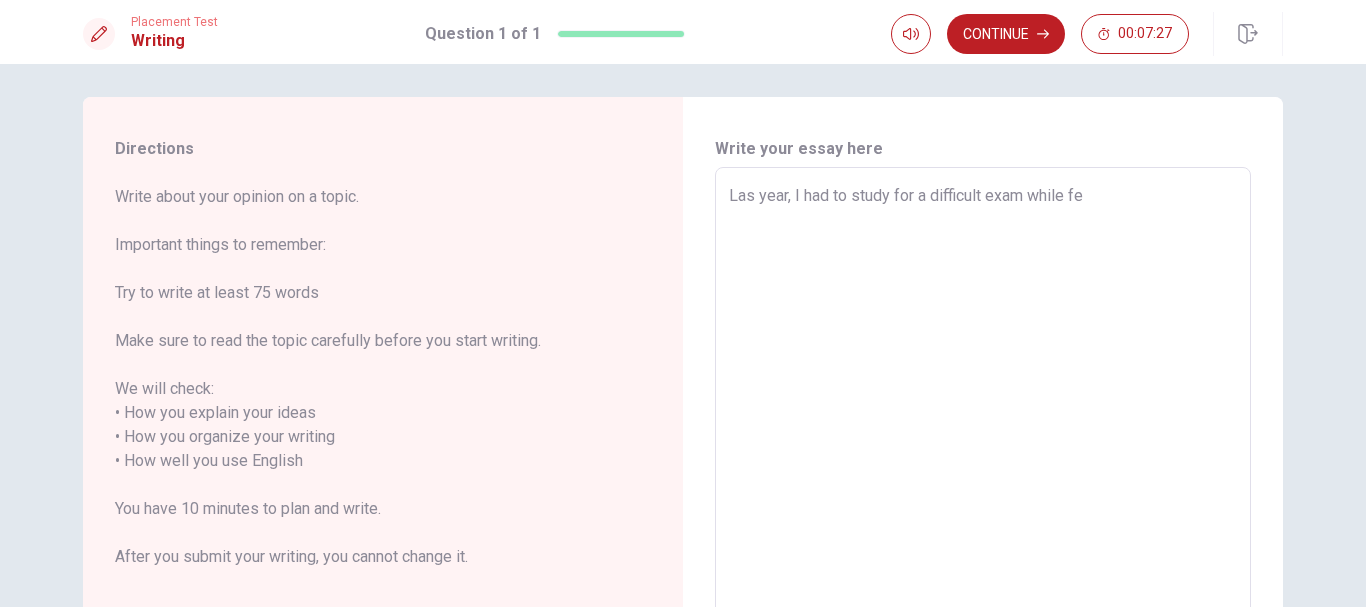 type on "x" 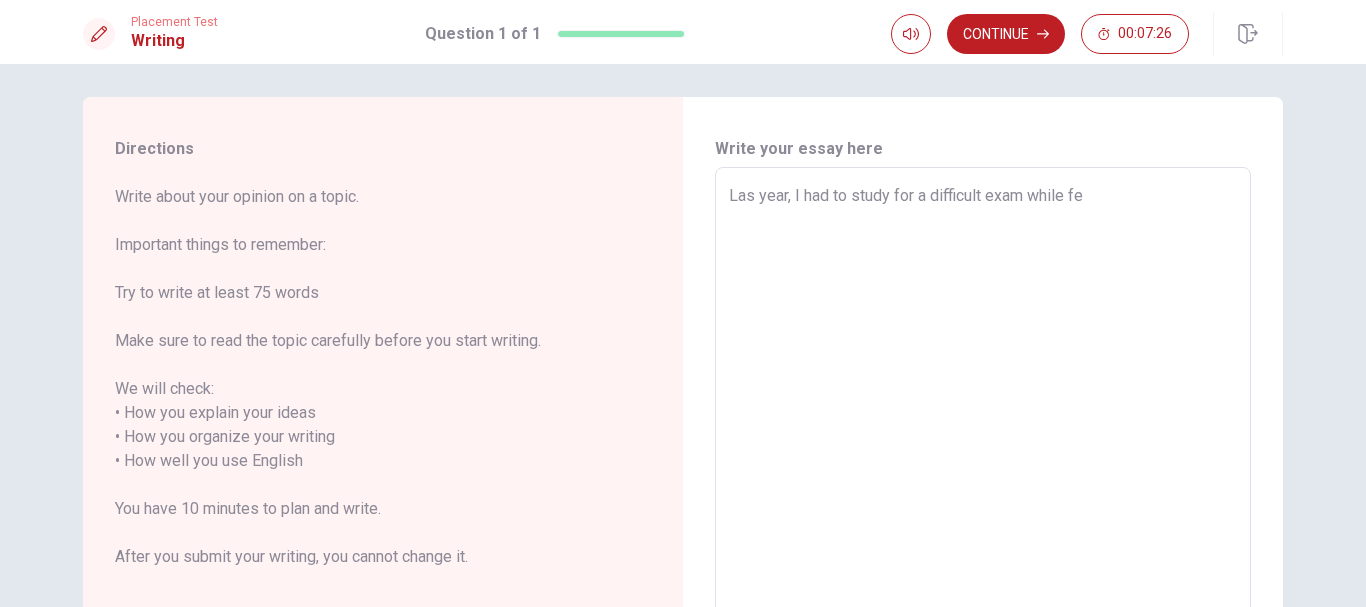 type on "Las year, I had to study for a difficult exam while fee" 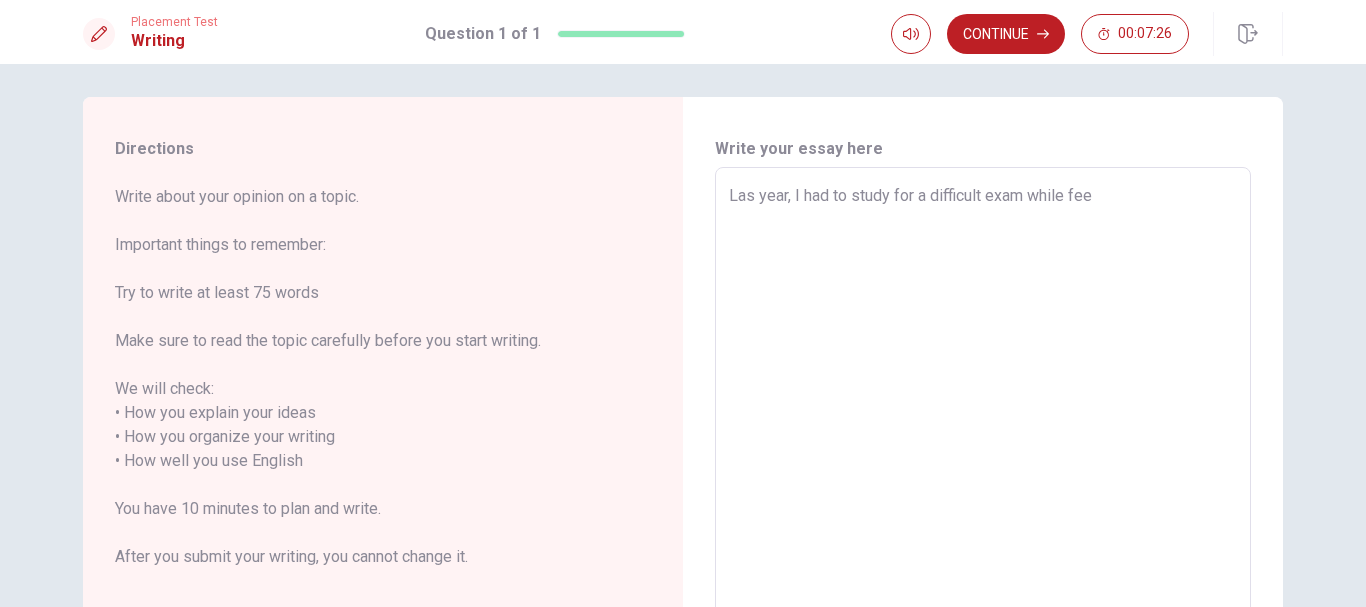 type on "x" 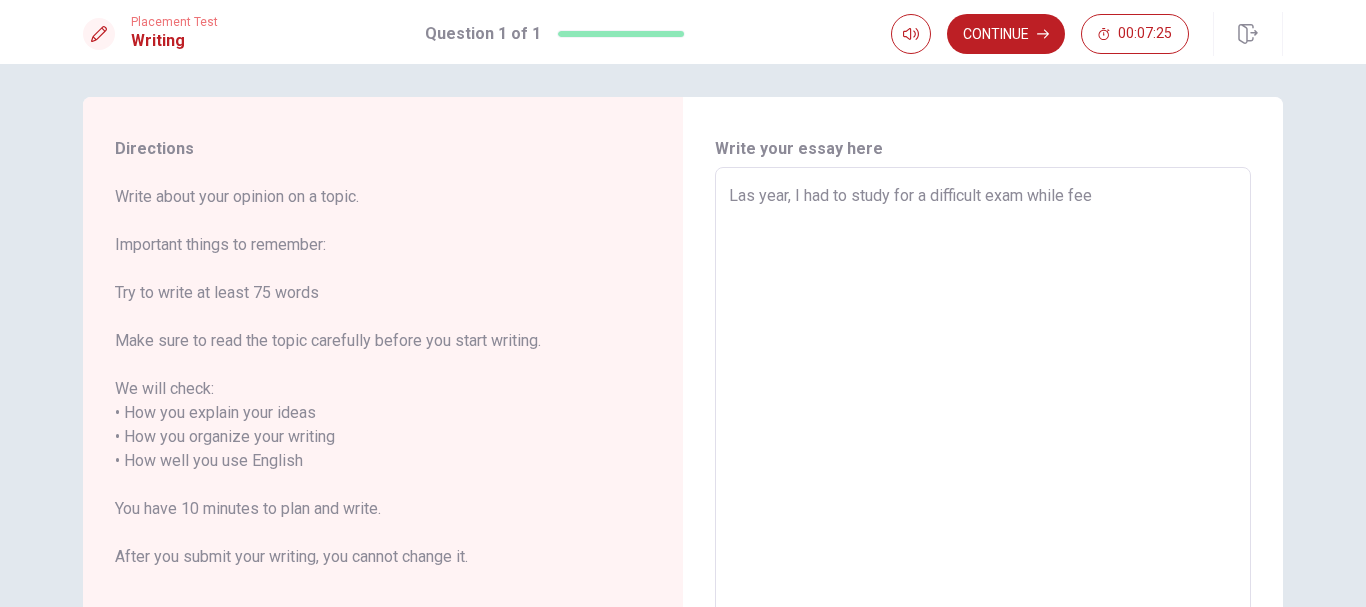 type on "Las year, I had to study for a difficult exam while feel" 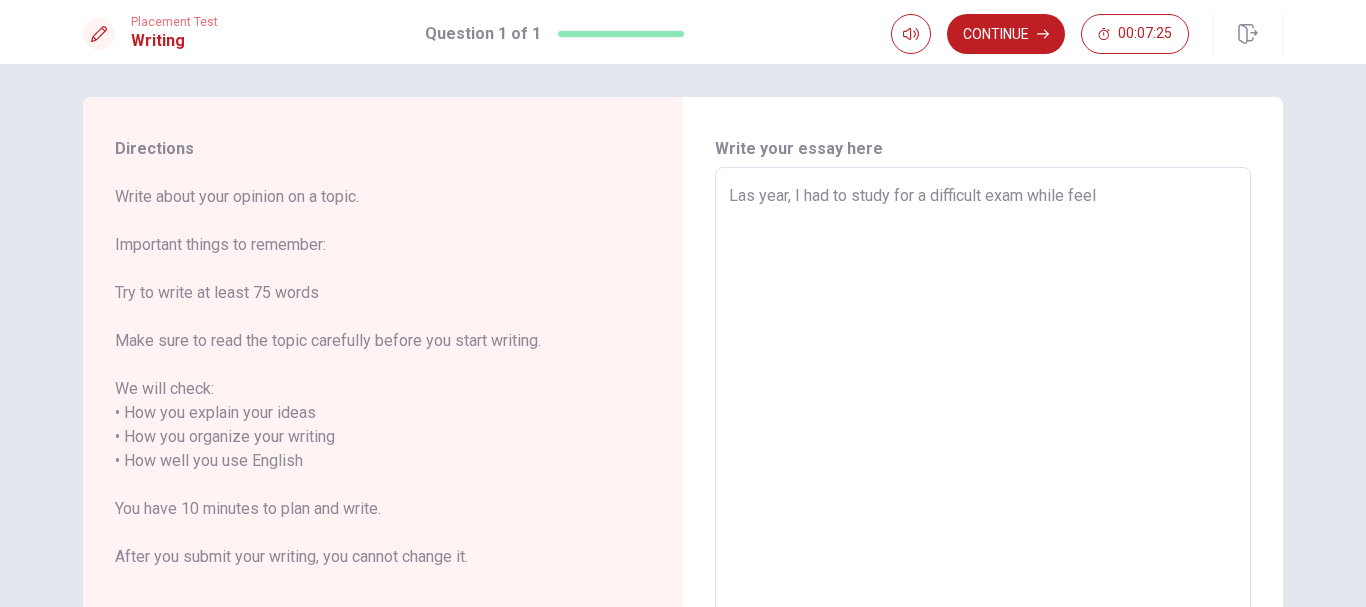 type on "x" 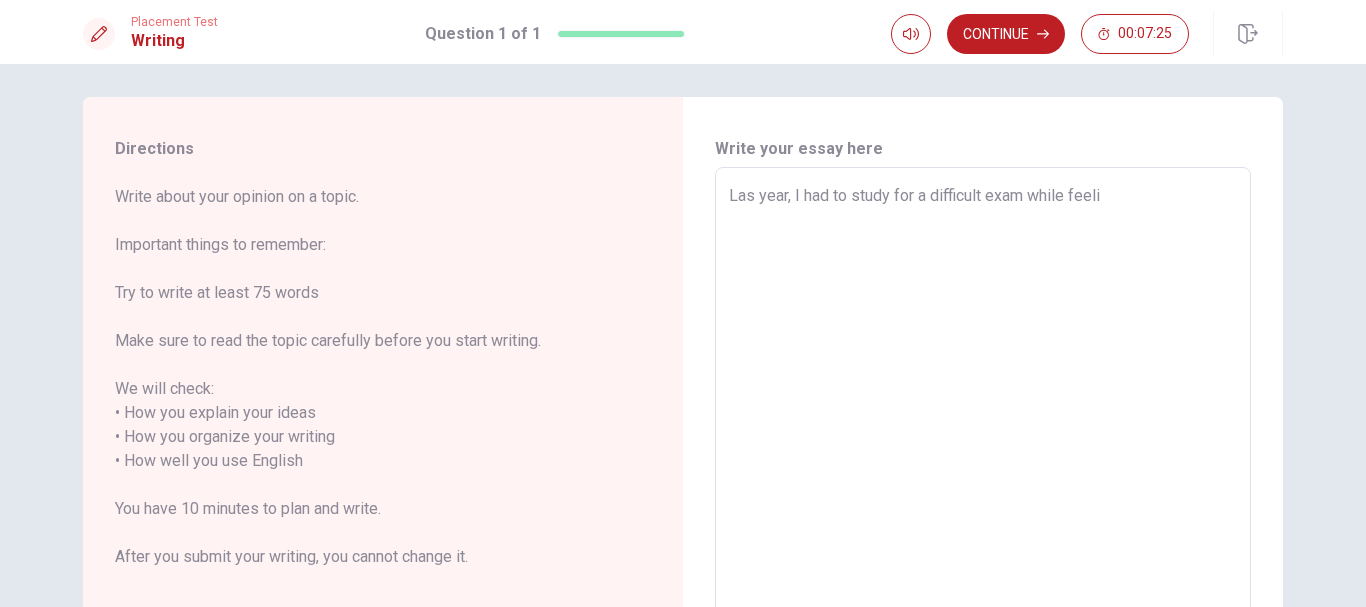type on "x" 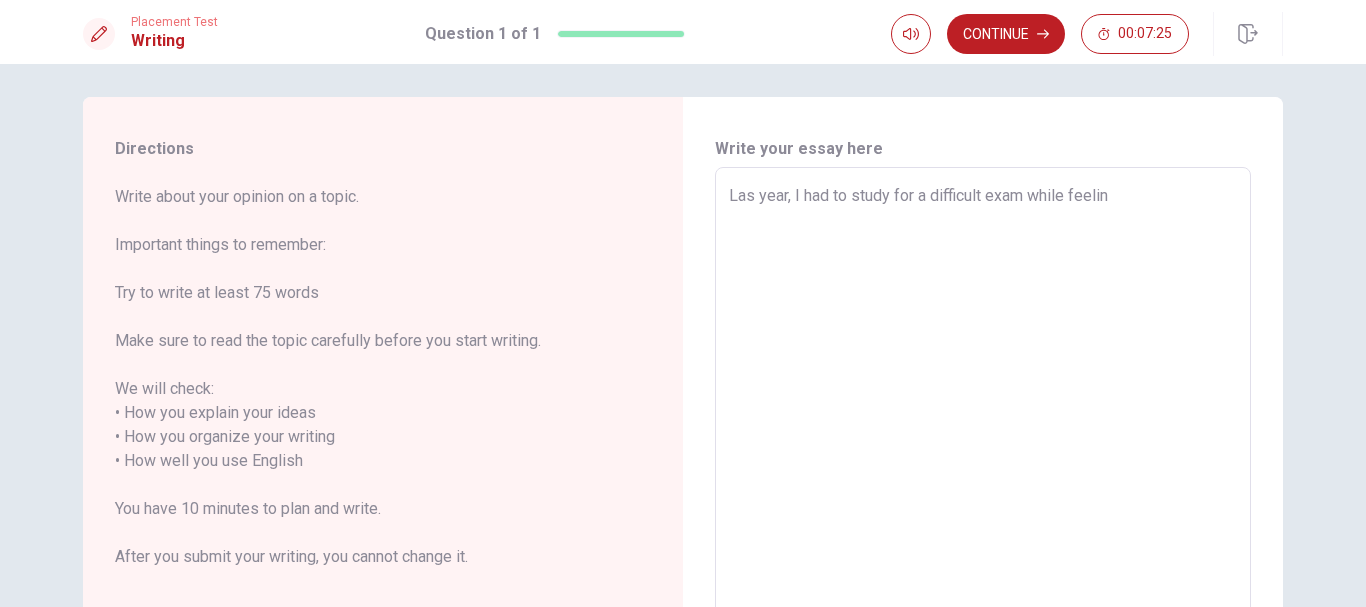 type on "x" 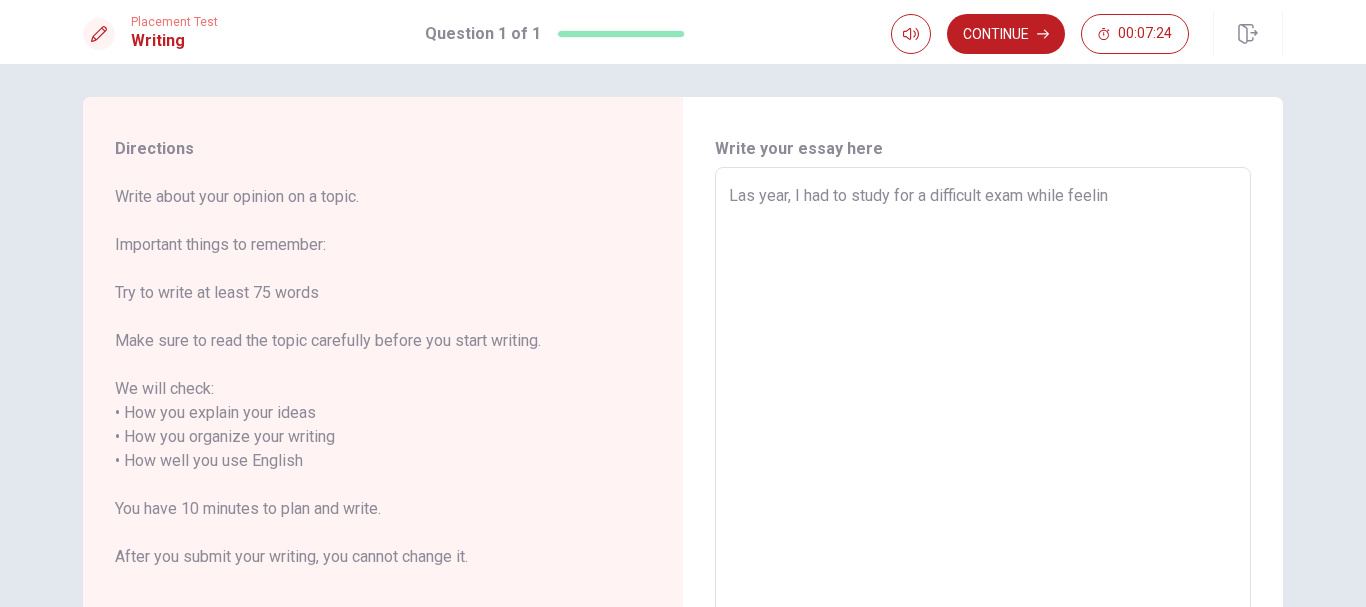 type on "Las year, I had to study for a difficult exam while feeling" 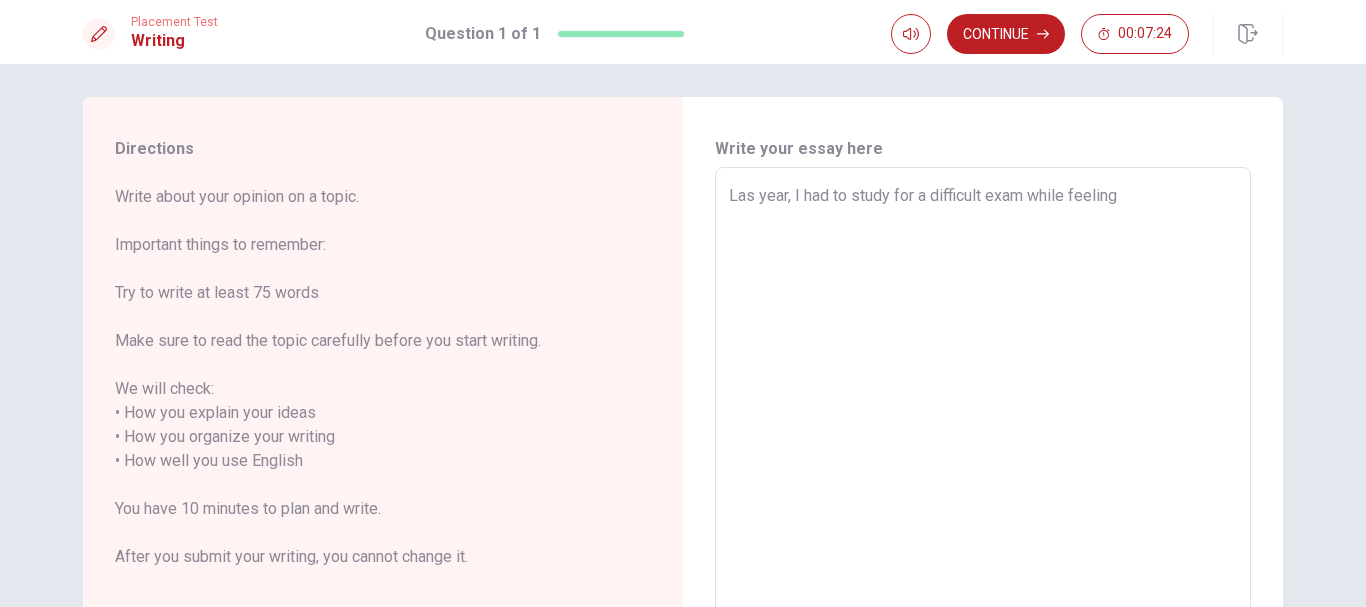 type on "x" 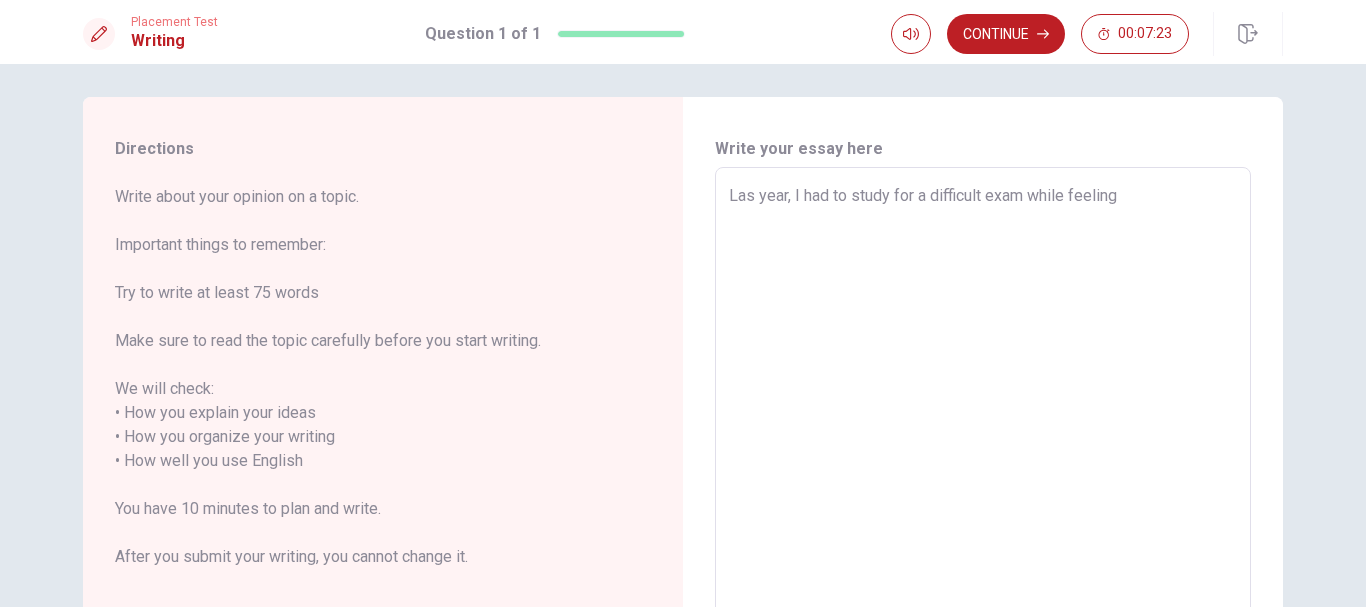 type on "Las year, I had to study for a difficult exam while feeling v" 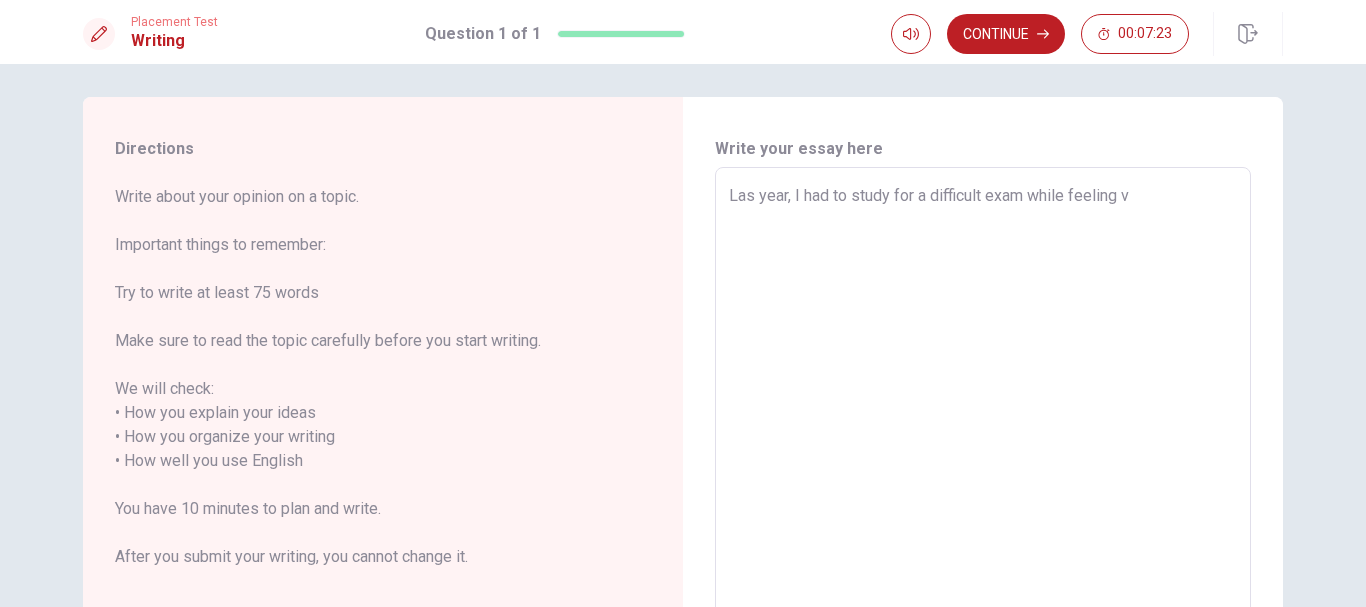 type on "x" 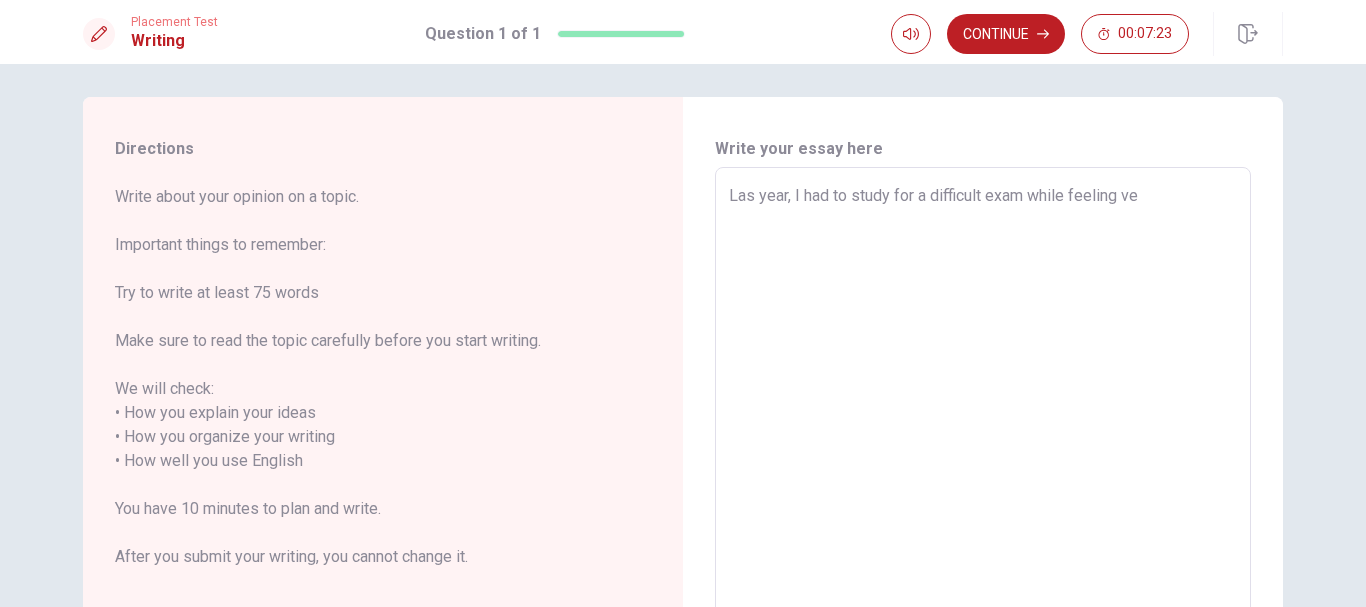 type on "x" 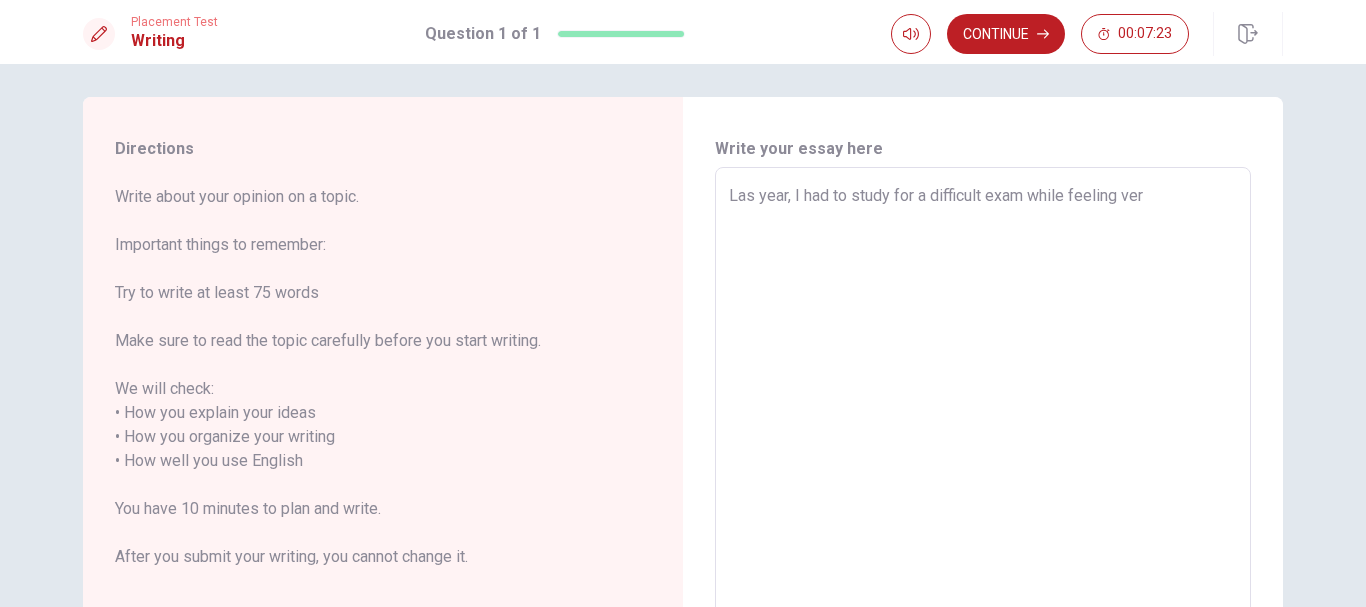 type on "x" 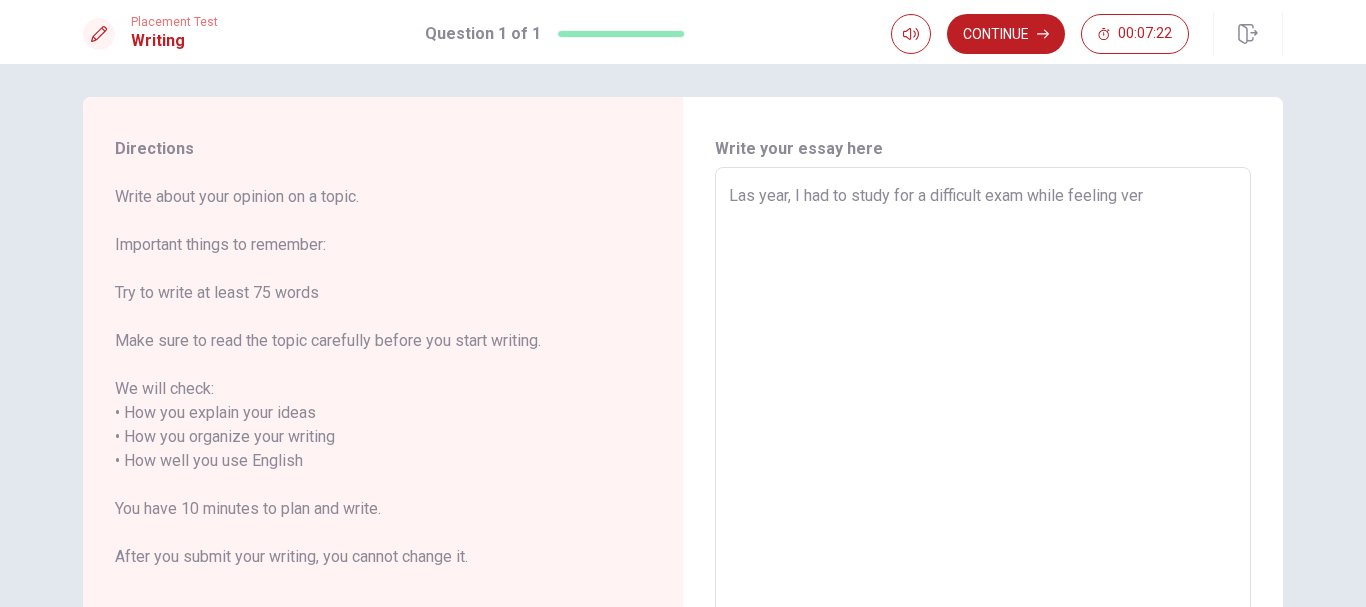 type on "Las year, I had to study for a difficult exam while feeling very" 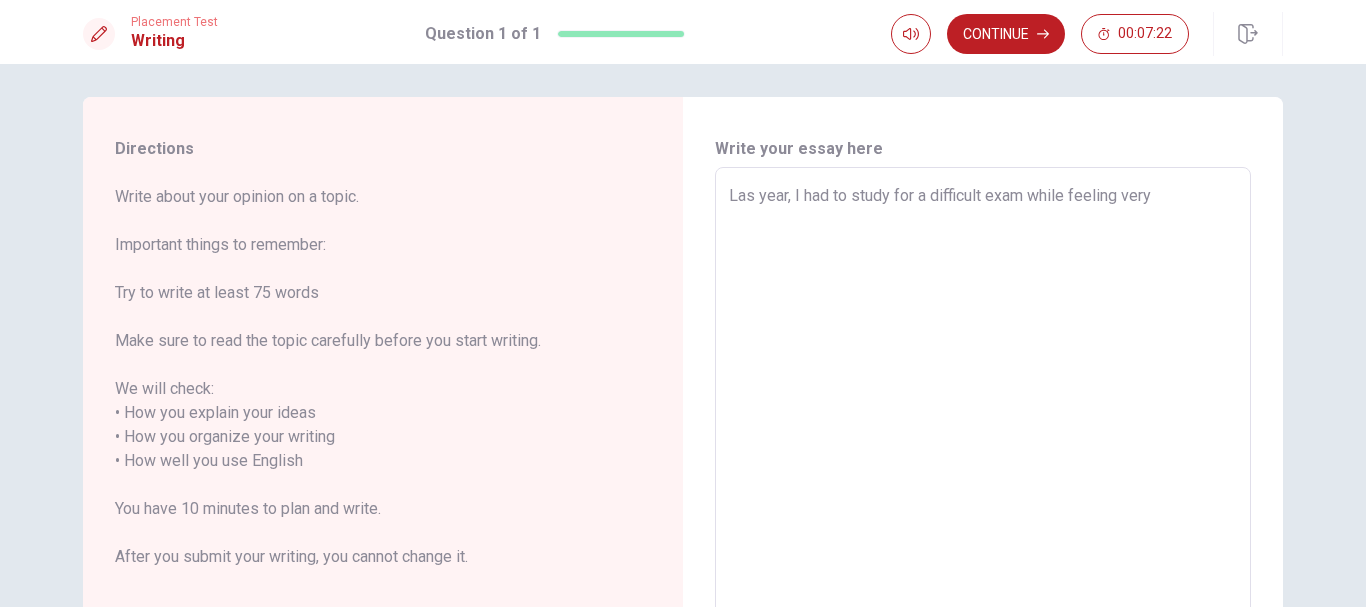 type on "x" 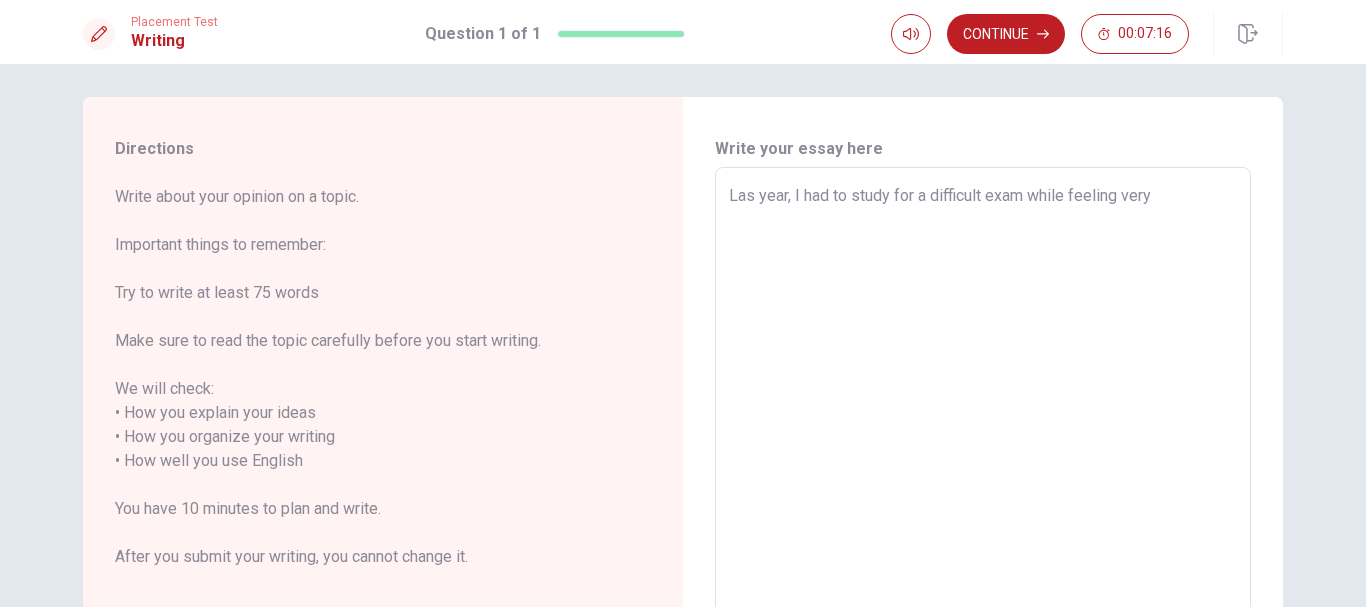 type on "x" 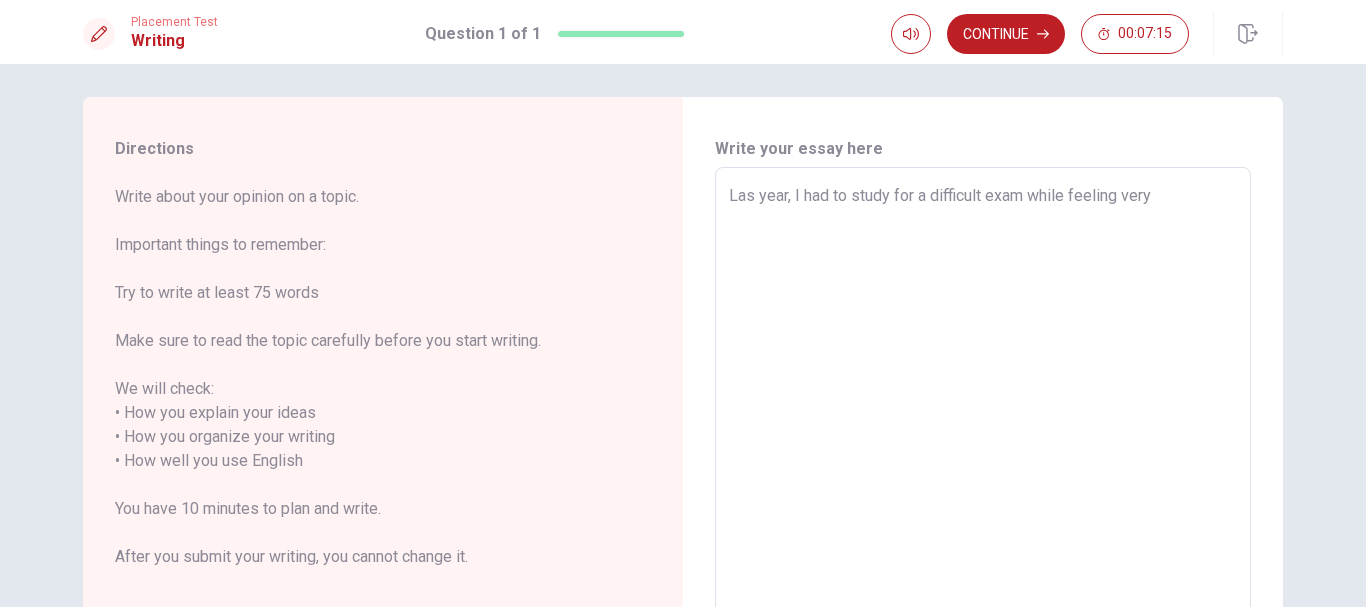 type on "Las year, I had to study for a difficult exam while feeling very a" 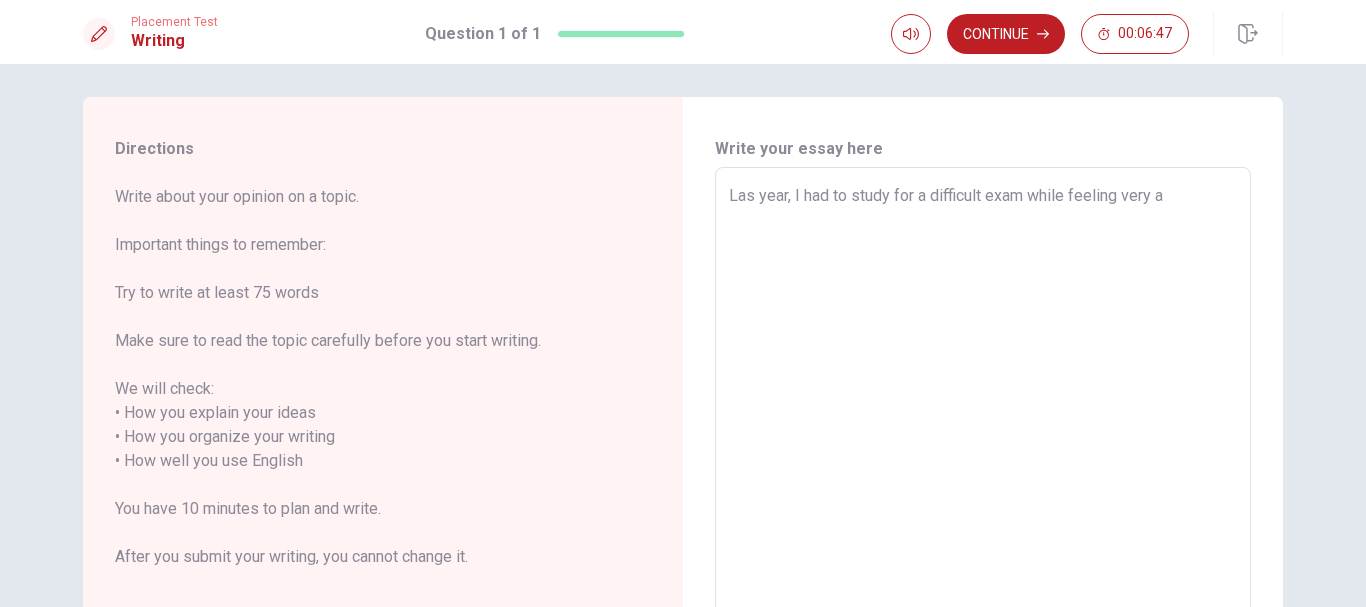 type on "x" 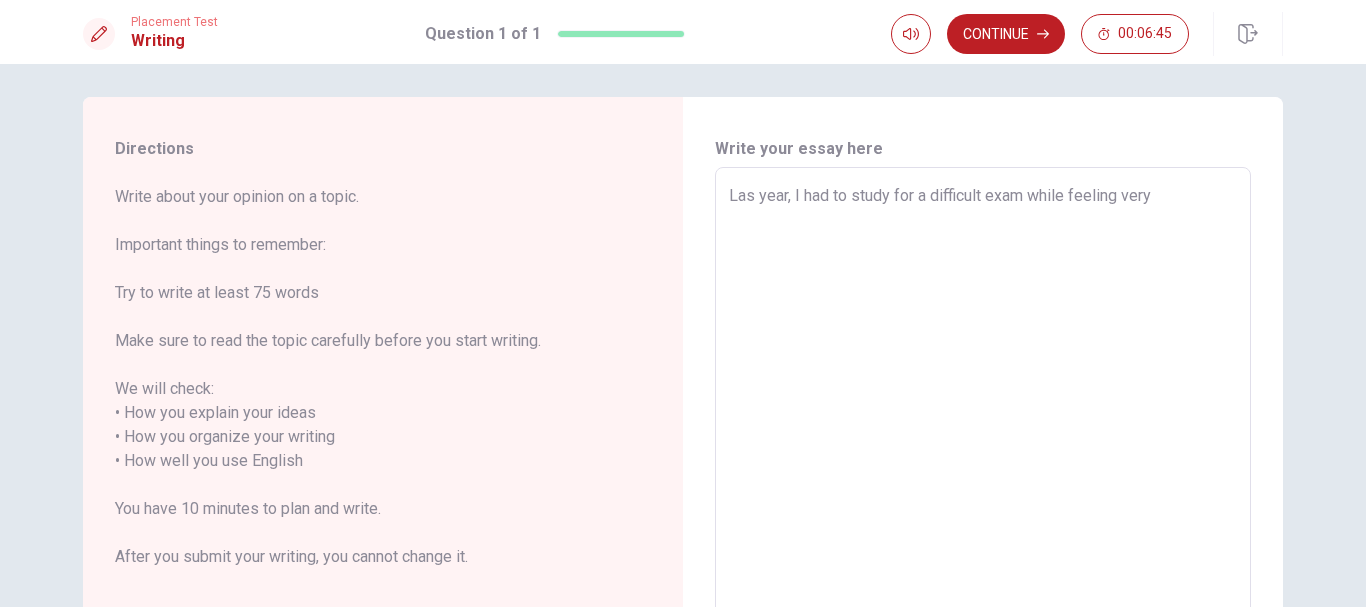 type on "x" 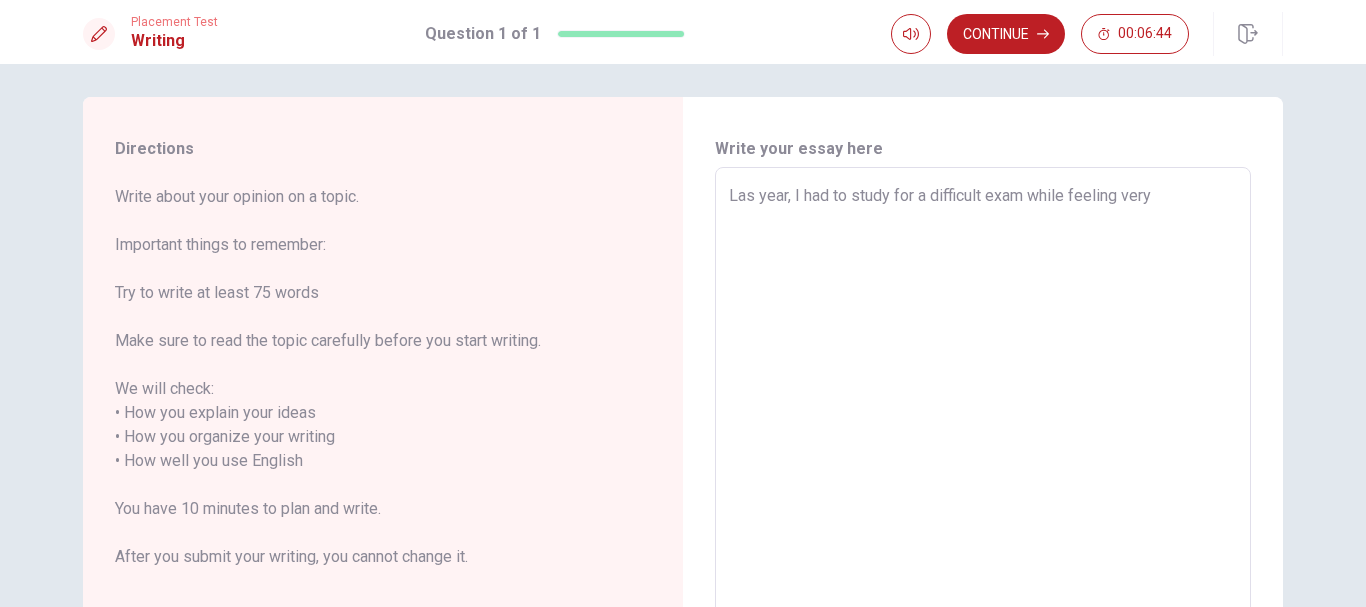 type on "Las year, I had to study for a difficult exam while feeling very n" 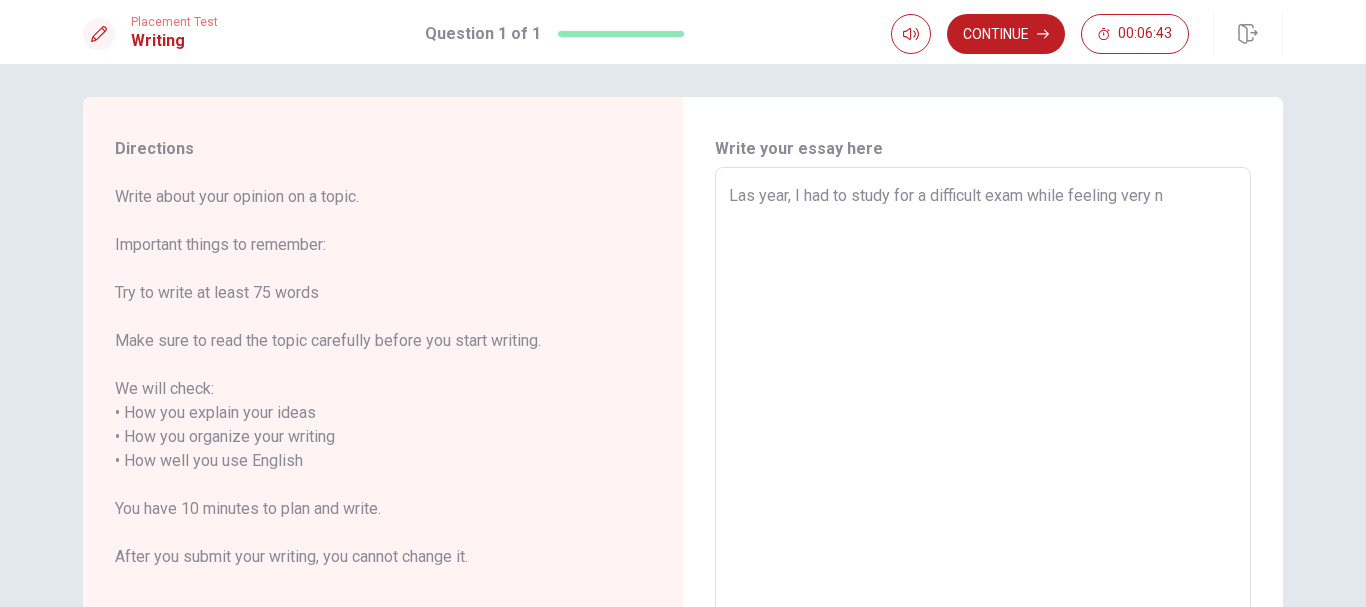 type on "x" 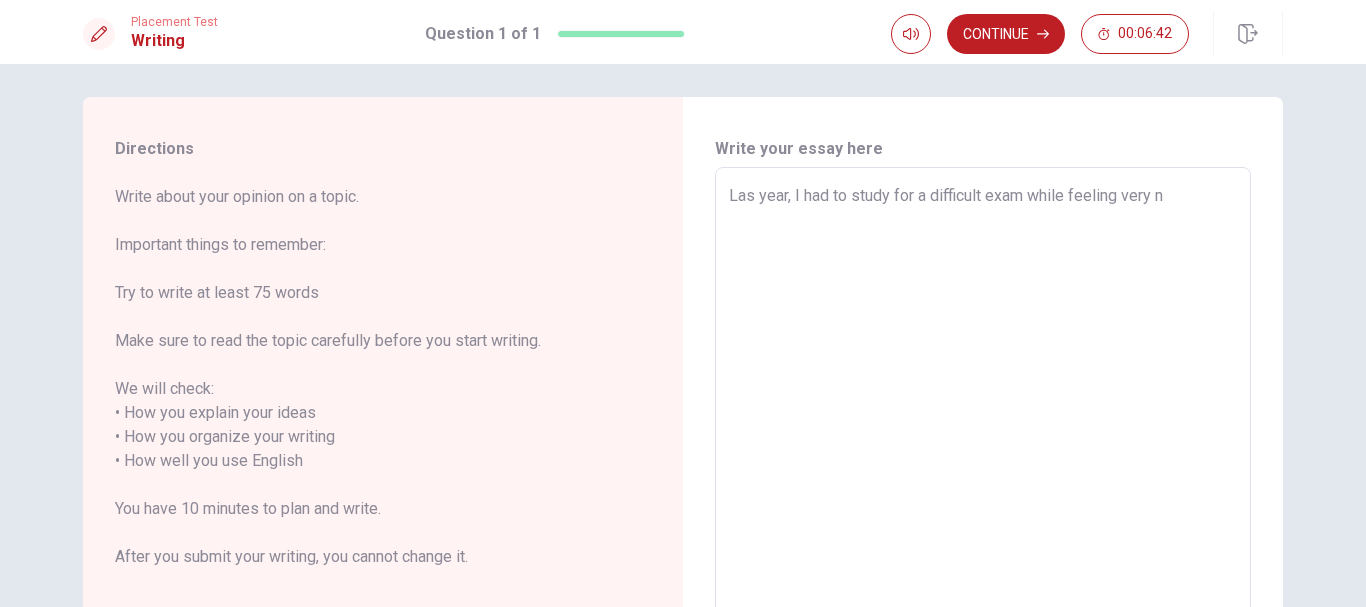 type on "Las year, I had to study for a difficult exam while feeling very ne" 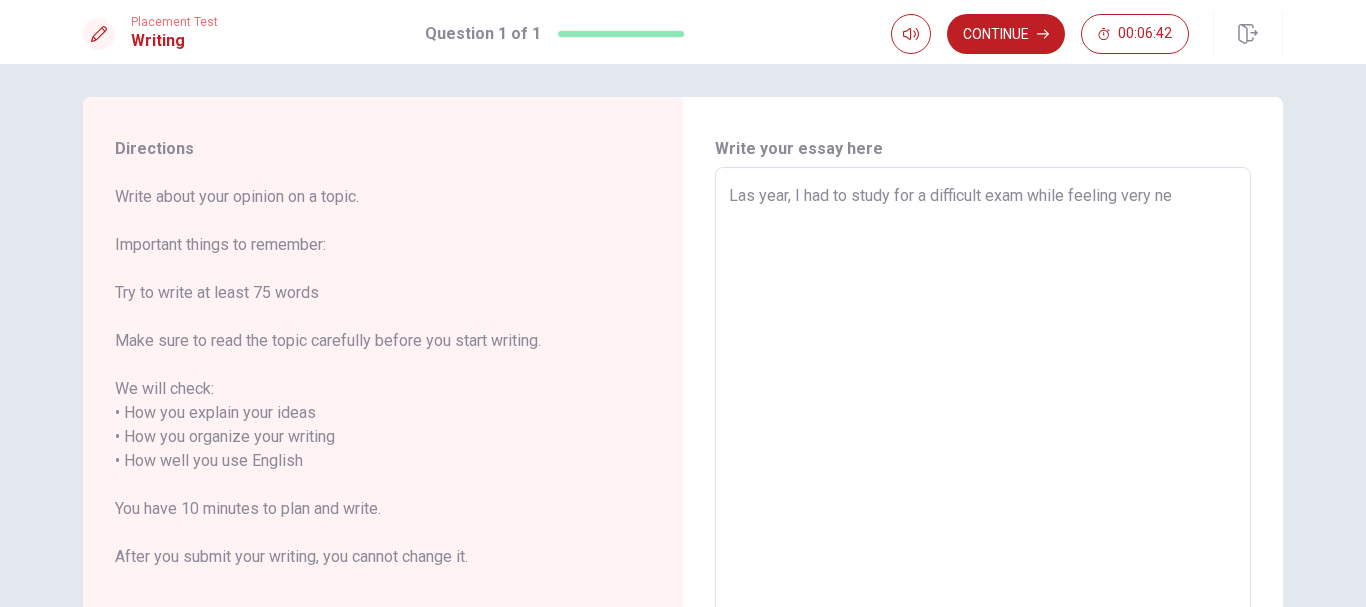 type on "x" 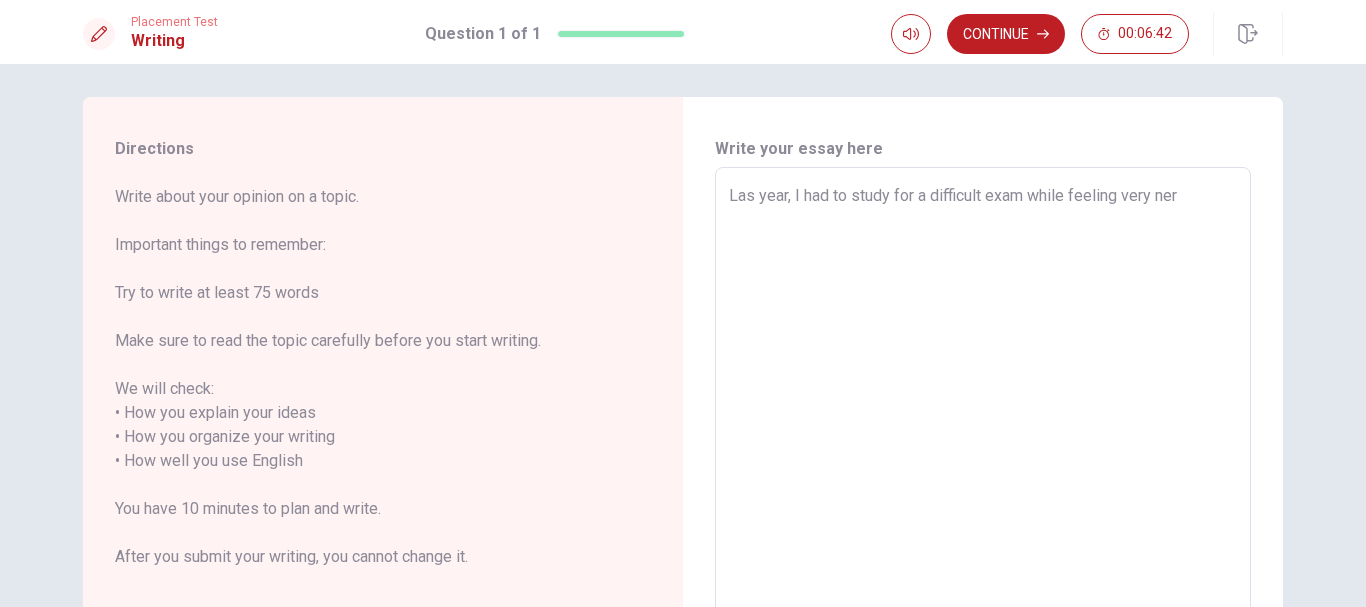 type on "x" 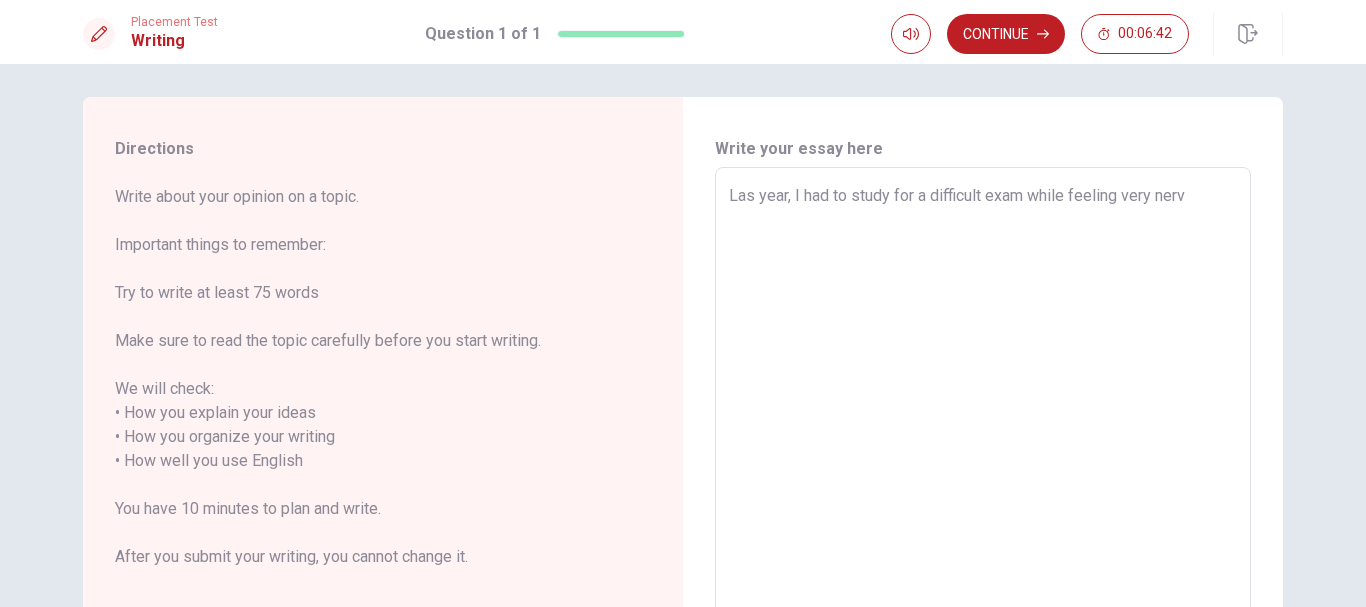 type on "x" 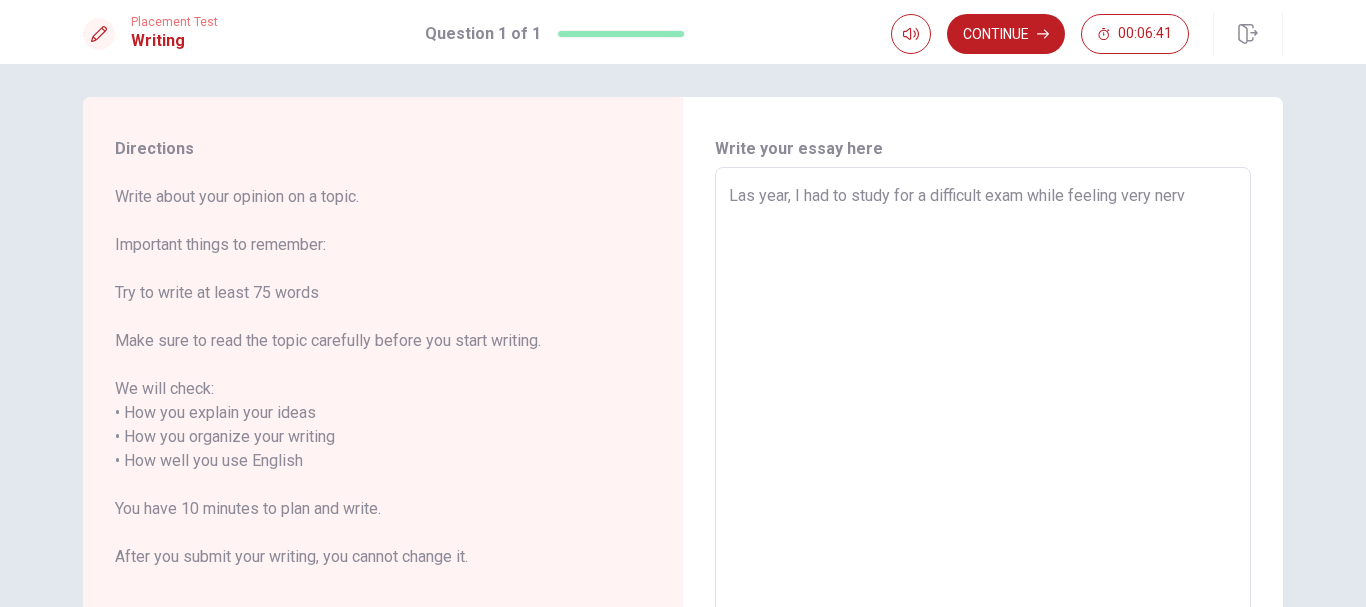 type on "Las year, I had to study for a difficult exam while feeling very nervo" 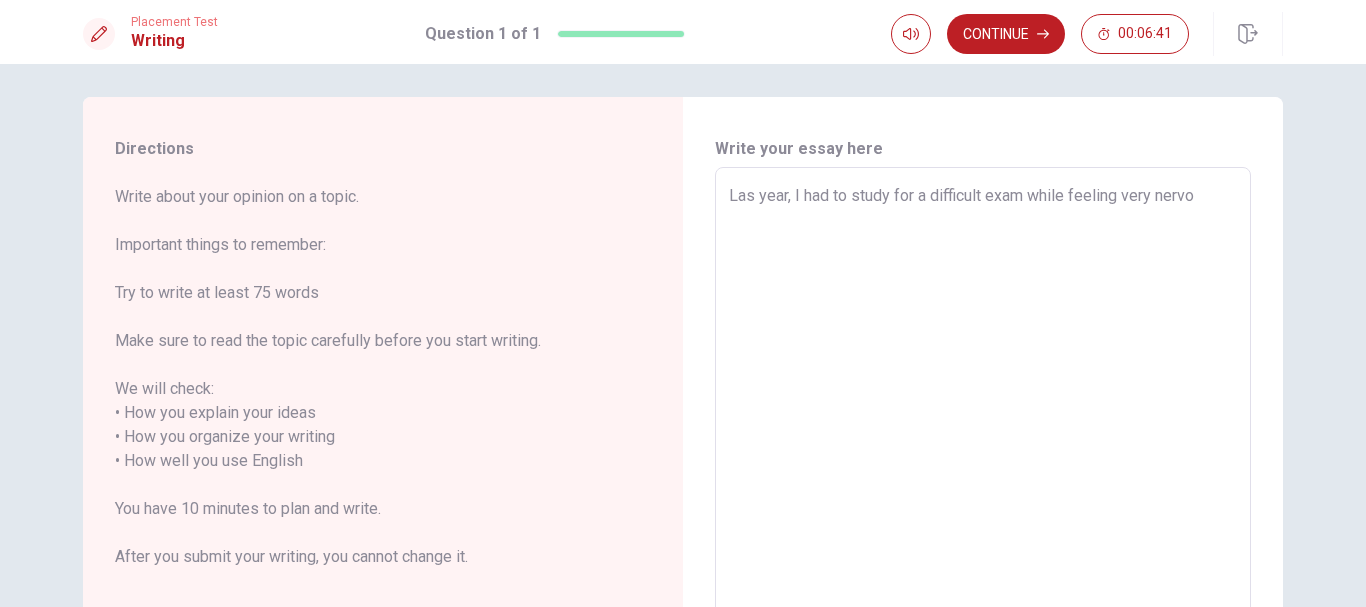 type on "x" 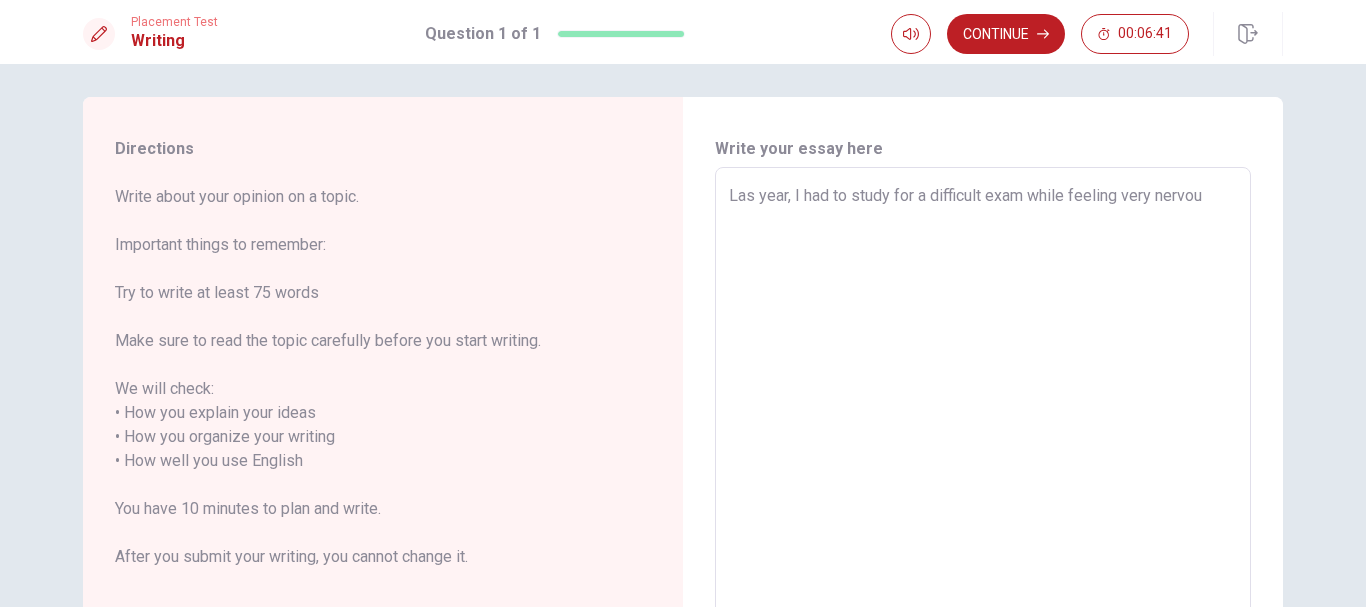 type on "x" 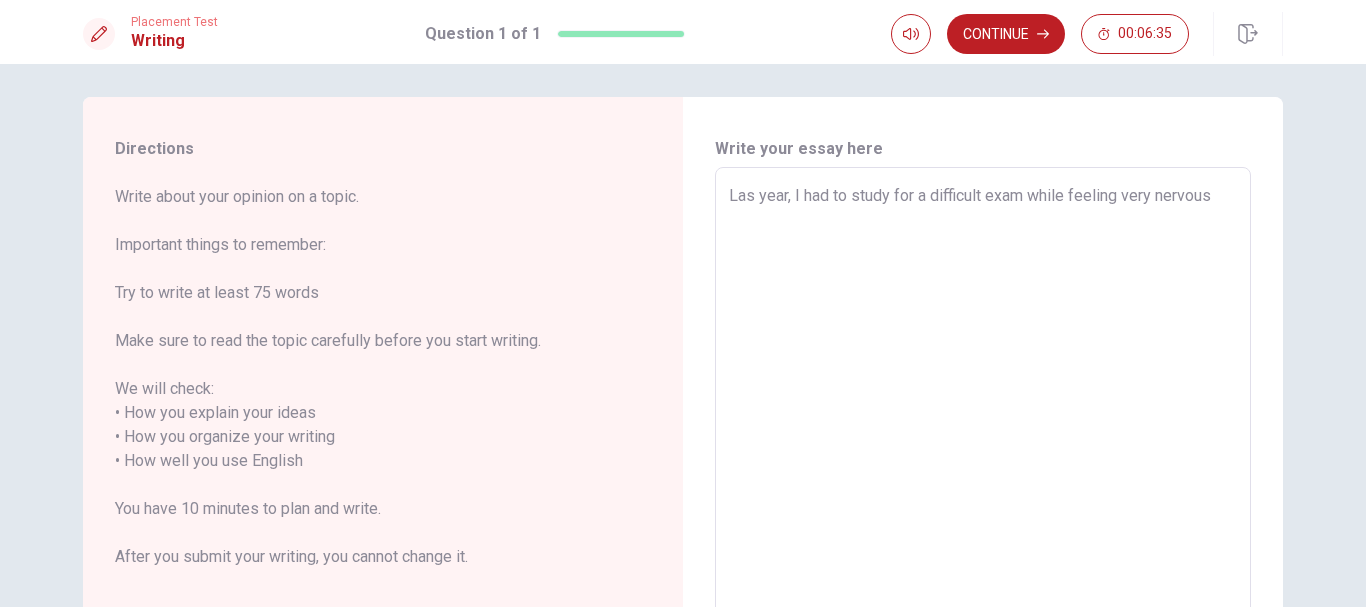 type on "x" 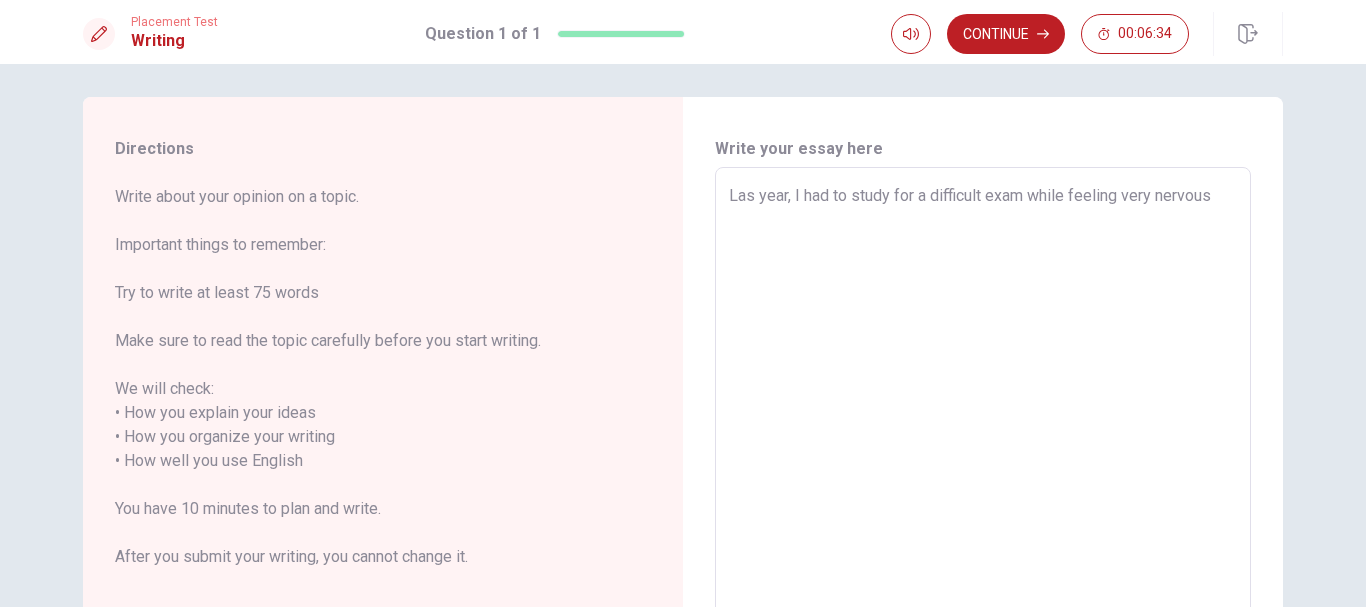 type on "Las year, I had to study for a difficult exam while feeling very nervous." 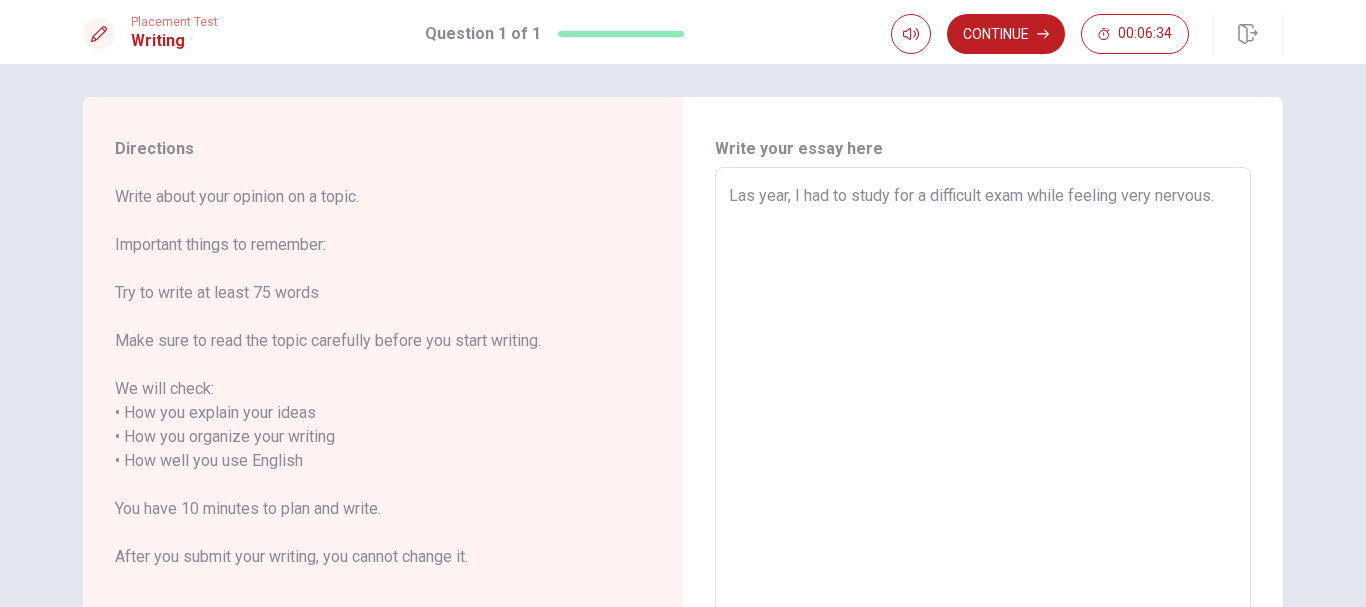 type on "x" 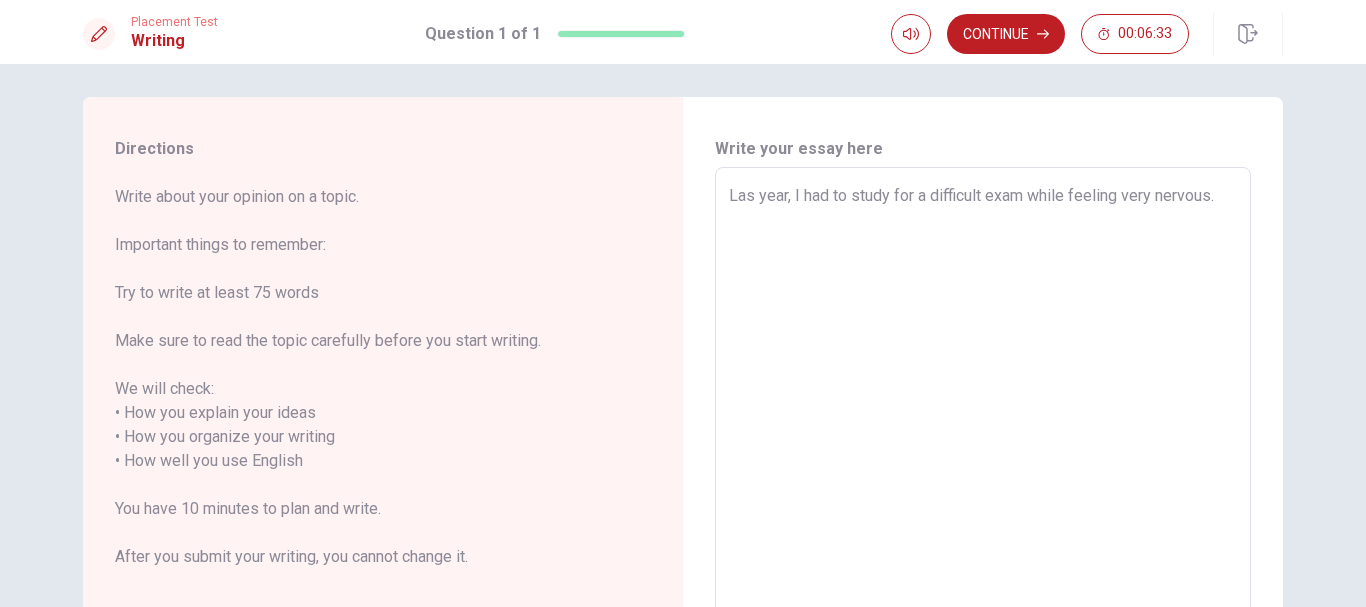 type on "Las year, I had to study for a difficult exam while feeling very nervous." 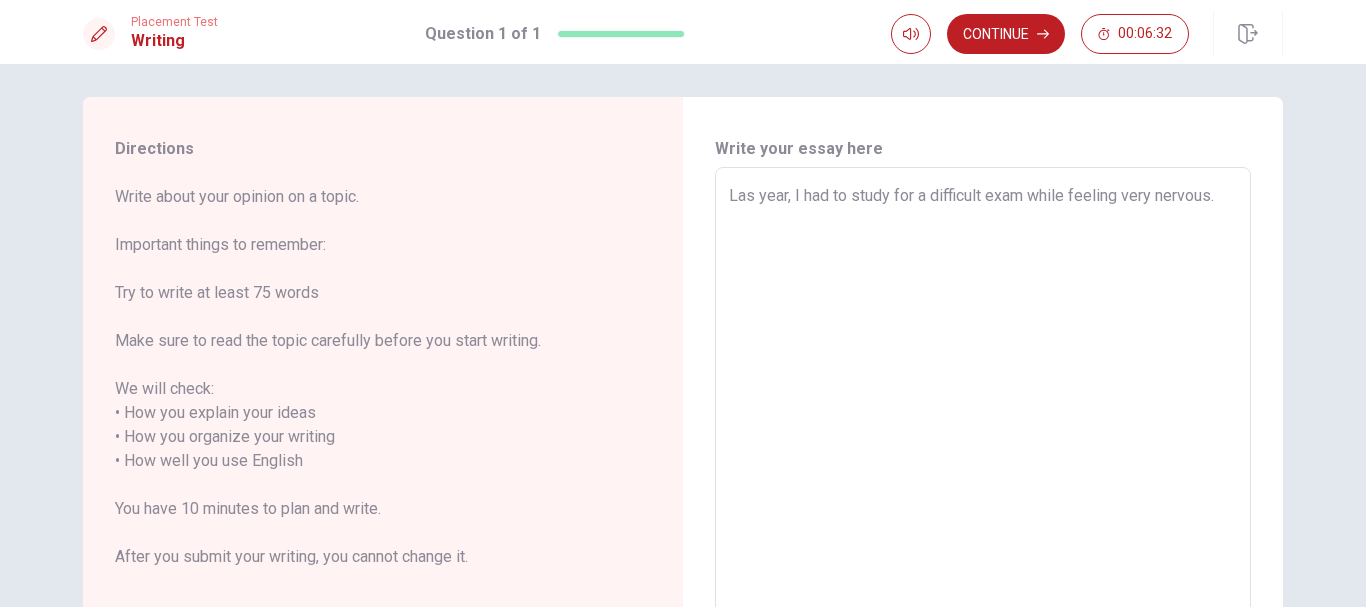 type on "Las year, I had to study for a difficult exam while feeling very nervous. I" 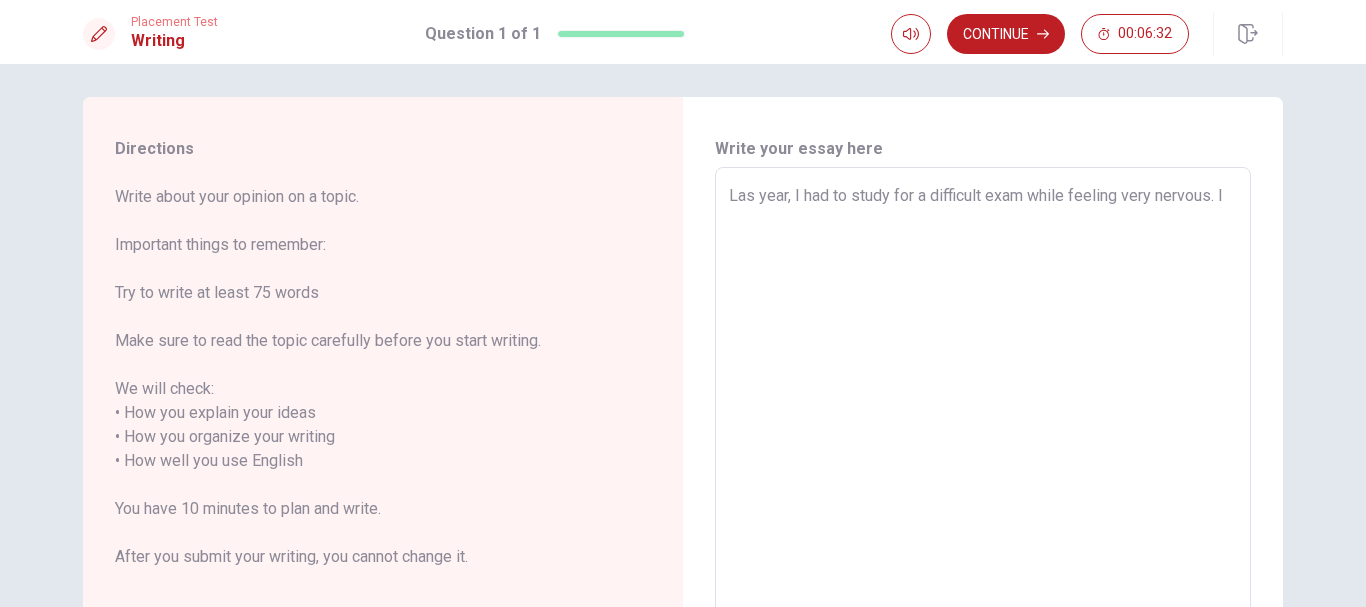 type on "x" 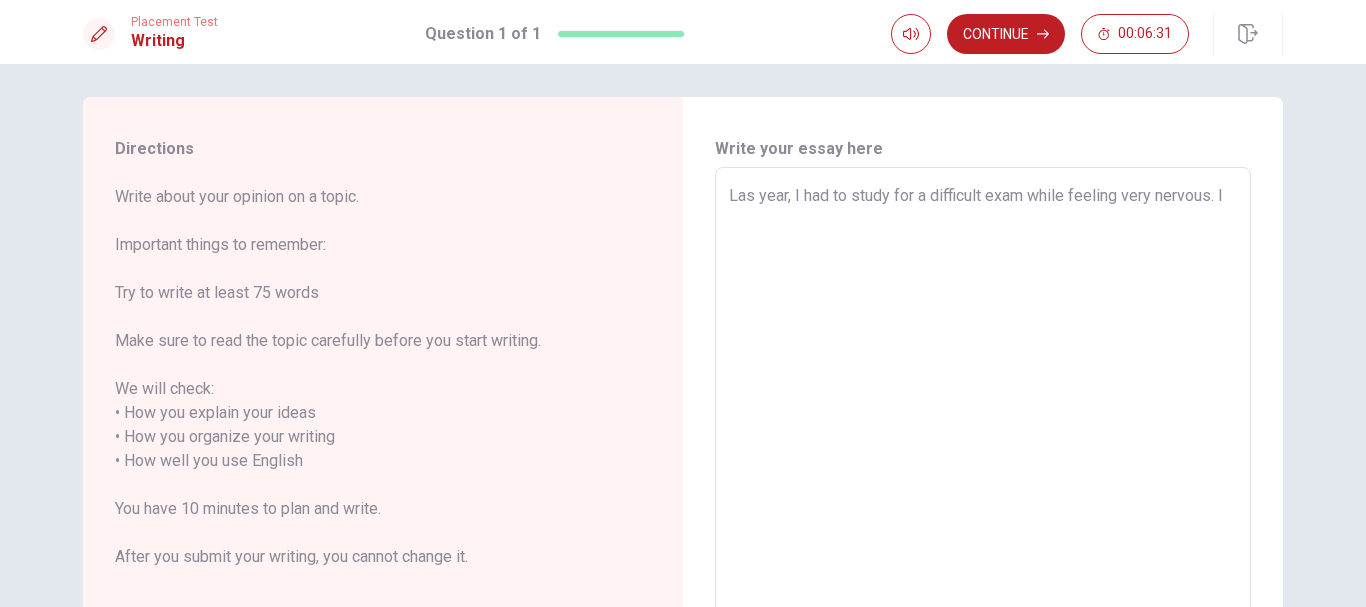 type on "Las year, I had to study for a difficult exam while feeling very nervous. I" 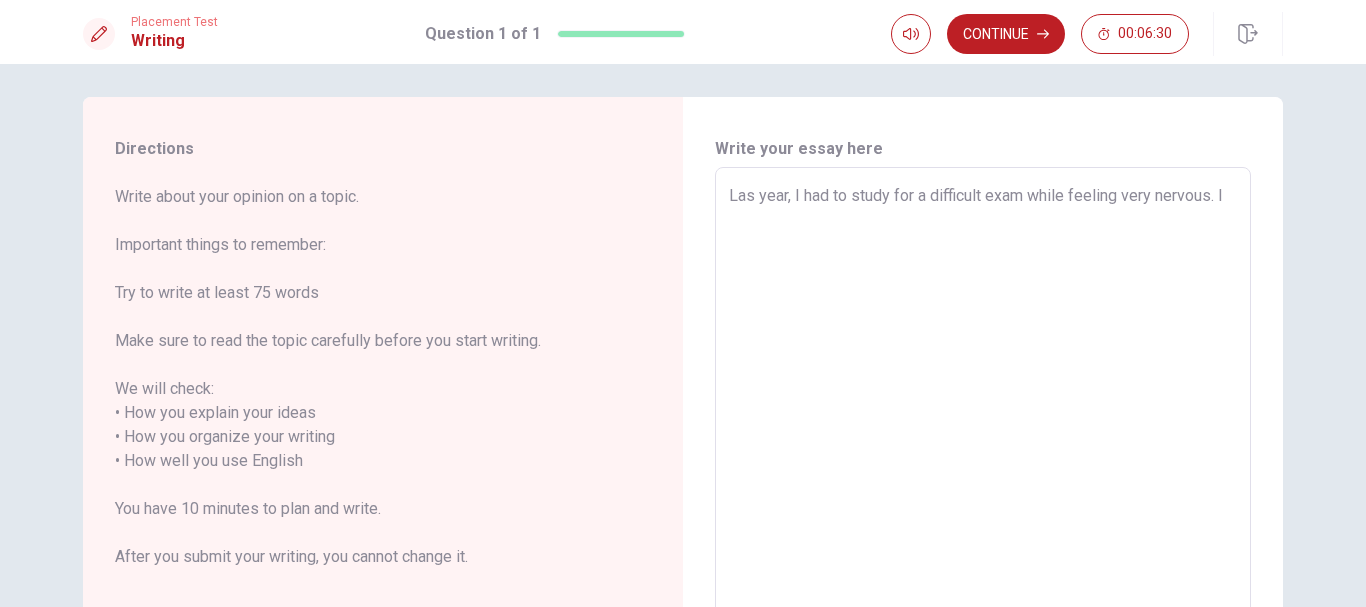 type on "Las year, I had to study for a difficult exam while feeling very nervous. I w" 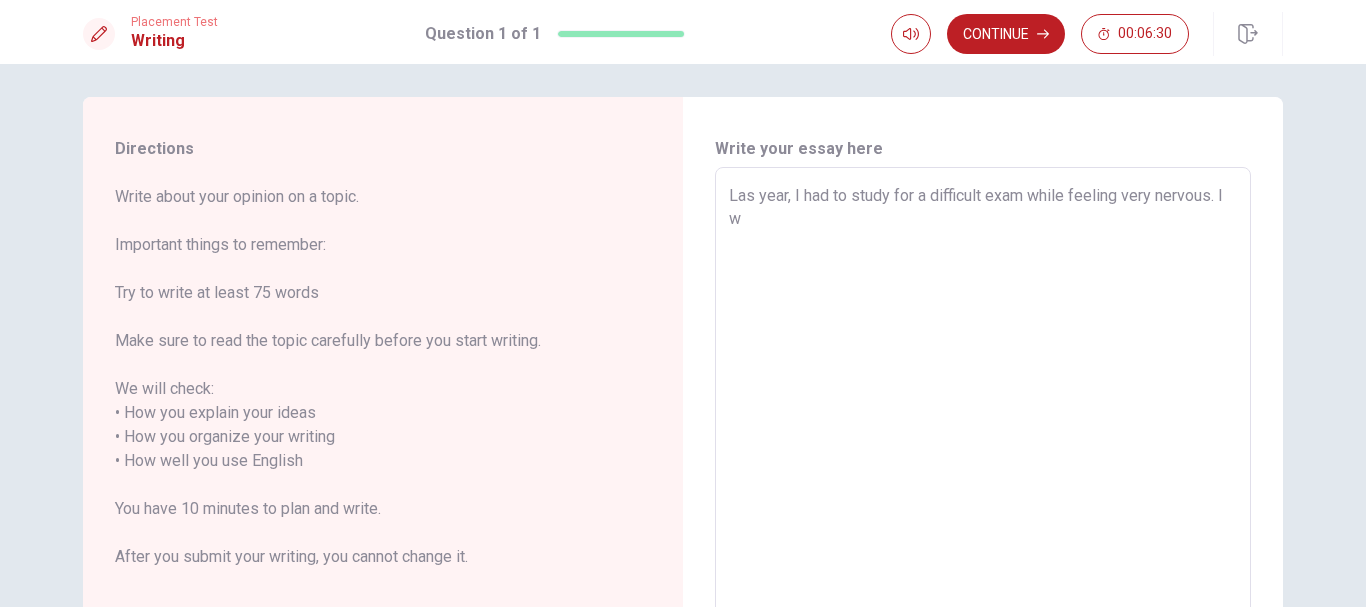 type on "x" 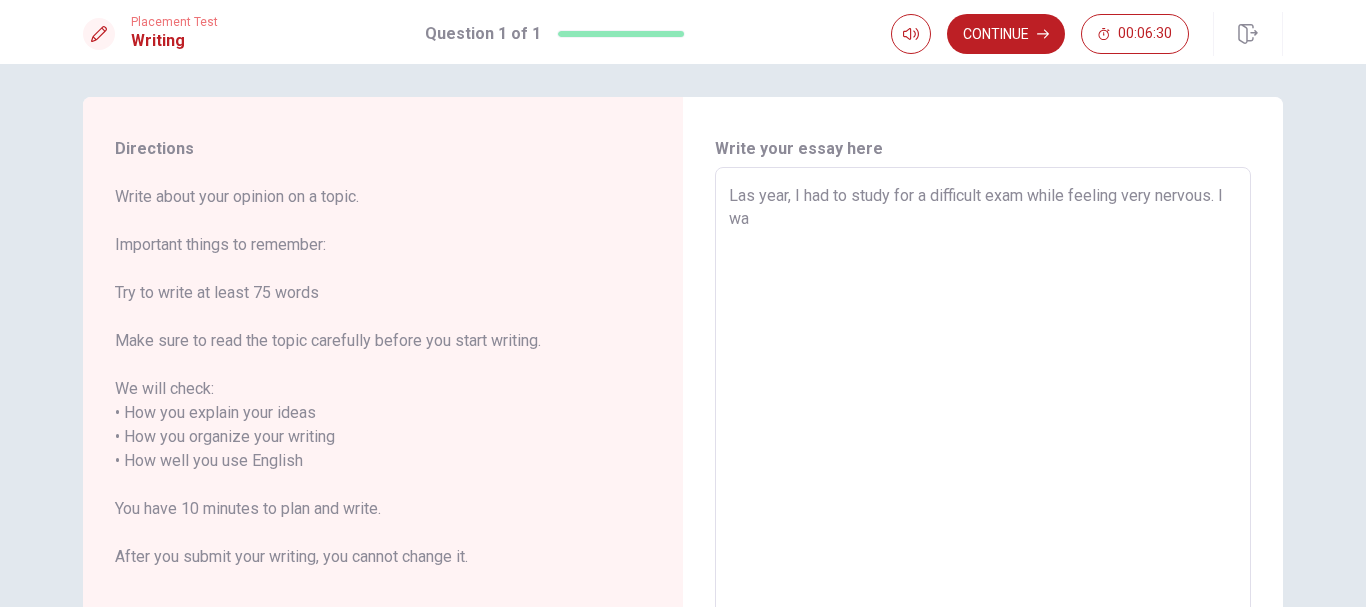 type on "x" 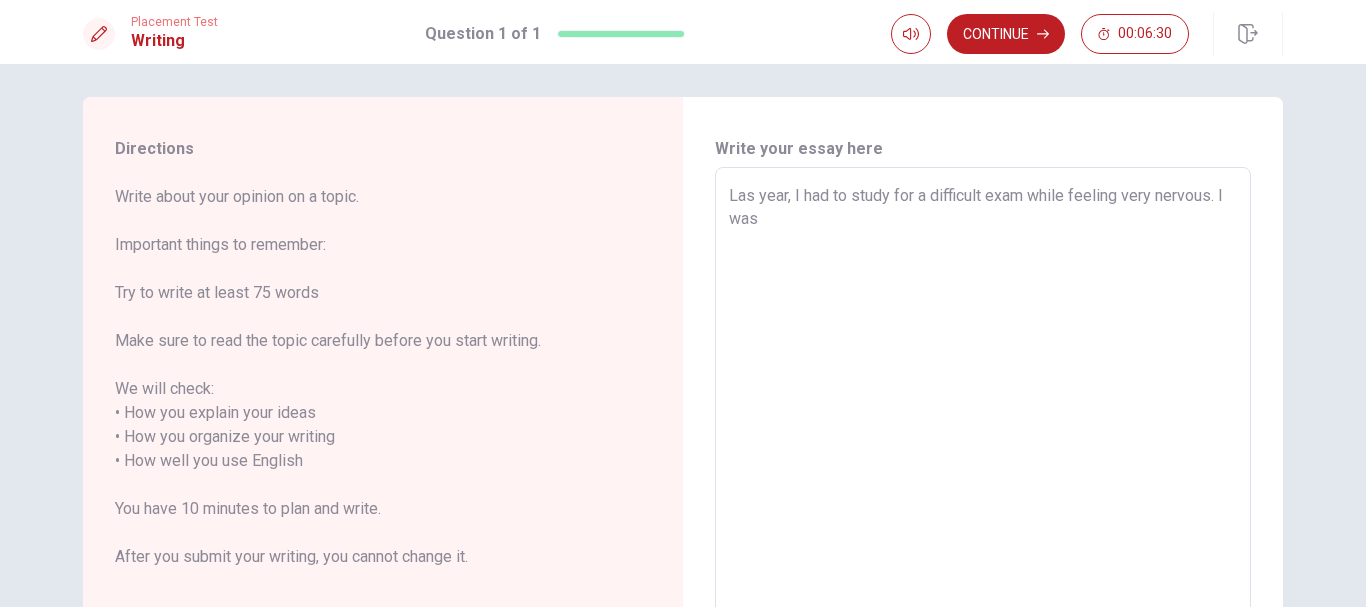 type on "x" 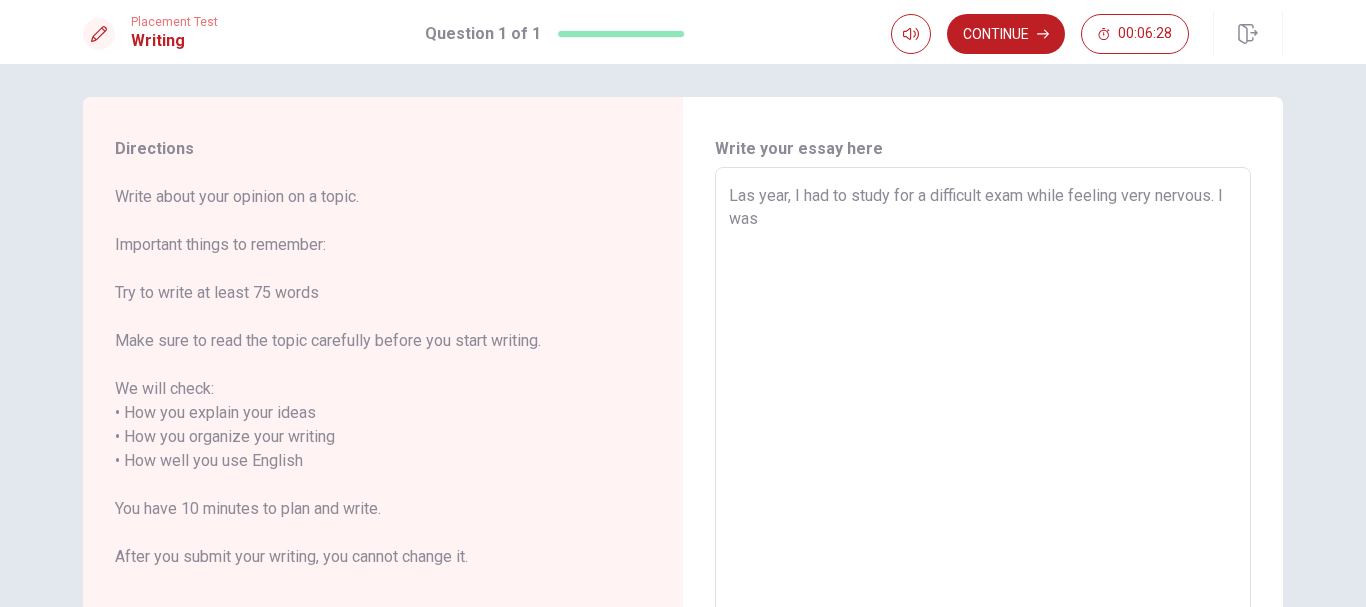 type on "x" 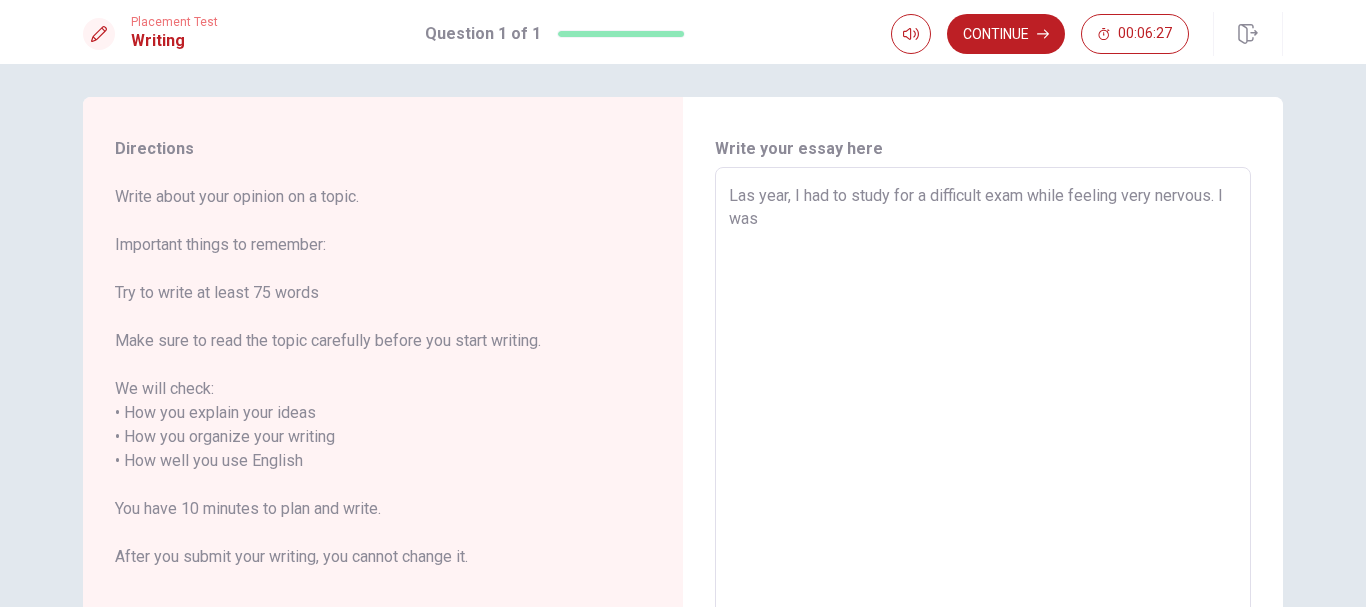 type on "Las year, I had to study for a difficult exam while feeling very nervous. I was a" 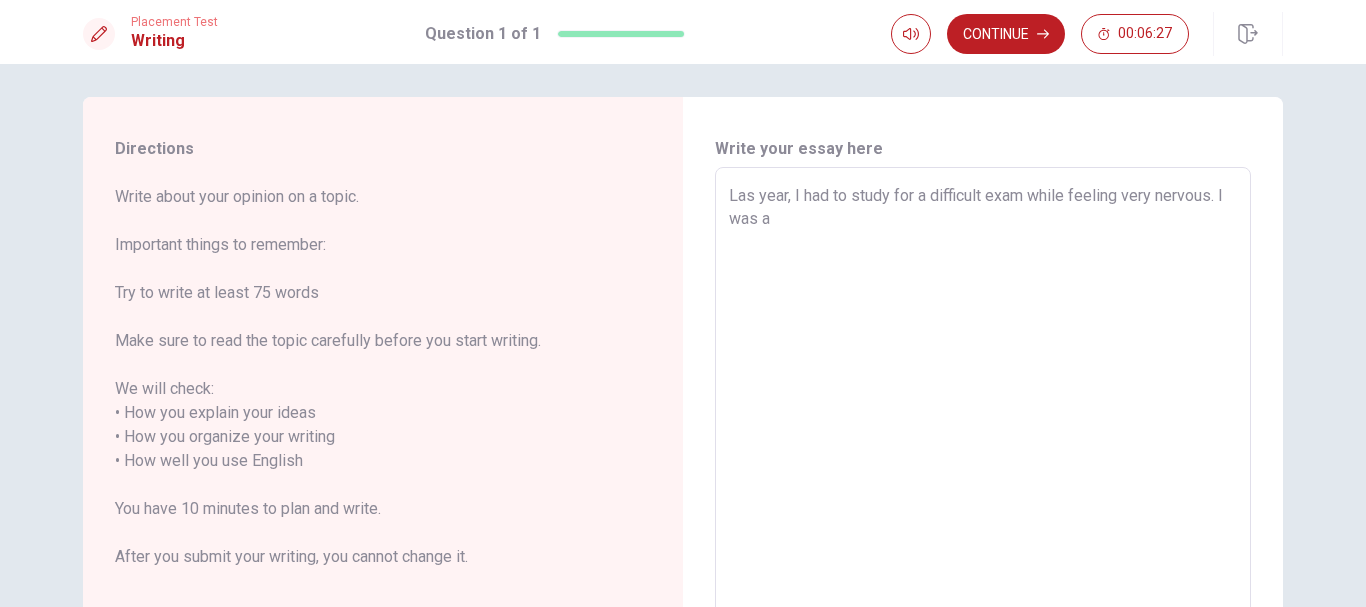 type on "x" 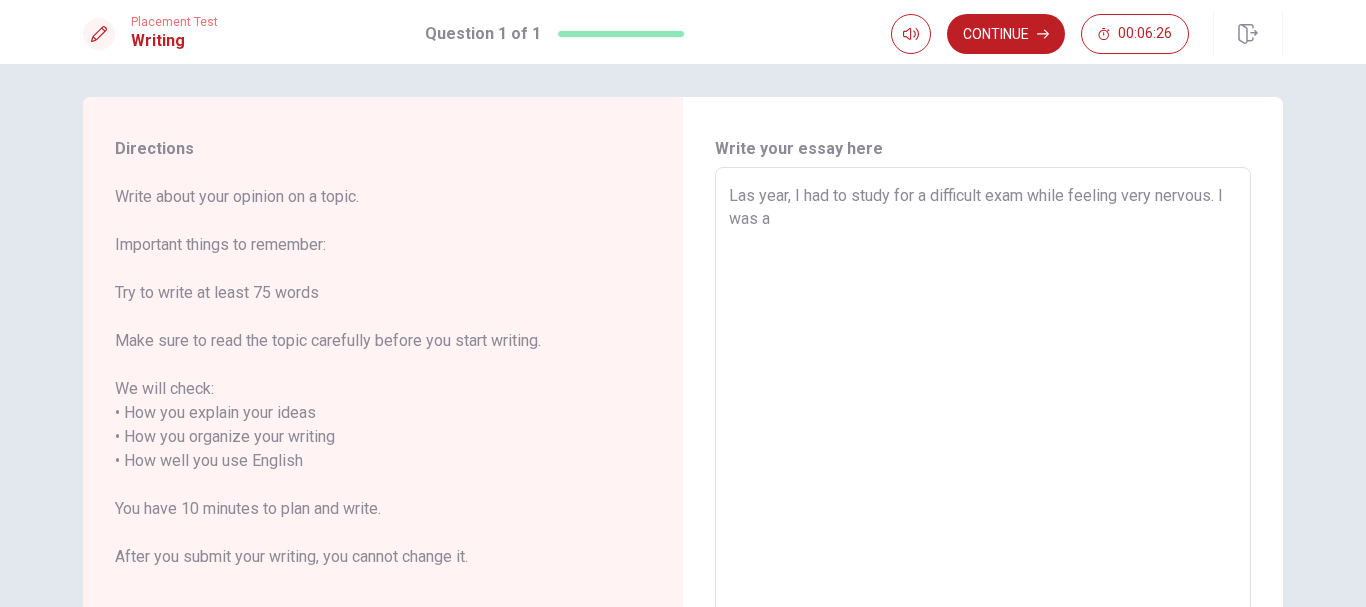 type on "Las year, I had to study for a difficult exam while feeling very nervous. I was af" 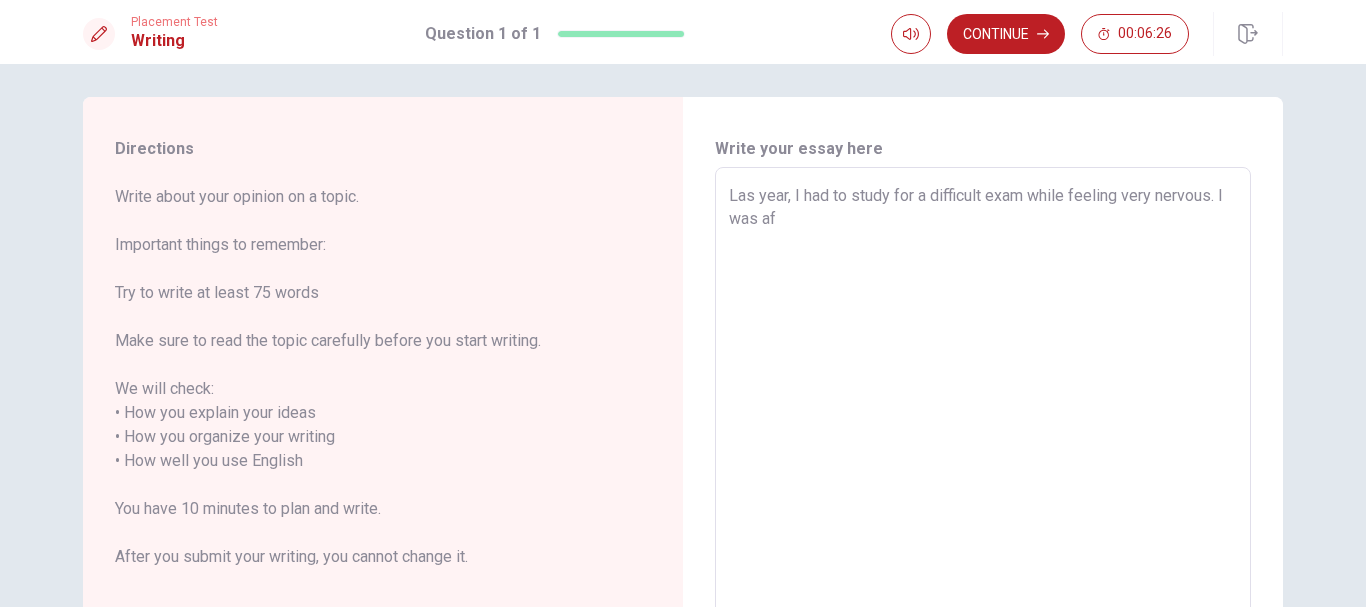 type on "x" 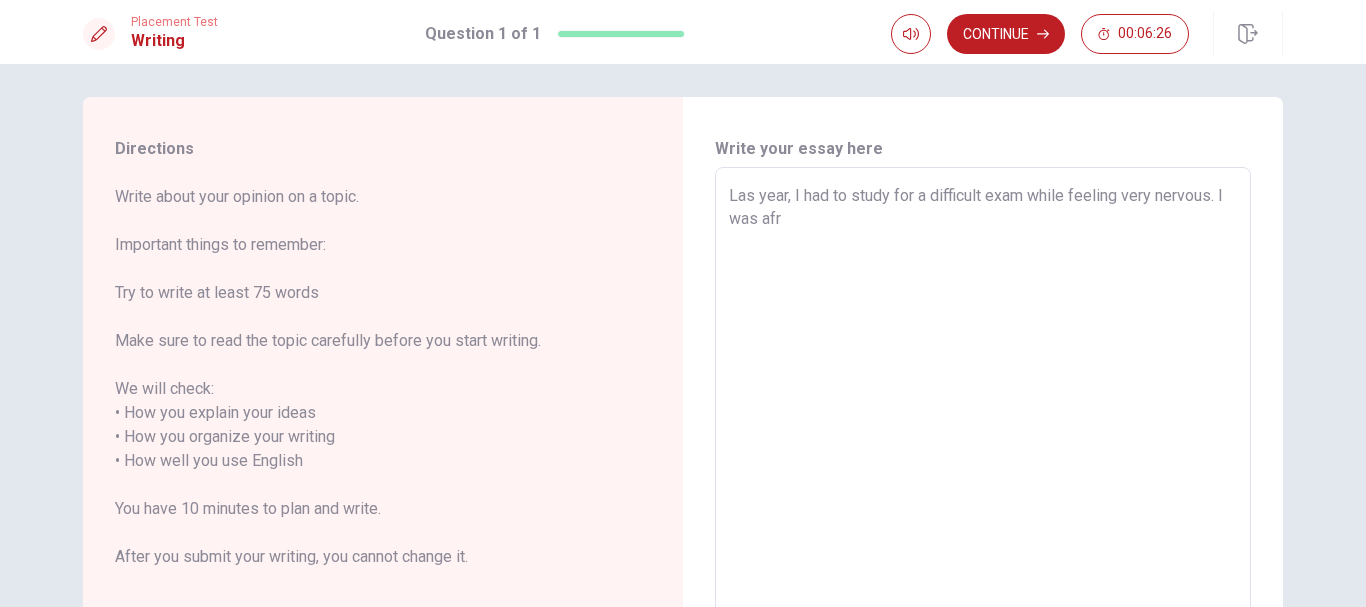 type on "x" 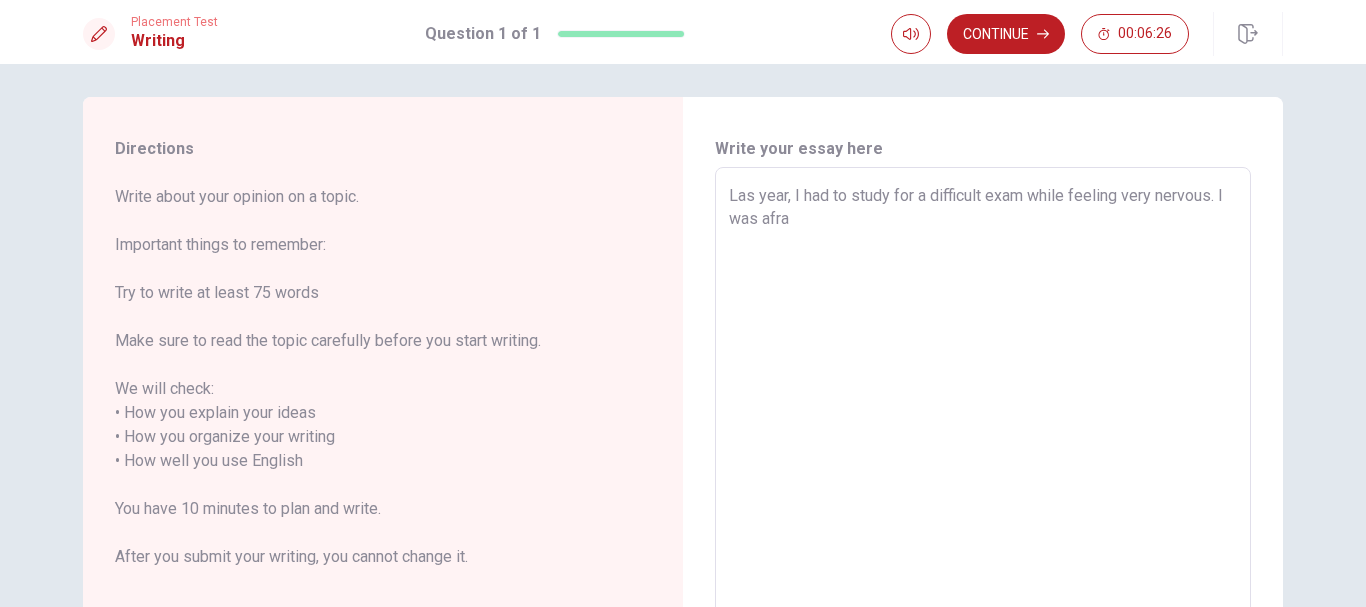 type on "x" 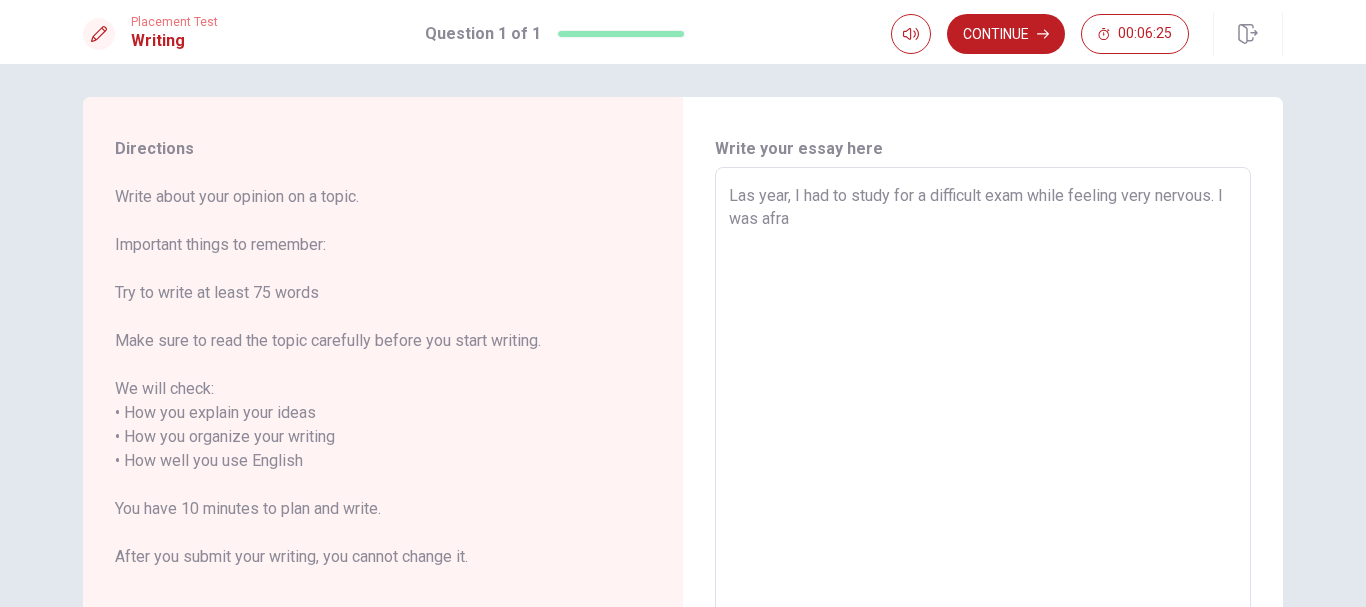 type on "Las year, I had to study for a difficult exam while feeling very nervous. I was afrai" 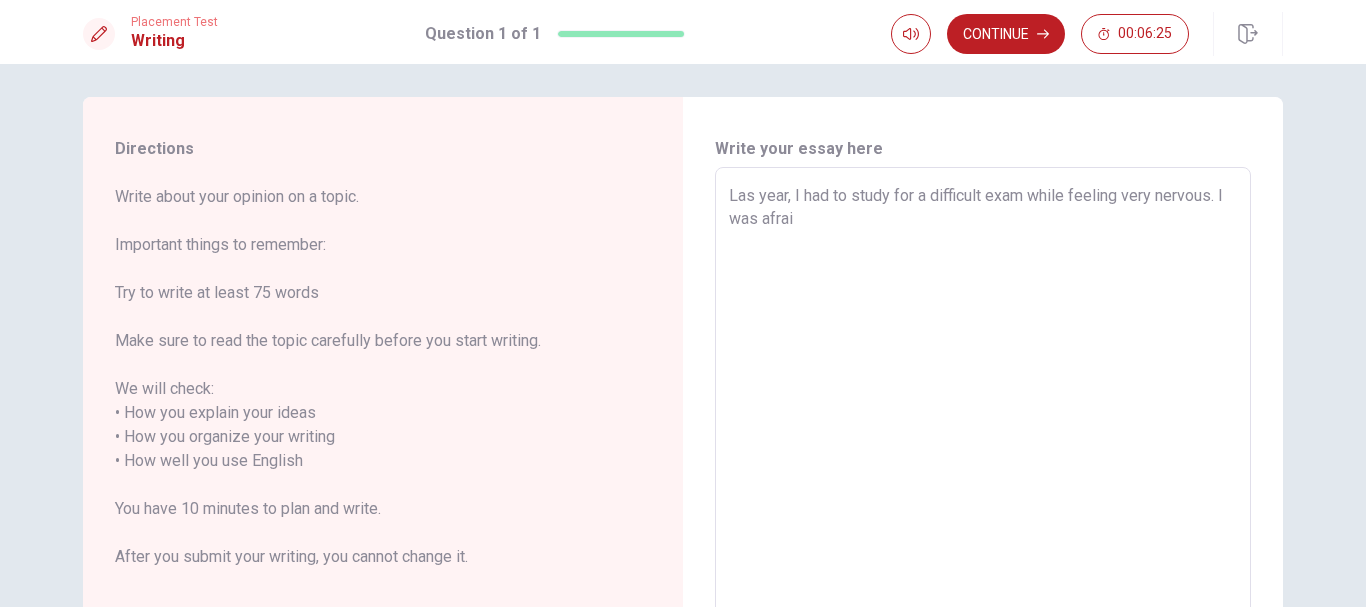 type on "x" 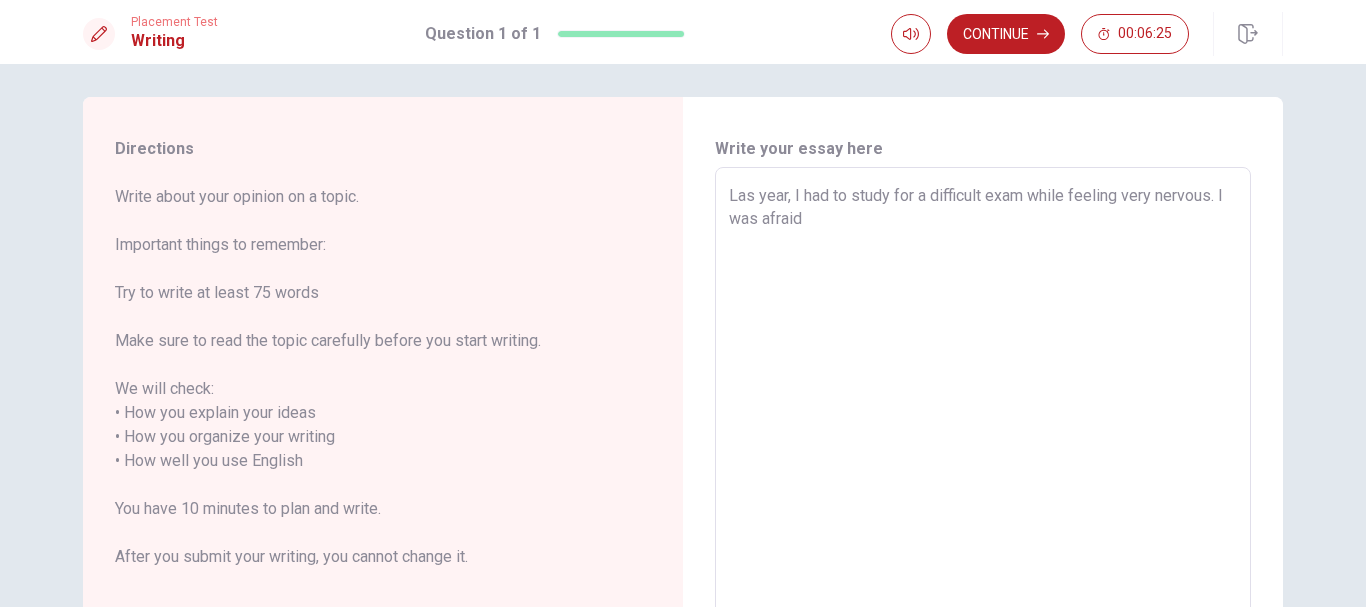 type on "x" 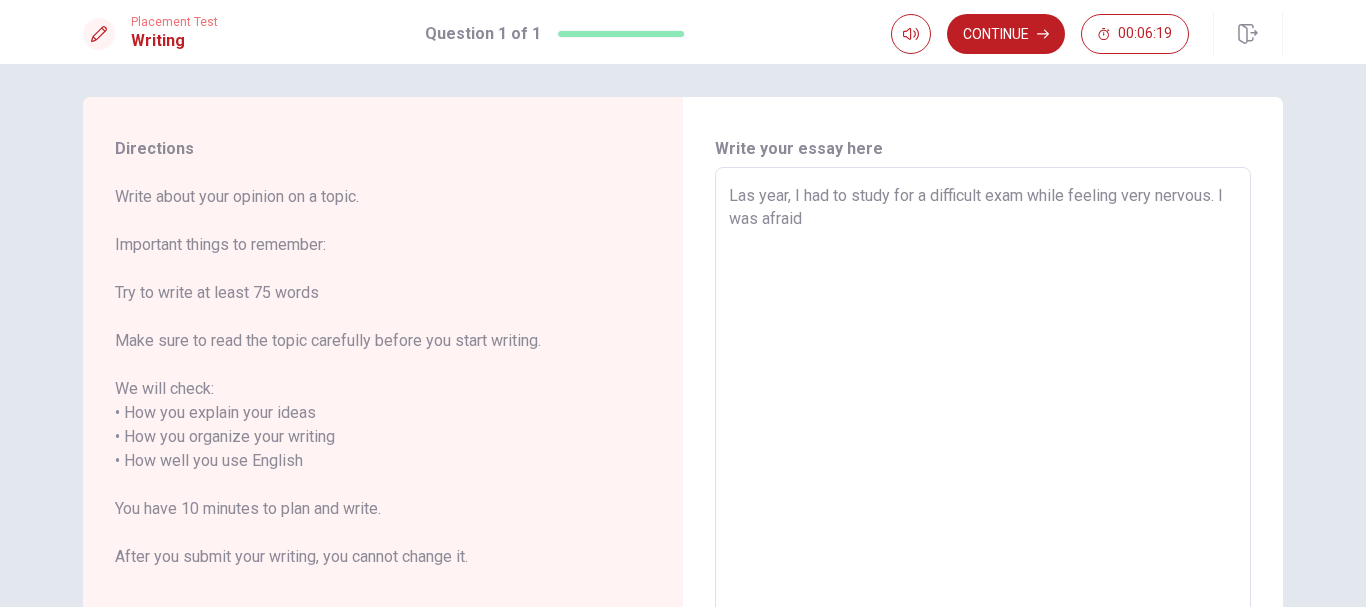 type on "x" 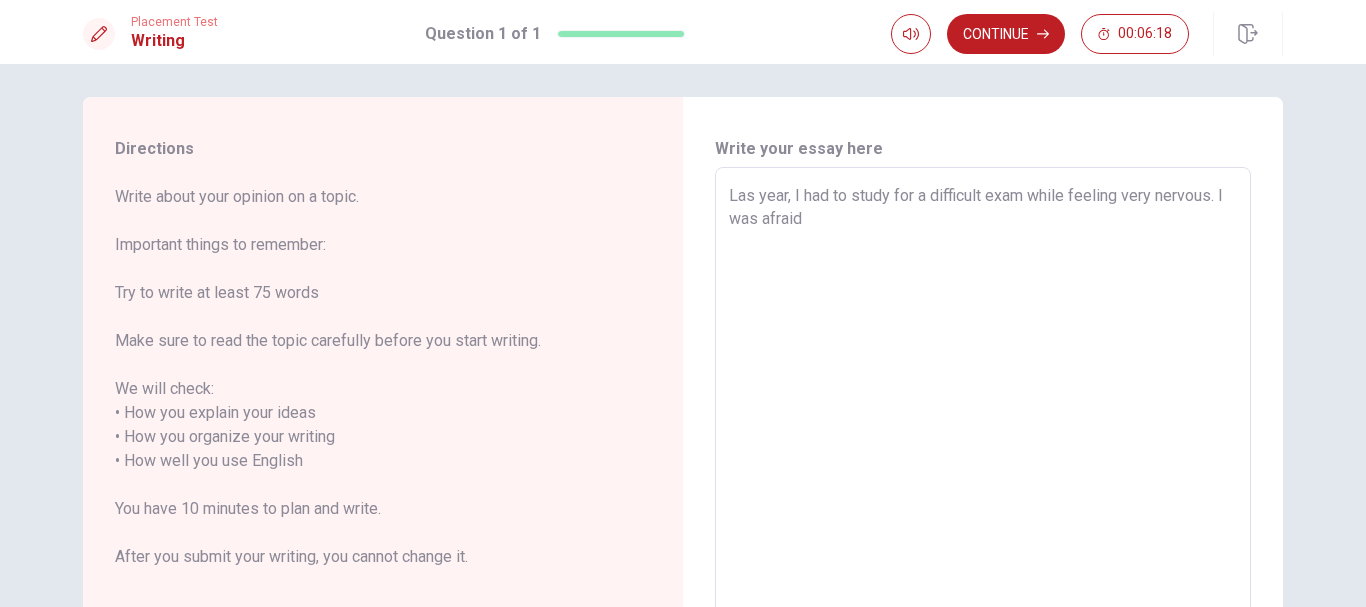 type on "Las year, I had to study for a difficult exam while feeling very nervous. I was afraid o" 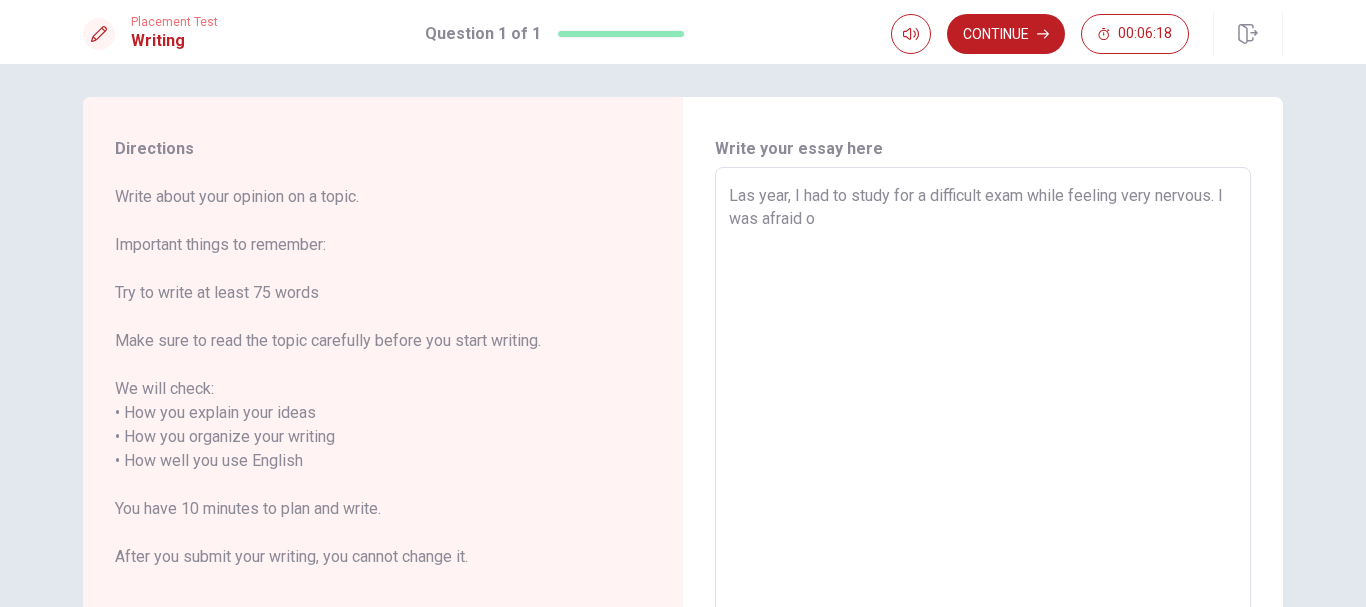 type on "x" 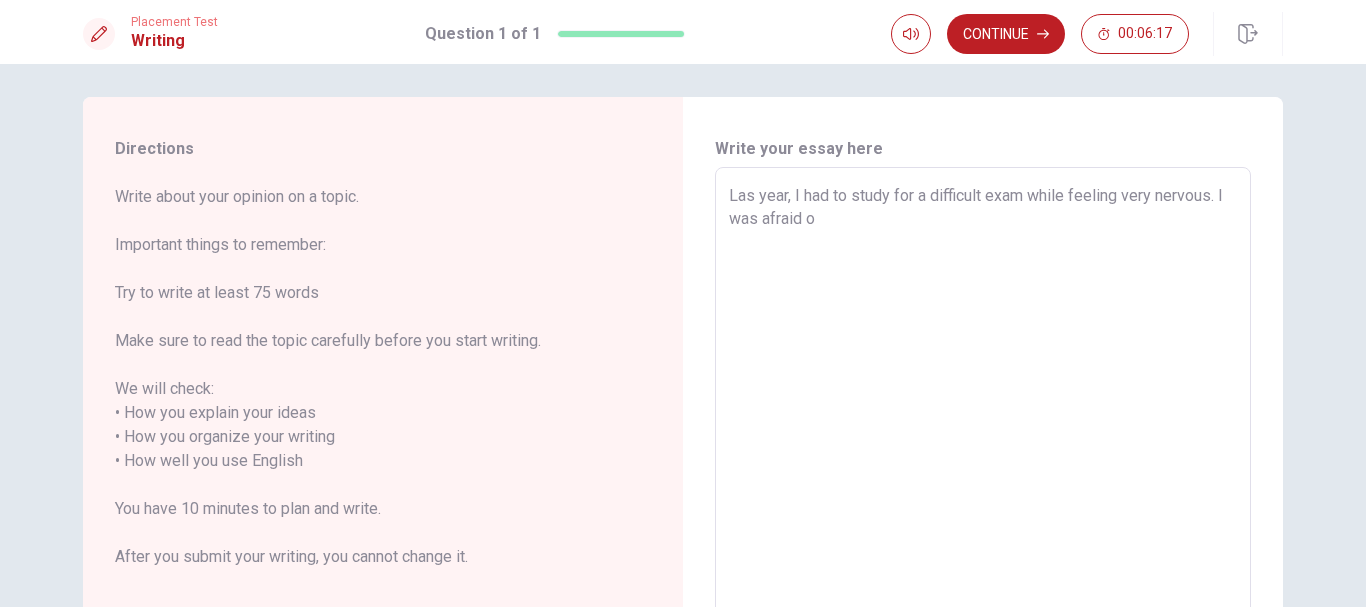 type on "Las year, I had to study for a difficult exam while feeling very nervous. I was afraid of" 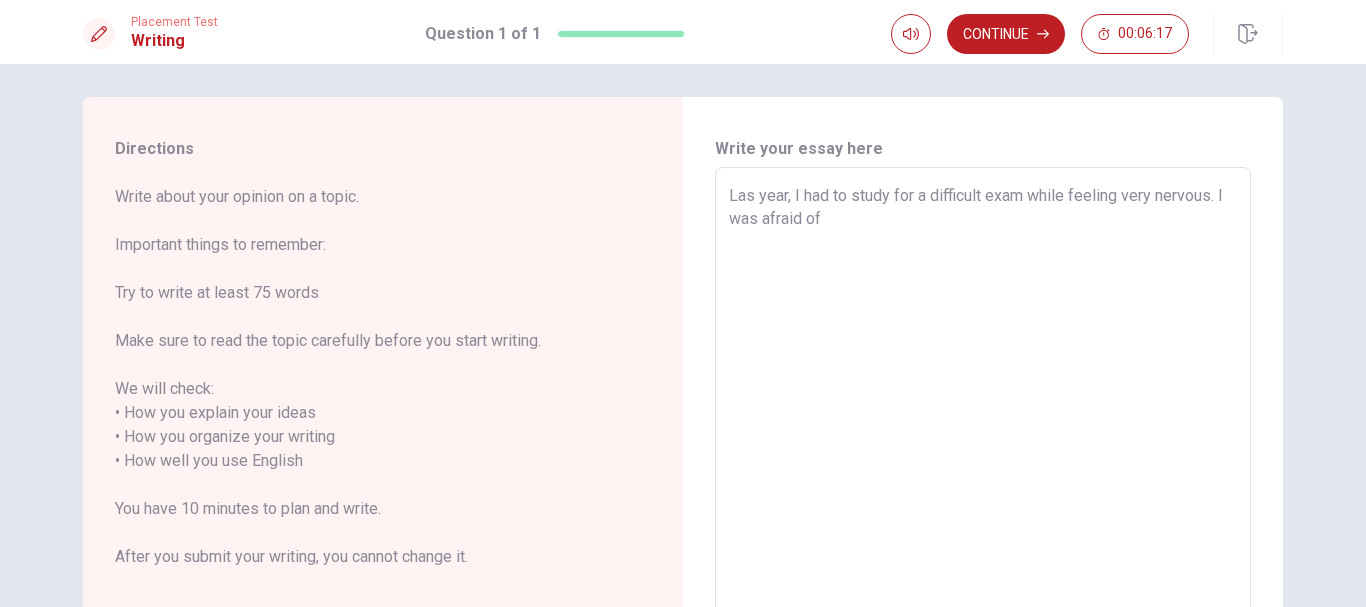 type on "x" 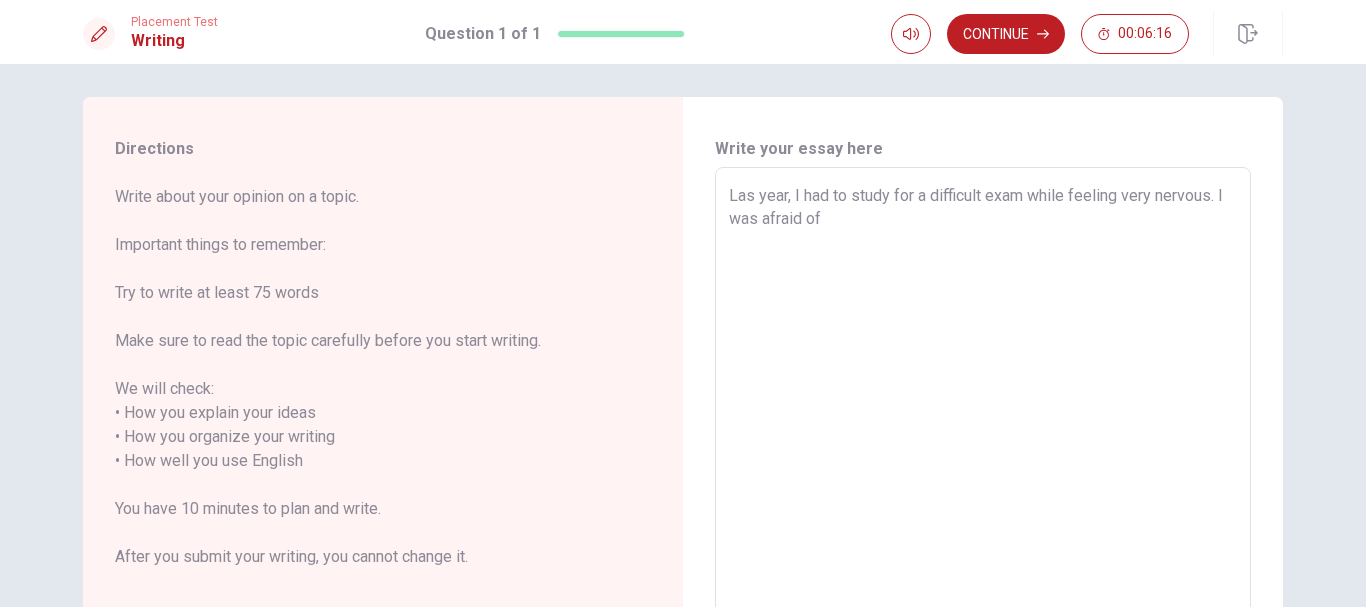 type on "Las year, I had to study for a difficult exam while feeling very nervous. I was afraid of f" 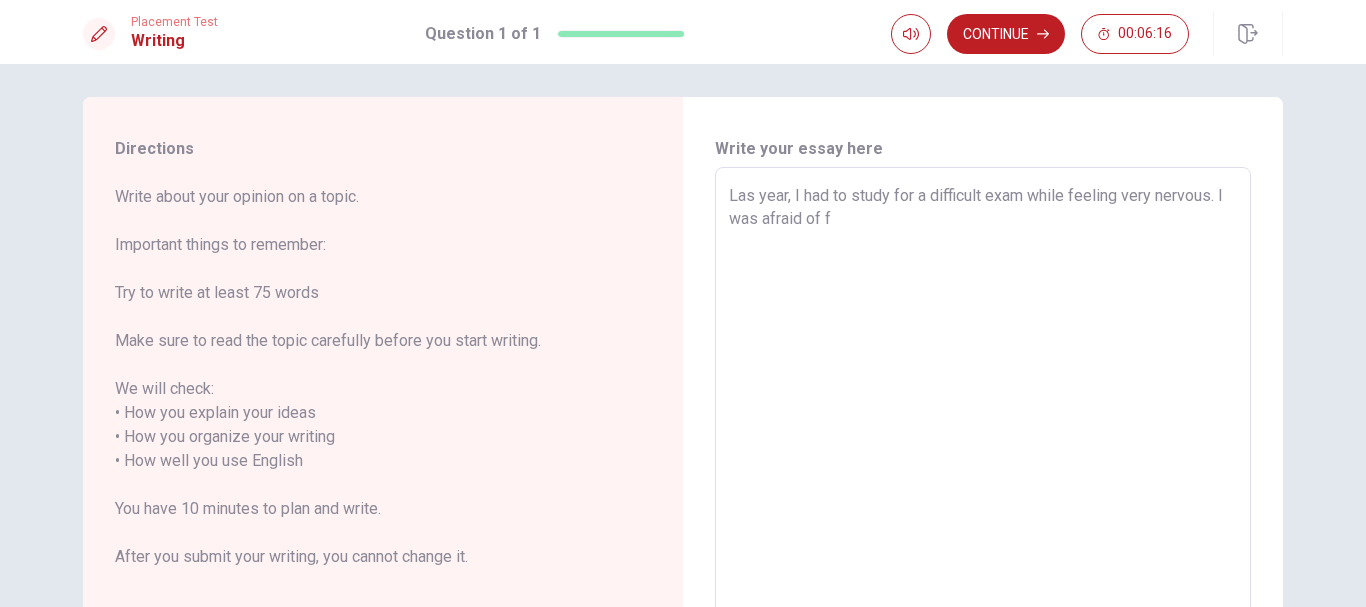 type on "x" 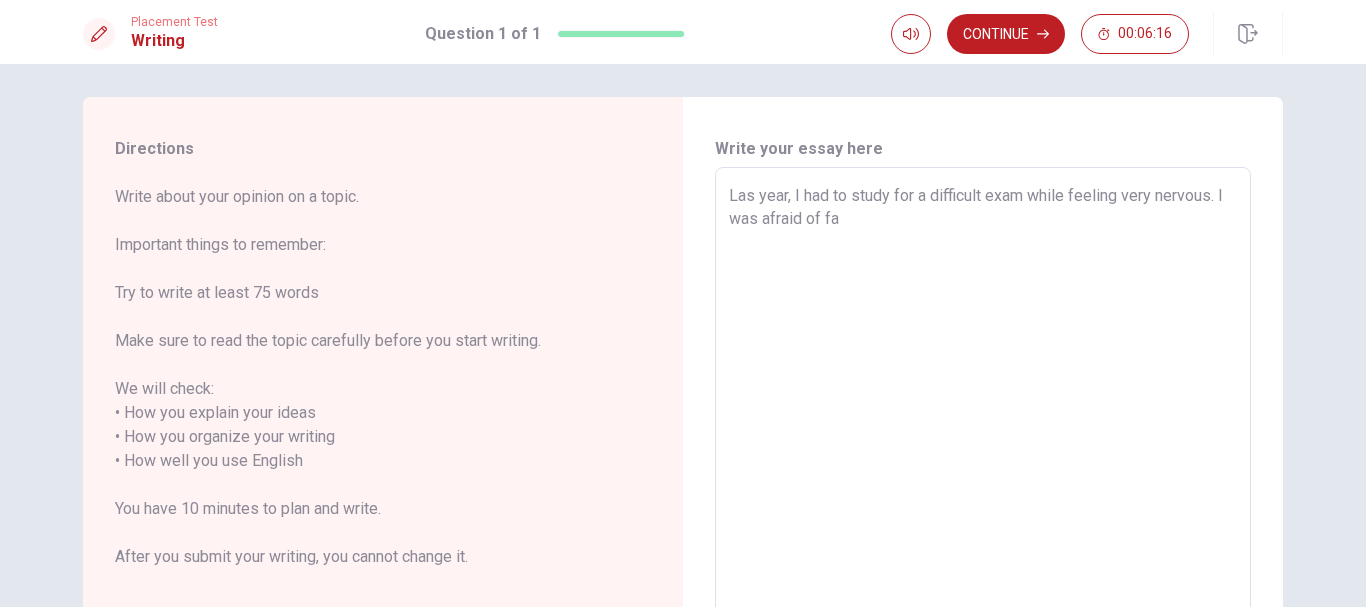 type on "x" 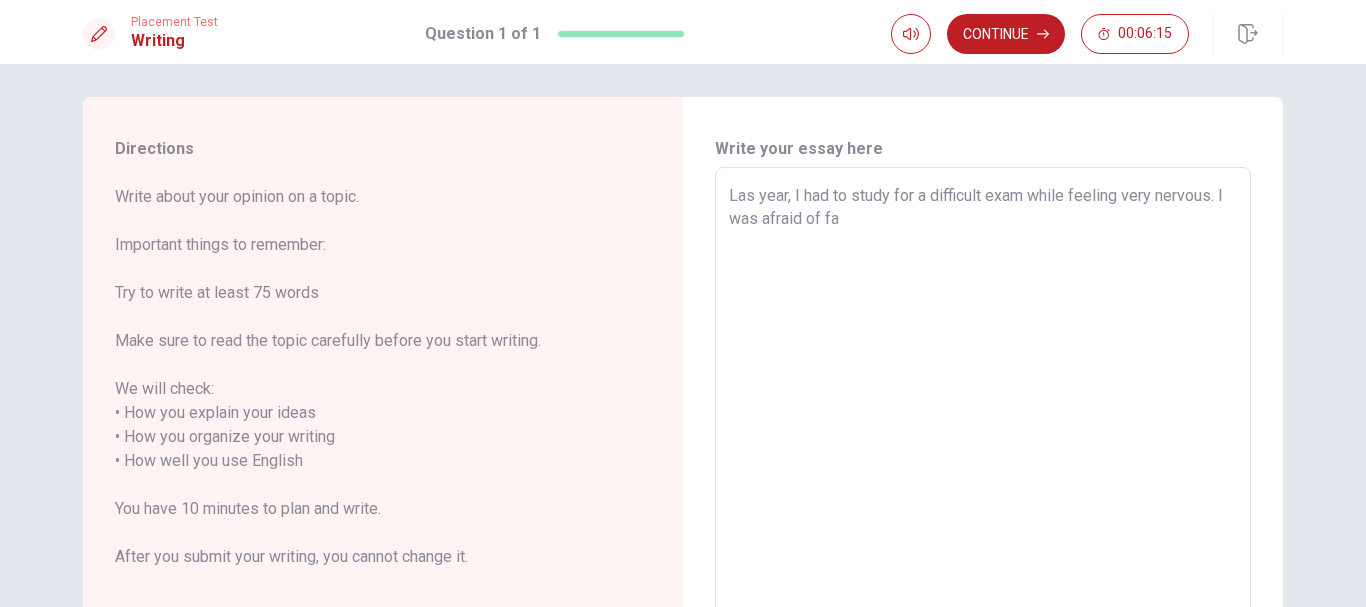 type on "Las year, I had to study for a difficult exam while feeling very nervous. I was afraid of fai" 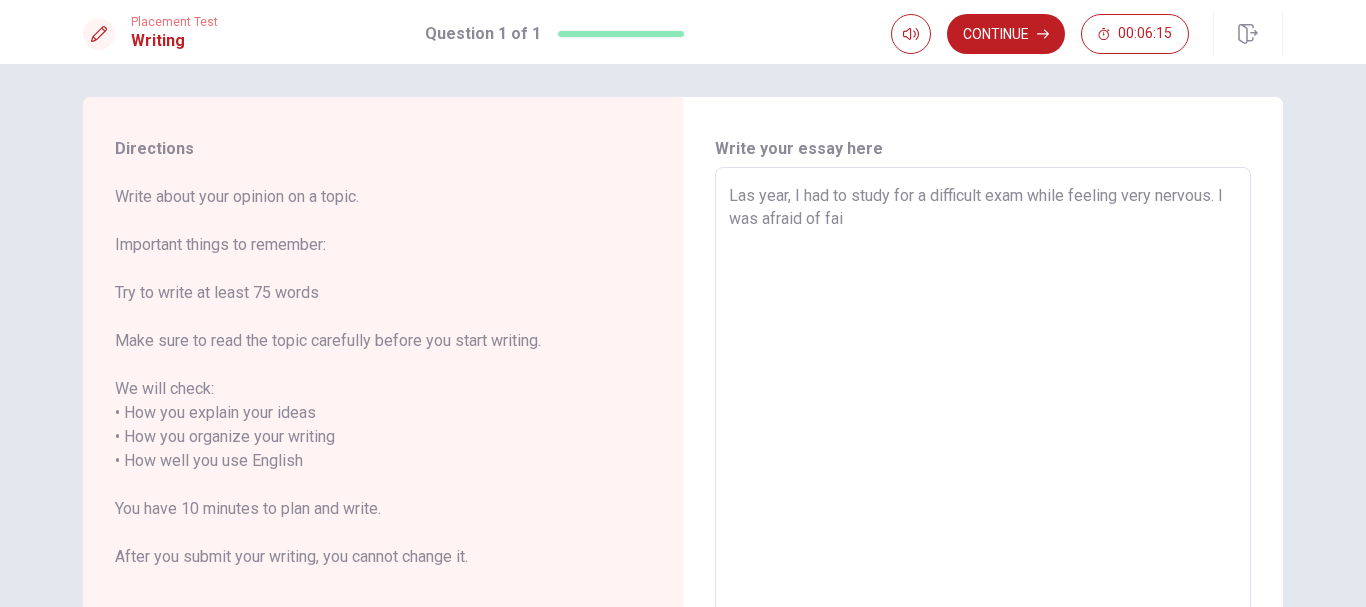 type on "x" 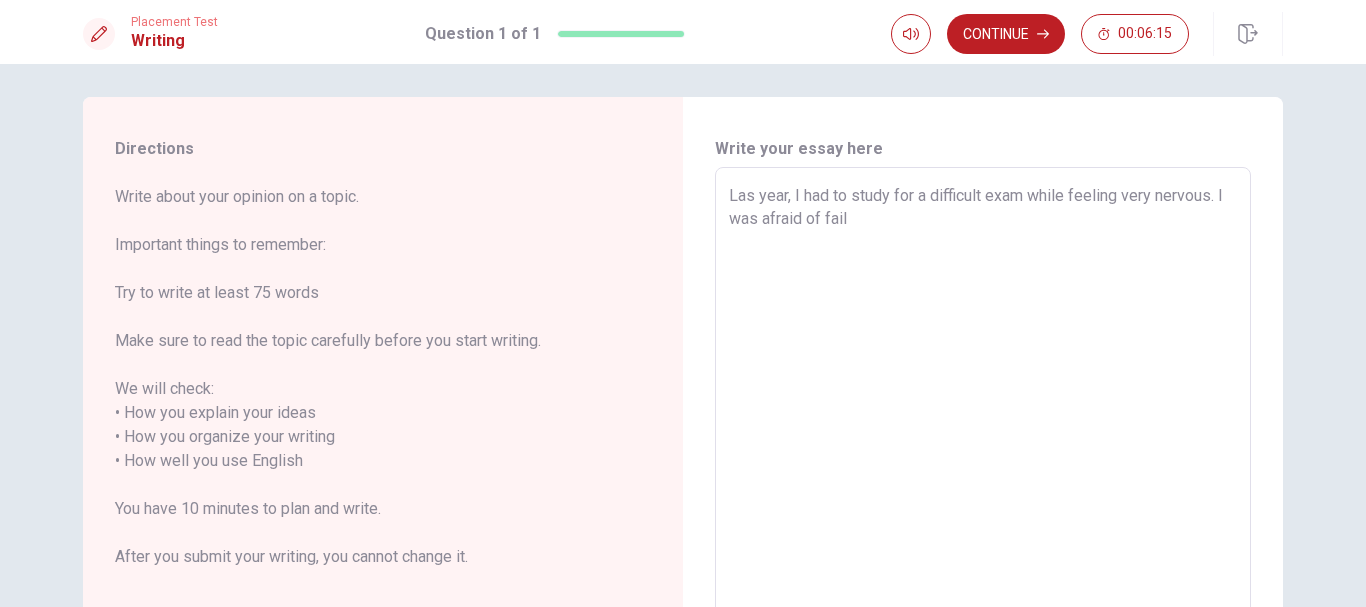 type 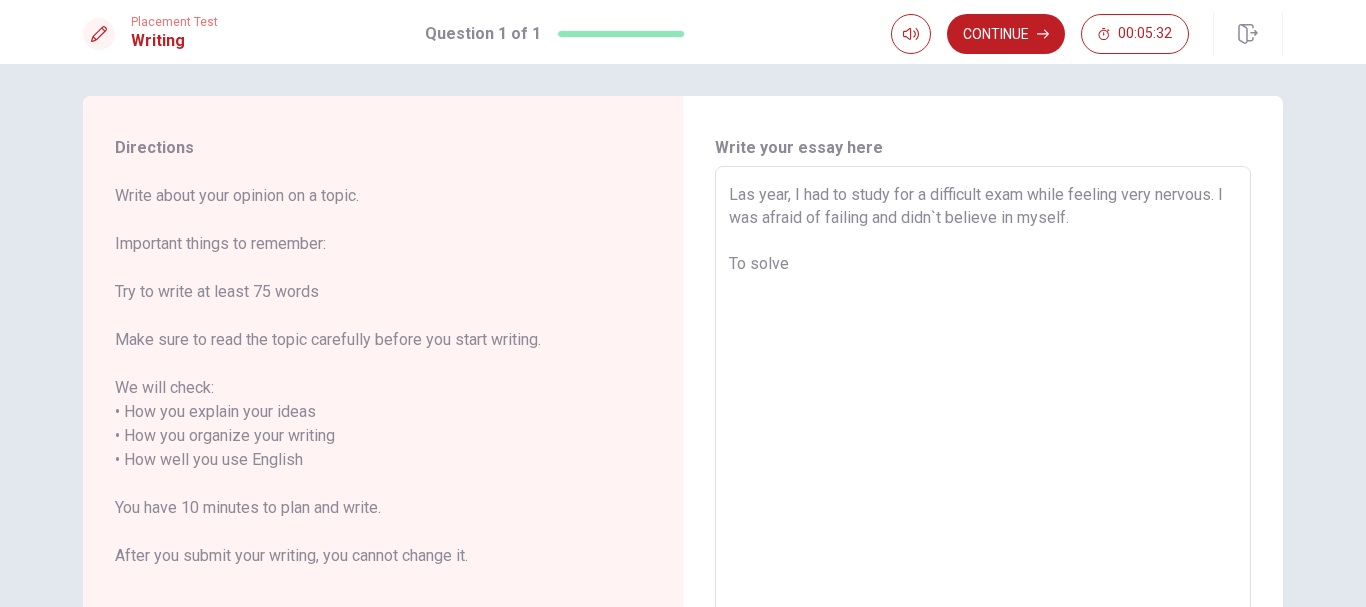 scroll, scrollTop: 7, scrollLeft: 0, axis: vertical 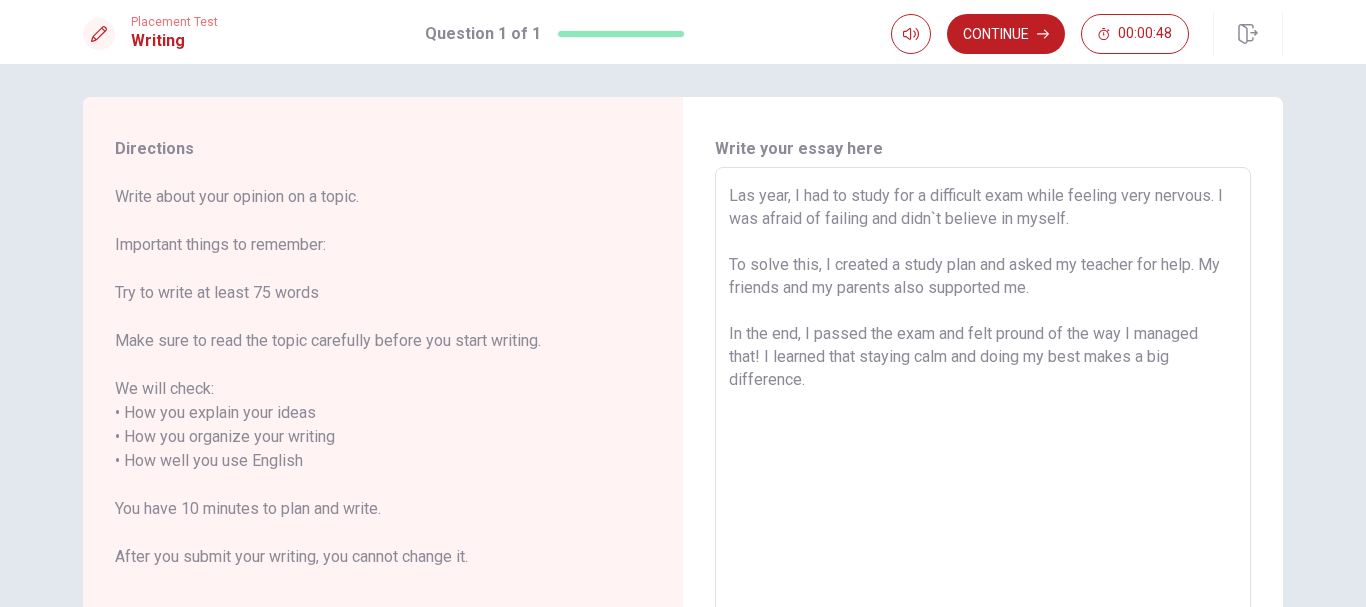 click on "Las year, I had to study for a difficult exam while feeling very nervous. I was afraid of failing and didn`t believe in myself.
To solve this, I created a study plan and asked my teacher for help. My friends and my parents also supported me.
In the end, I passed the exam and felt pround of the way I managed that! I learned that staying calm and doing my best makes a big difference." at bounding box center [983, 449] 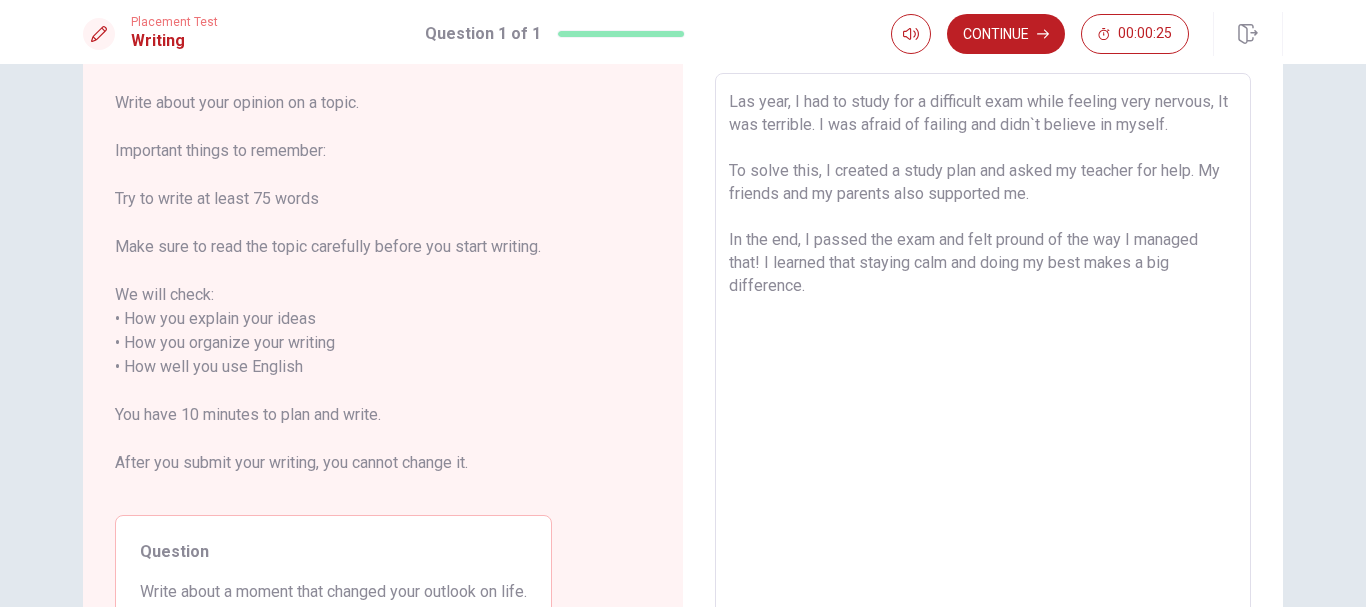 scroll, scrollTop: 100, scrollLeft: 0, axis: vertical 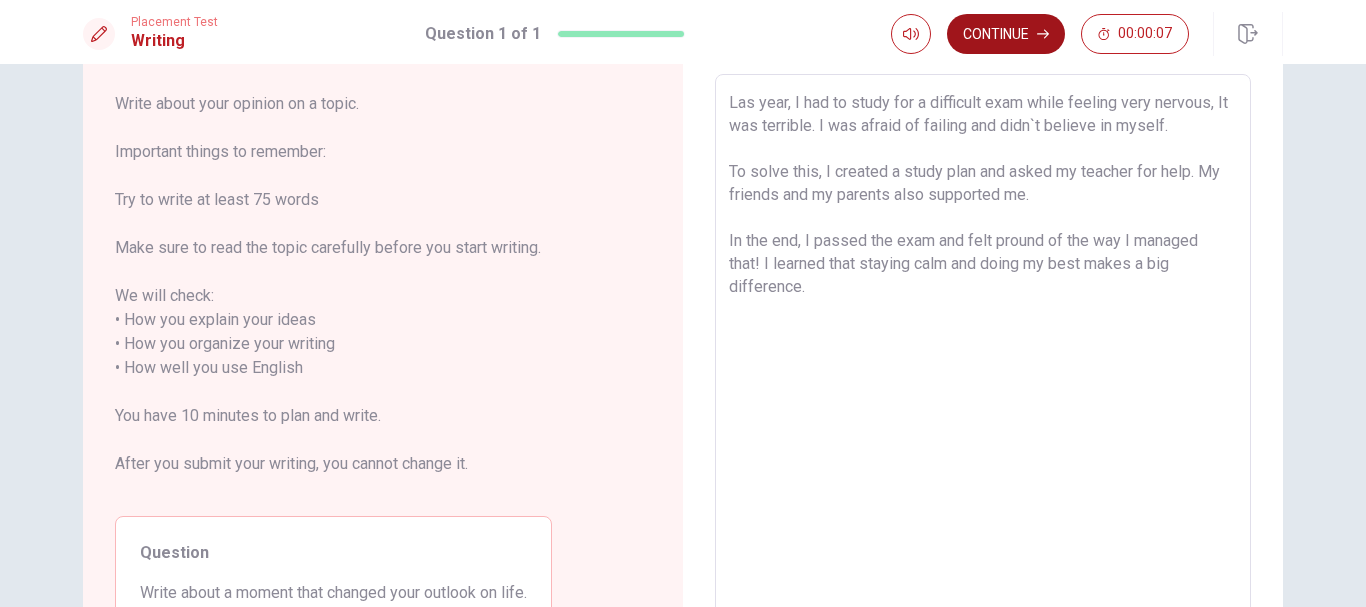 click on "Continue" at bounding box center [1006, 34] 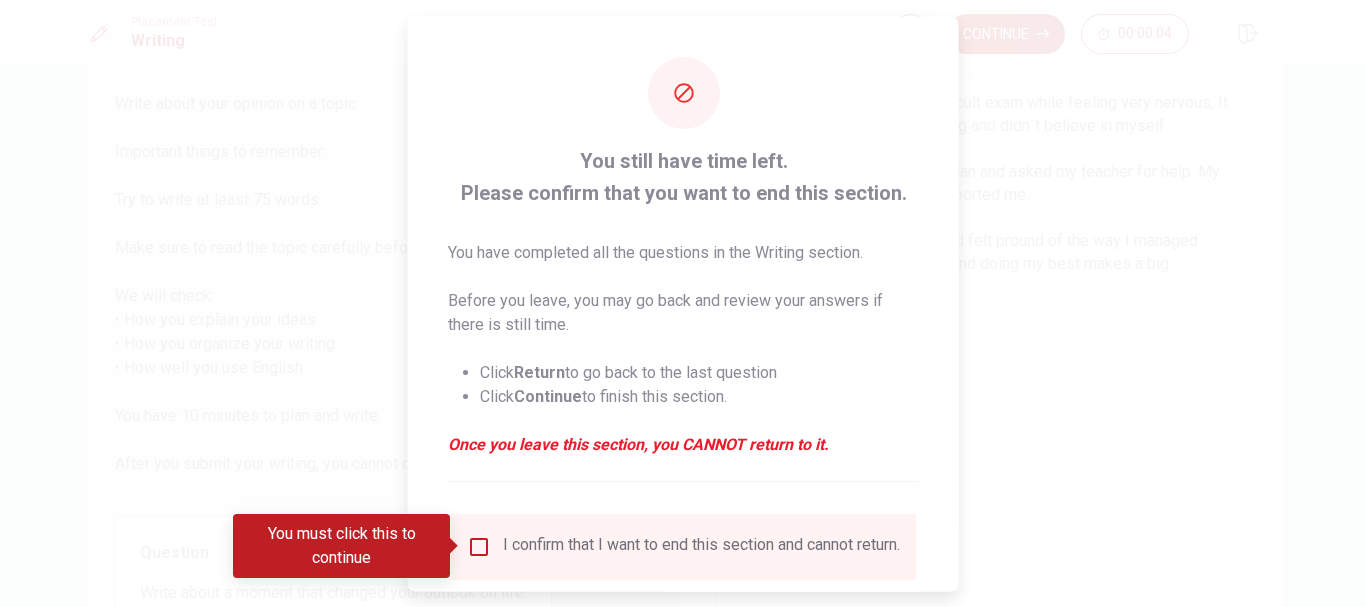 click at bounding box center (479, 546) 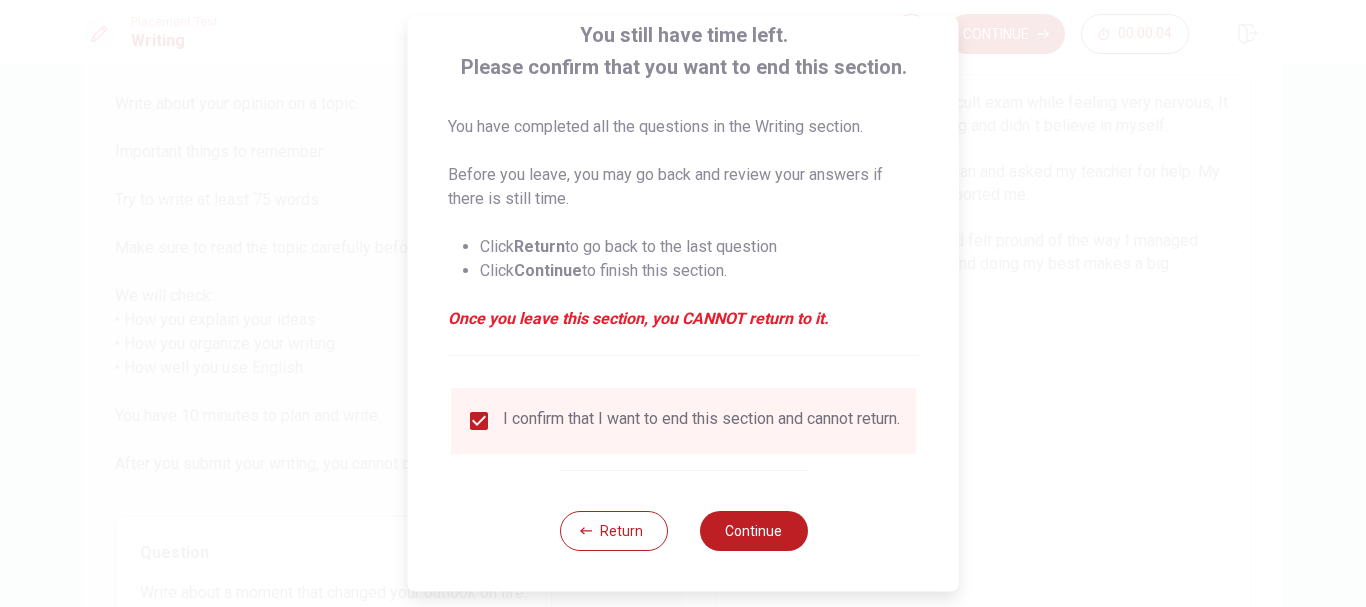 scroll, scrollTop: 139, scrollLeft: 0, axis: vertical 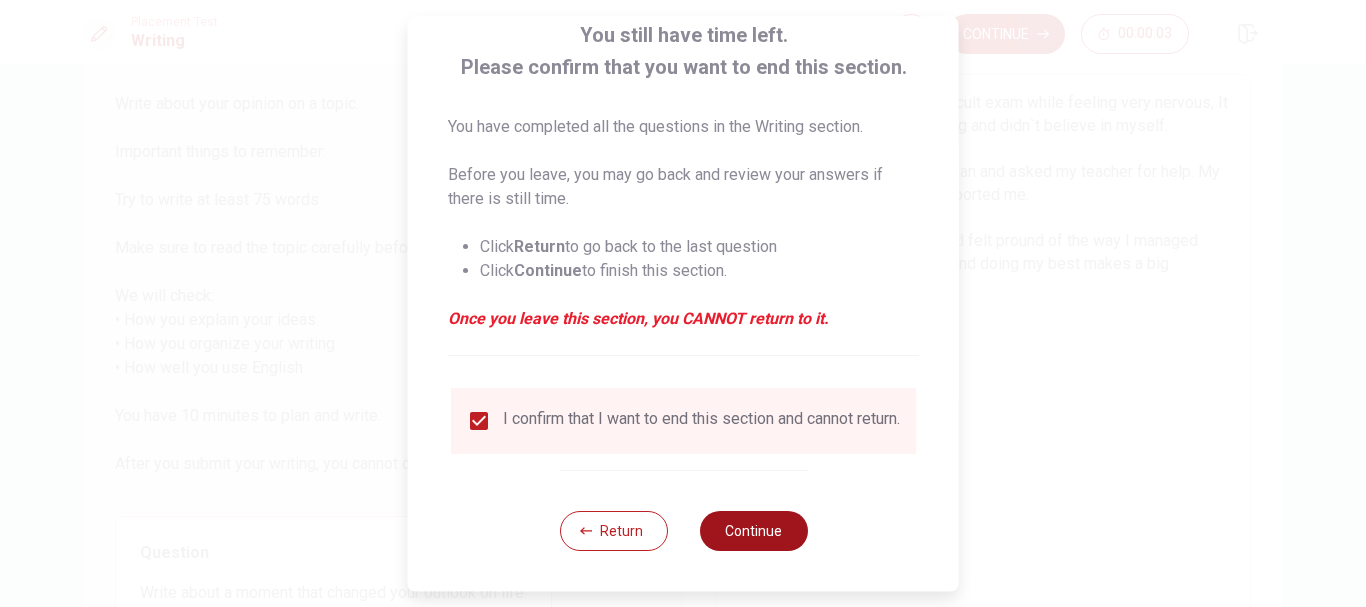 click on "Continue" at bounding box center [753, 531] 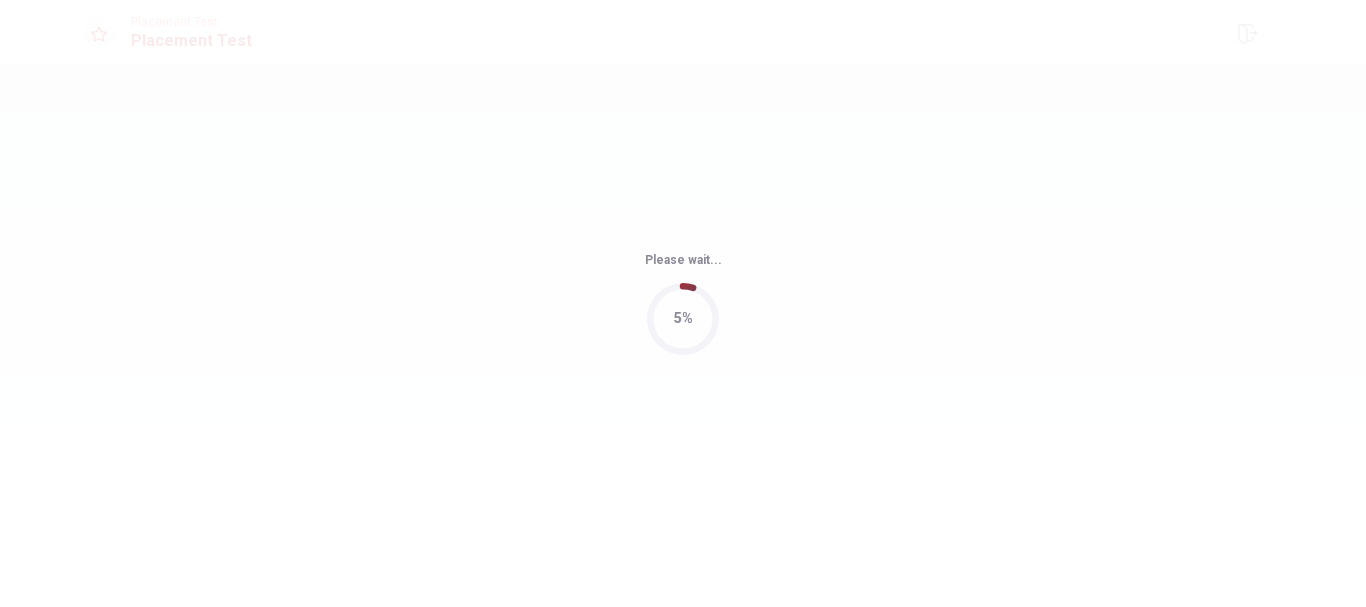 scroll, scrollTop: 0, scrollLeft: 0, axis: both 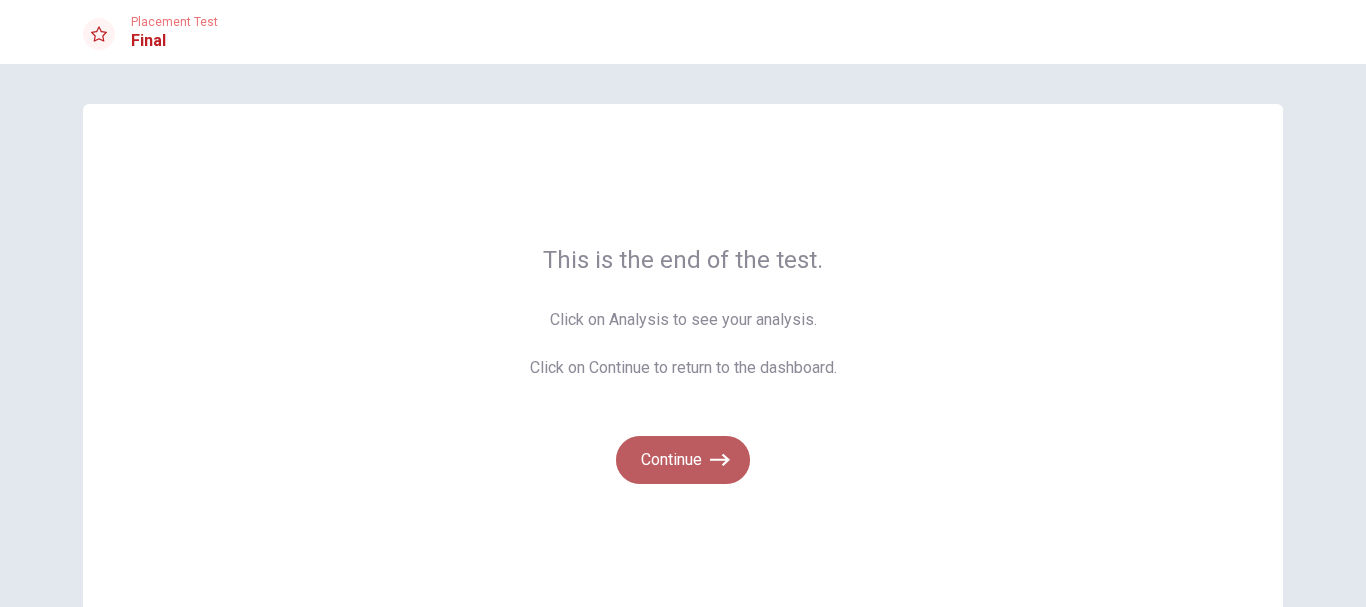 click 